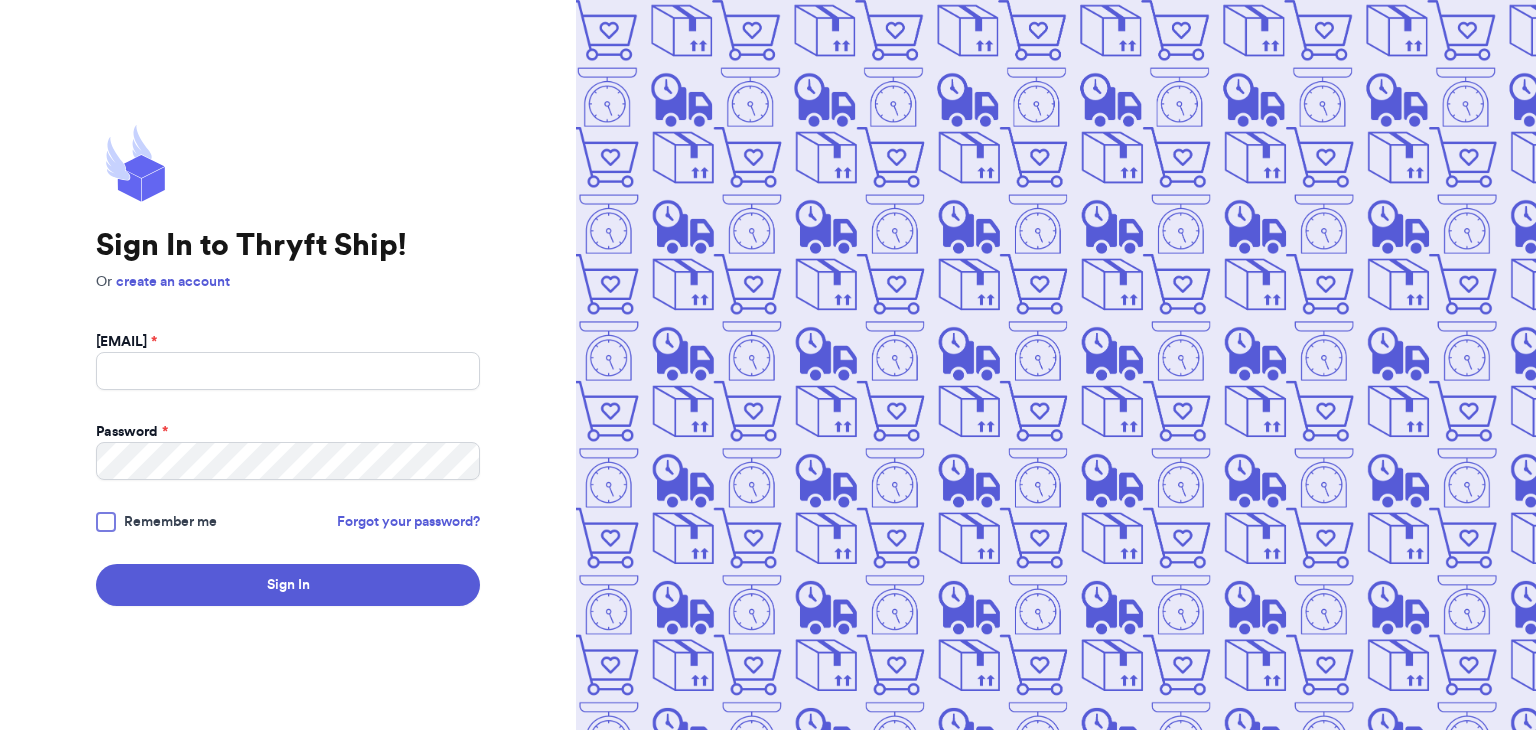 scroll, scrollTop: 0, scrollLeft: 0, axis: both 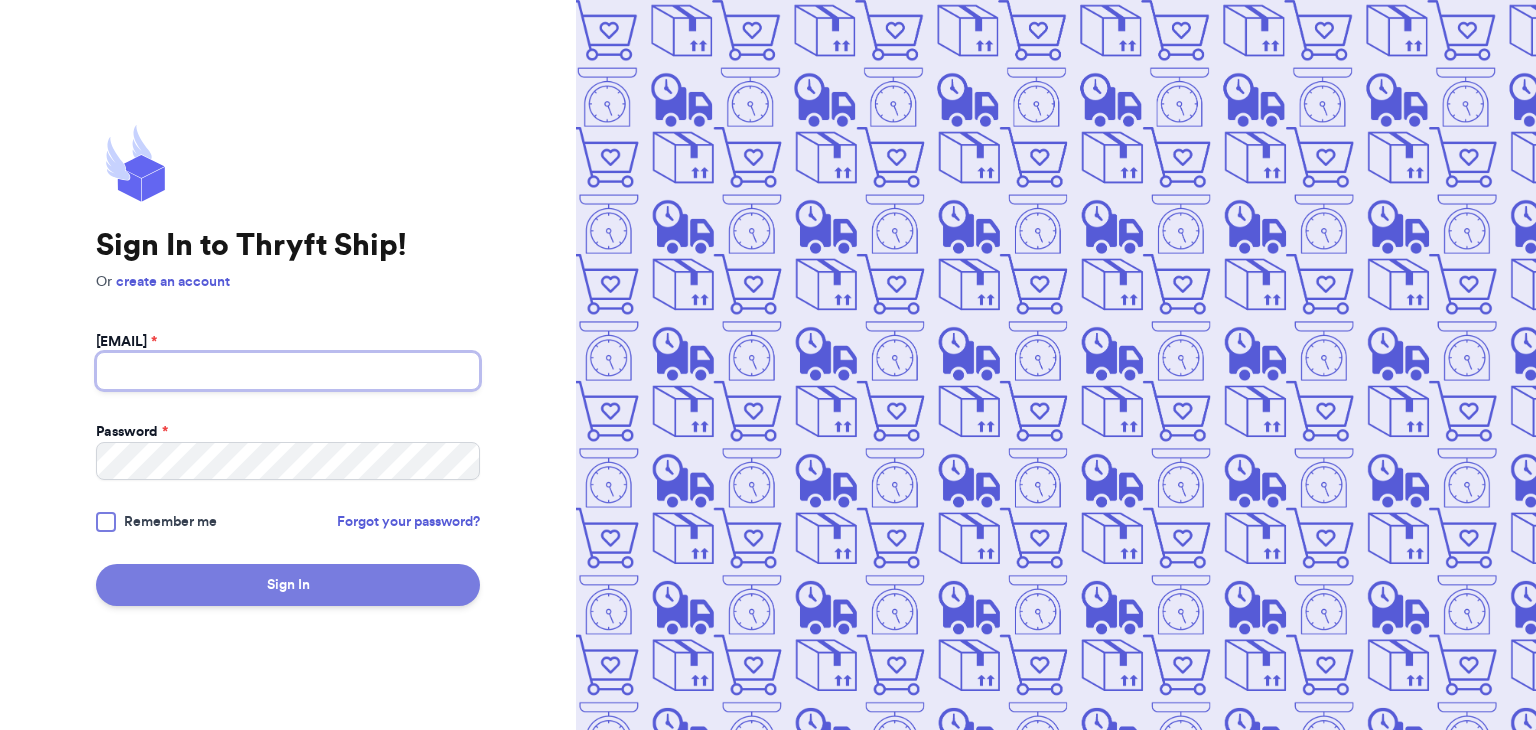type on "[EMAIL]" 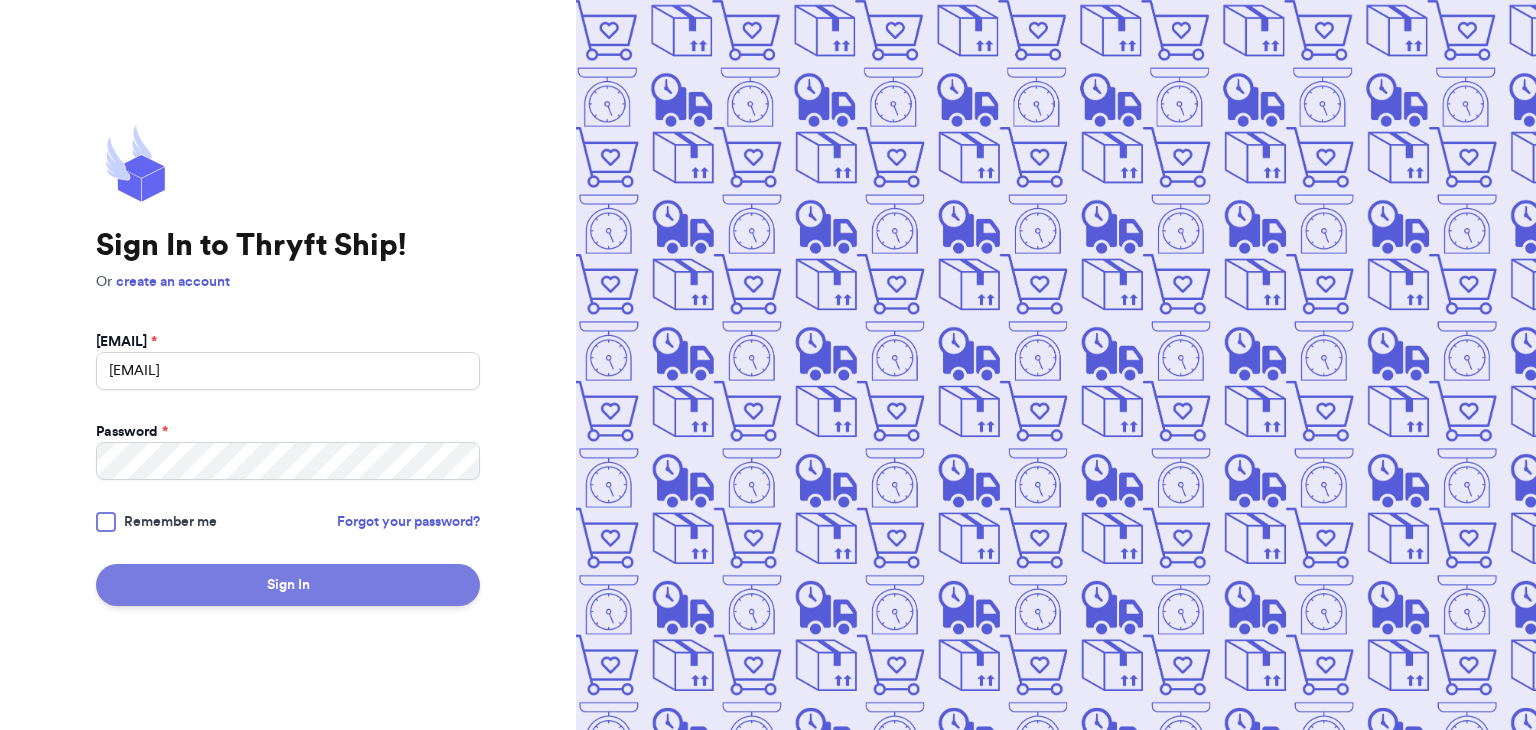 click on "Sign In" at bounding box center [288, 585] 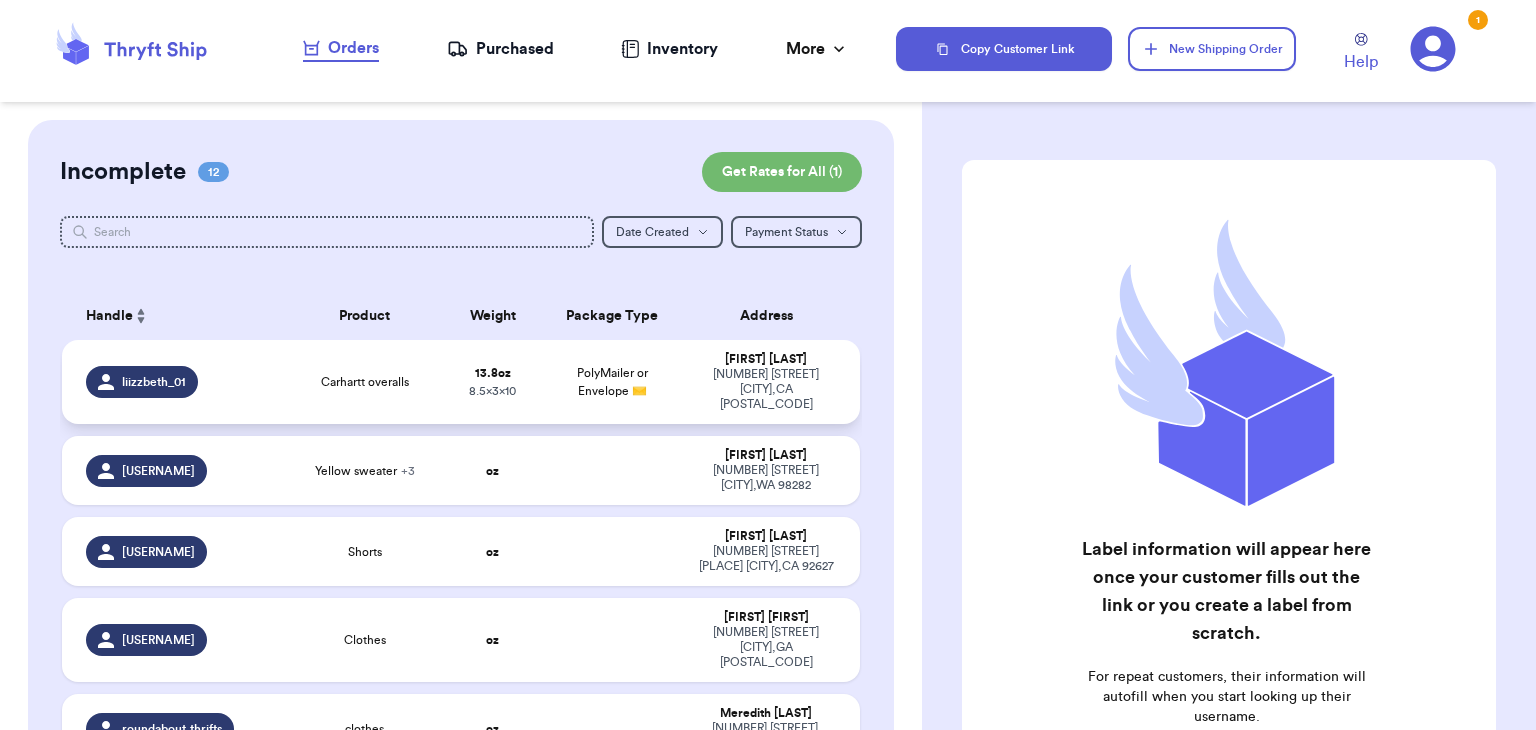 click on "Carhartt overalls" at bounding box center (365, 382) 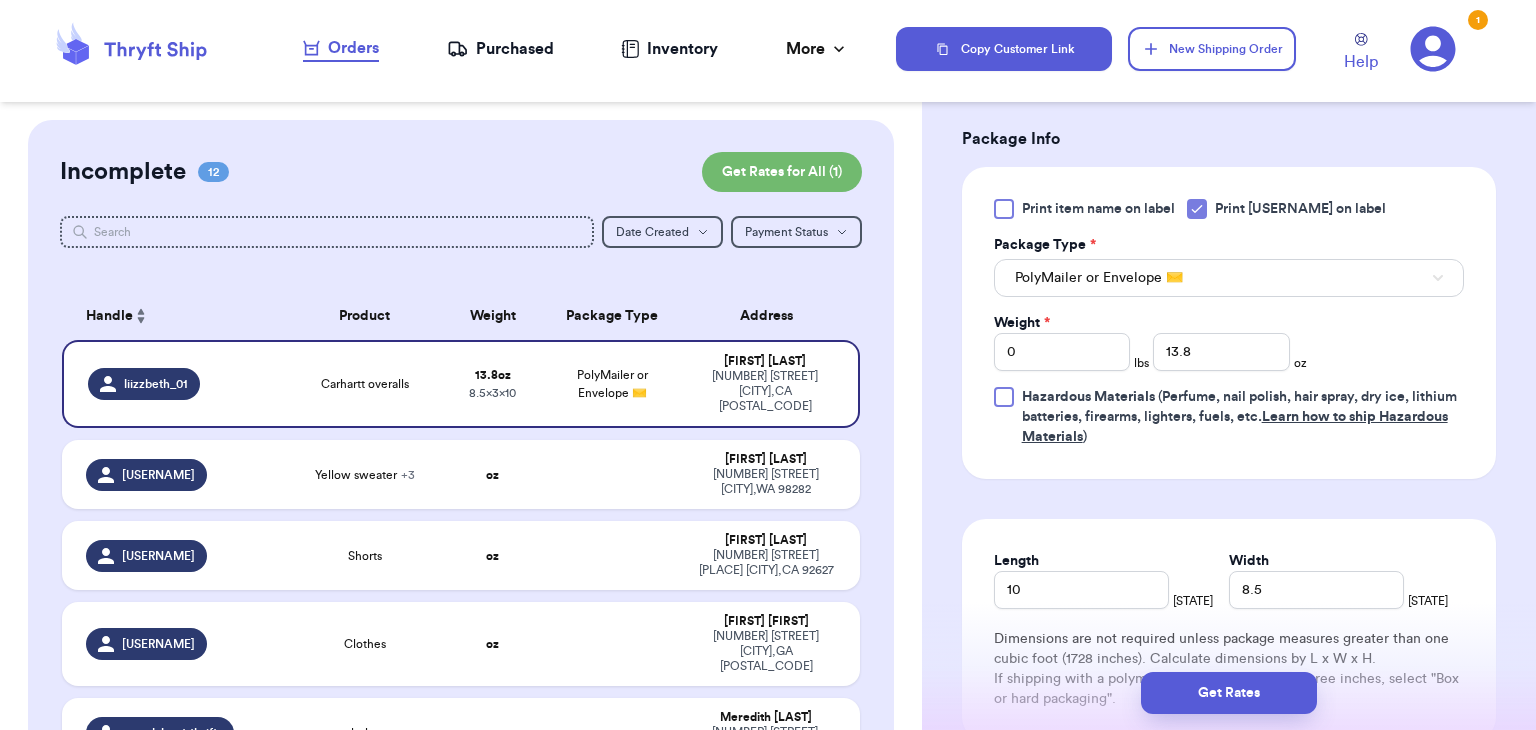 scroll, scrollTop: 780, scrollLeft: 0, axis: vertical 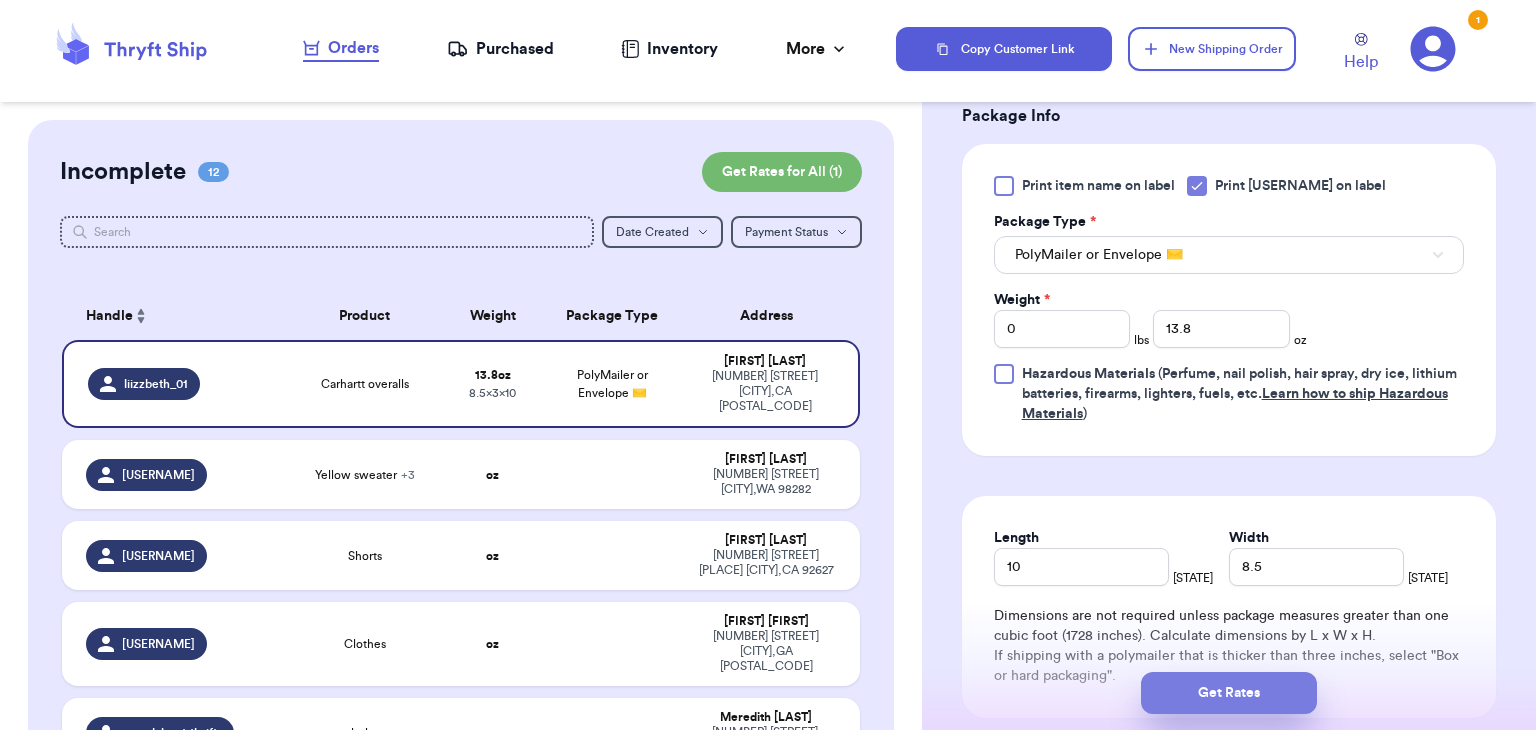 click on "Get Rates" at bounding box center [1229, 693] 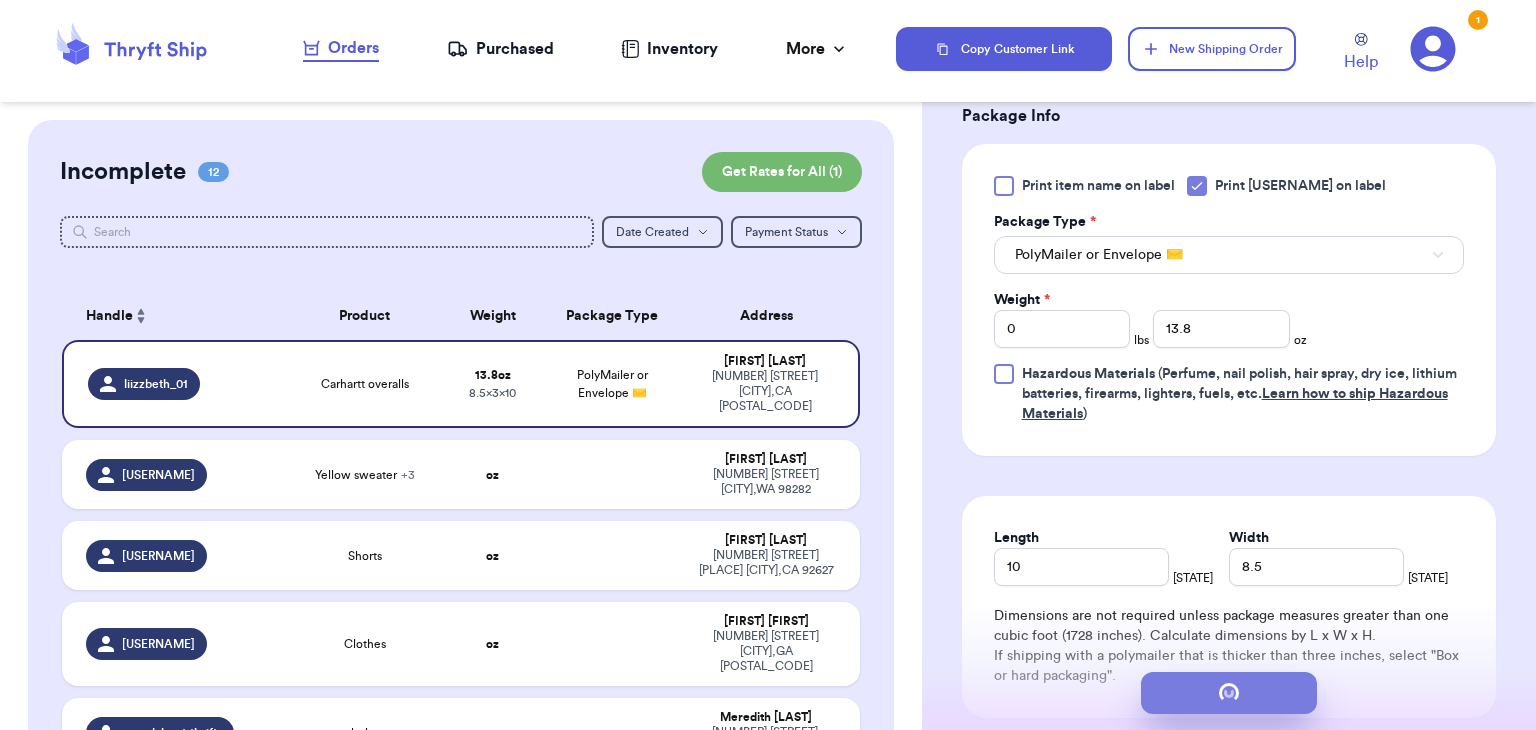 scroll, scrollTop: 0, scrollLeft: 0, axis: both 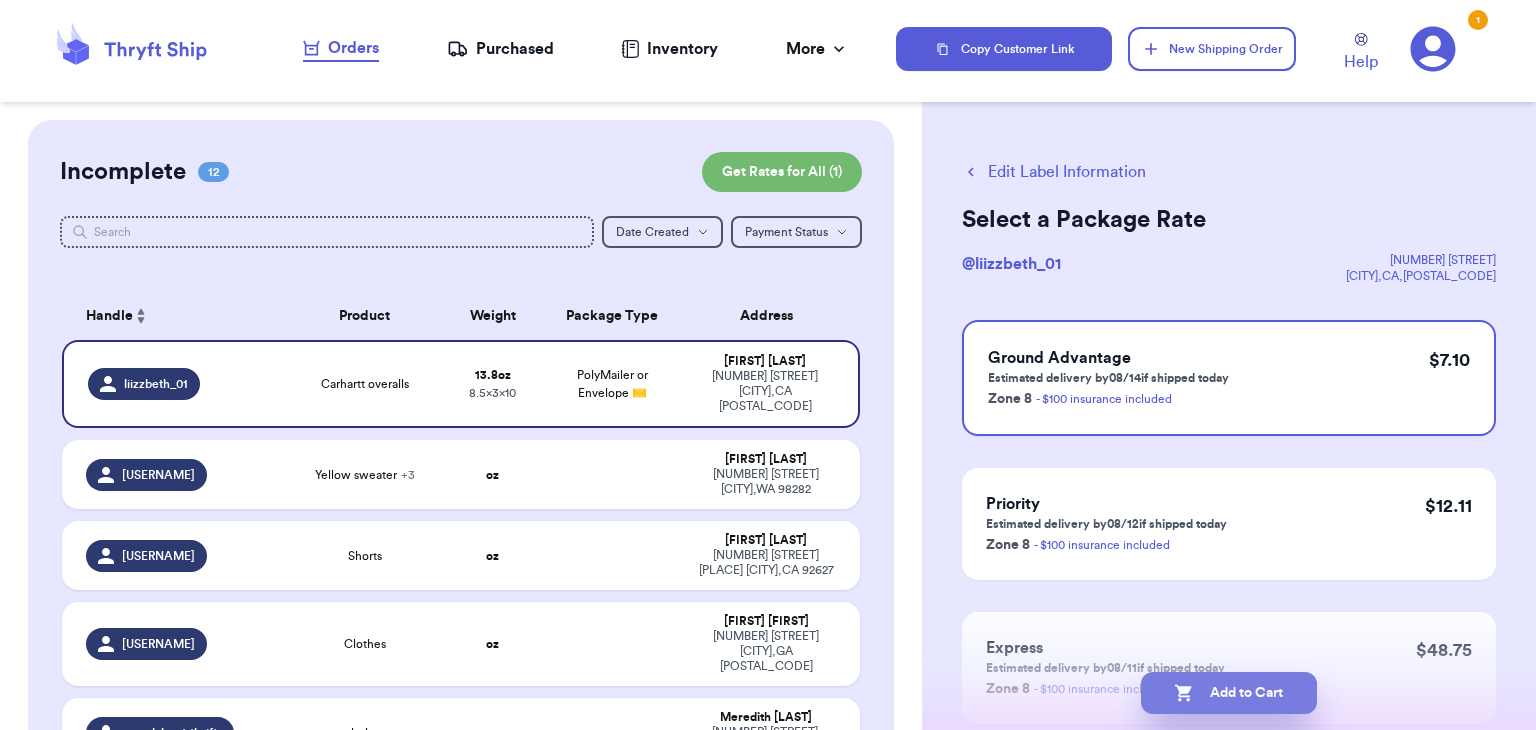 click on "Add to Cart" at bounding box center (1229, 693) 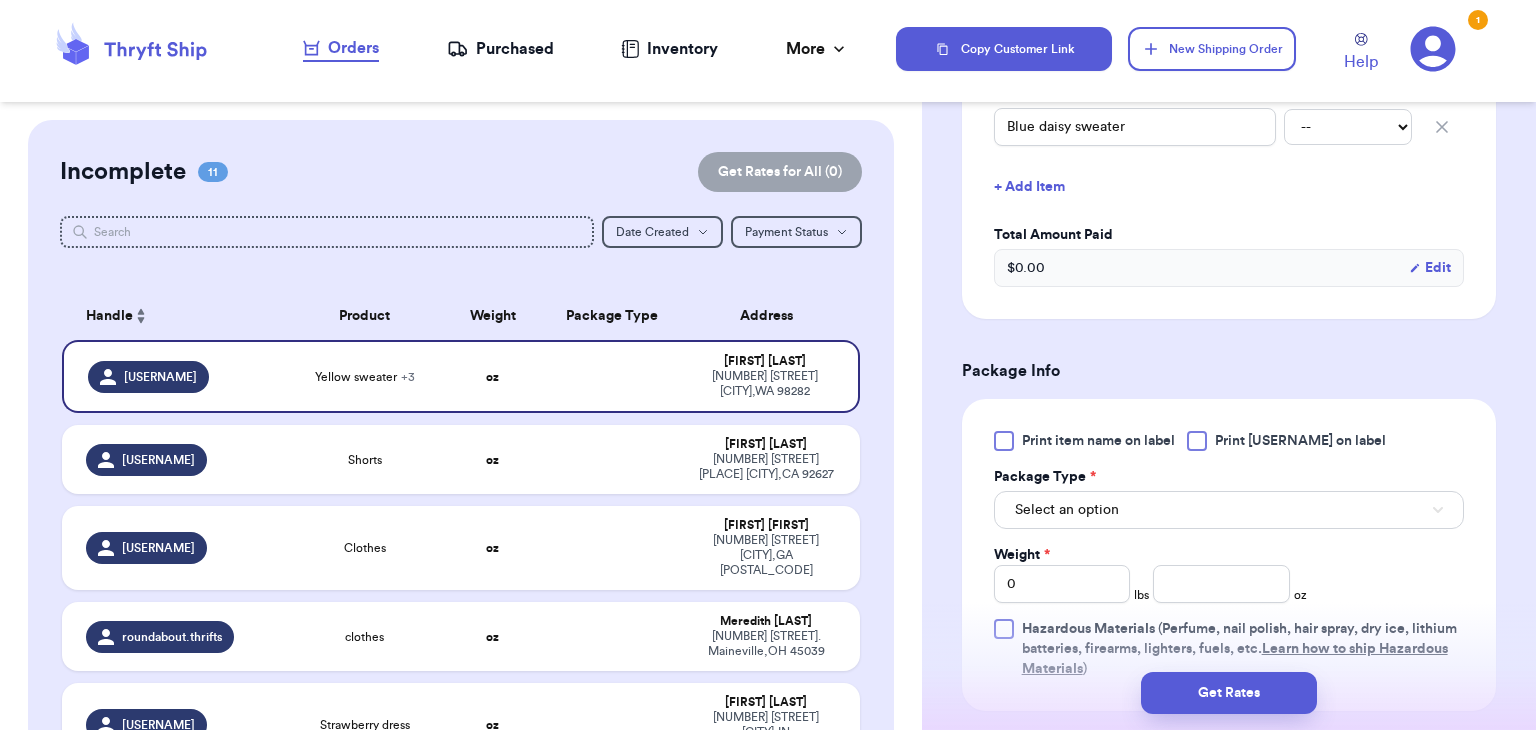 scroll, scrollTop: 712, scrollLeft: 0, axis: vertical 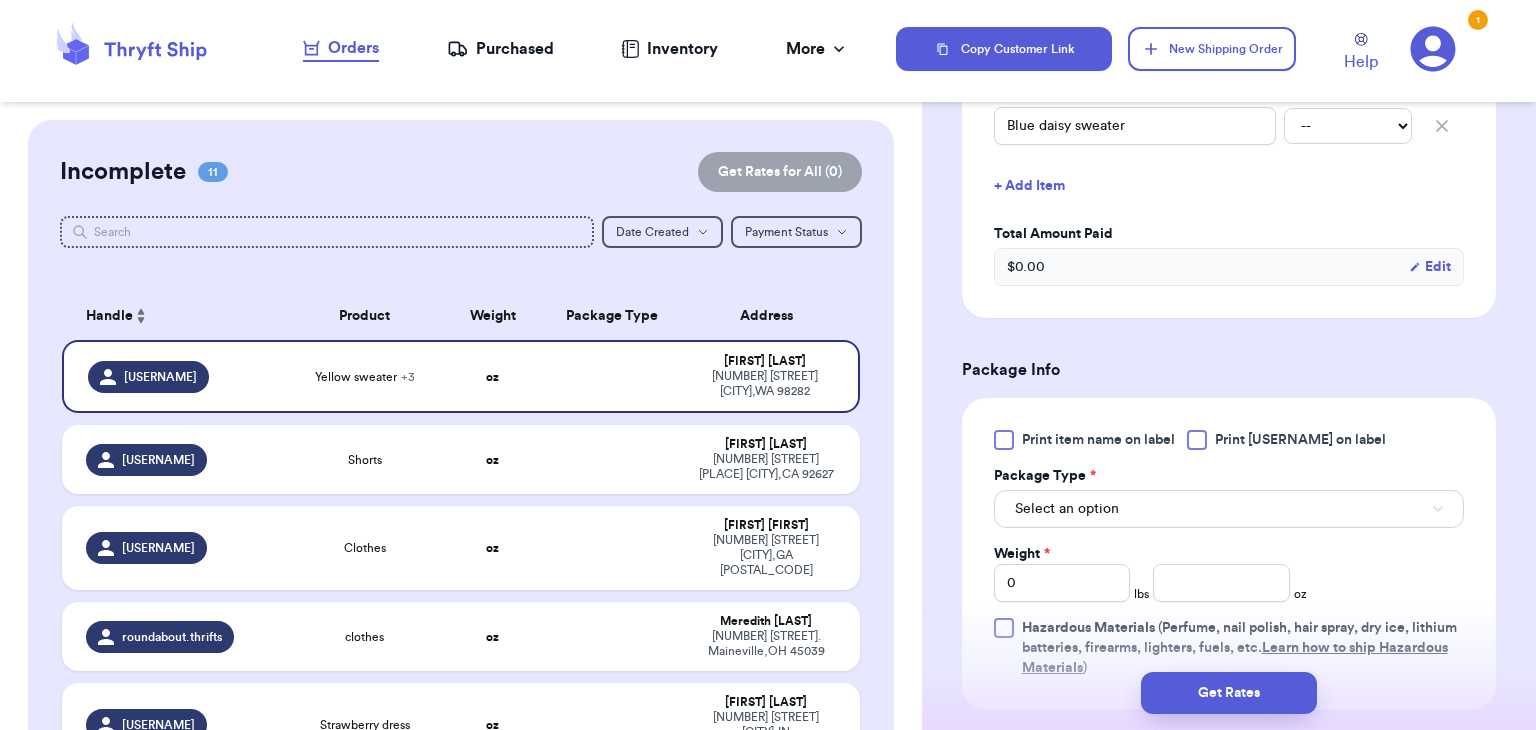 click at bounding box center (1197, 440) 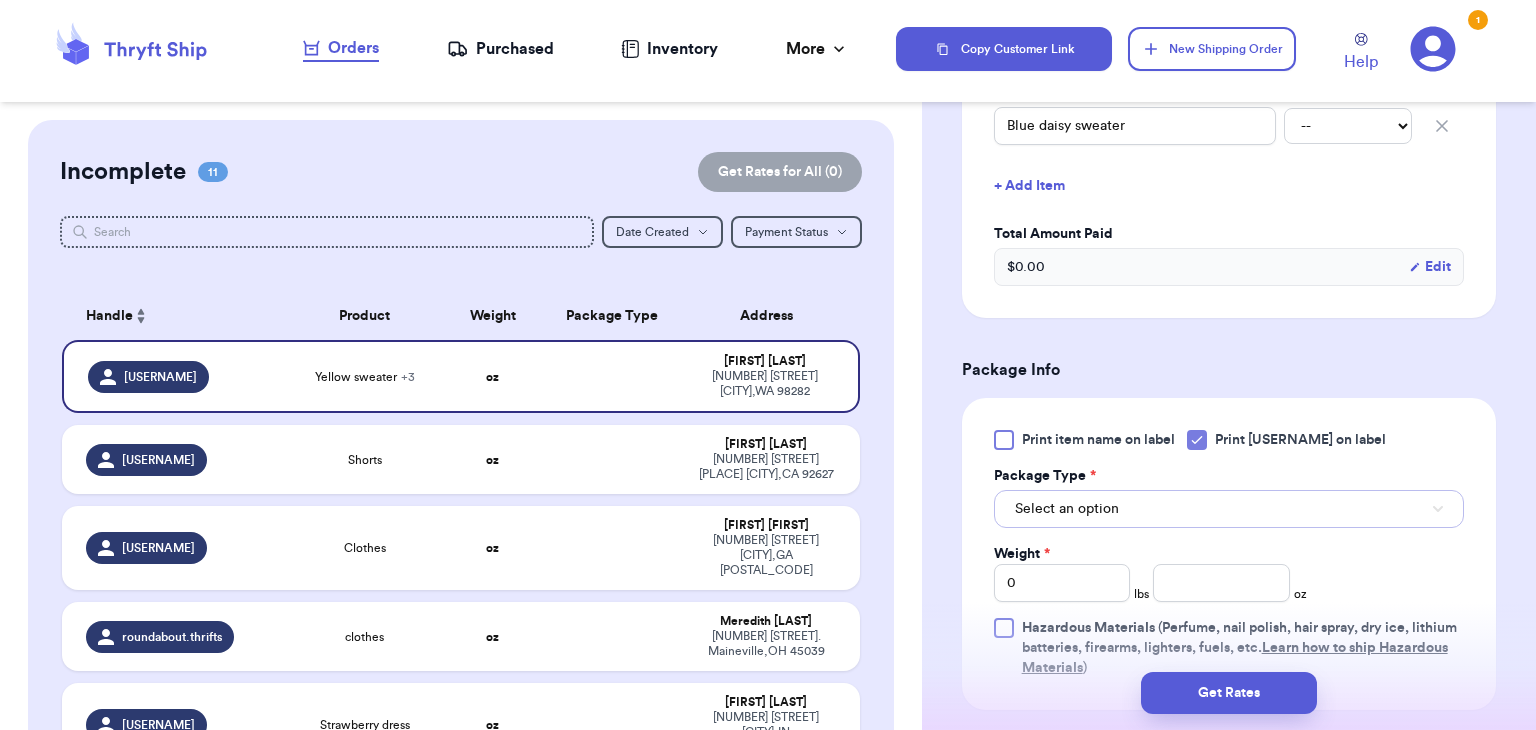click on "Select an option" at bounding box center (1229, 509) 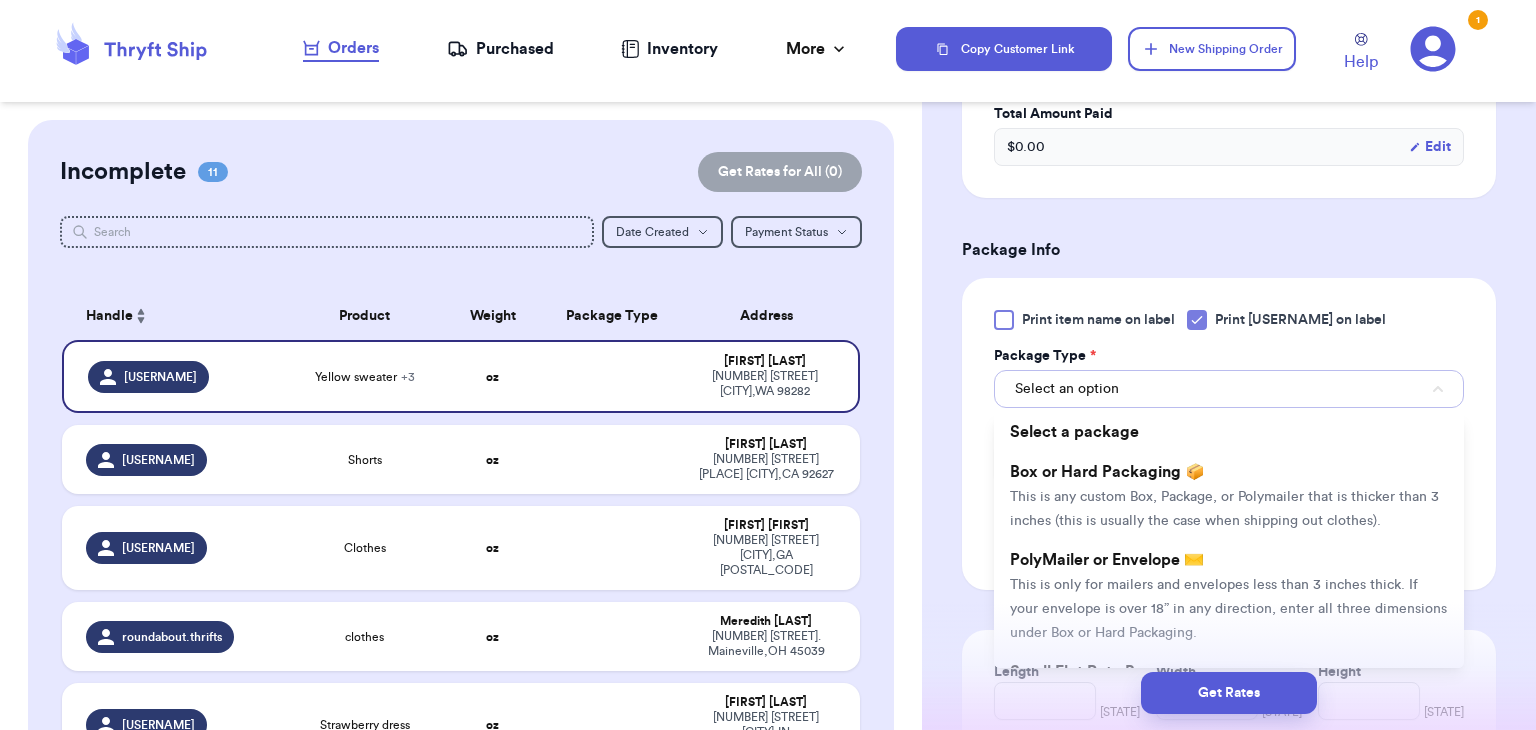 scroll, scrollTop: 832, scrollLeft: 0, axis: vertical 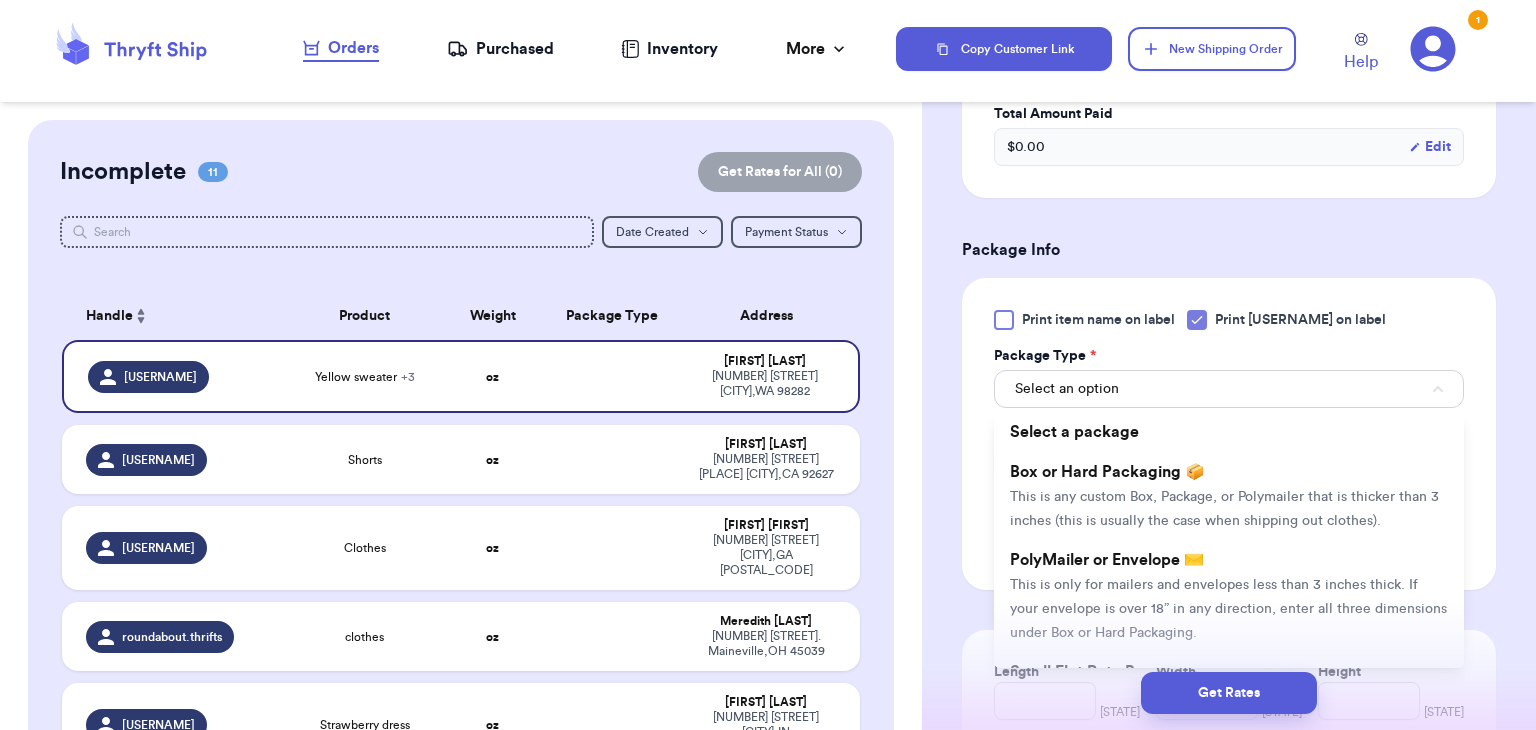 click on "This is any custom Box, Package, or Polymailer that is thicker than 3 inches (this is usually the case when shipping out clothes)." at bounding box center [1224, 509] 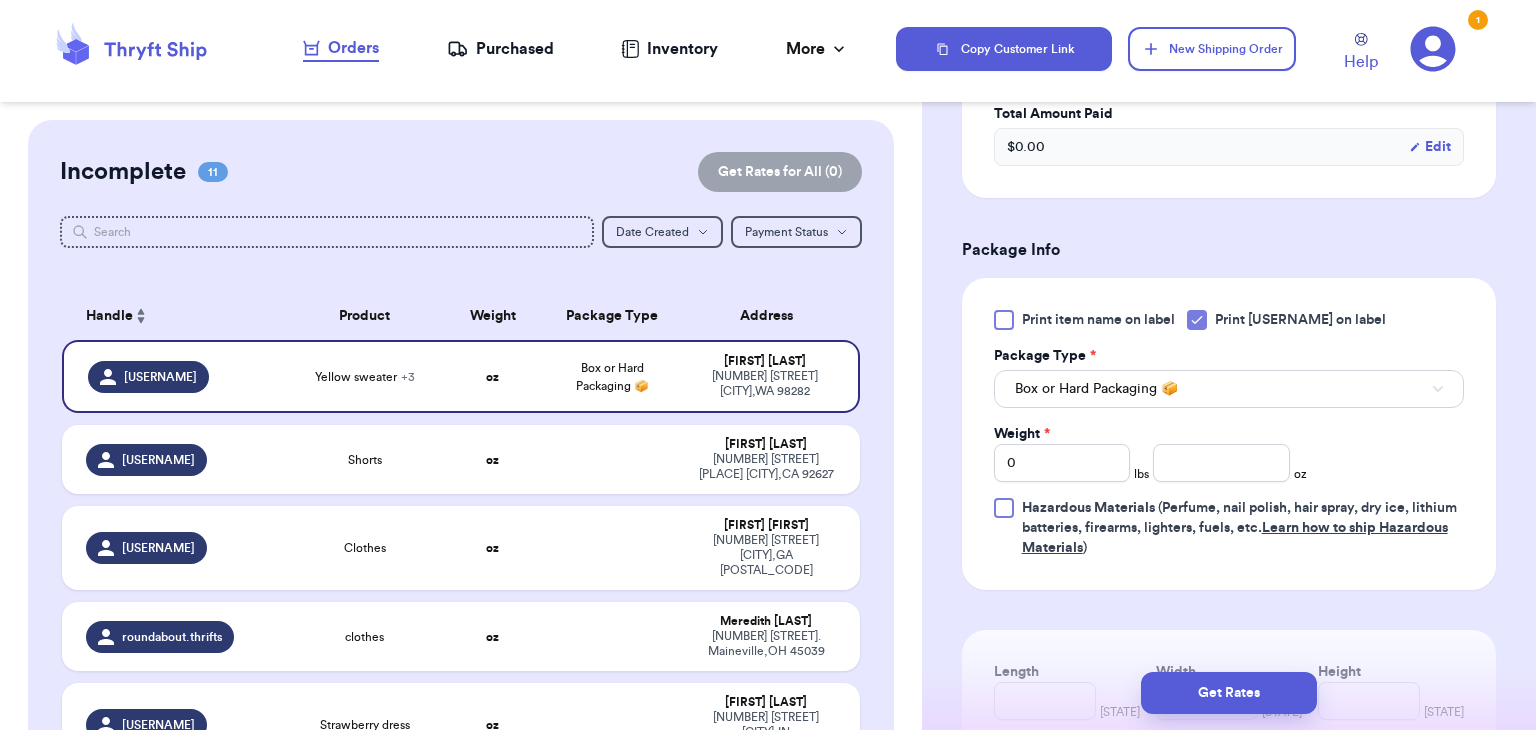 type 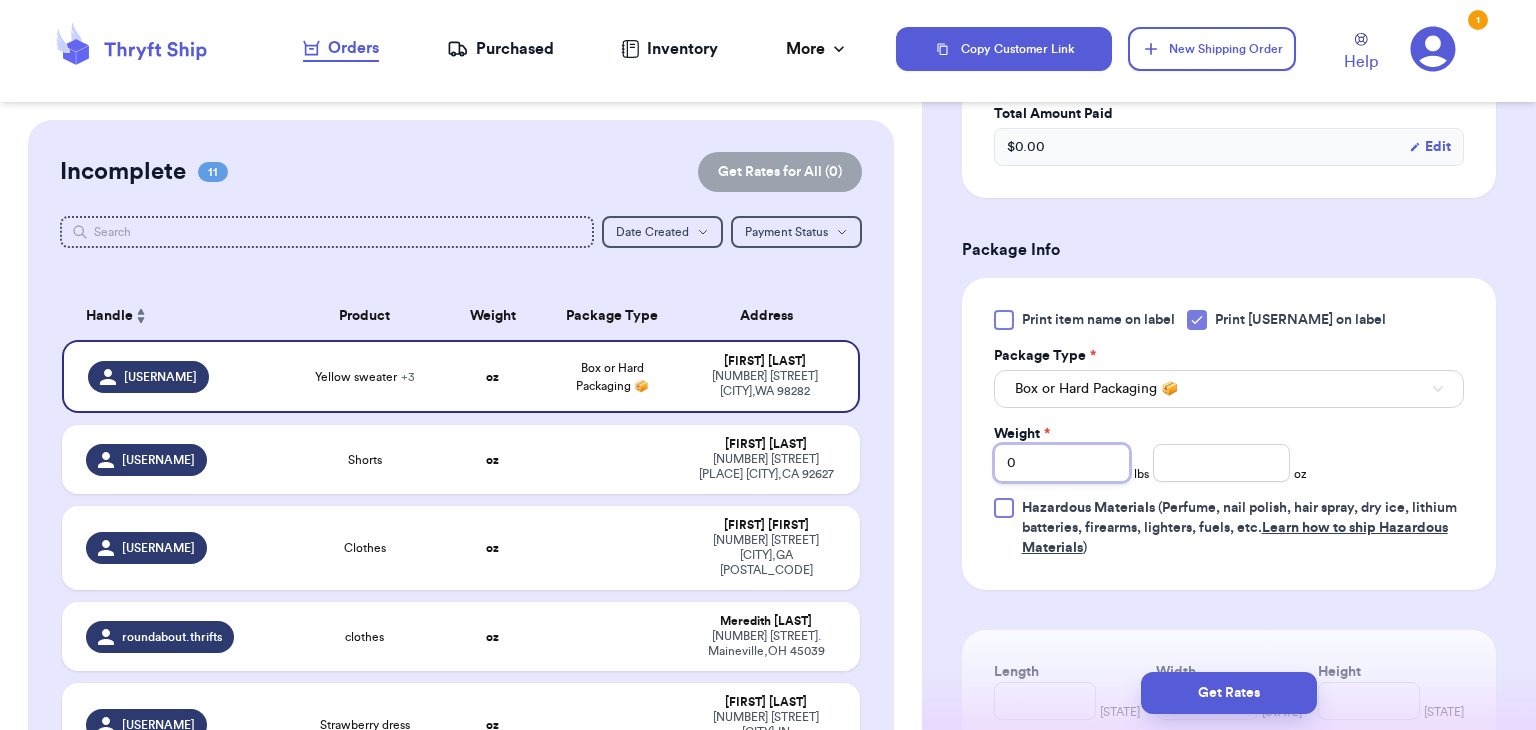 click on "0" at bounding box center [1062, 463] 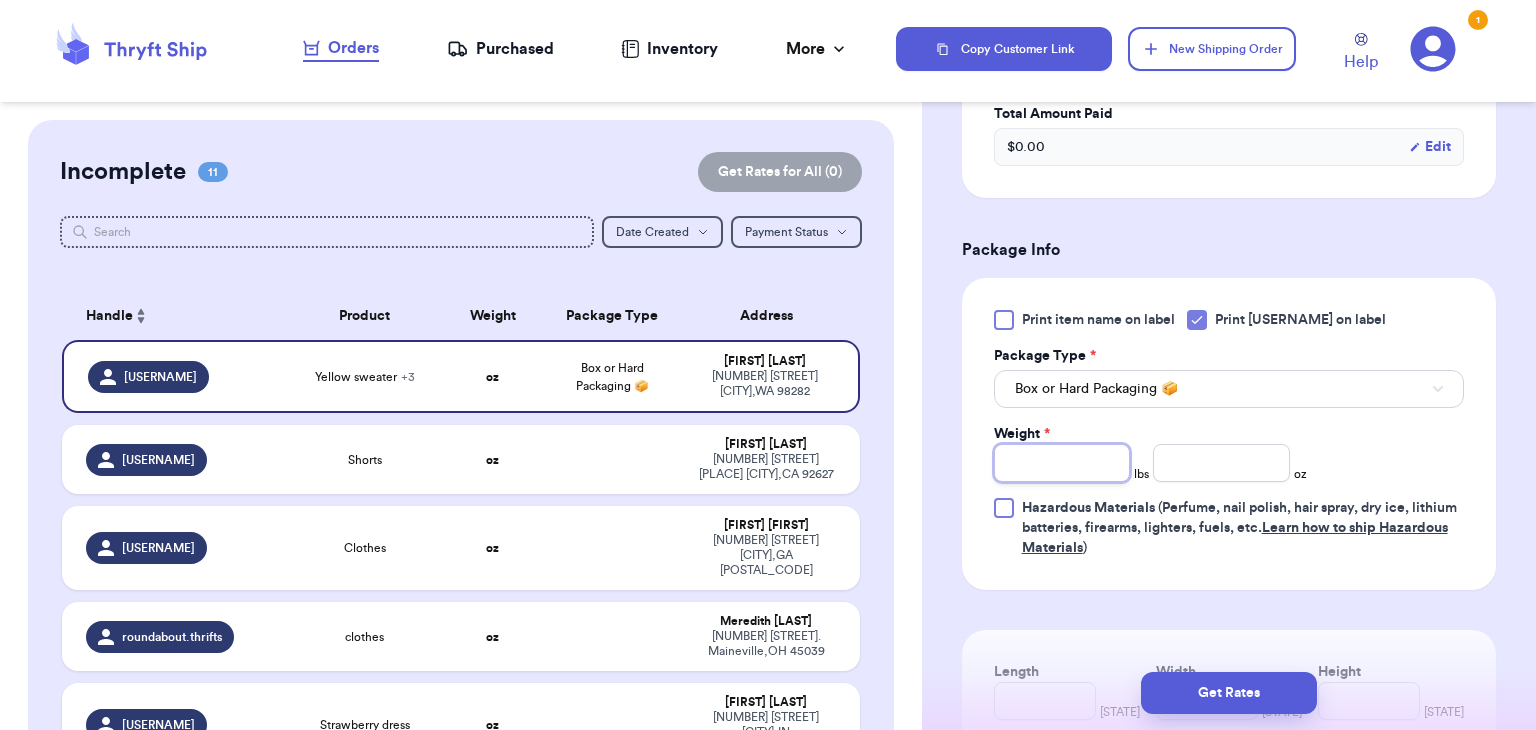 type on "1" 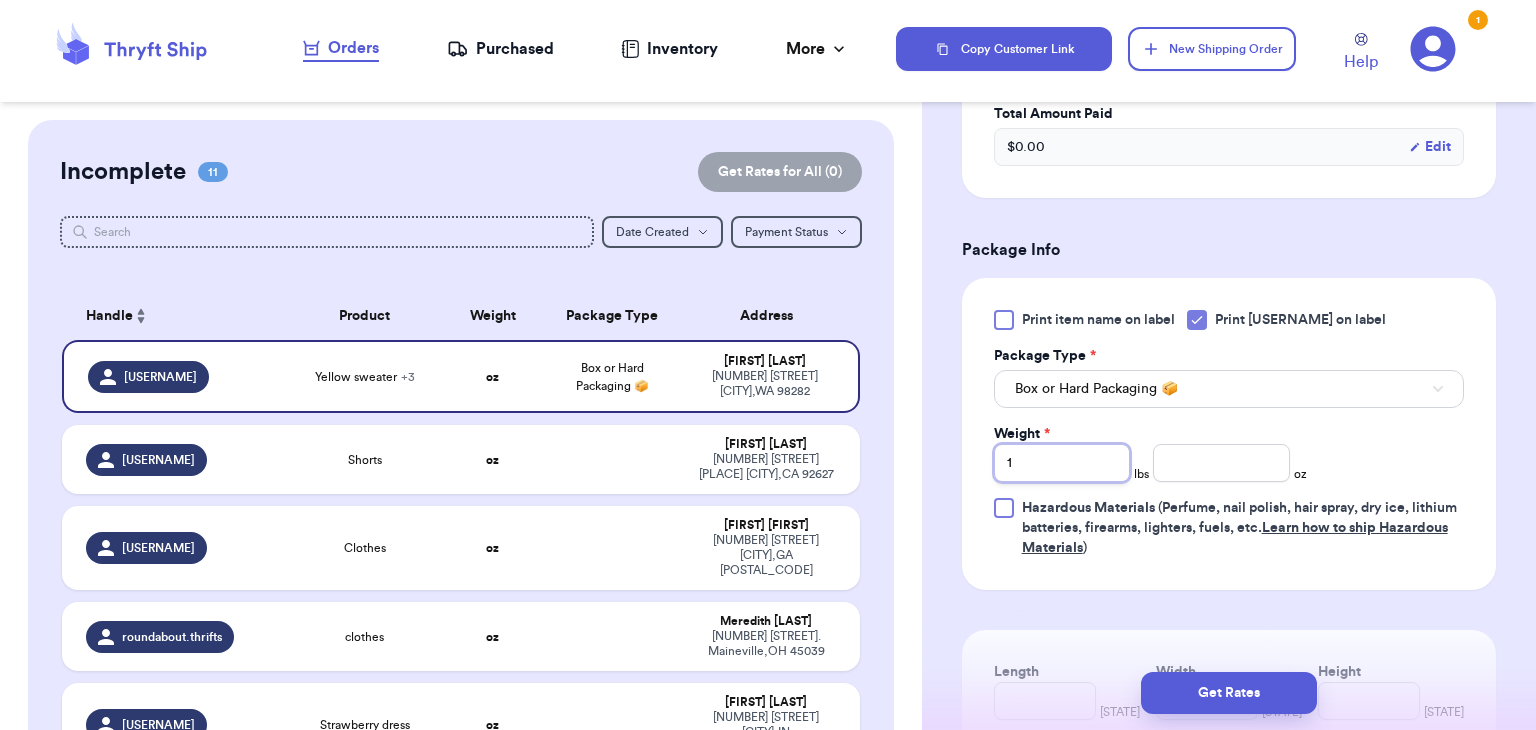 type 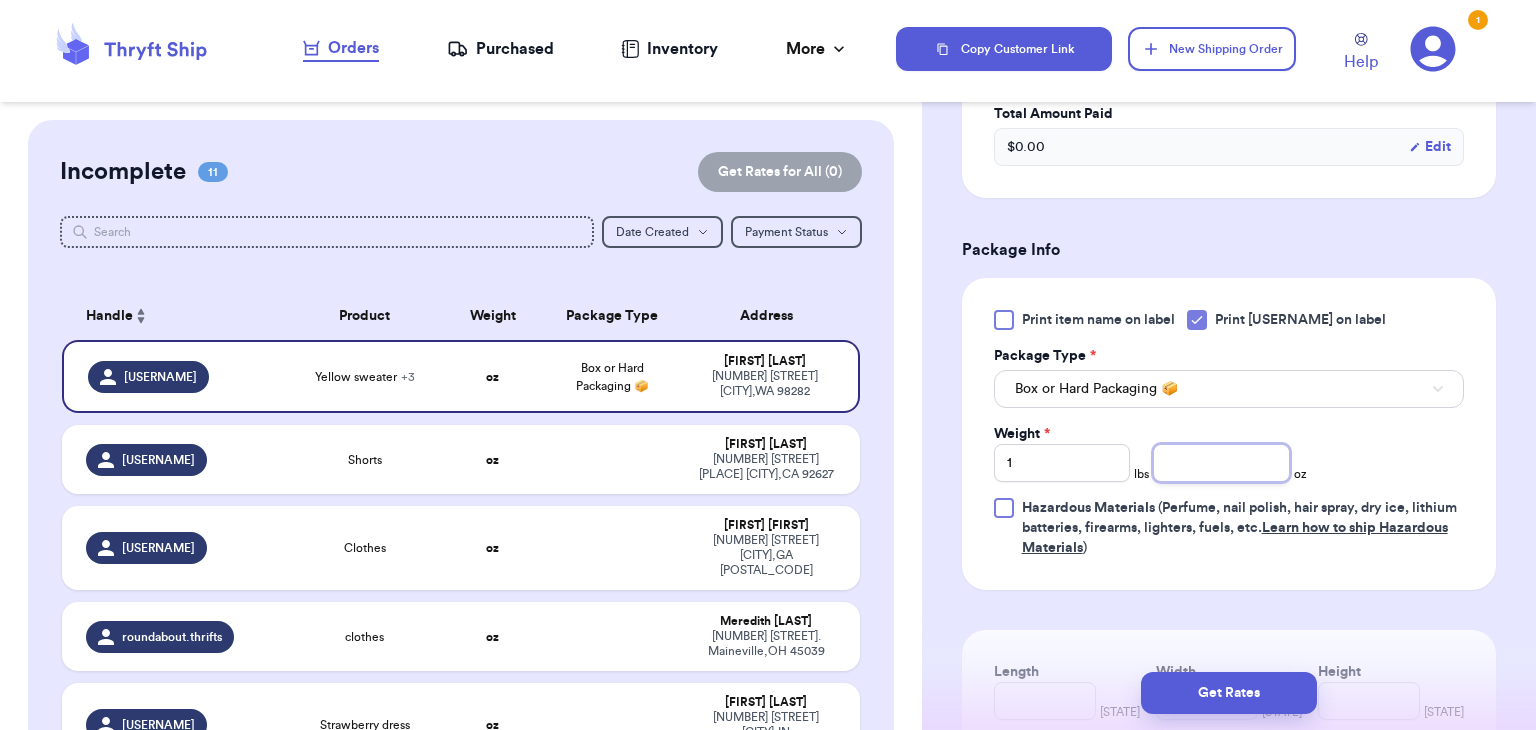 click at bounding box center (1221, 463) 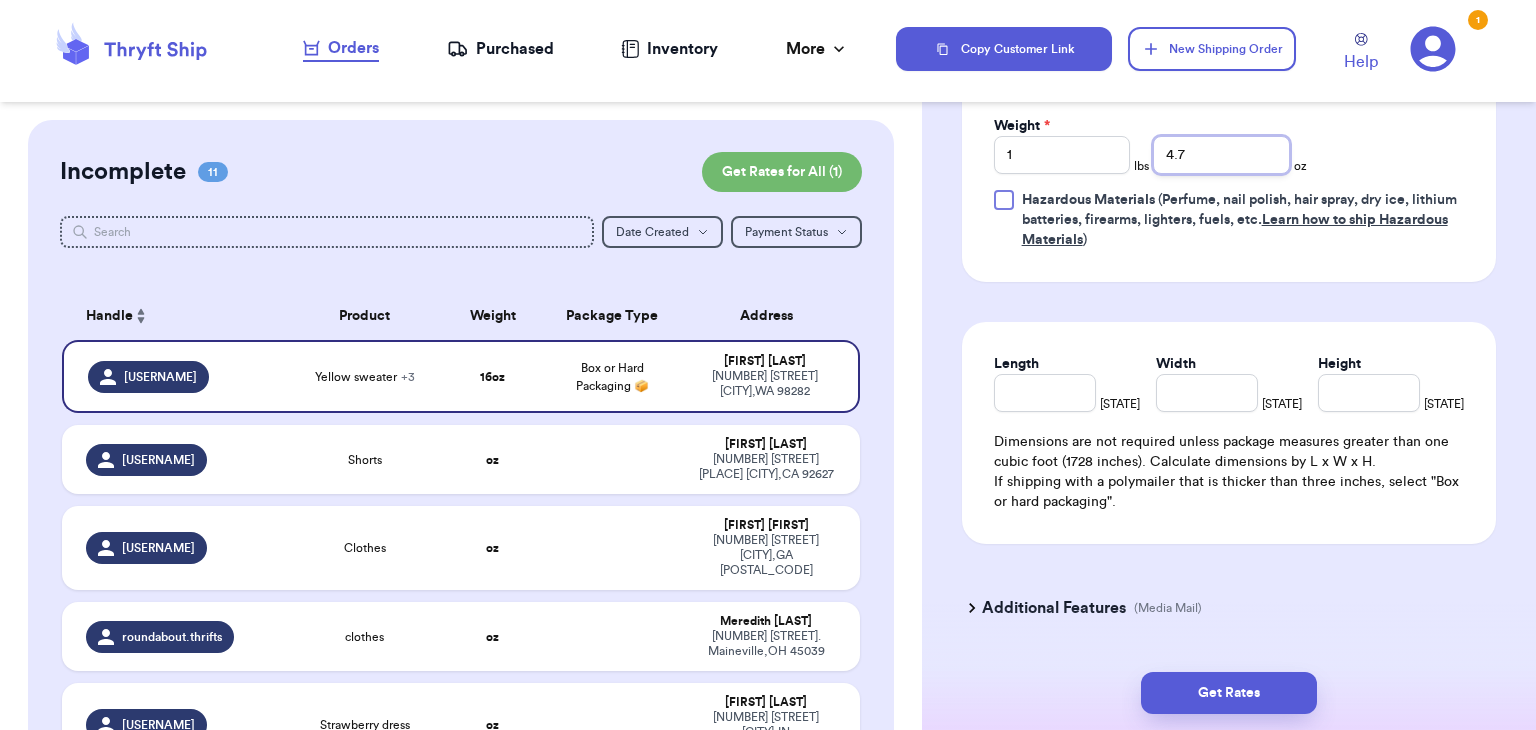 scroll, scrollTop: 1146, scrollLeft: 0, axis: vertical 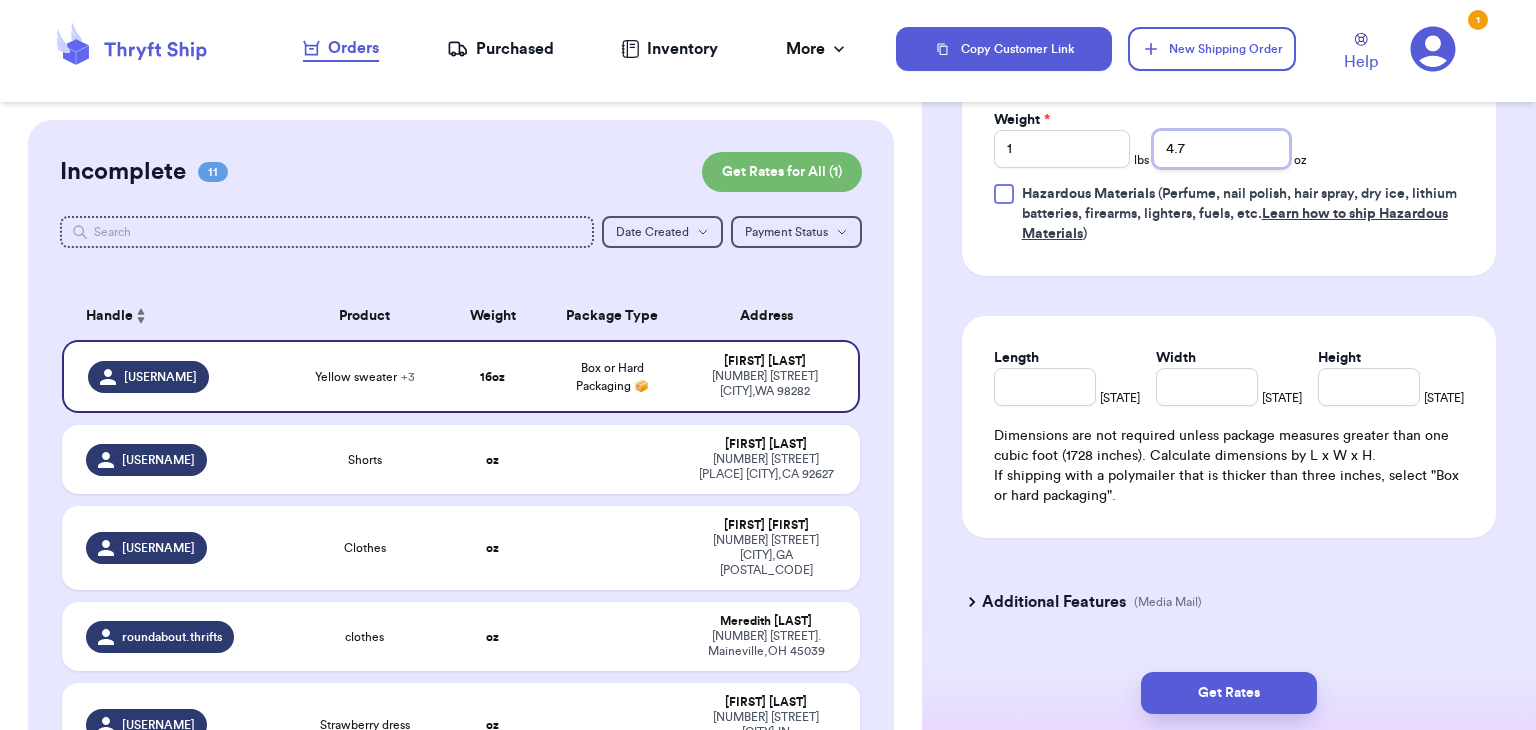 type on "4.7" 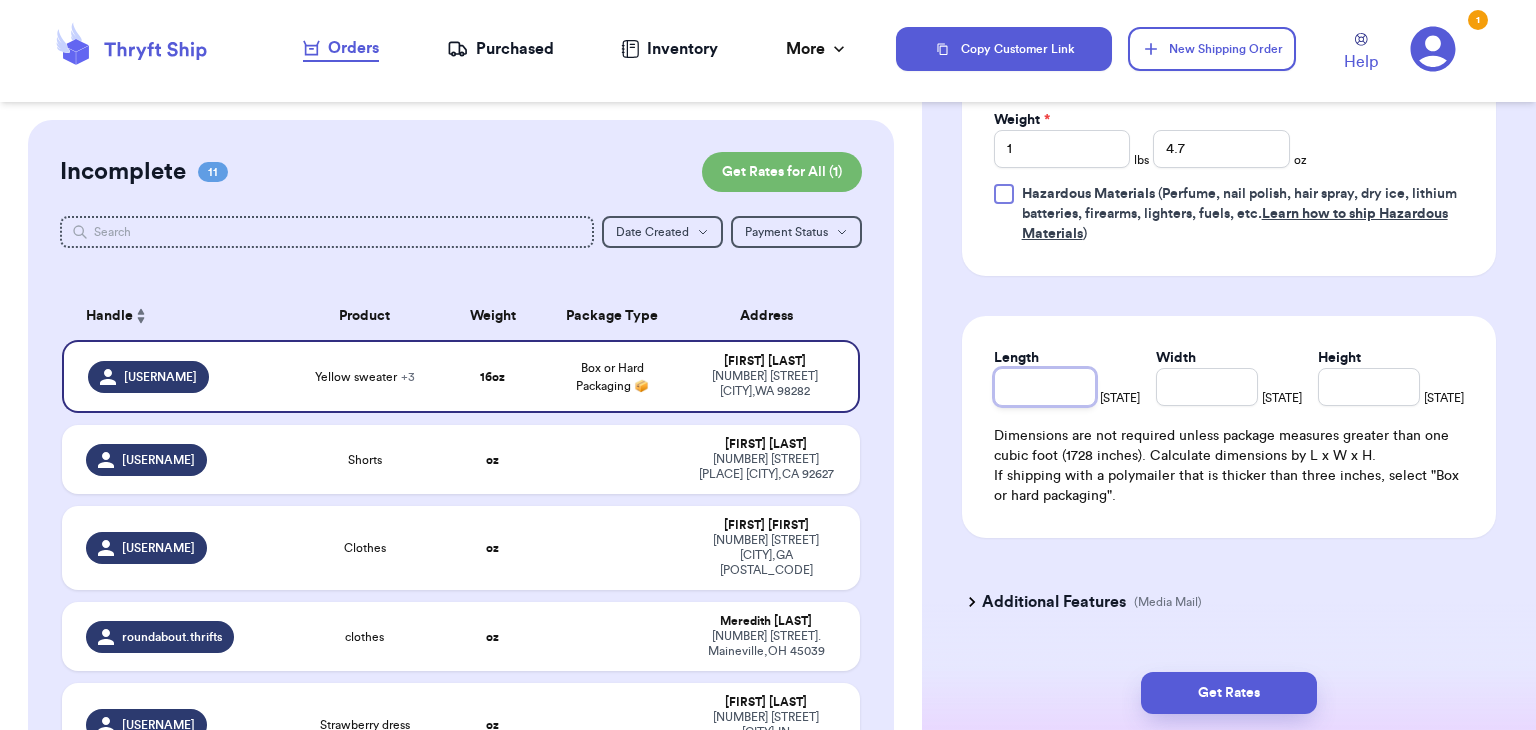 click on "Length" at bounding box center [1045, 387] 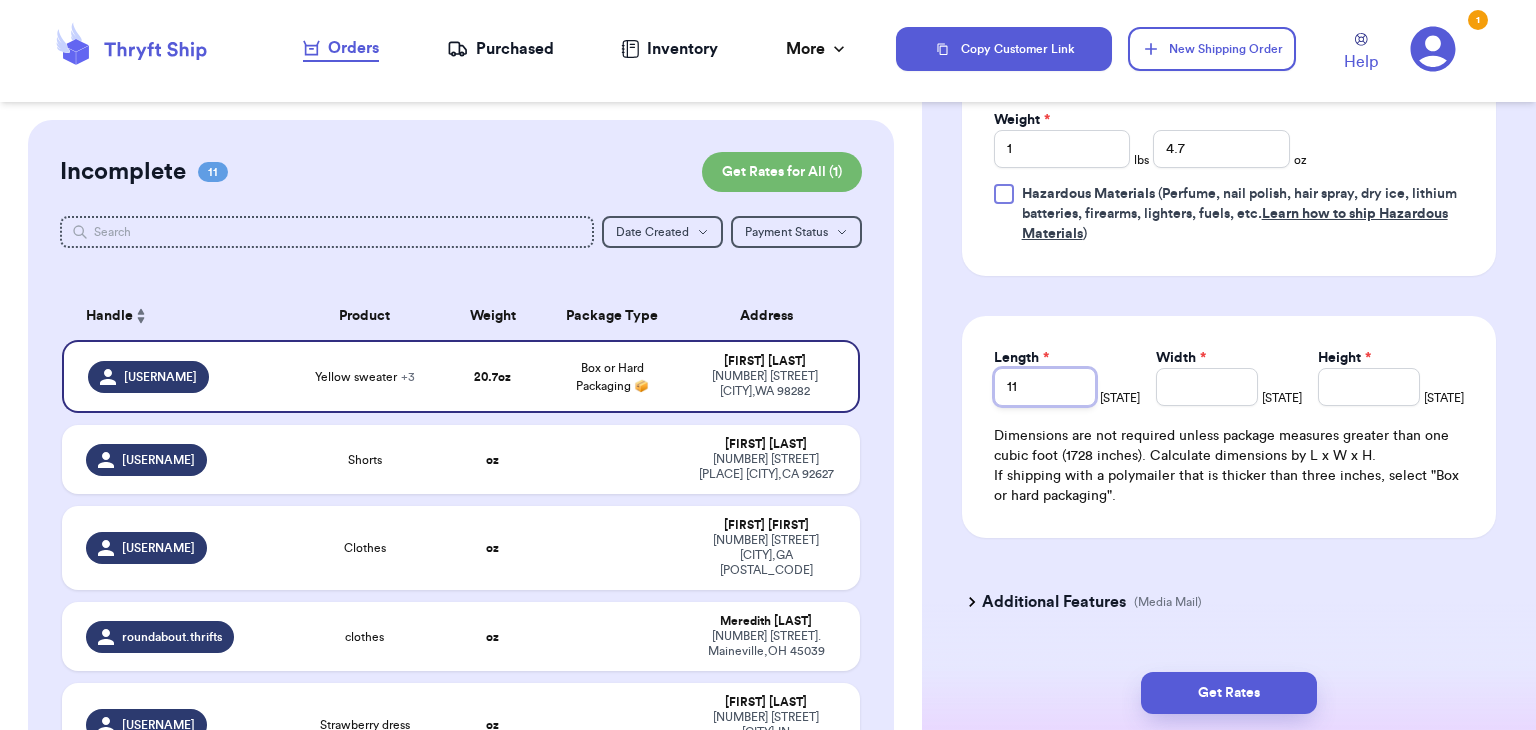 type on "11" 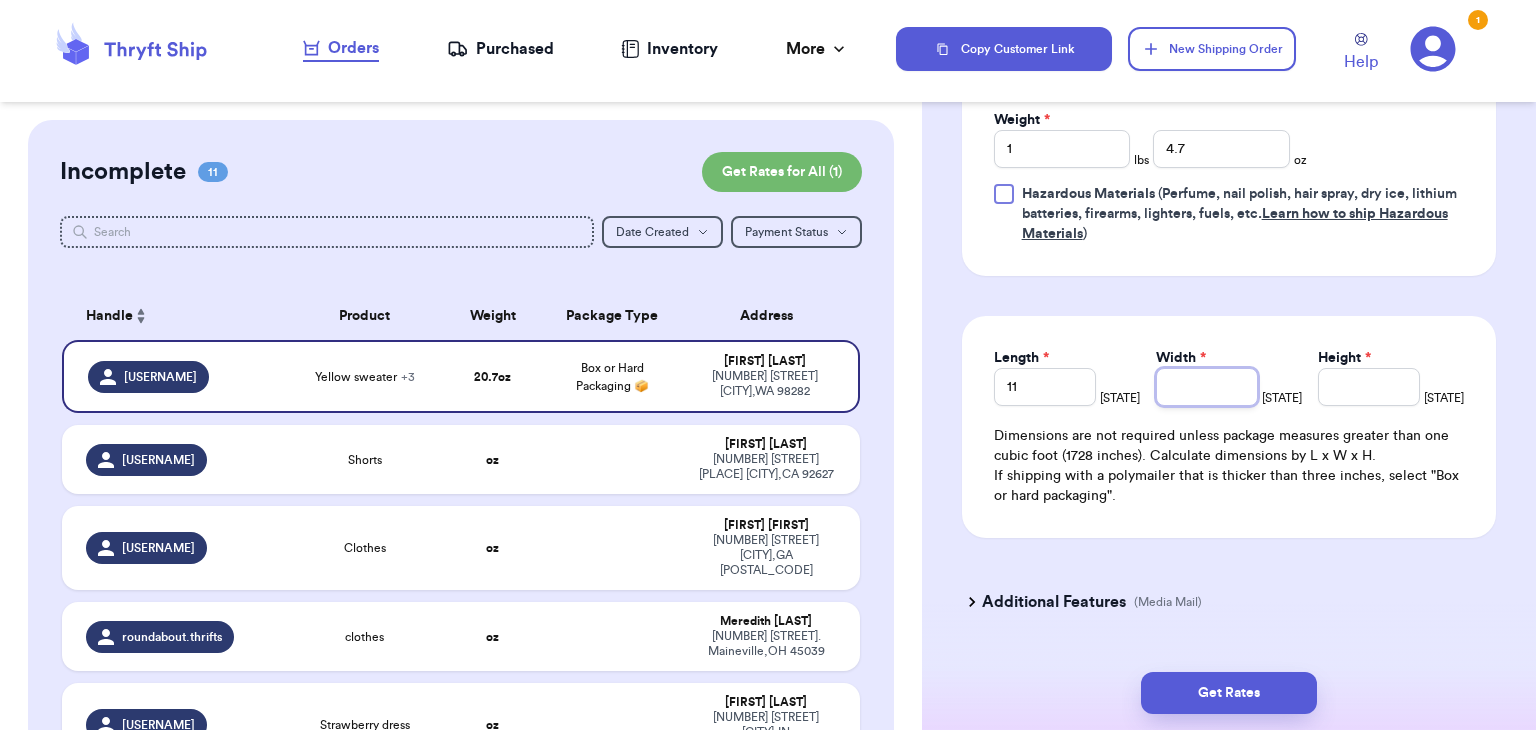 click on "Width *" at bounding box center [1207, 387] 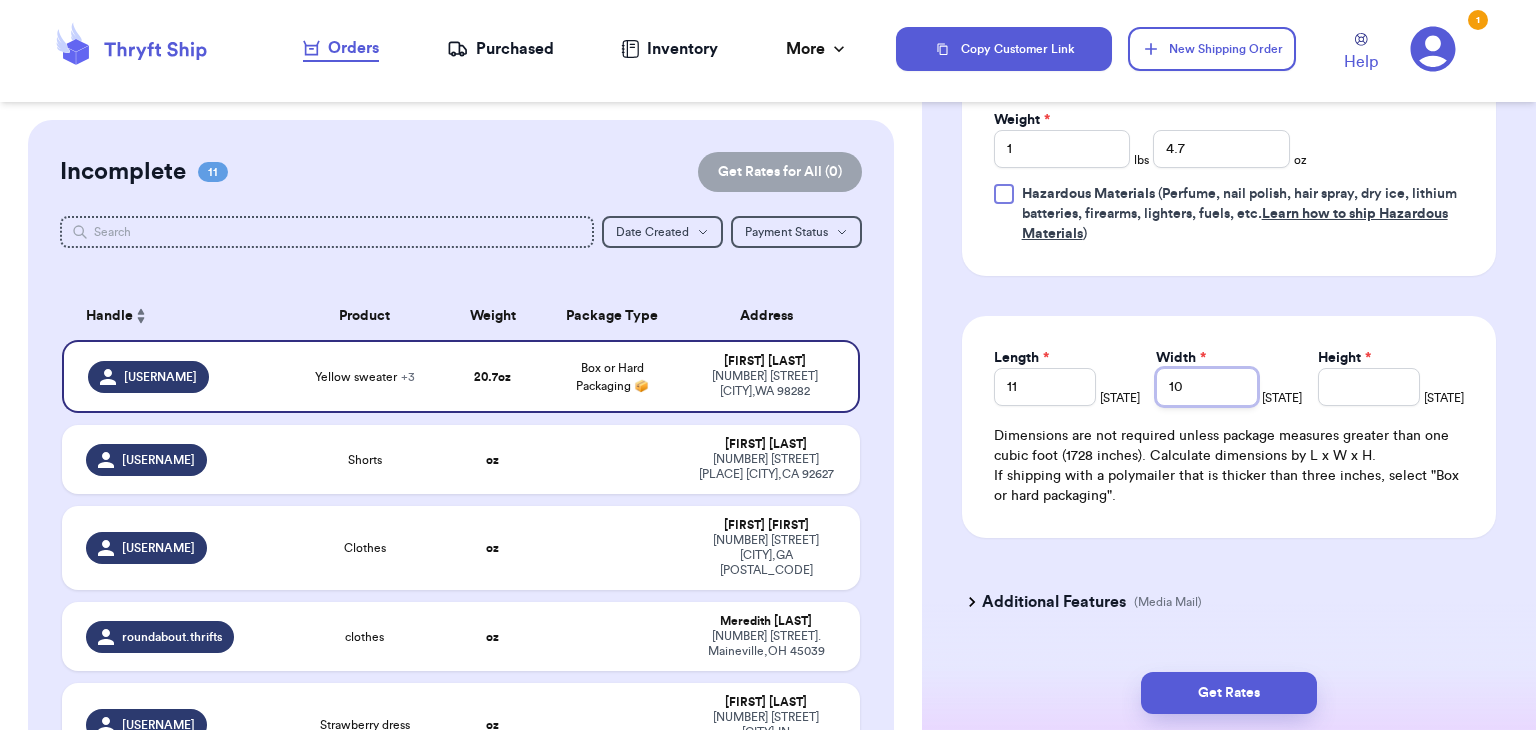 type on "10" 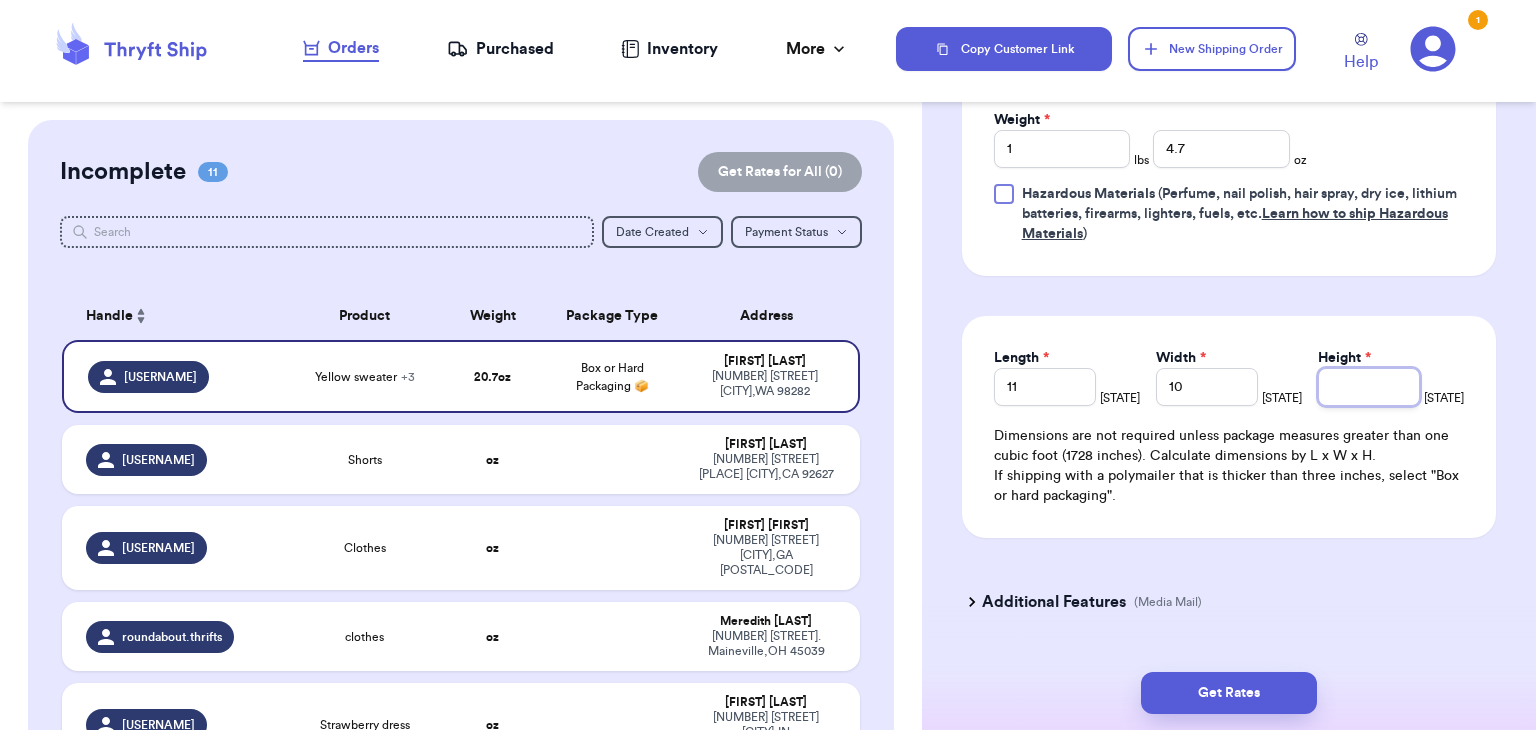 click on "Height *" at bounding box center (1369, 387) 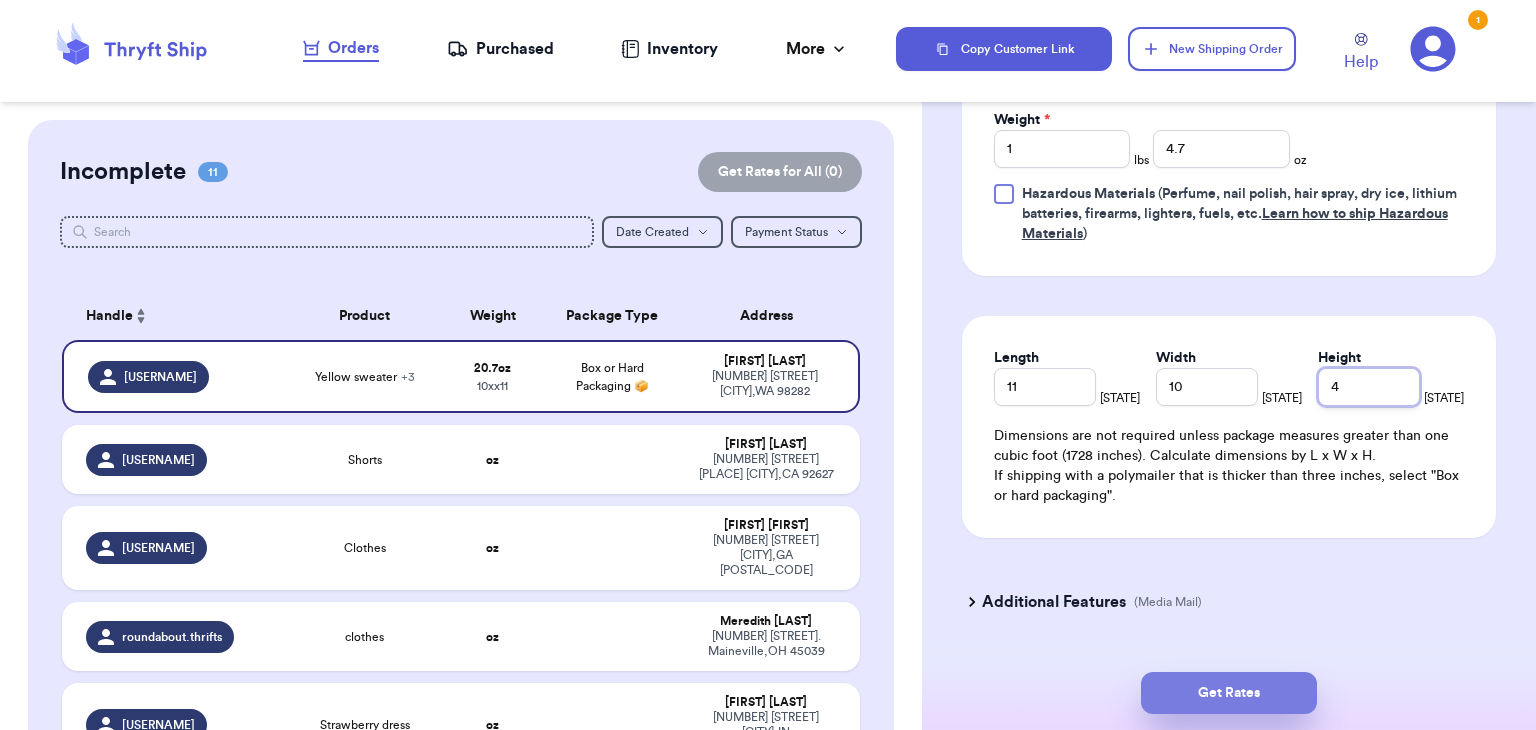 type on "4" 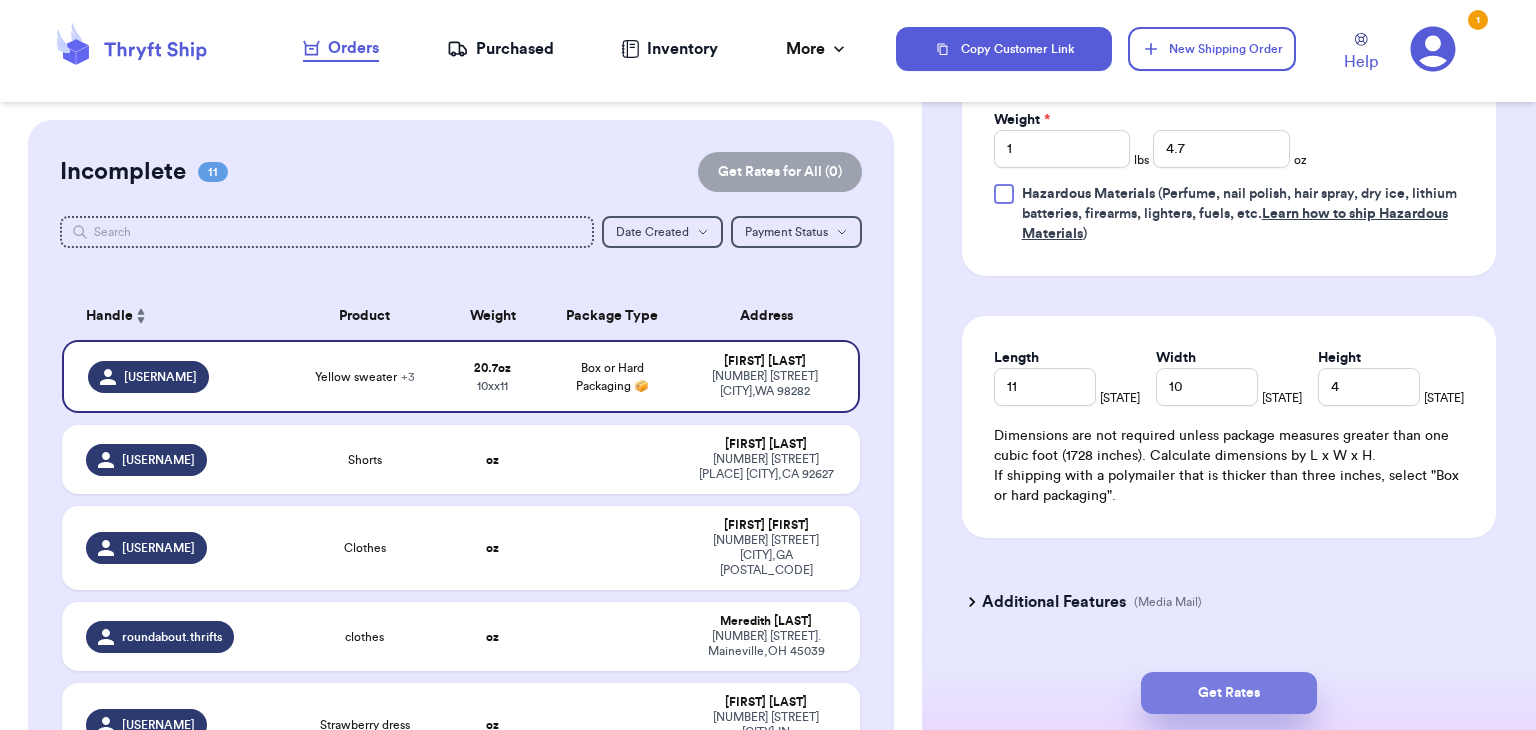 click on "Get Rates" at bounding box center (1229, 693) 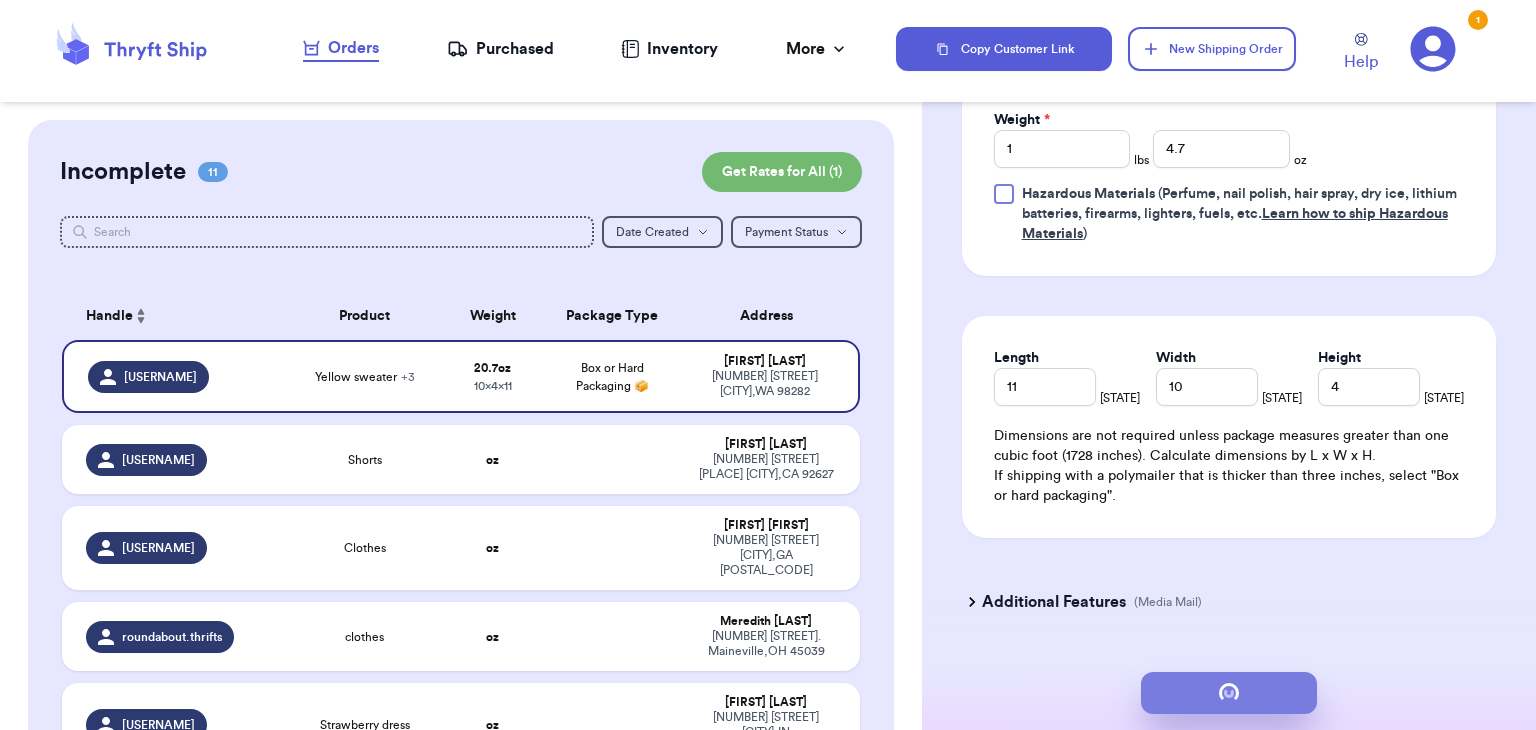 scroll, scrollTop: 0, scrollLeft: 0, axis: both 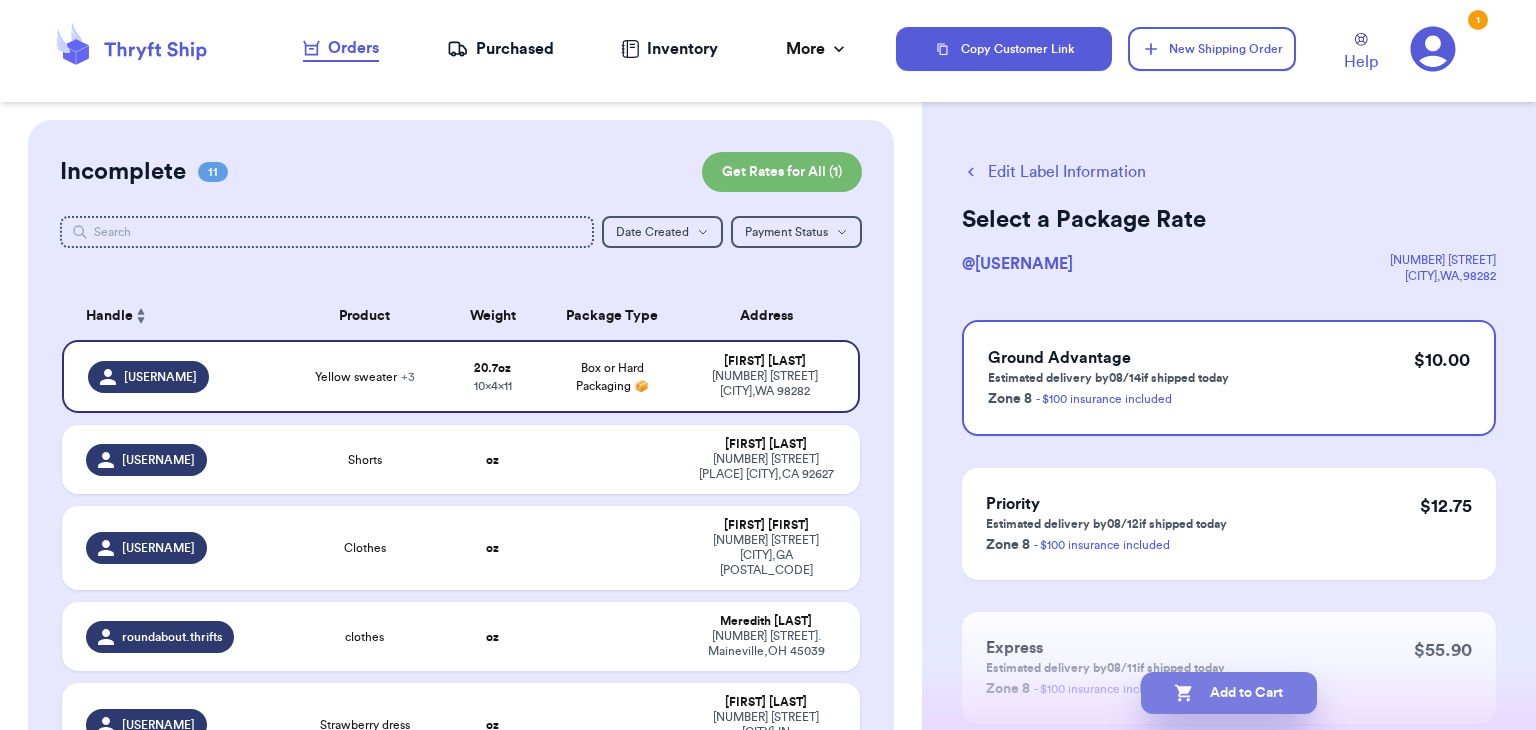 click on "Add to Cart" at bounding box center [1229, 693] 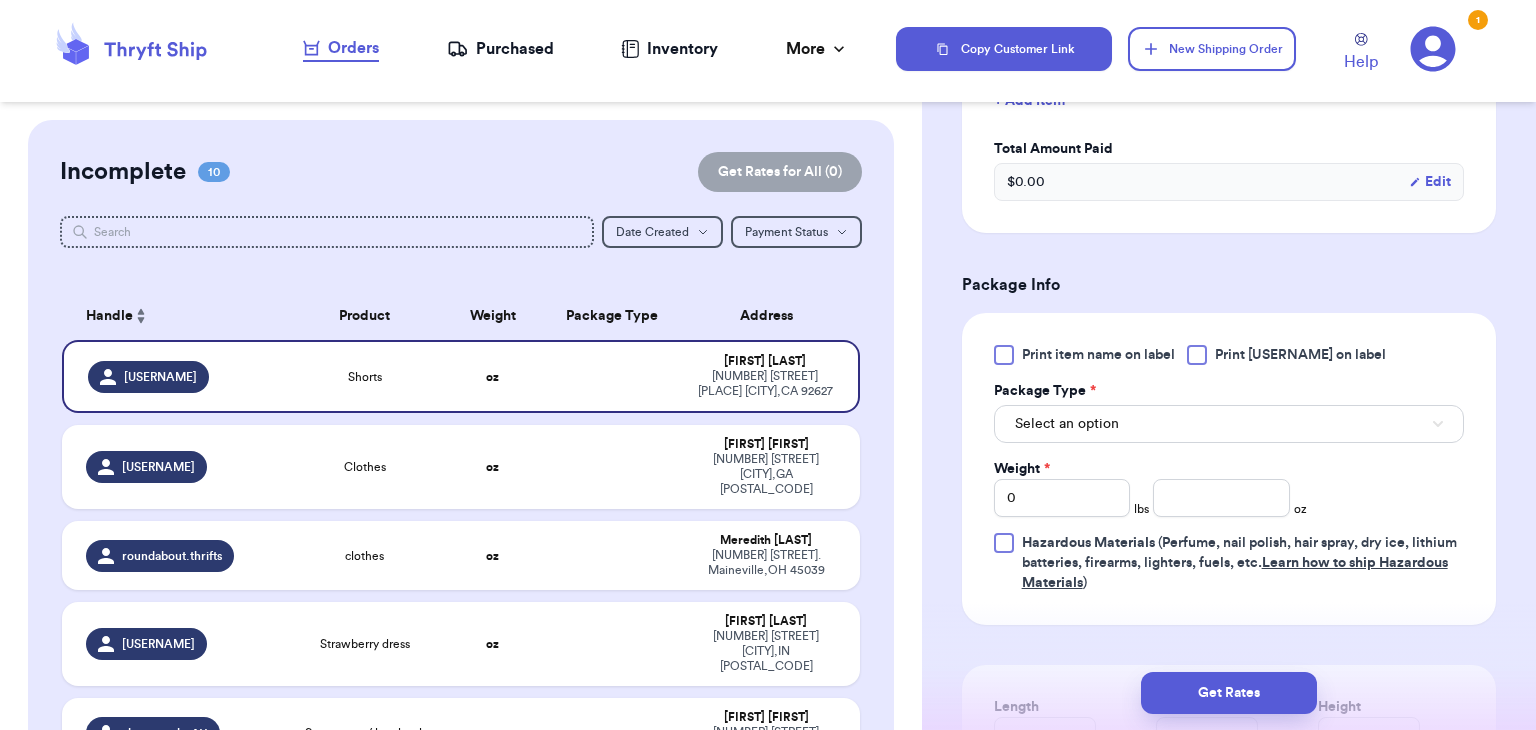 scroll, scrollTop: 680, scrollLeft: 0, axis: vertical 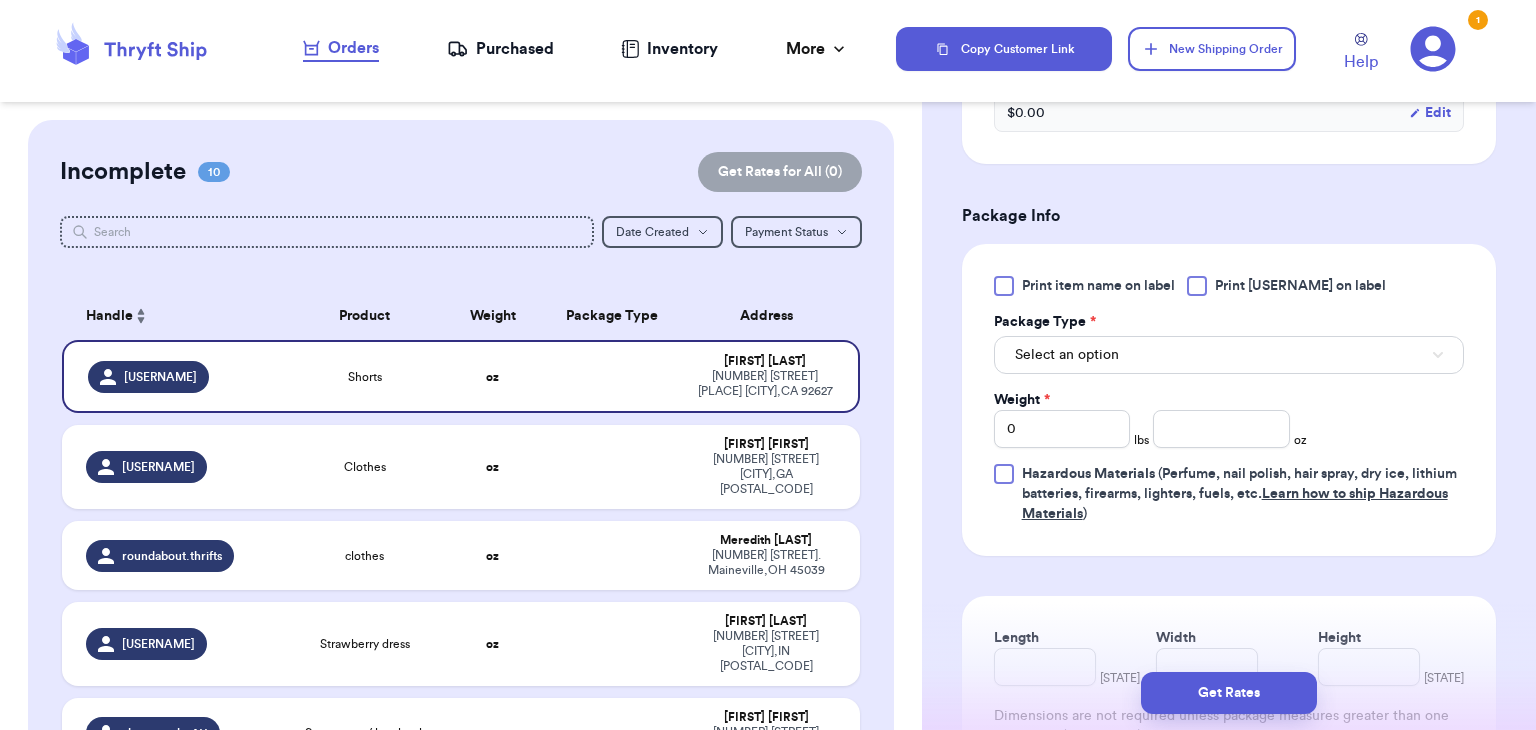 click on "Print item name on label Print username on label Package Type * Select an option Weight * 0 lbs oz Hazardous Materials   (Perfume, nail polish, hair spray, dry ice, lithium batteries, firearms, lighters, fuels, etc.  Learn how to ship Hazardous Materials )" at bounding box center (1229, 400) 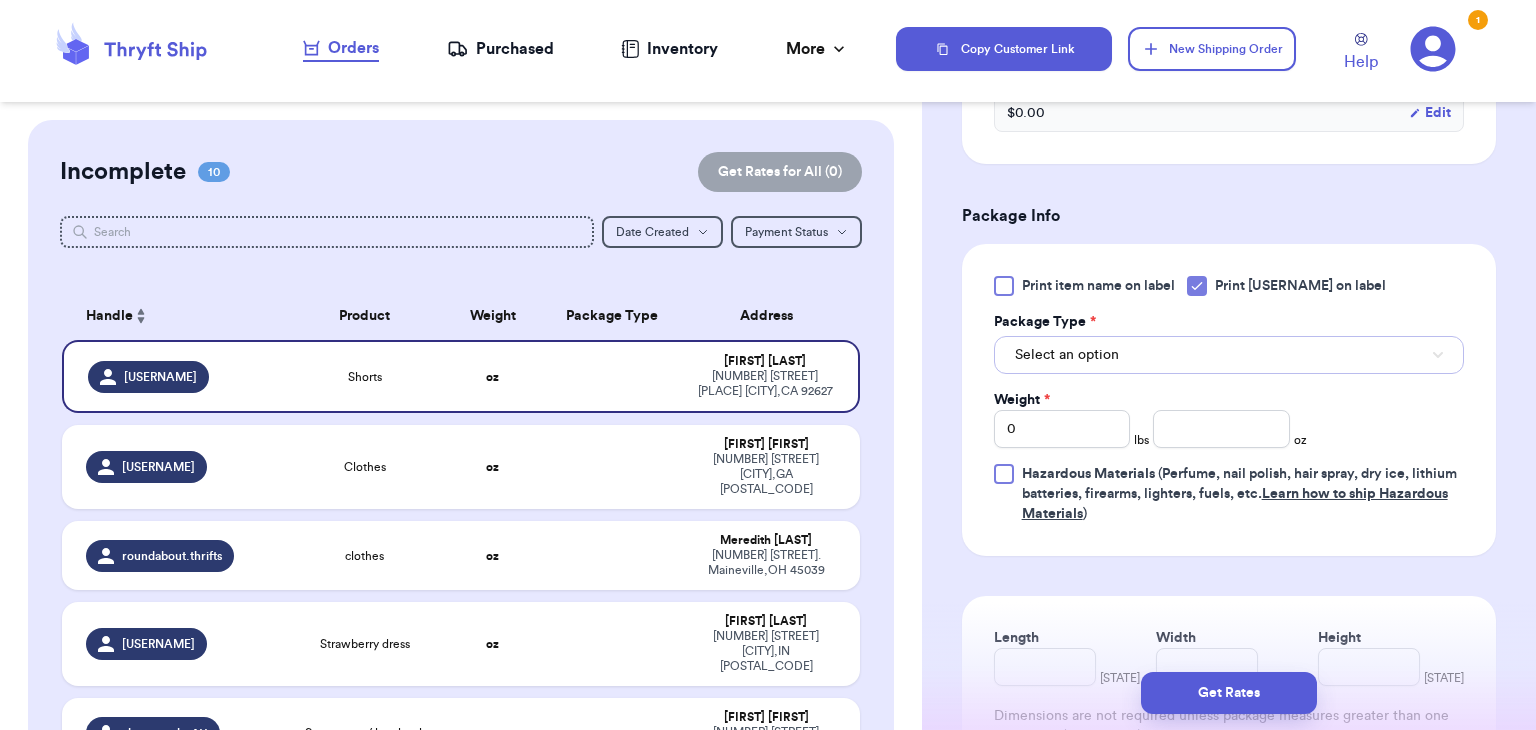 click on "Select an option" at bounding box center (1229, 355) 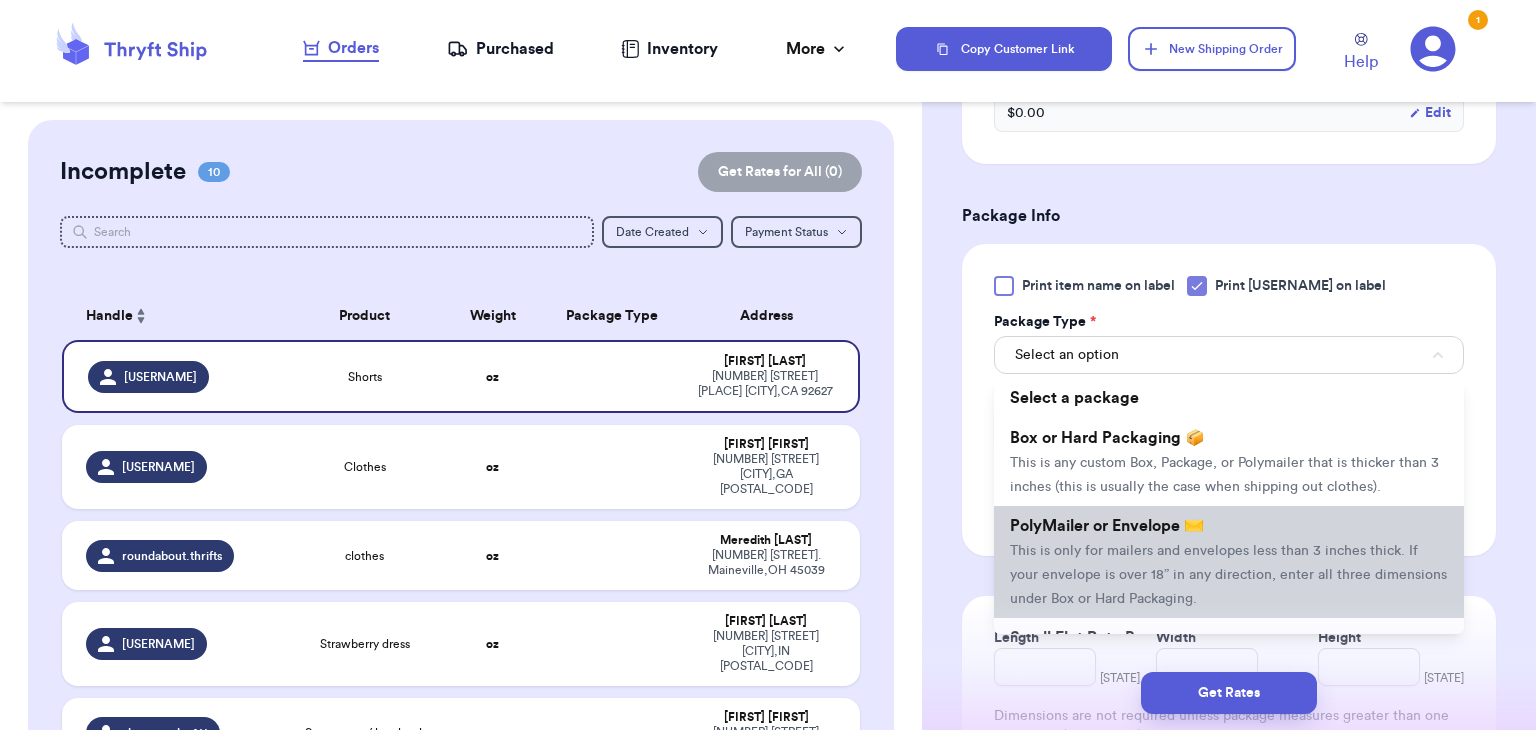 click on "This is only for mailers and envelopes less than 3 inches thick. If your envelope is over 18” in any direction, enter all three dimensions under Box or Hard Packaging." at bounding box center (1228, 575) 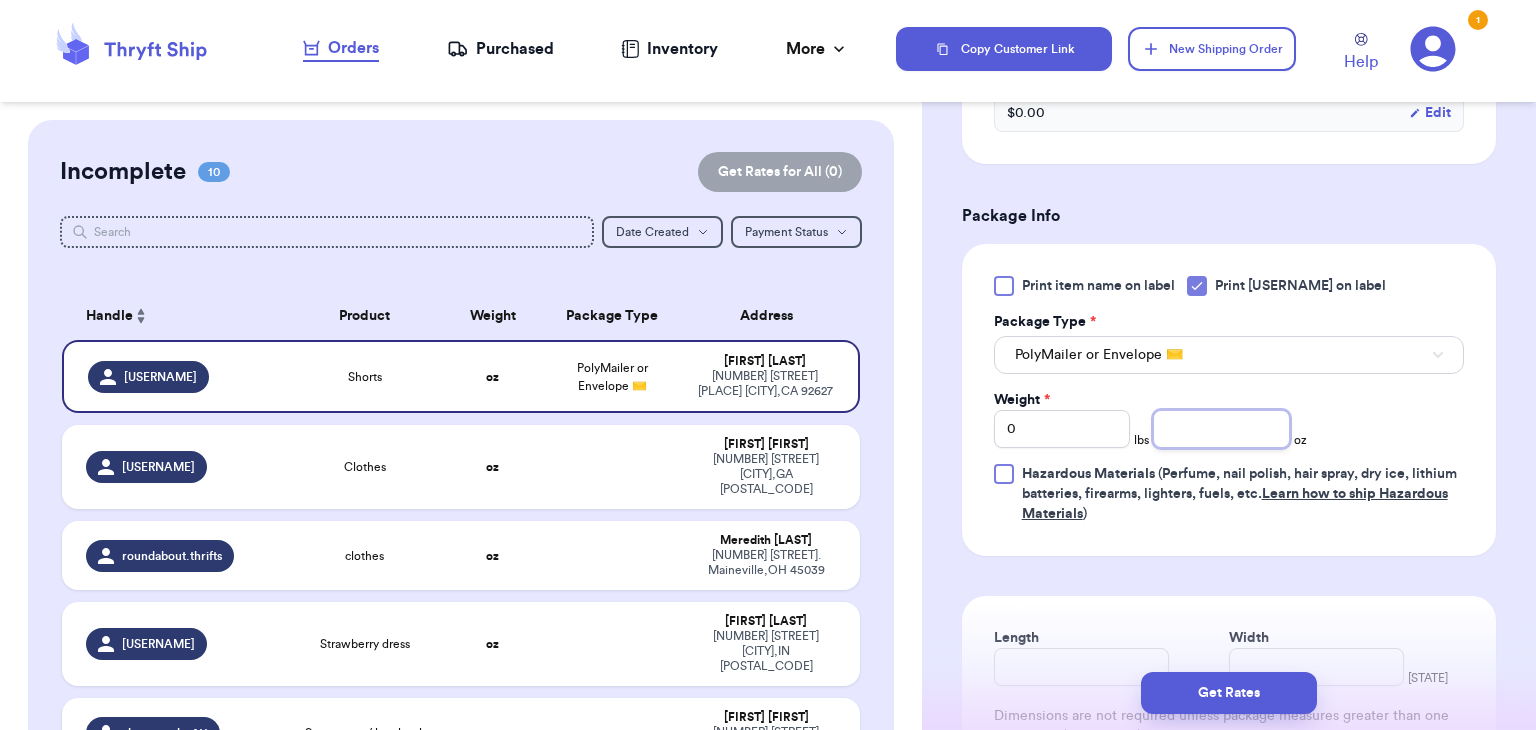 click at bounding box center (1221, 429) 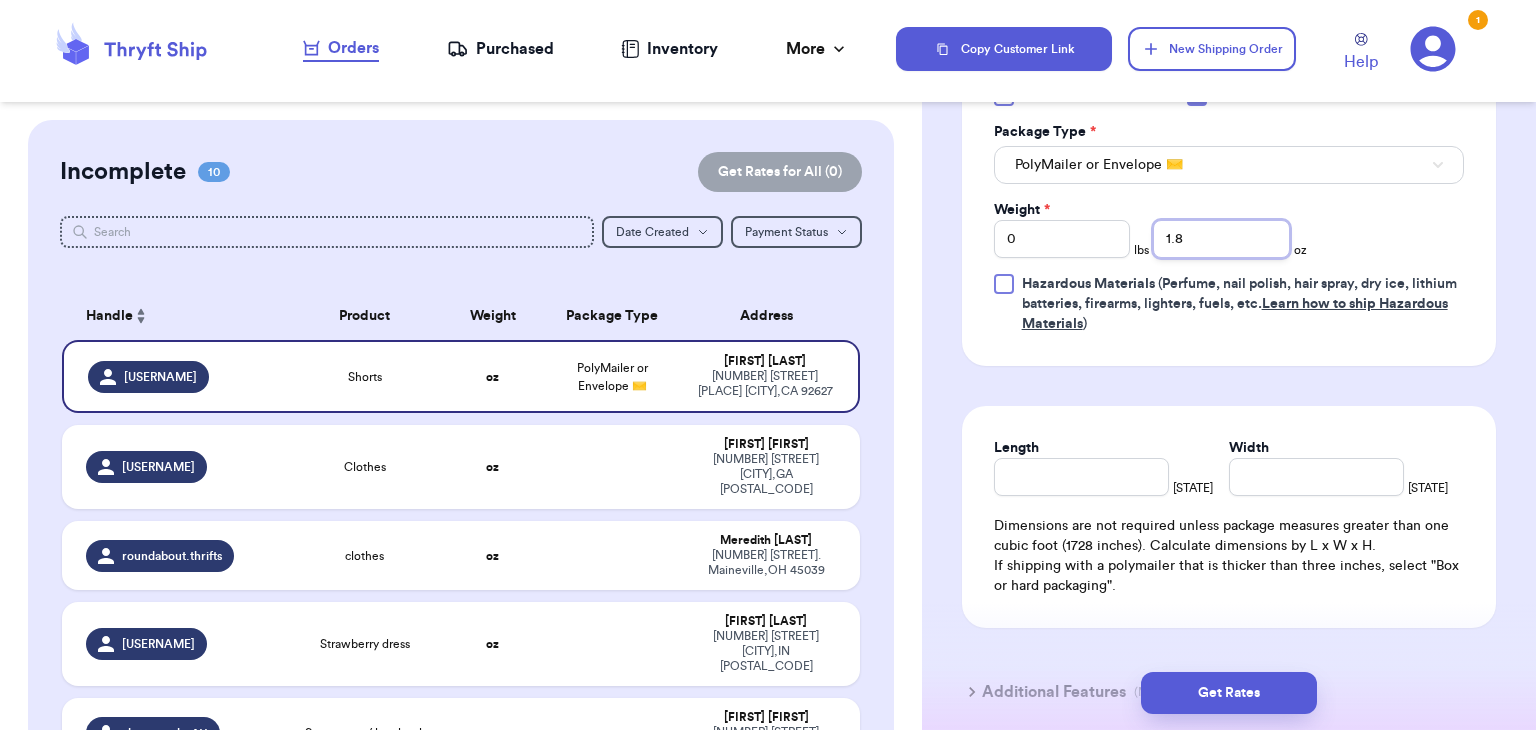 scroll, scrollTop: 871, scrollLeft: 0, axis: vertical 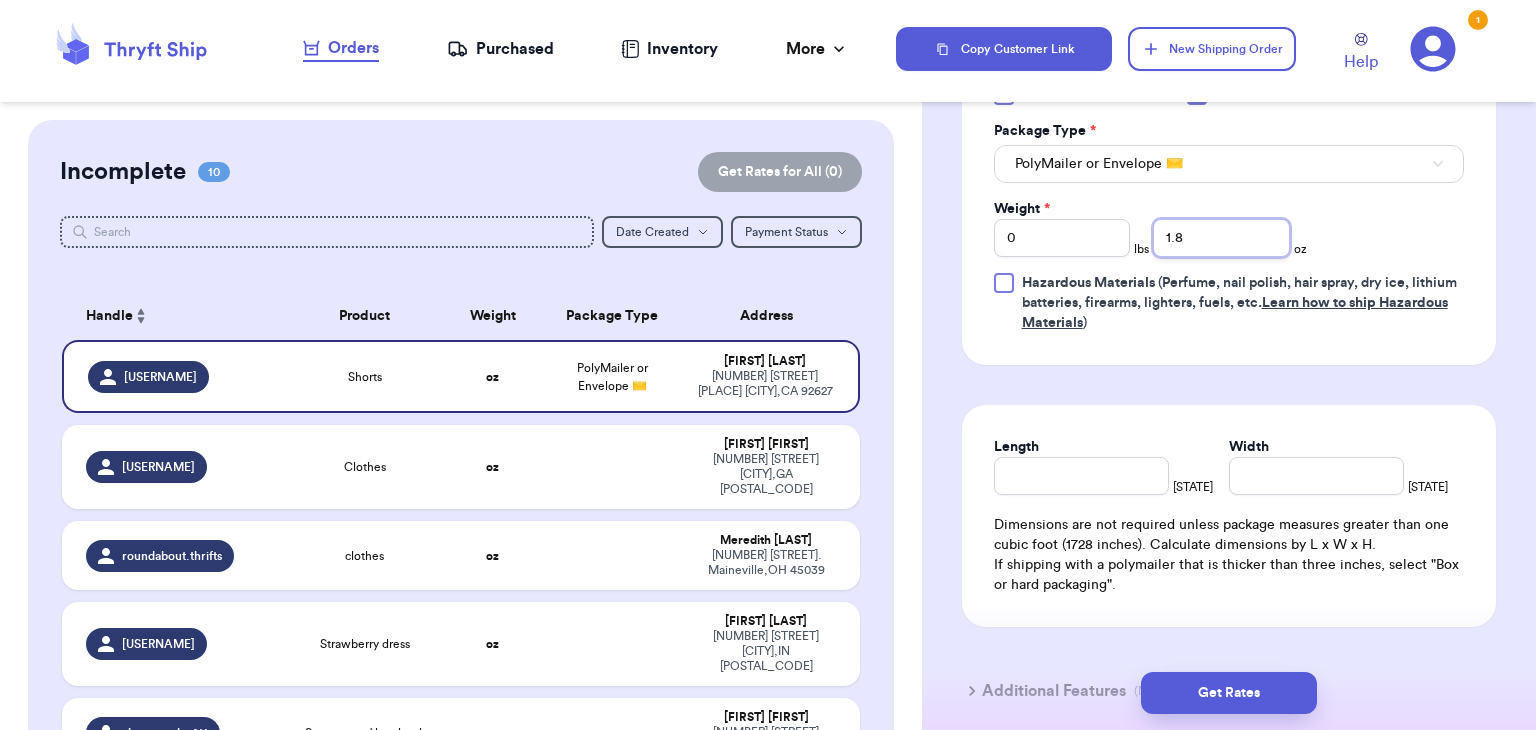 type on "1.8" 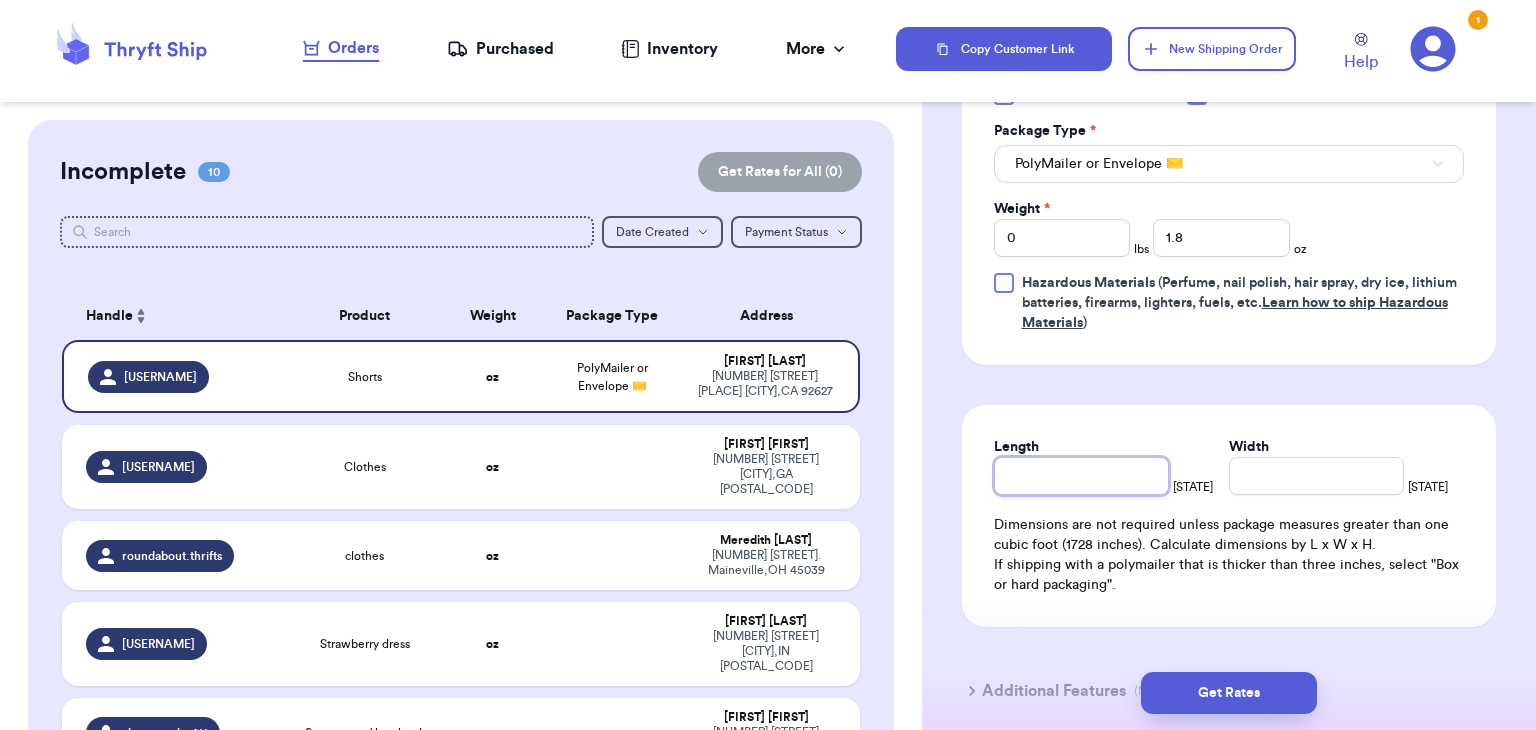 click on "Length" at bounding box center (1081, 476) 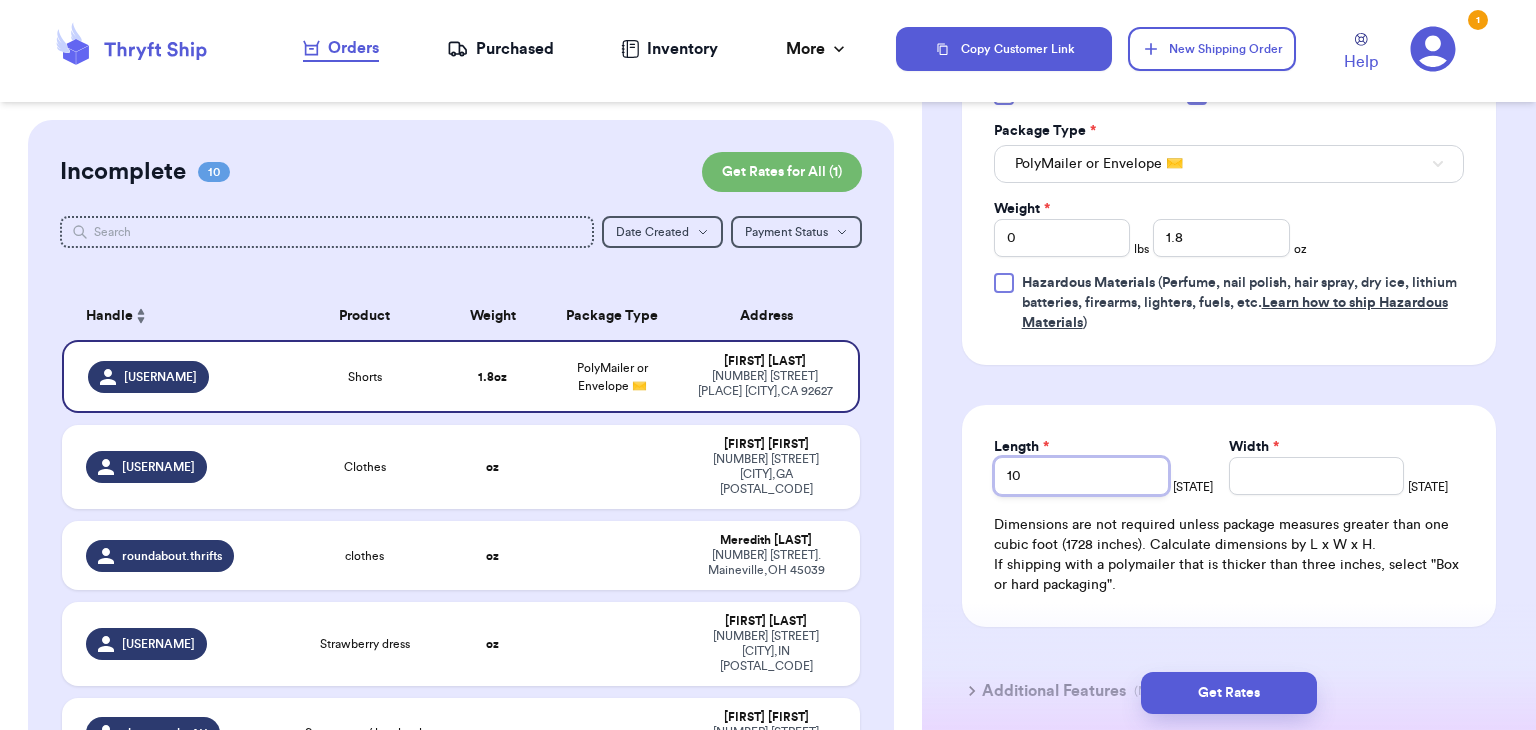 type on "10" 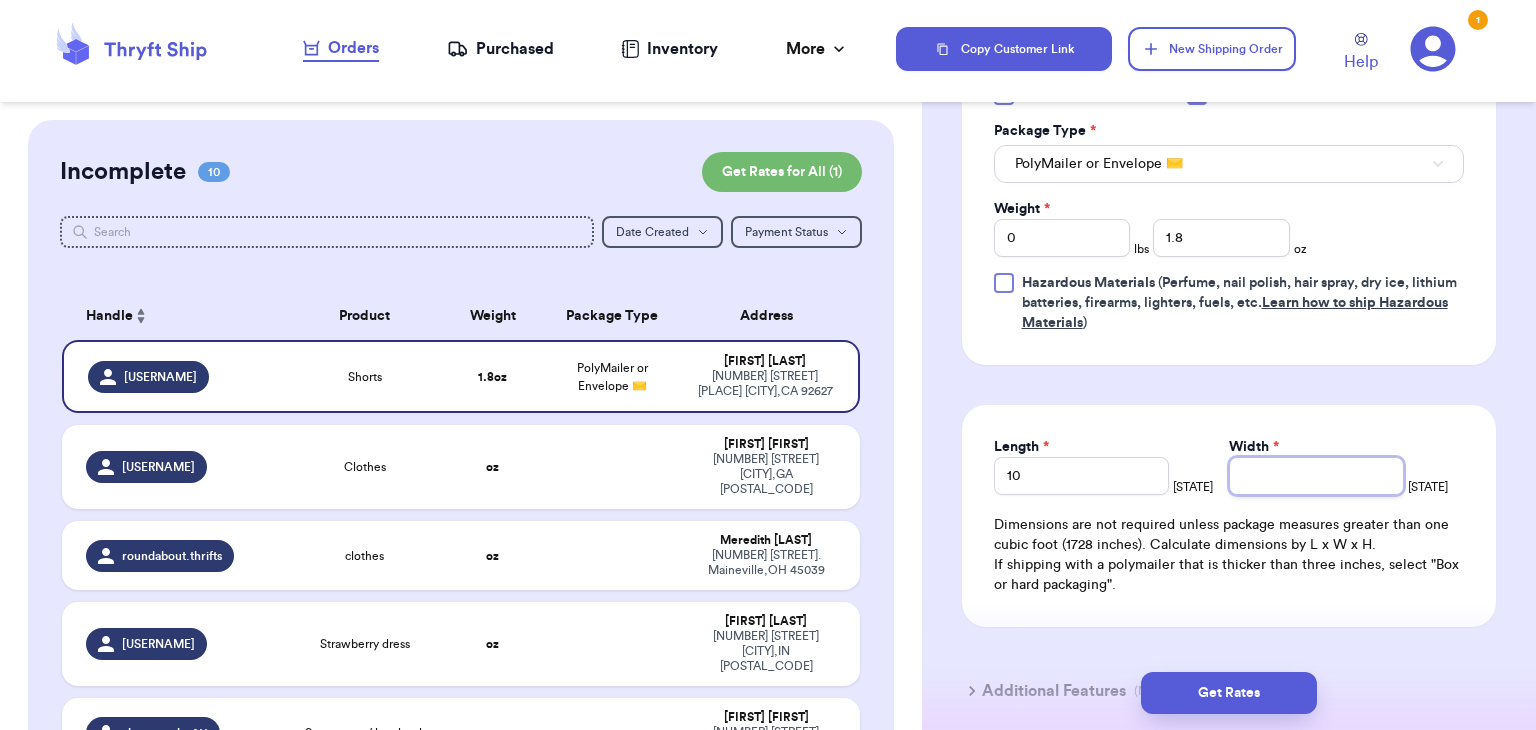 click on "Width *" at bounding box center [1316, 476] 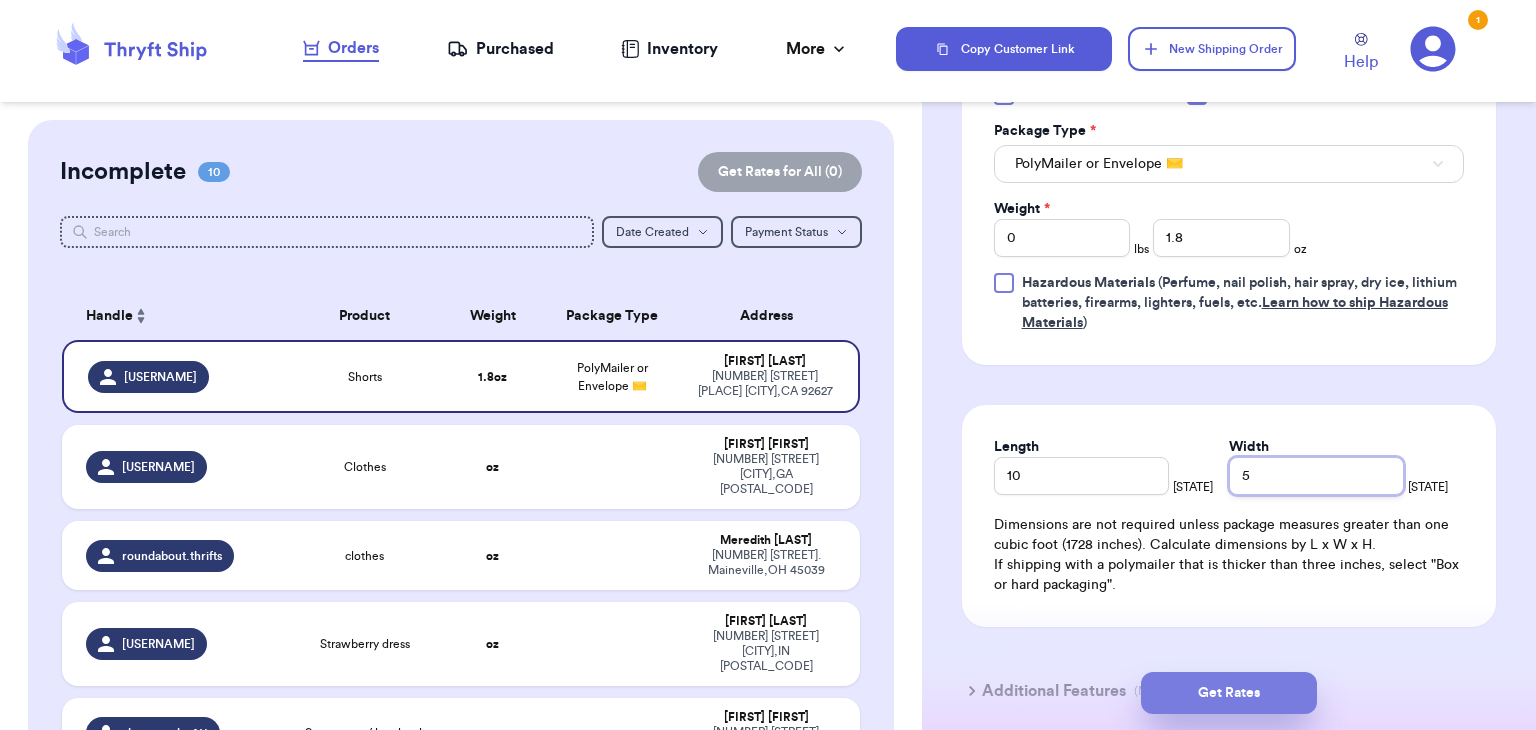 type on "5" 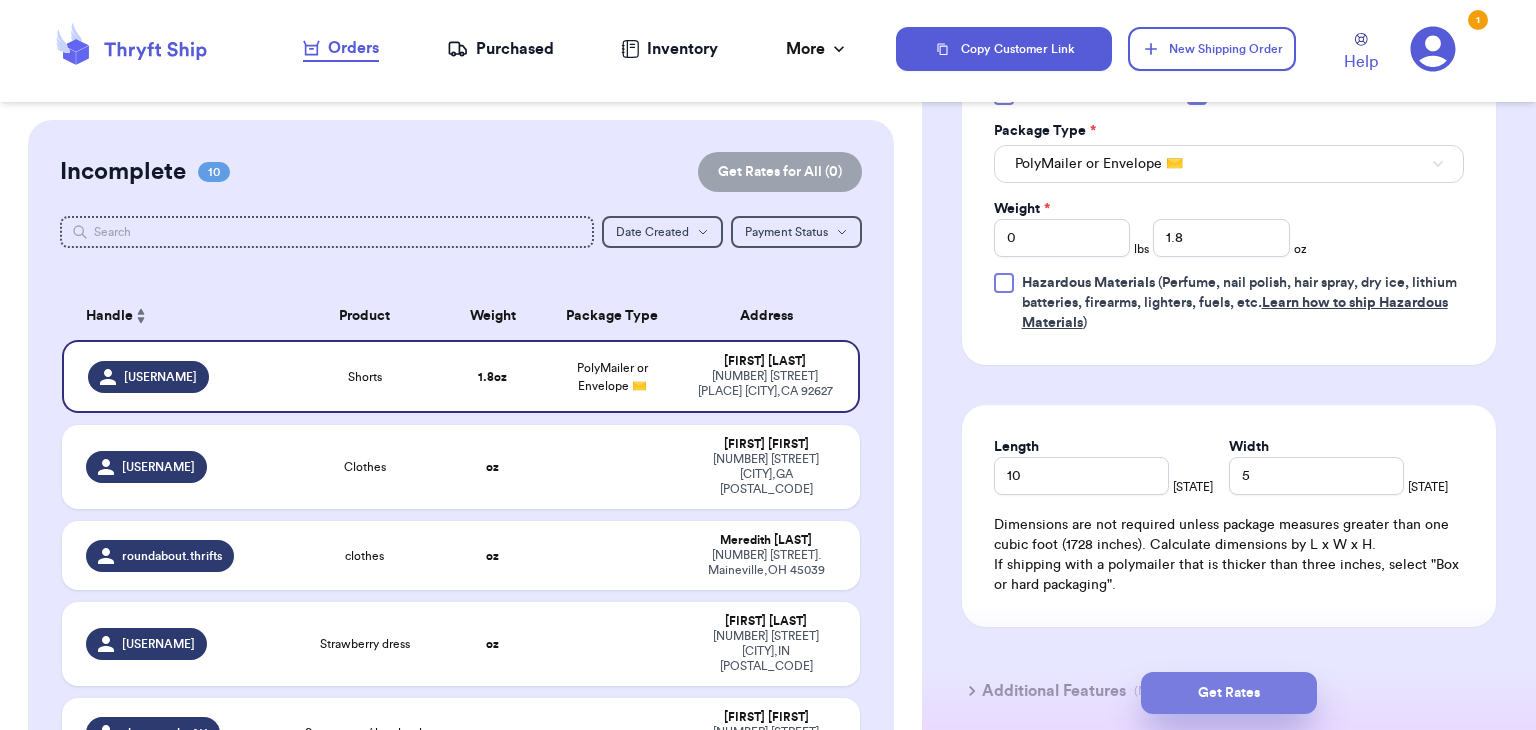 click on "Get Rates" at bounding box center (1229, 693) 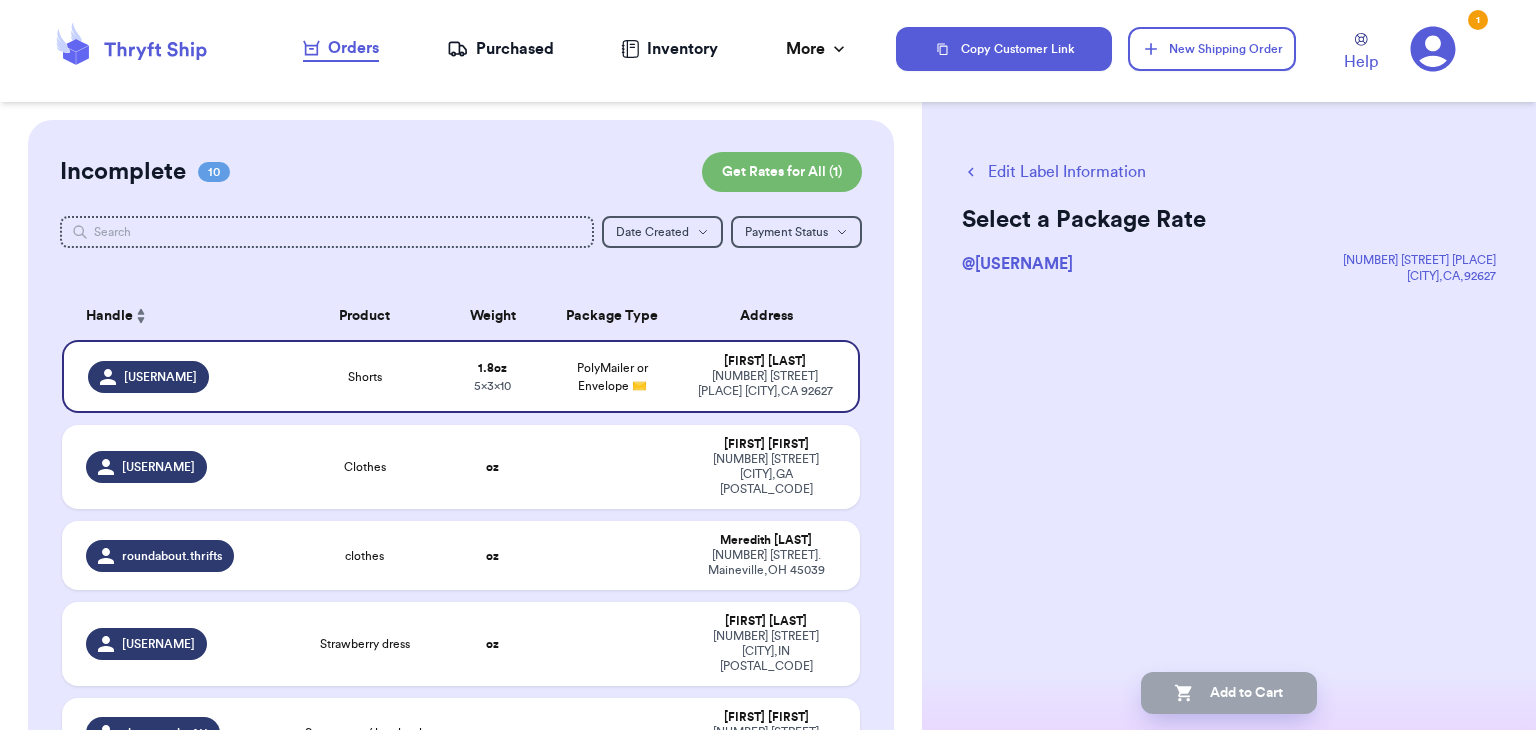 scroll, scrollTop: 0, scrollLeft: 0, axis: both 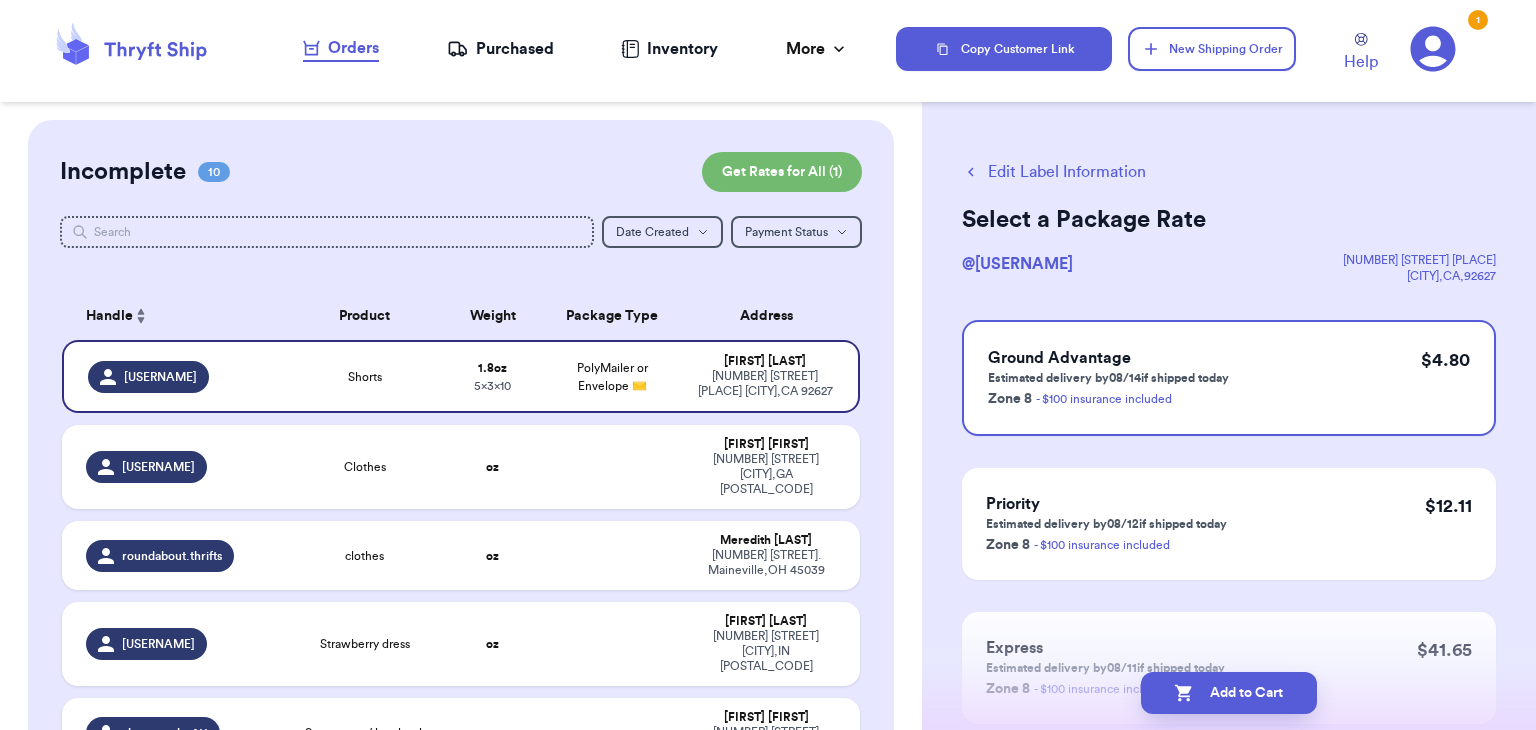 click on "Add to Cart" at bounding box center (1229, 693) 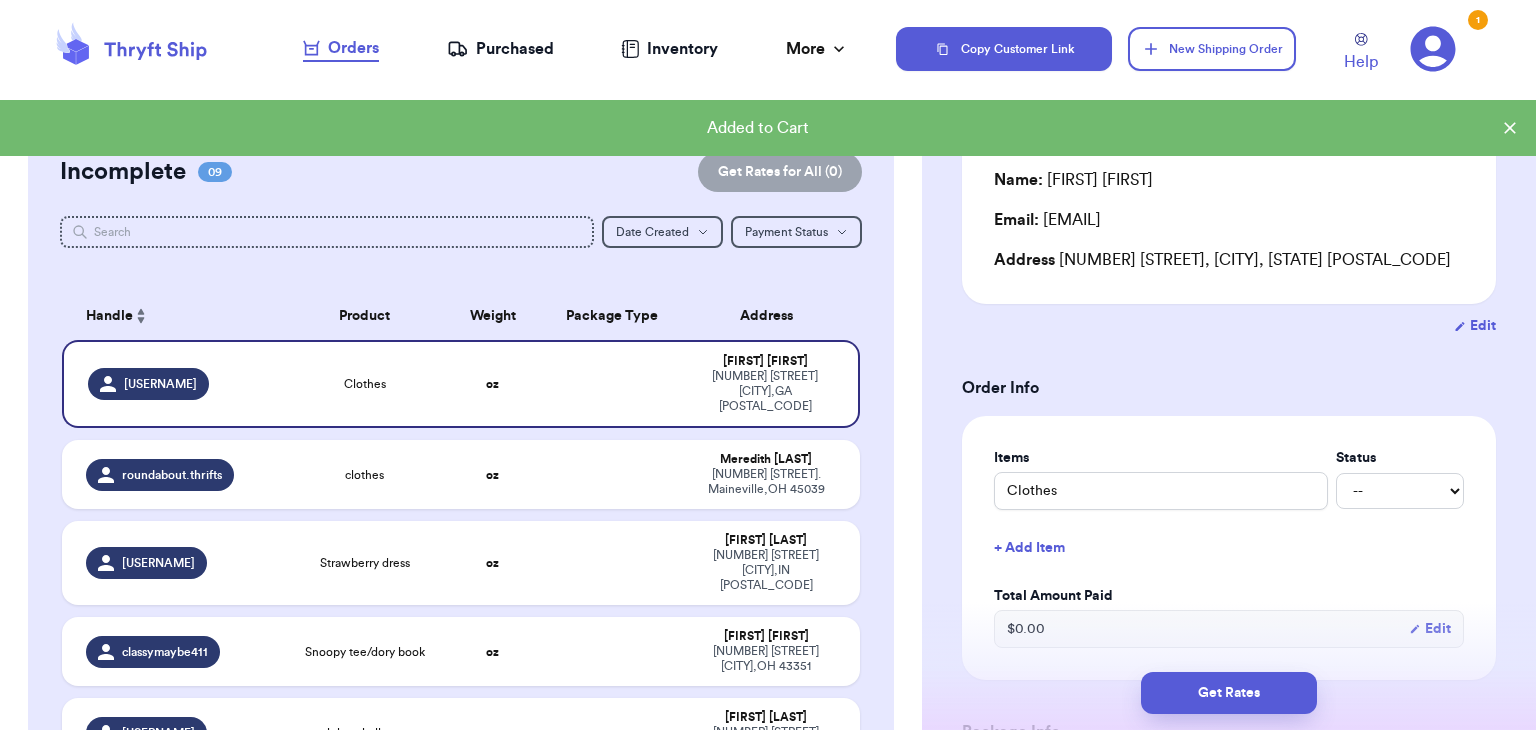 scroll, scrollTop: 167, scrollLeft: 0, axis: vertical 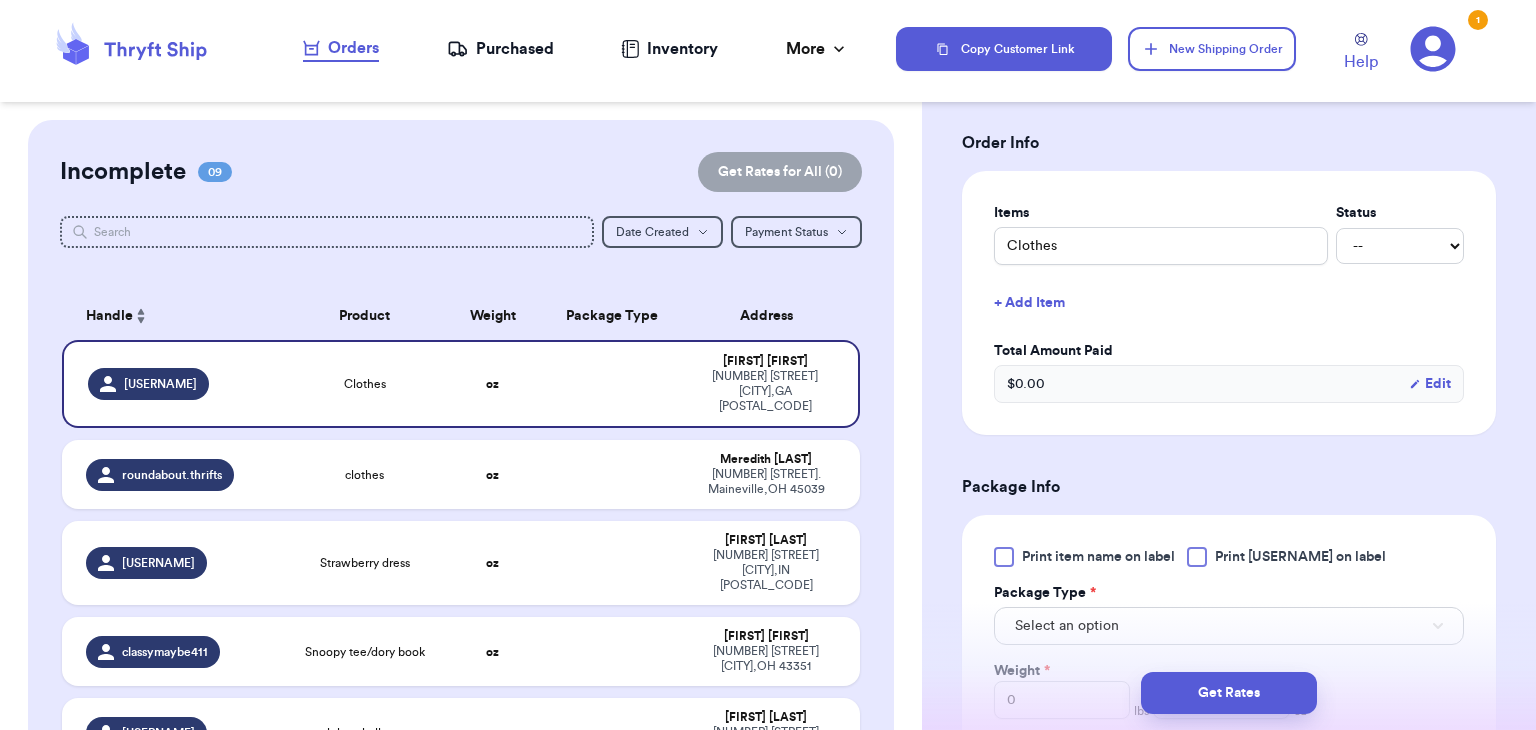click at bounding box center (1197, 557) 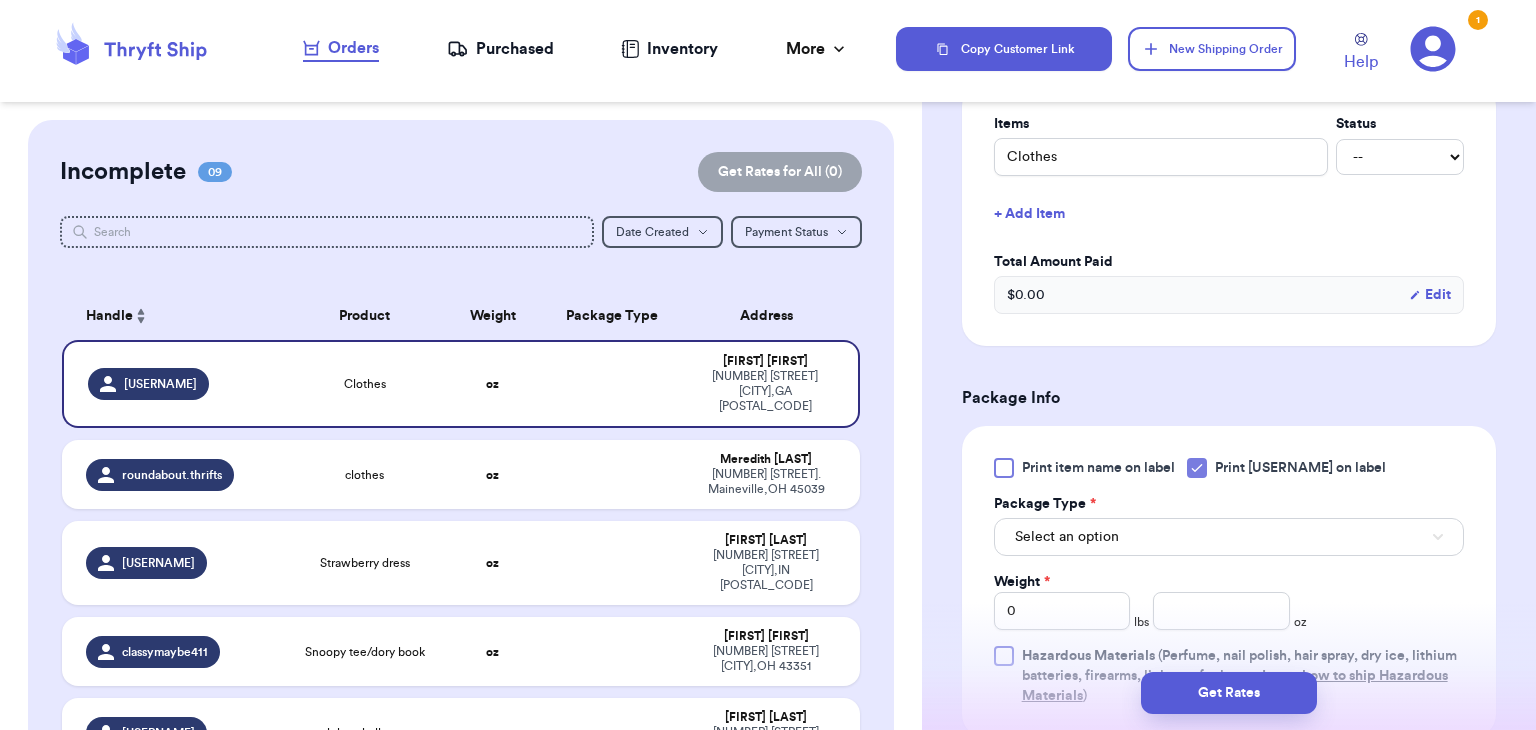 scroll, scrollTop: 501, scrollLeft: 0, axis: vertical 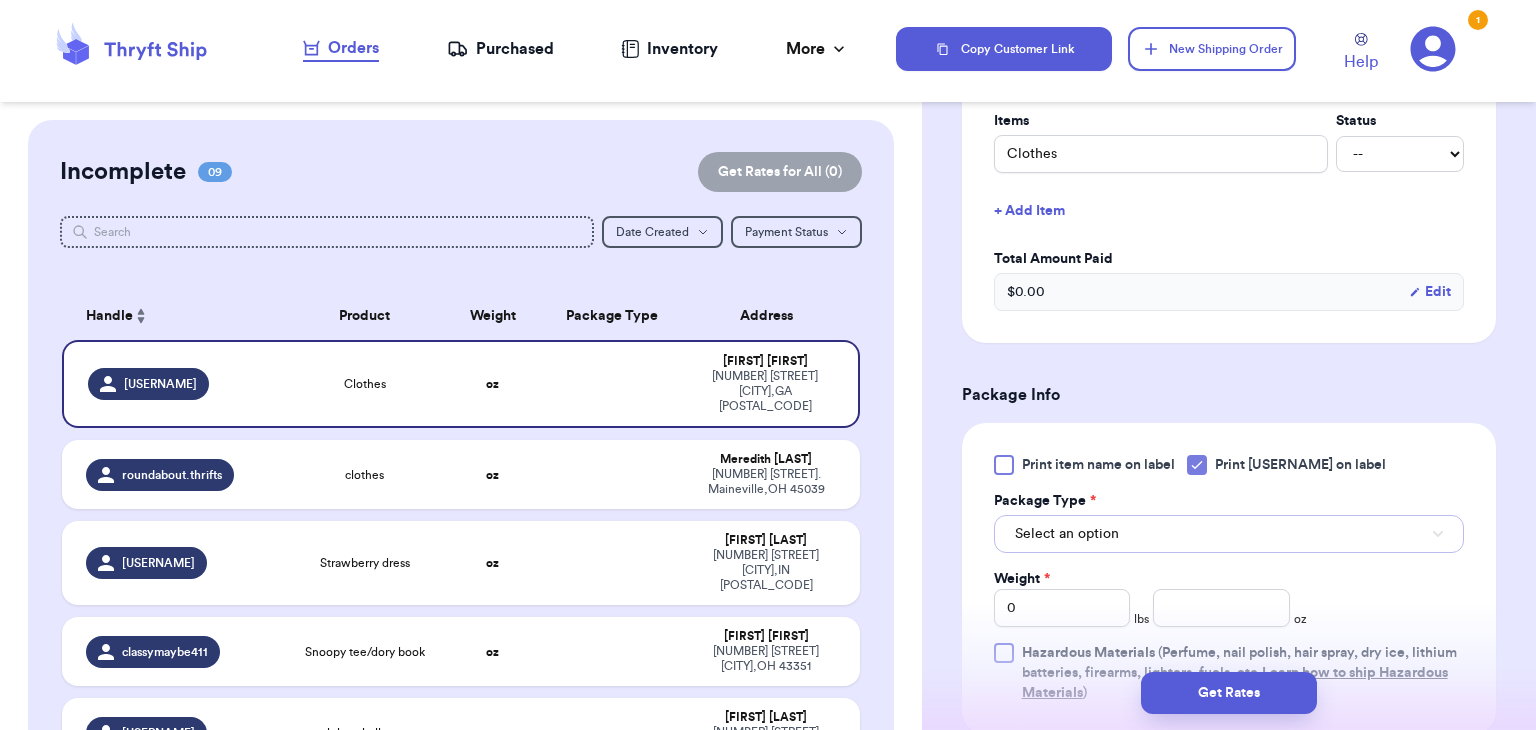 click on "Select an option" at bounding box center [1229, 534] 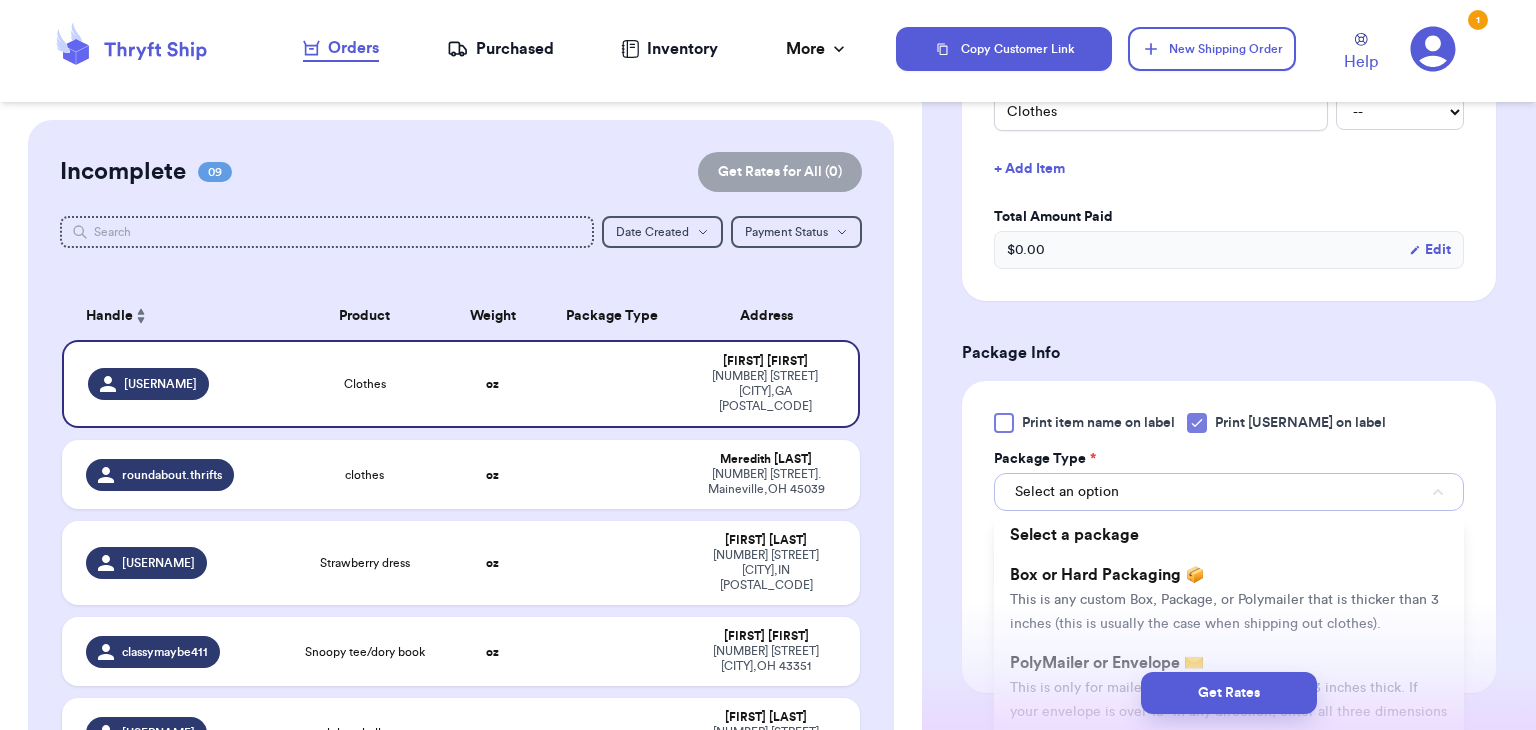 scroll, scrollTop: 572, scrollLeft: 0, axis: vertical 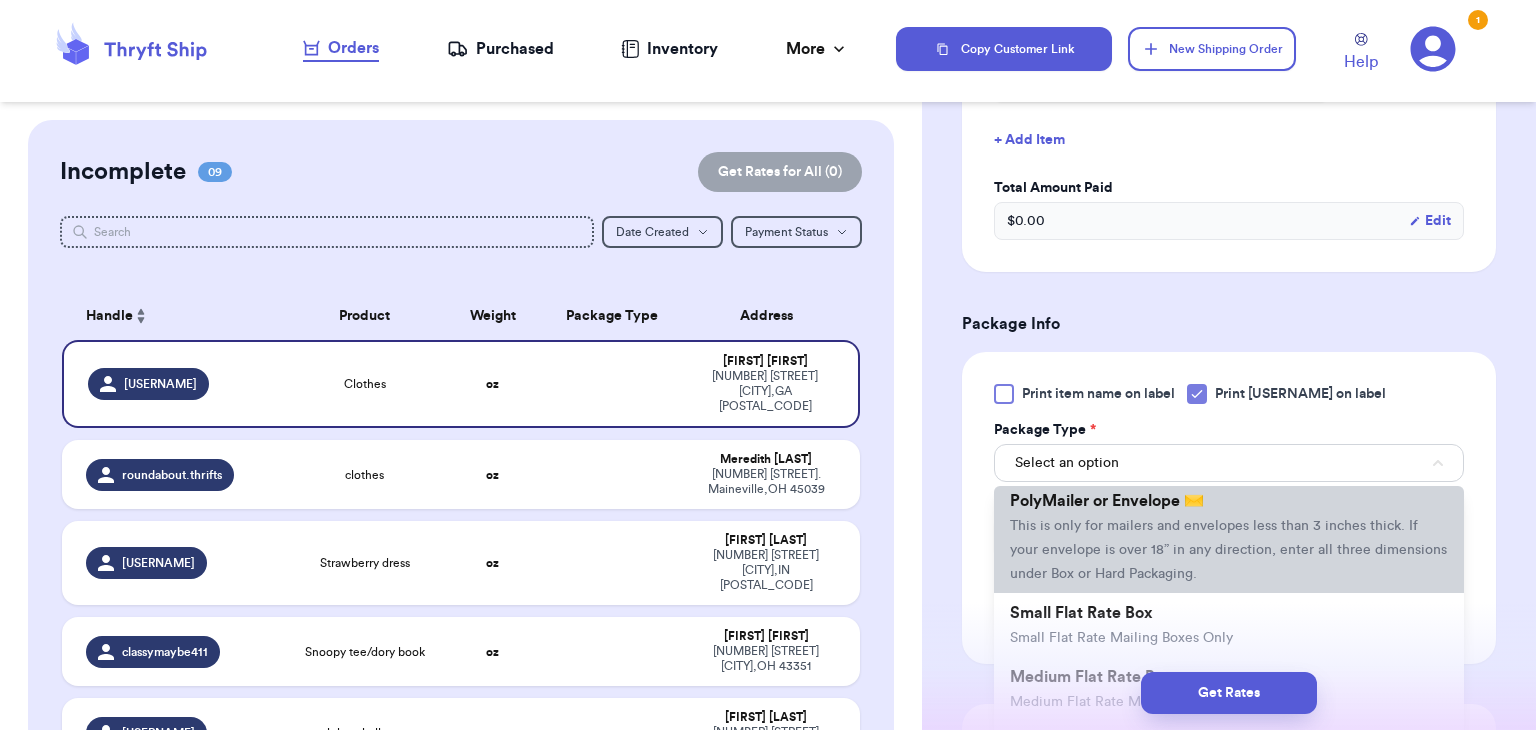 click on "PolyMailer or Envelope ✉️ This is only for mailers and envelopes less than 3 inches thick. If your envelope is over 18” in any direction, enter all three dimensions under Box or Hard Packaging." at bounding box center (1229, 537) 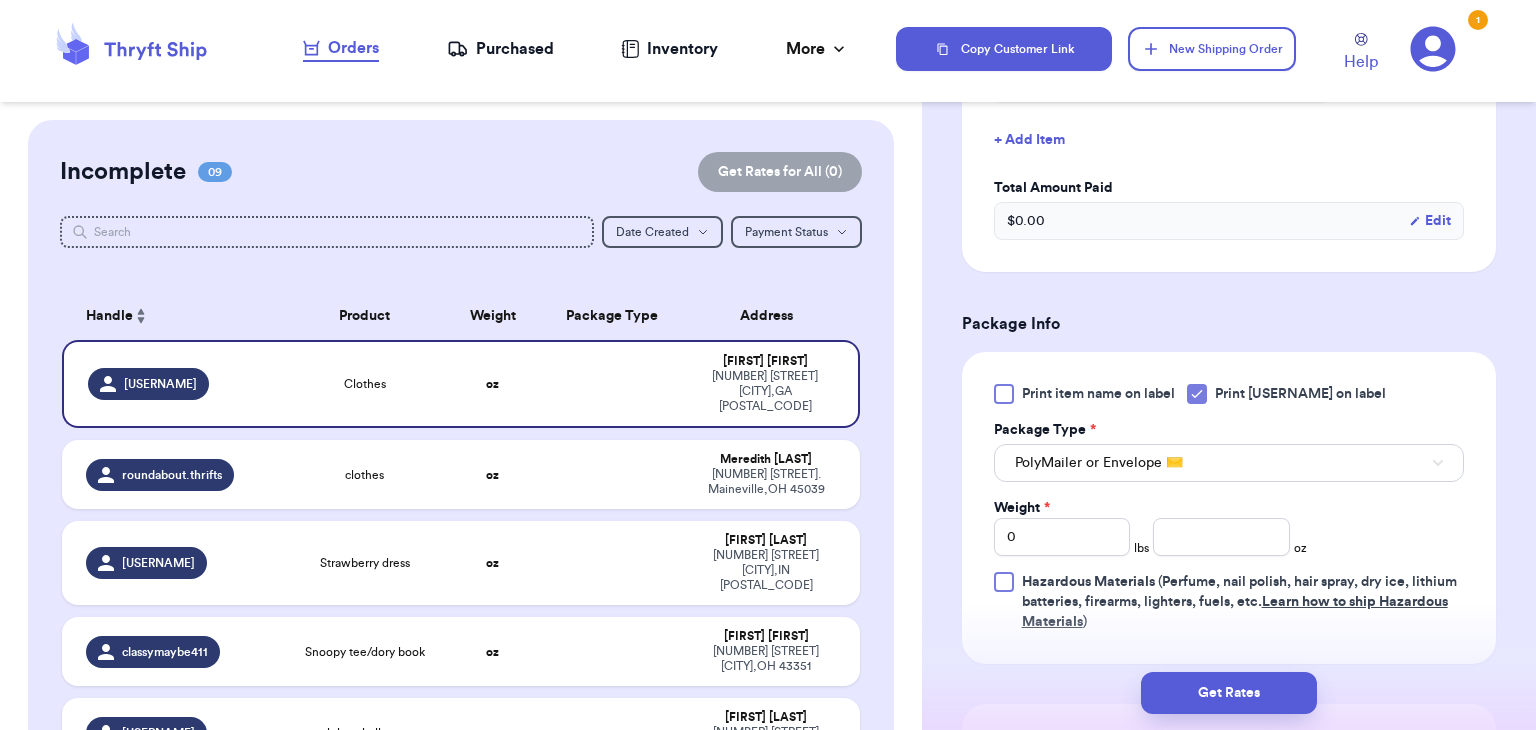 type 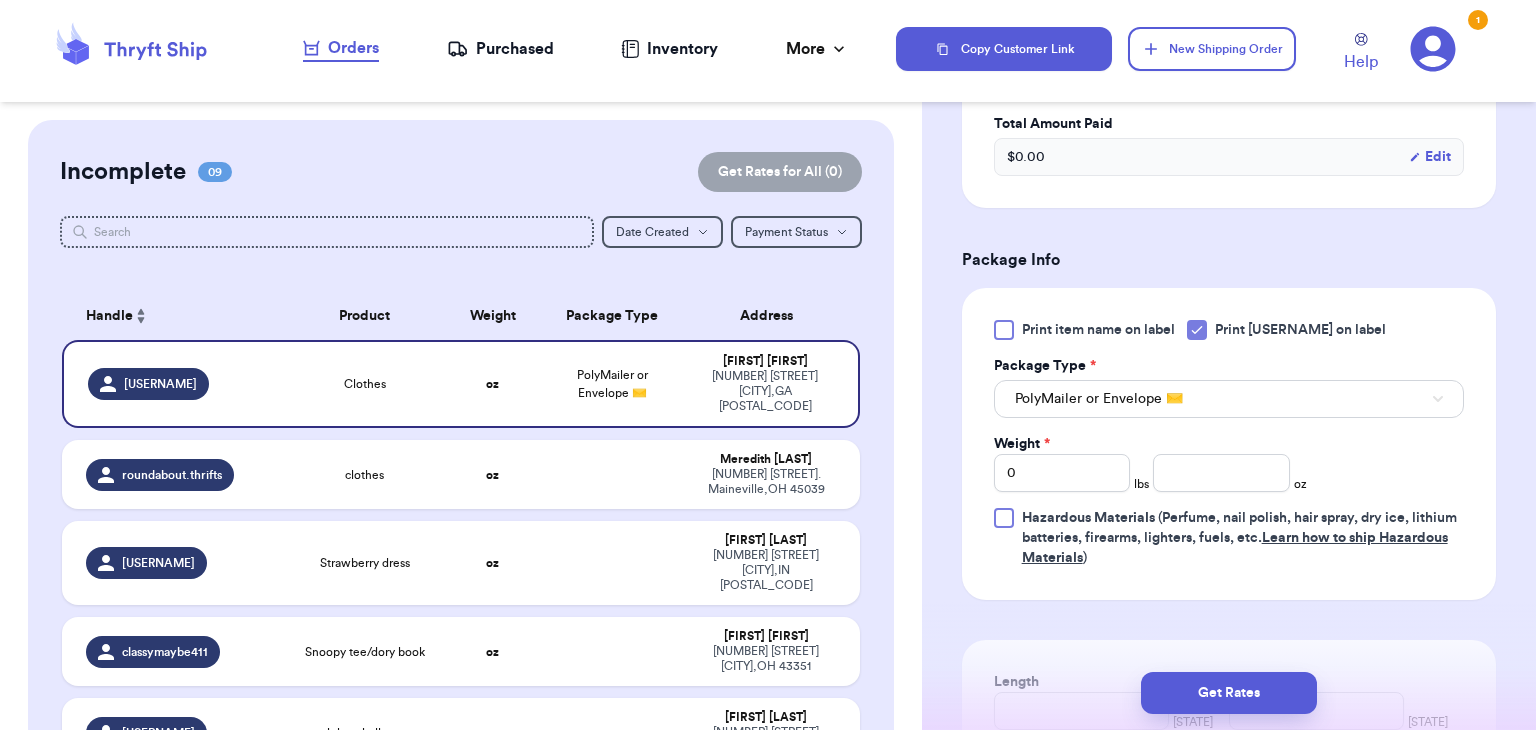 scroll, scrollTop: 643, scrollLeft: 0, axis: vertical 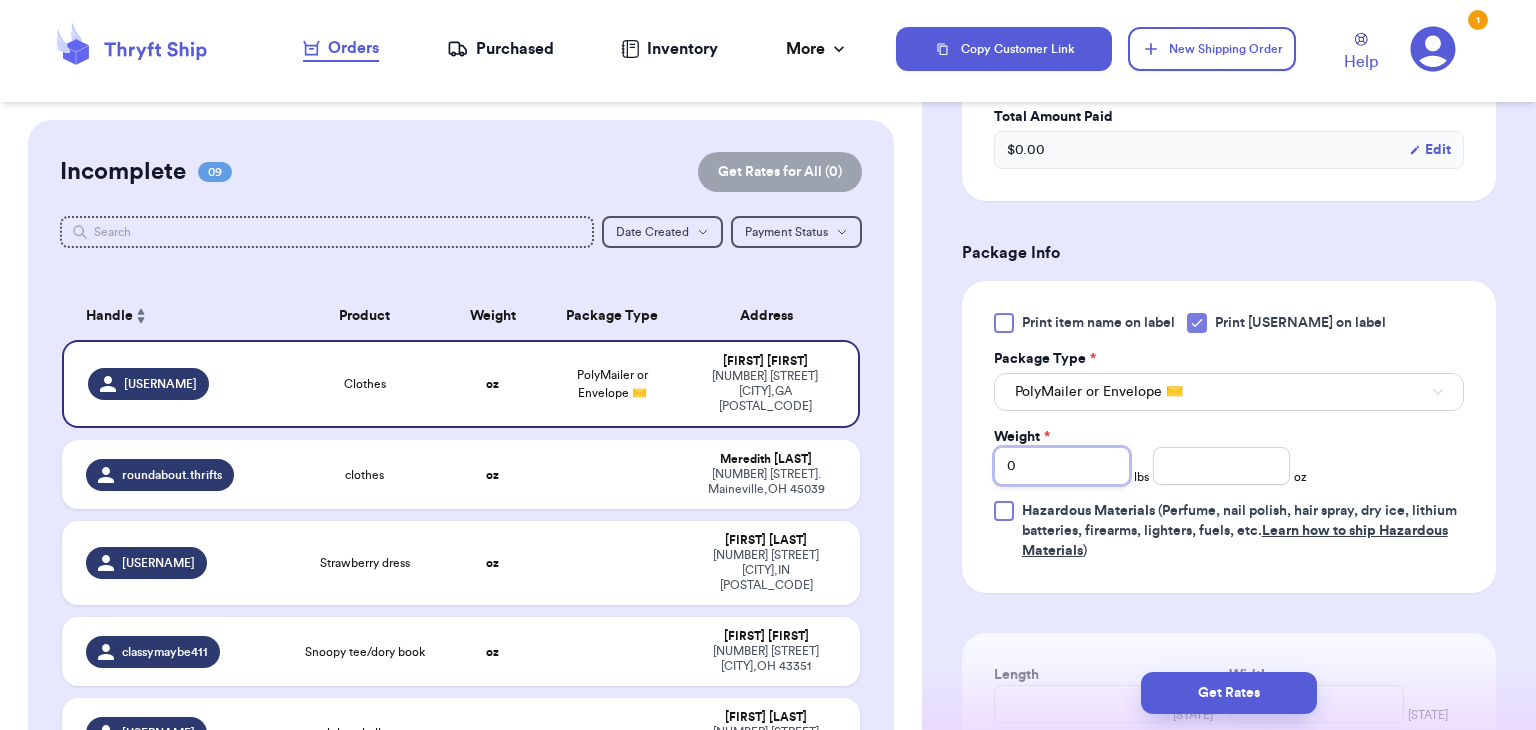 click on "0" at bounding box center [1062, 466] 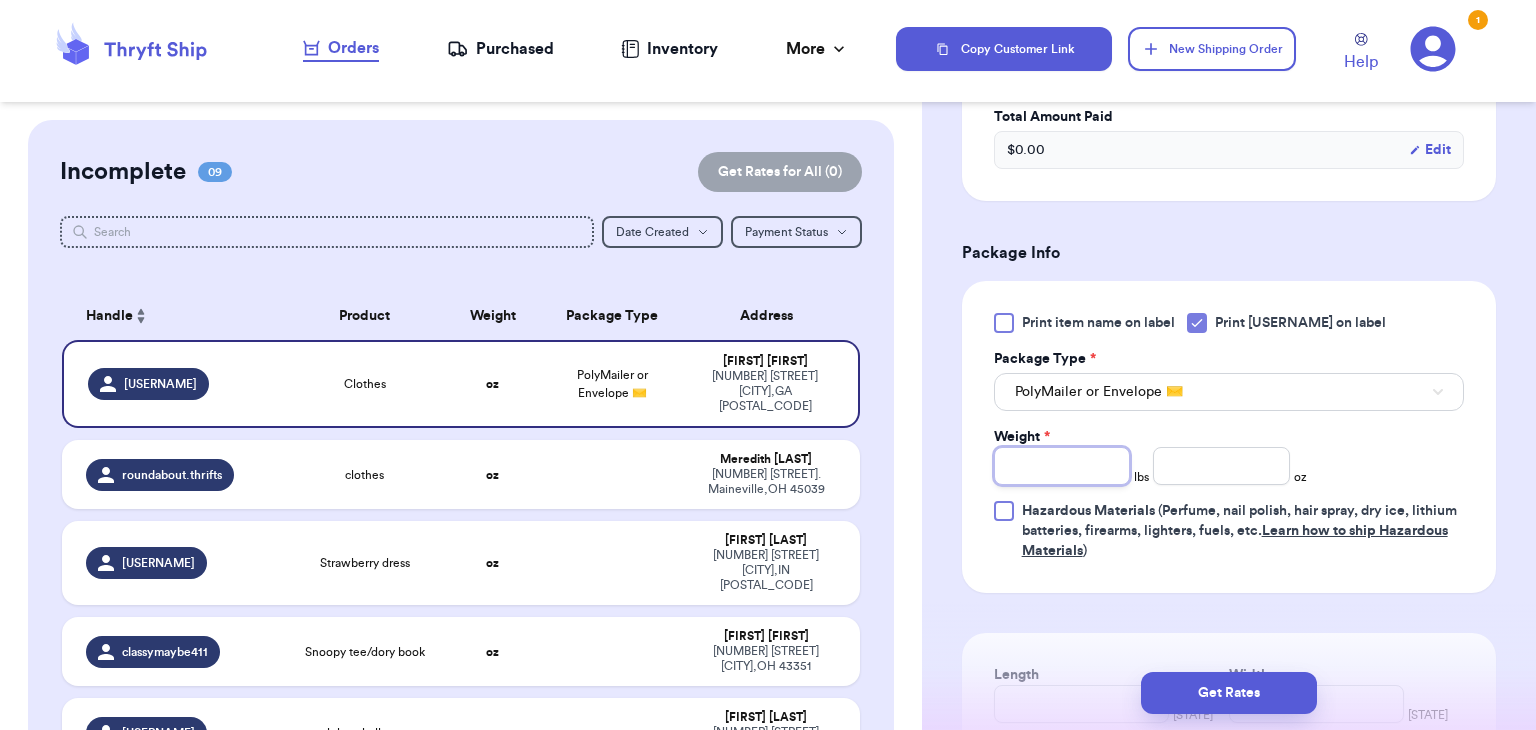 type on "1" 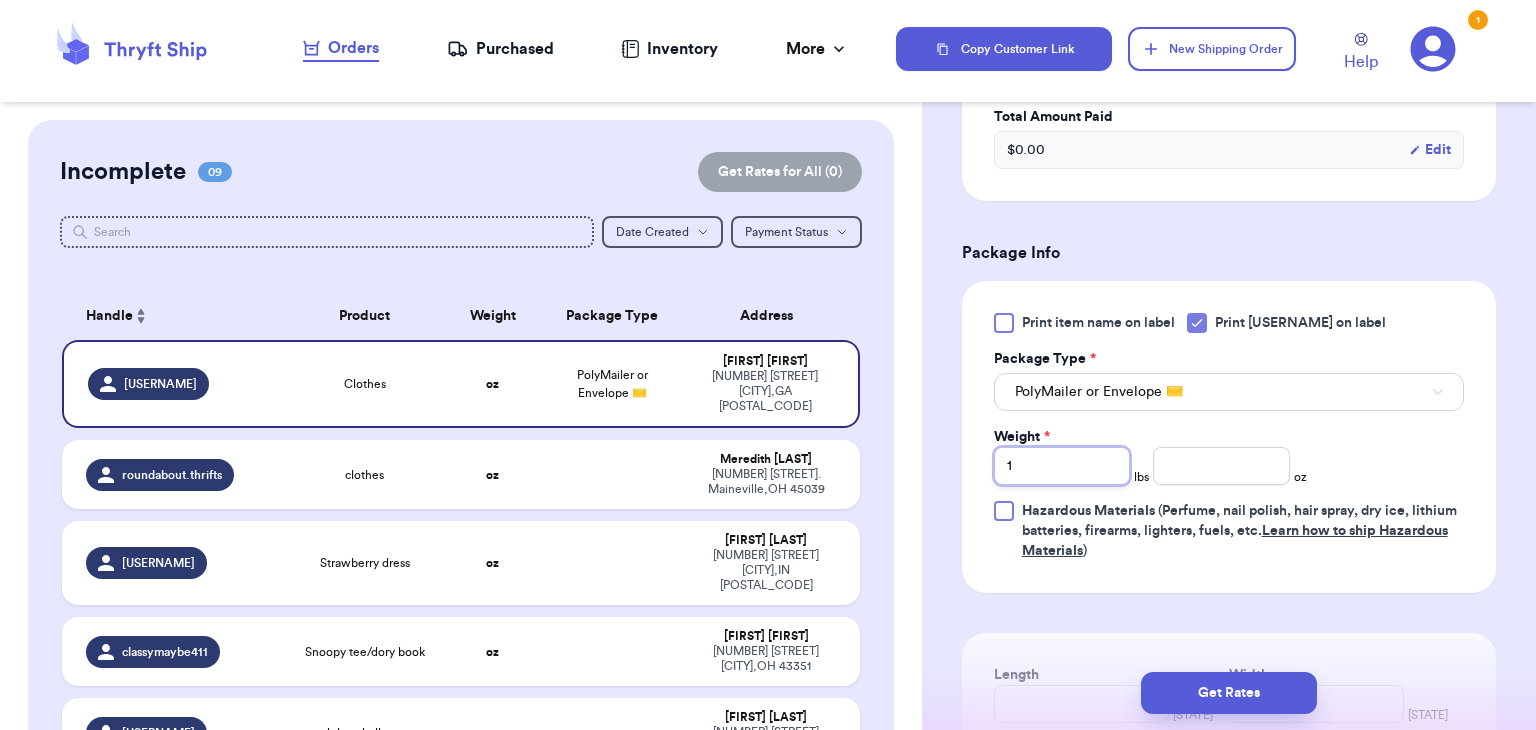 type 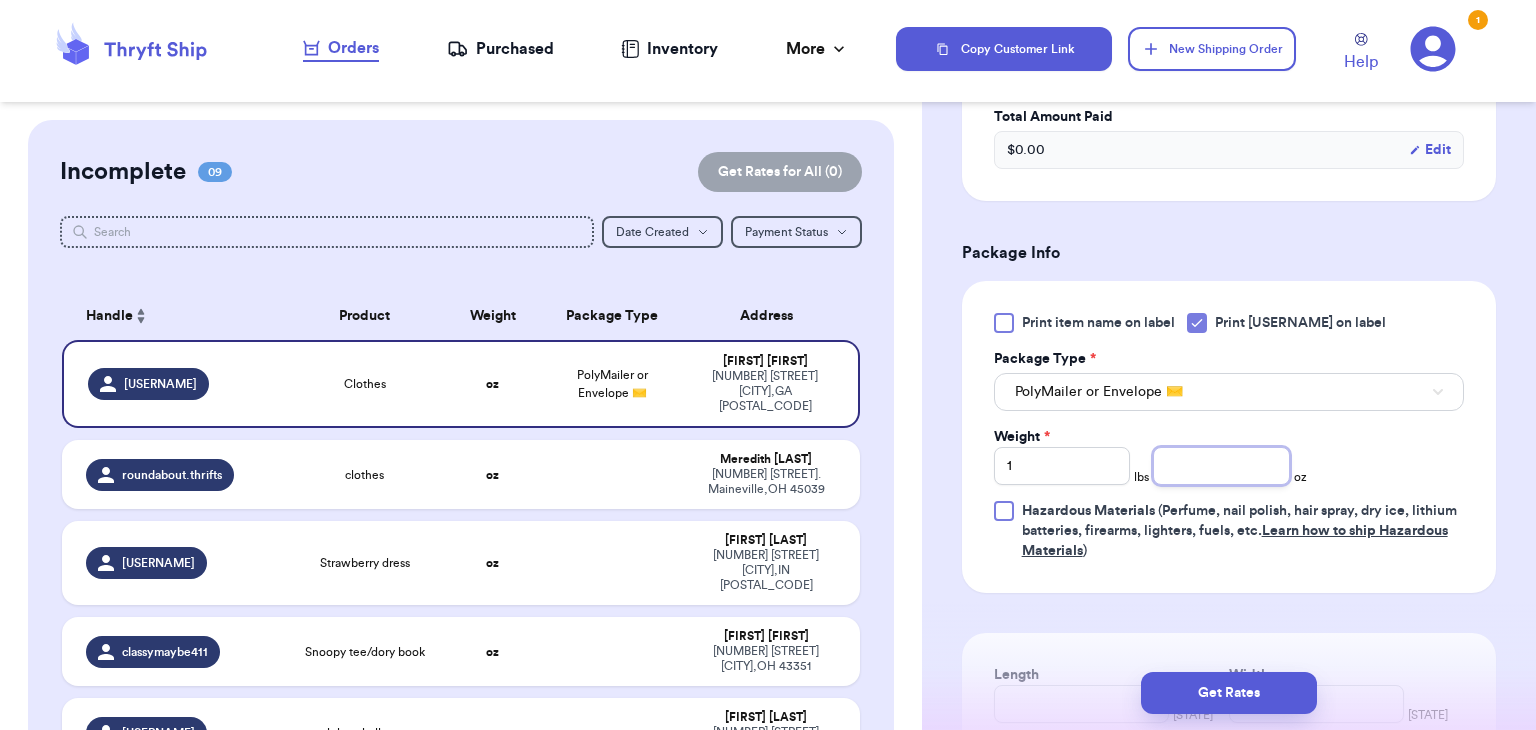 click at bounding box center (1221, 466) 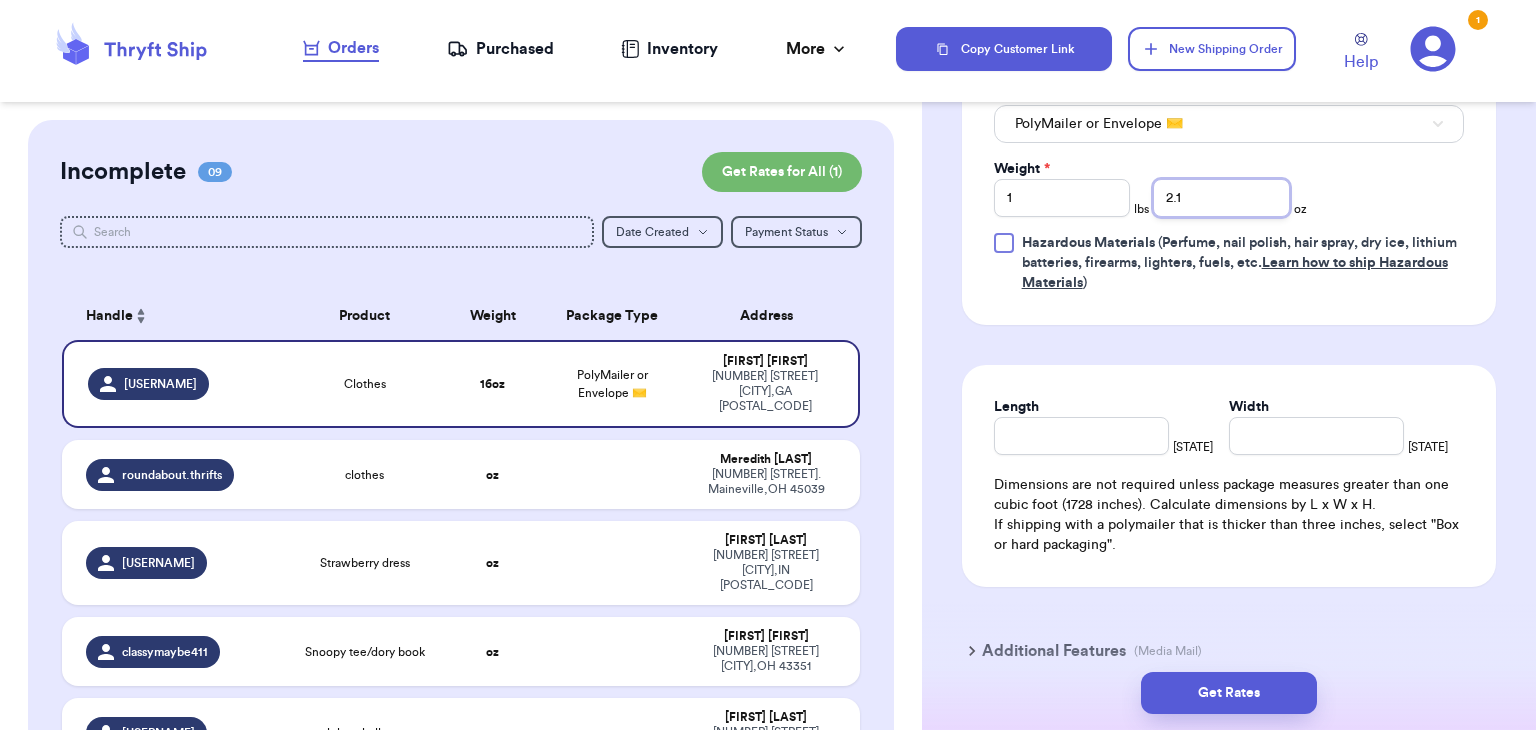 scroll, scrollTop: 912, scrollLeft: 0, axis: vertical 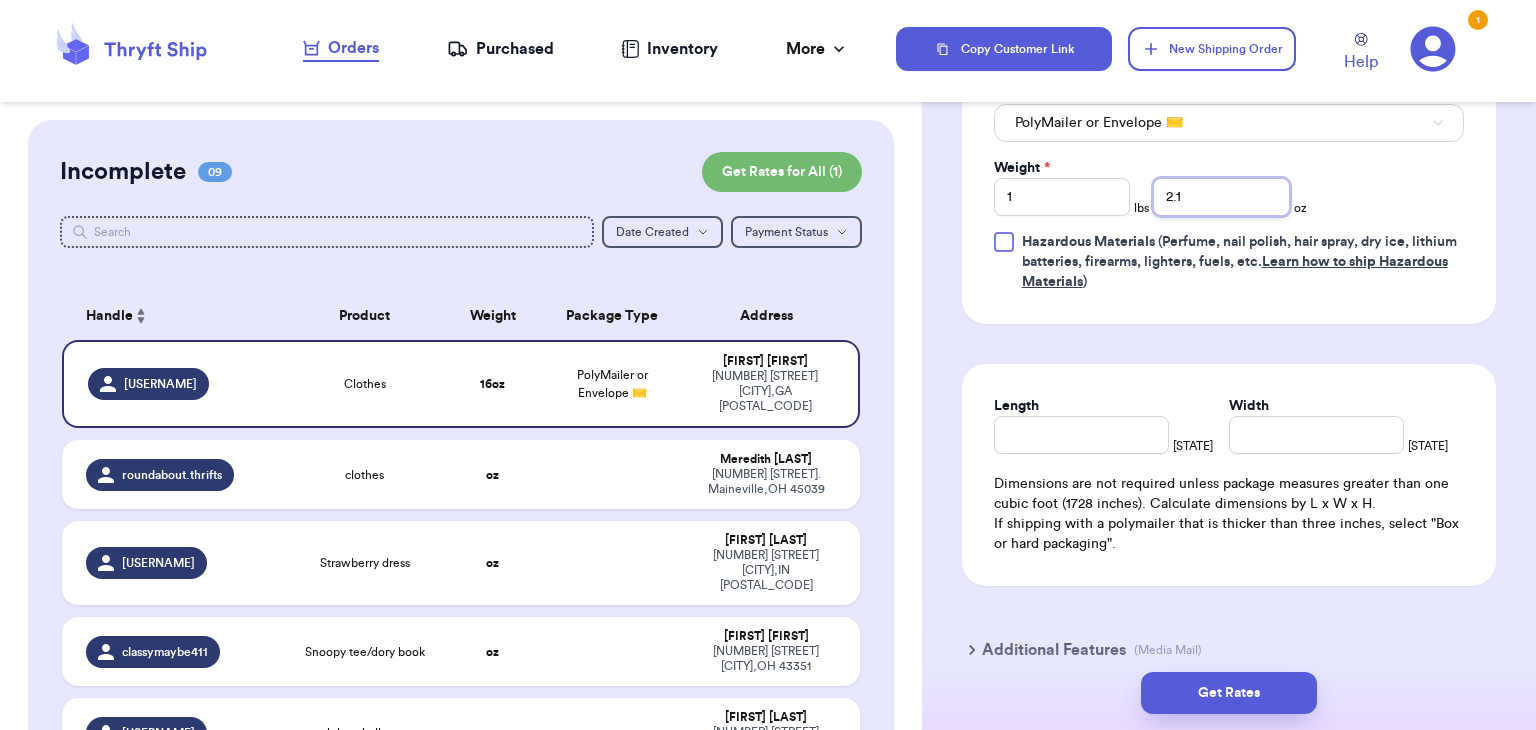 type on "2.1" 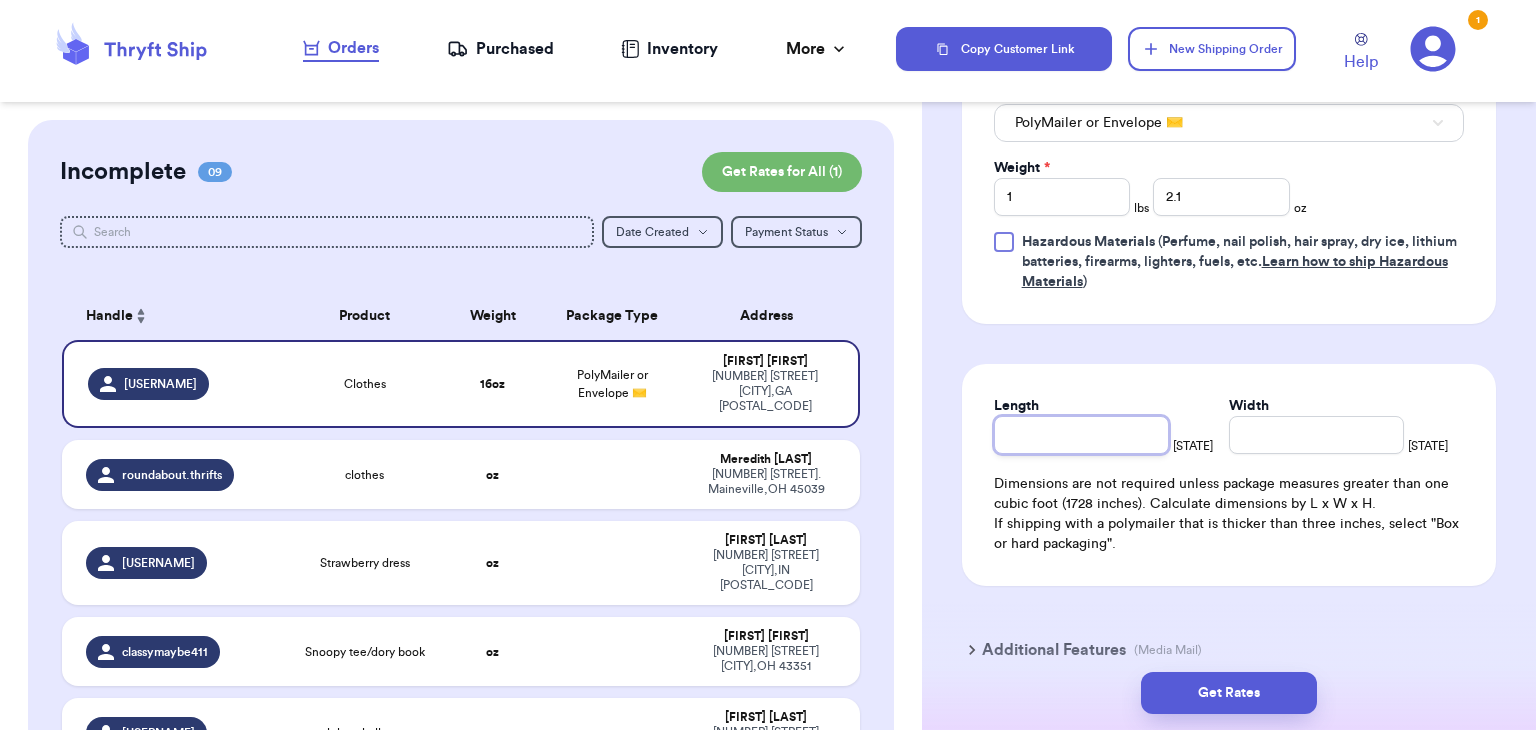 click on "Length" at bounding box center [1081, 435] 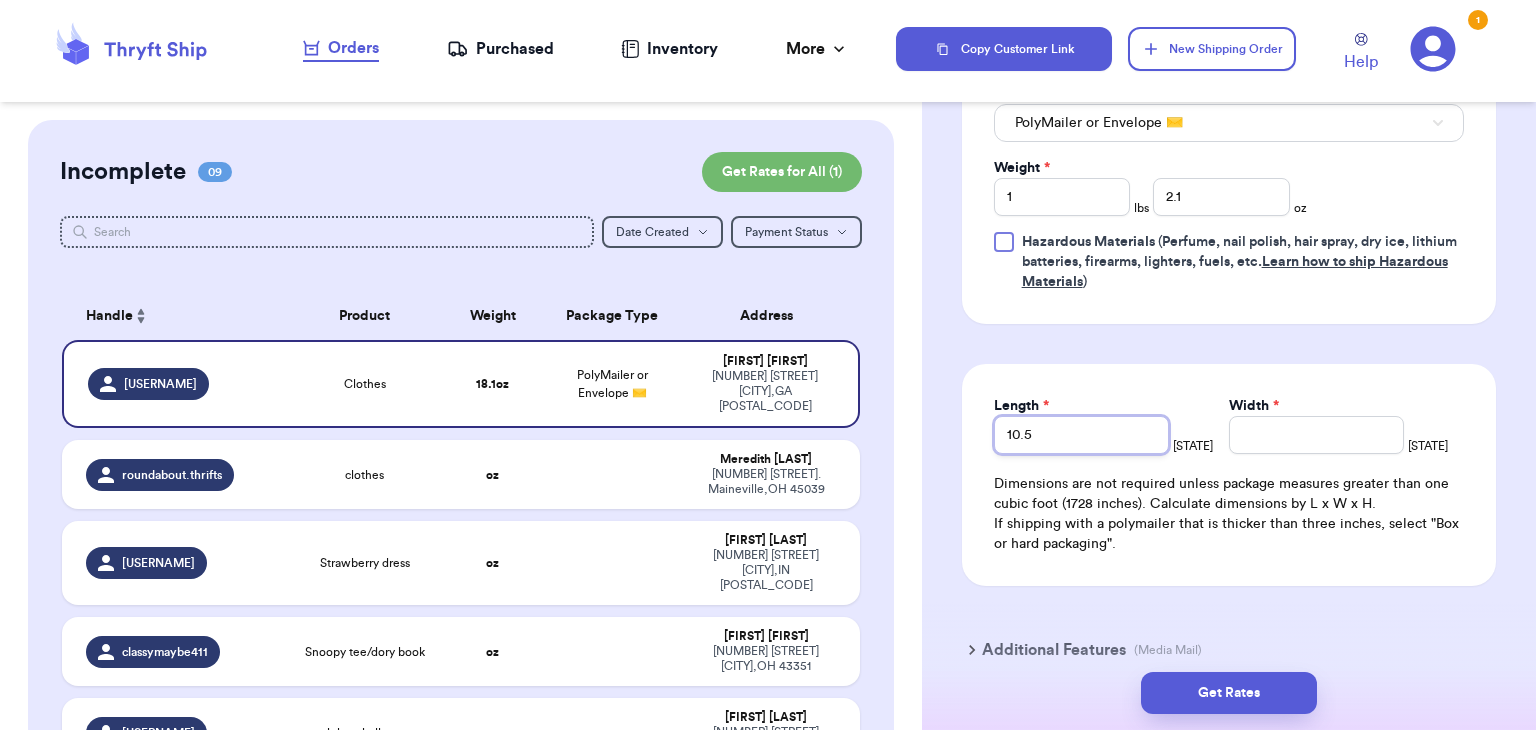 type on "10.5" 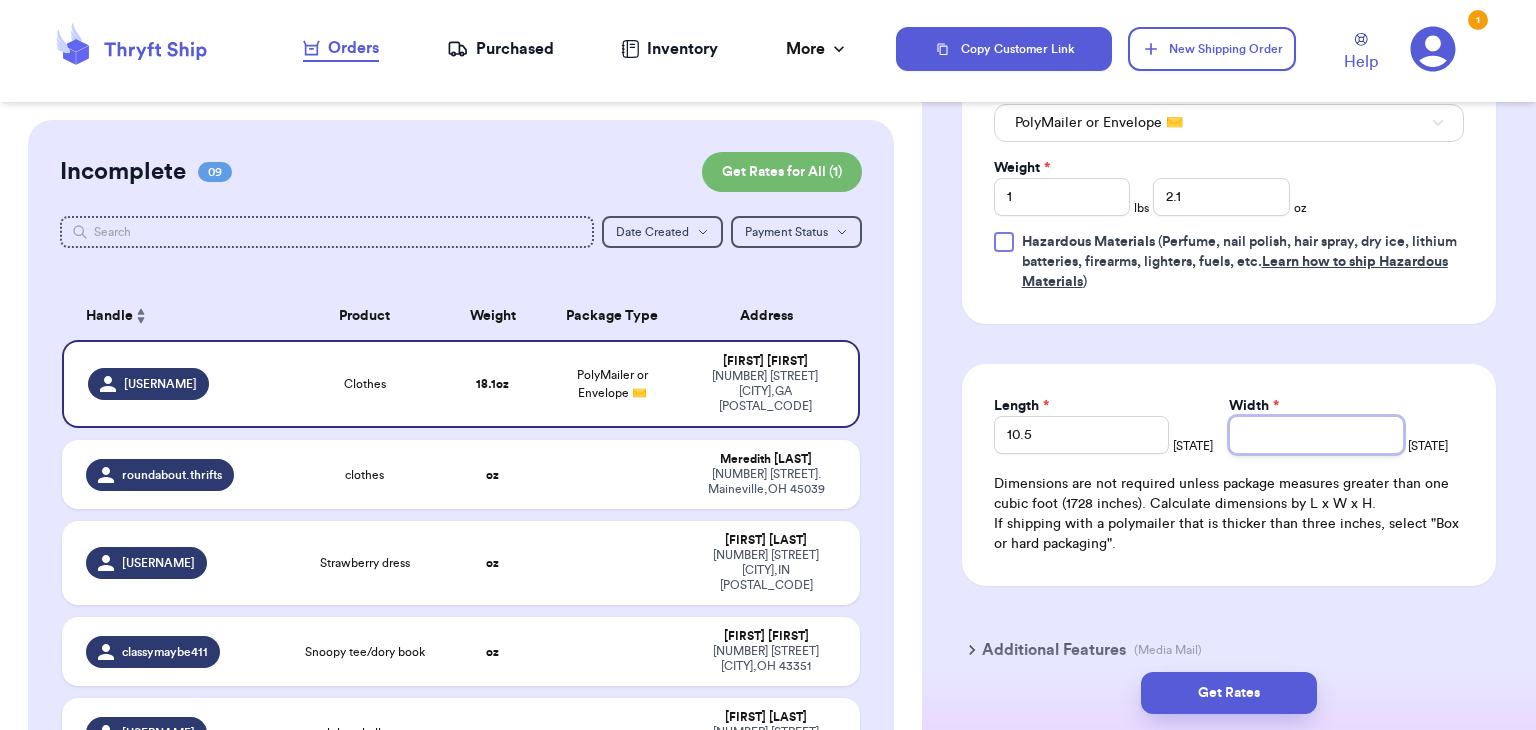click on "Width *" at bounding box center [1316, 435] 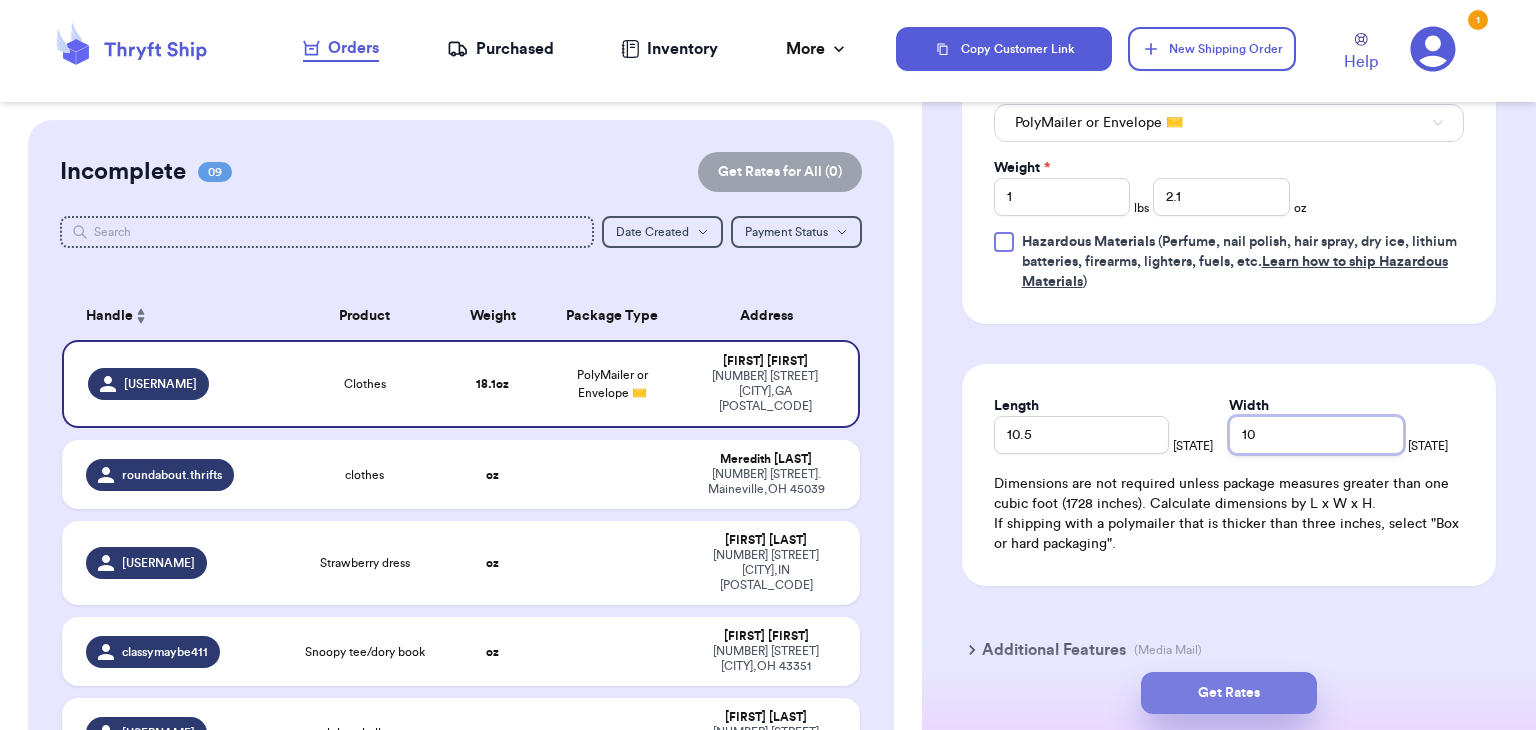 type on "10" 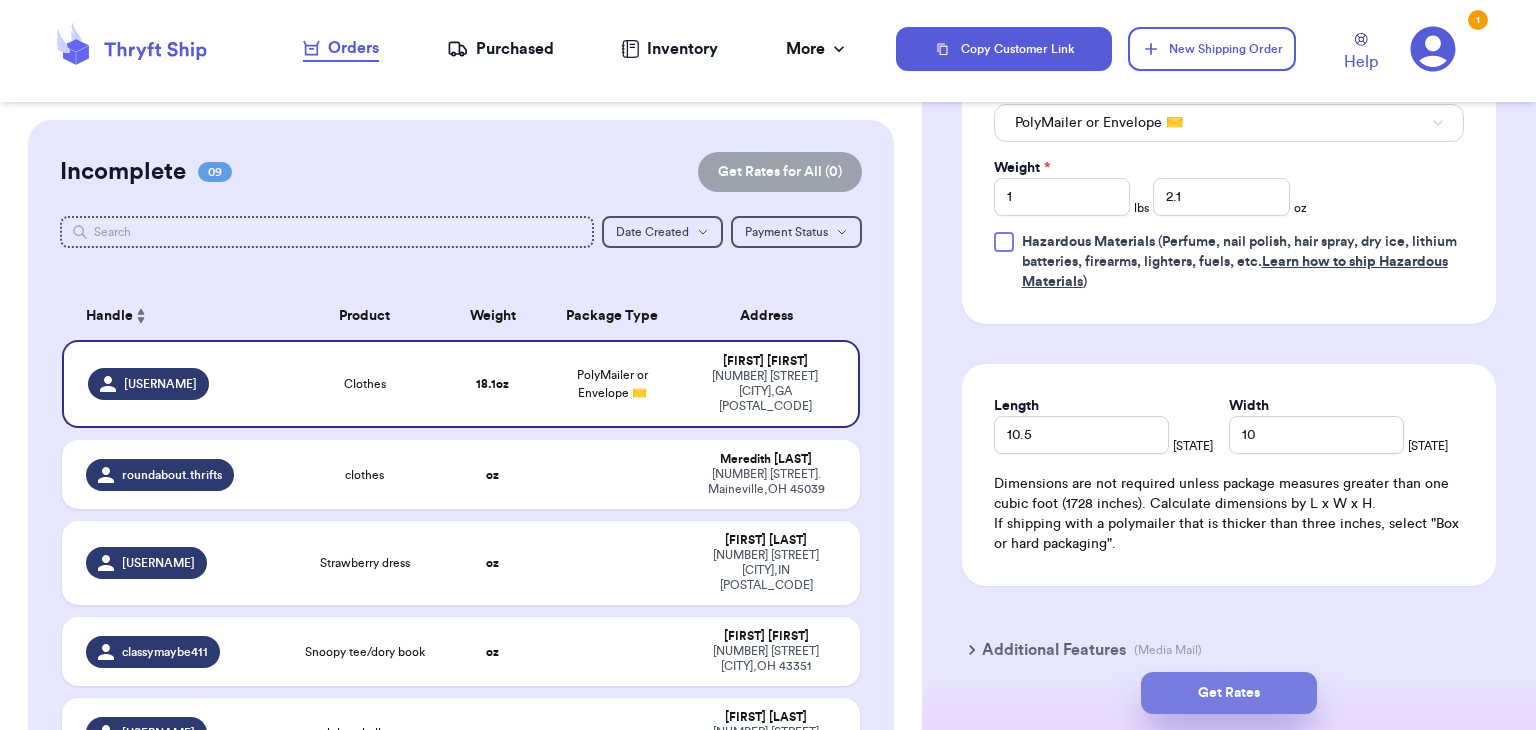 click on "Get Rates" at bounding box center (1229, 693) 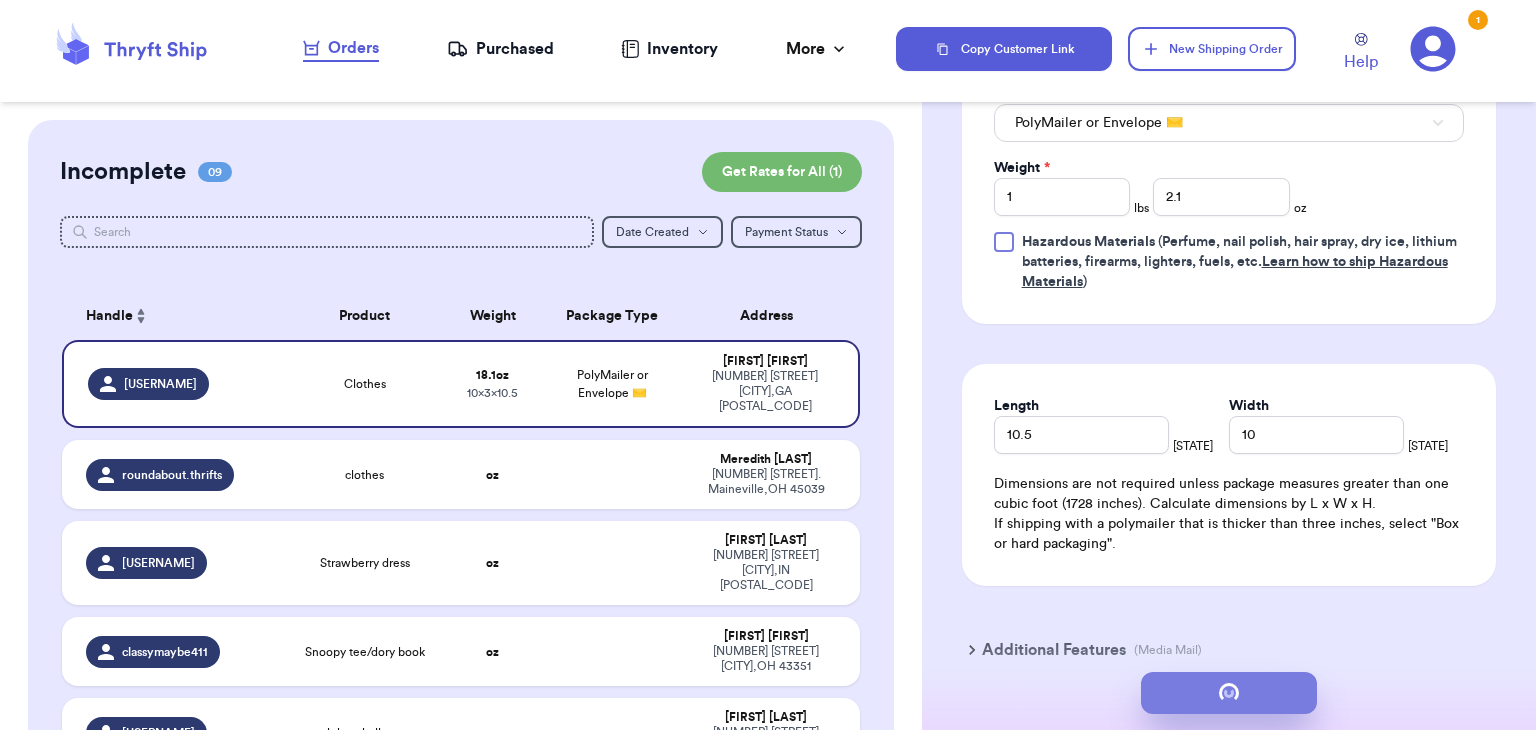 scroll, scrollTop: 0, scrollLeft: 0, axis: both 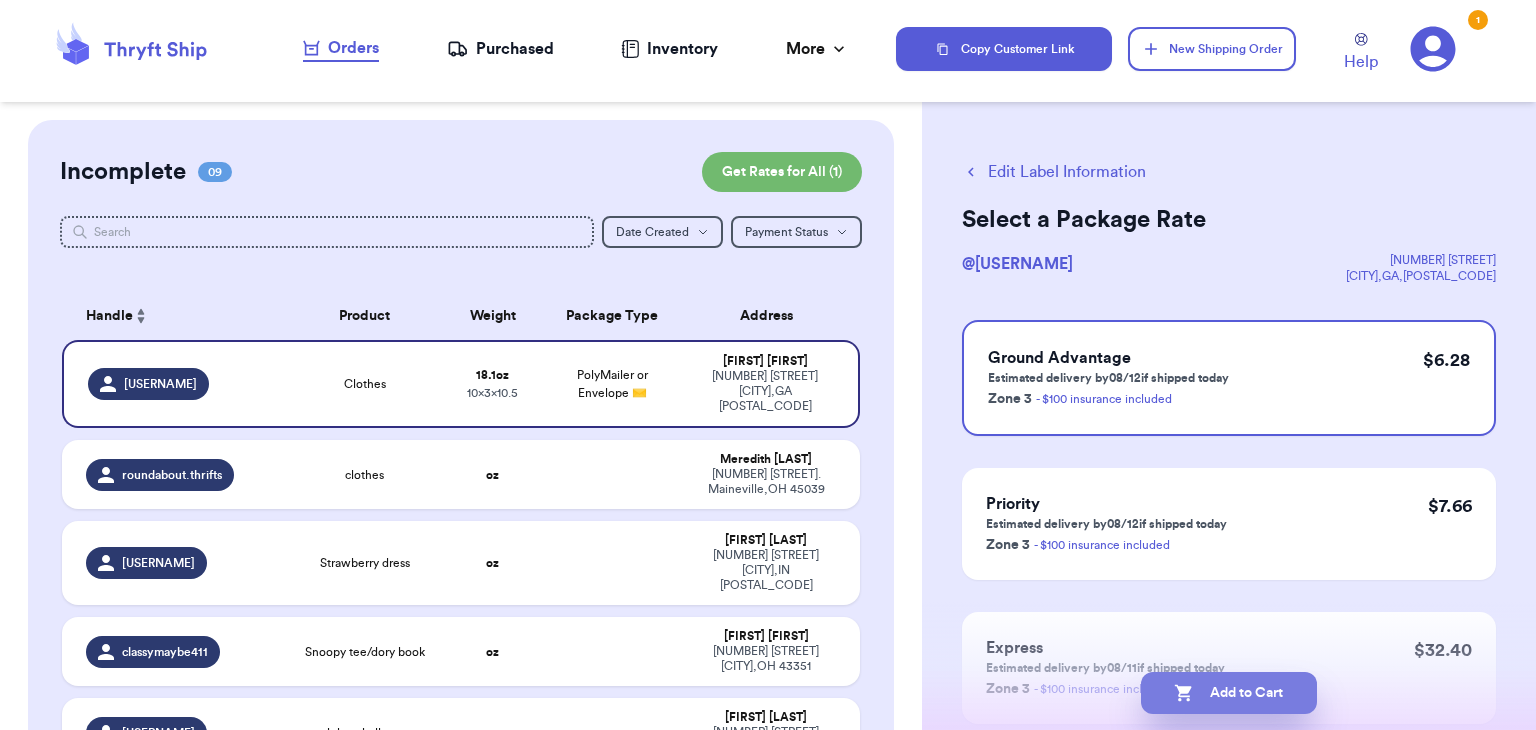 click on "Add to Cart" at bounding box center [1229, 693] 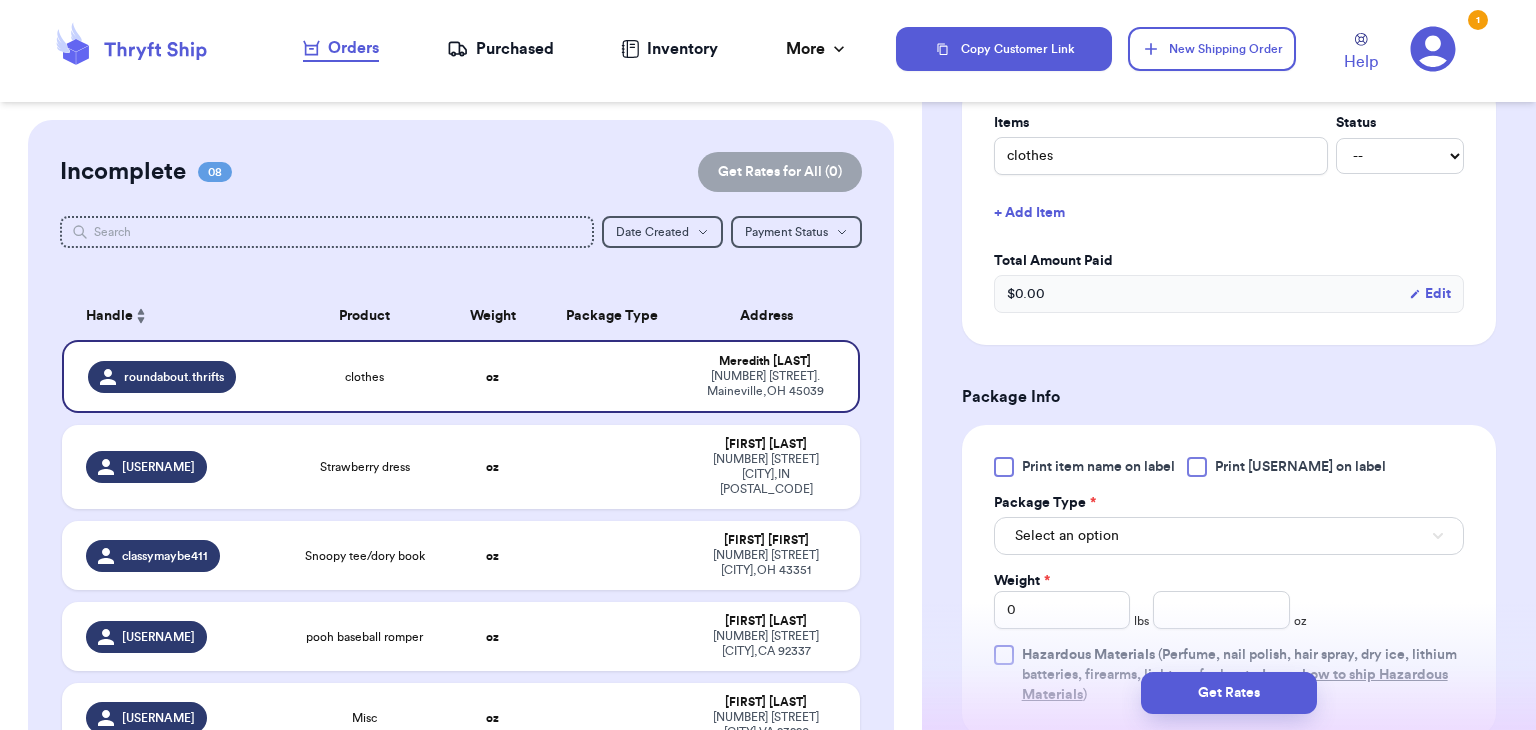 scroll, scrollTop: 504, scrollLeft: 0, axis: vertical 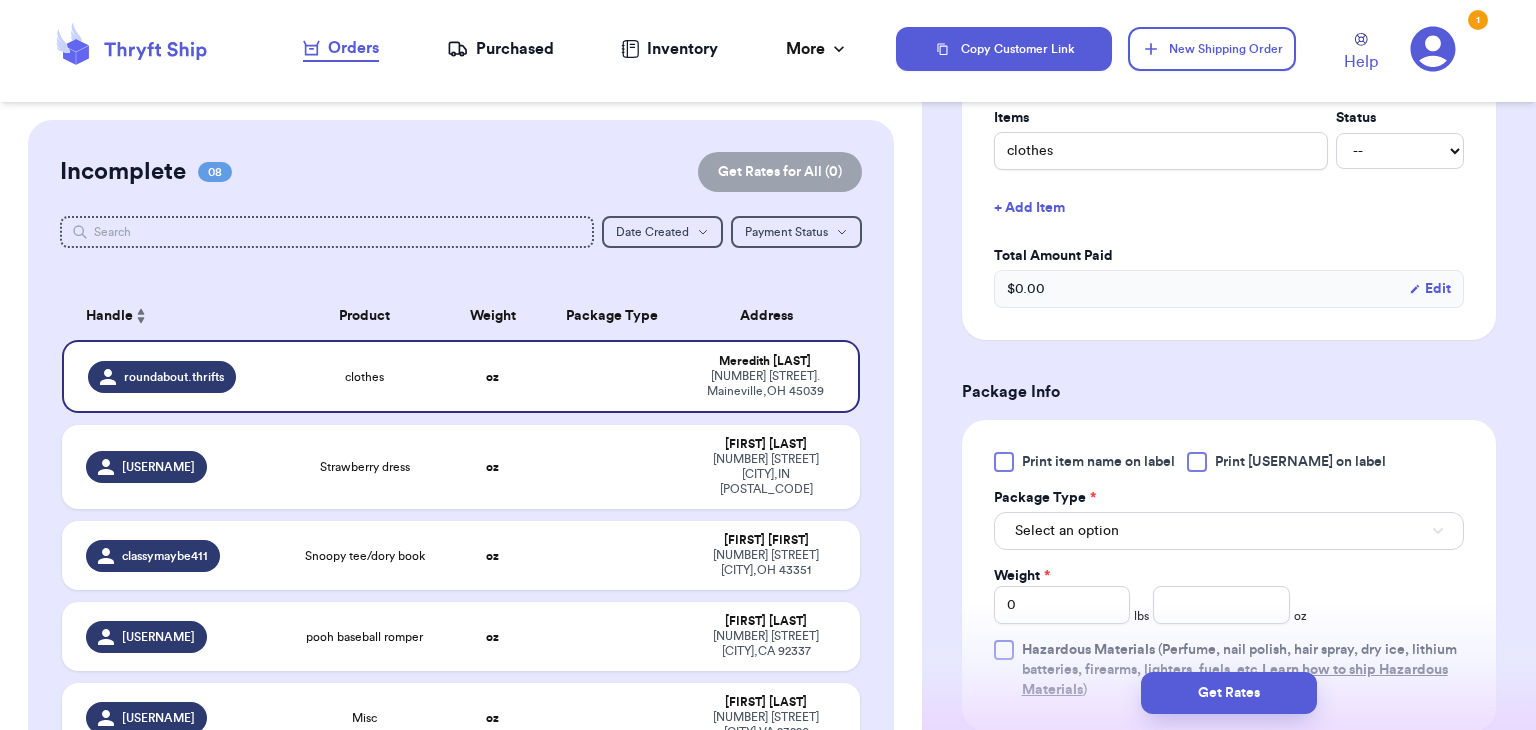 click at bounding box center (1197, 462) 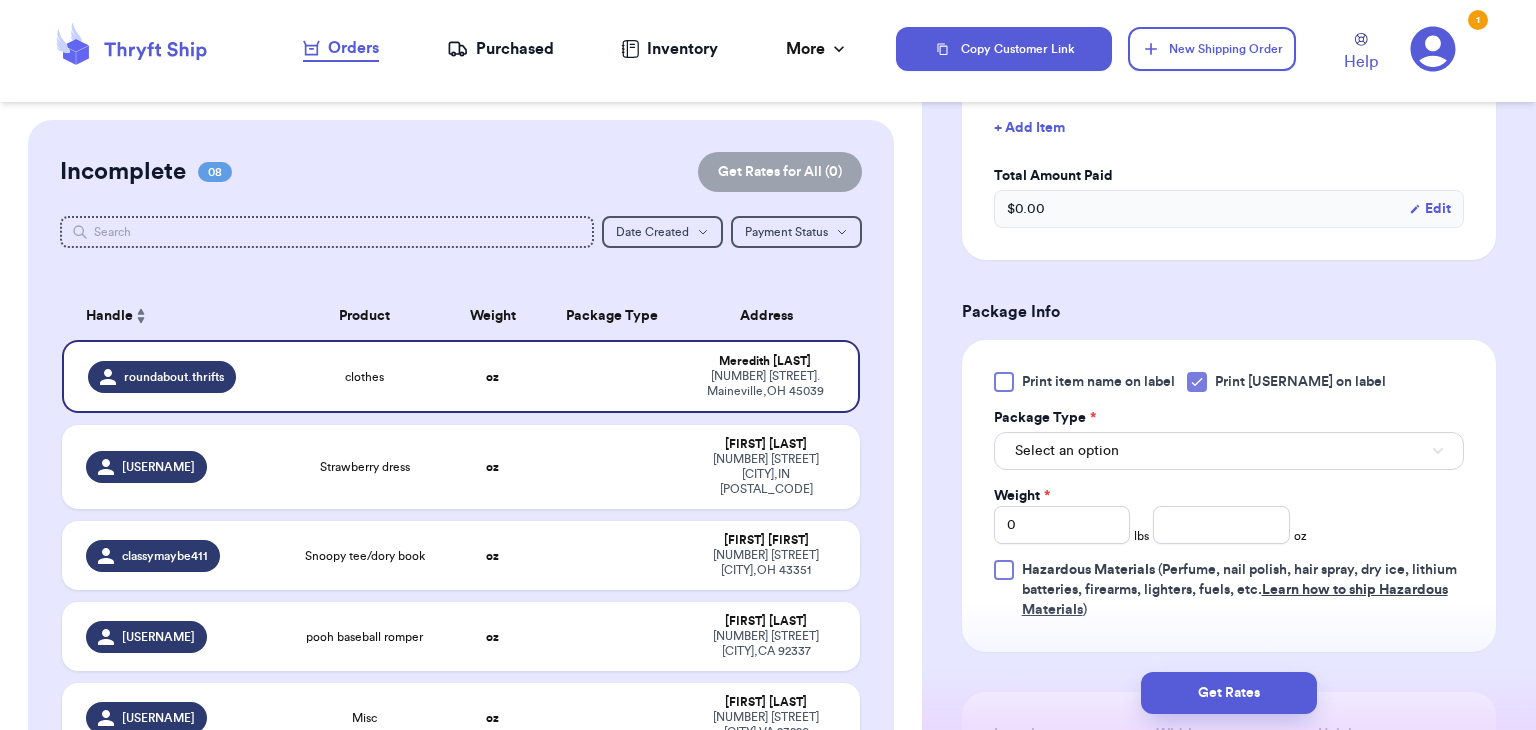 scroll, scrollTop: 588, scrollLeft: 0, axis: vertical 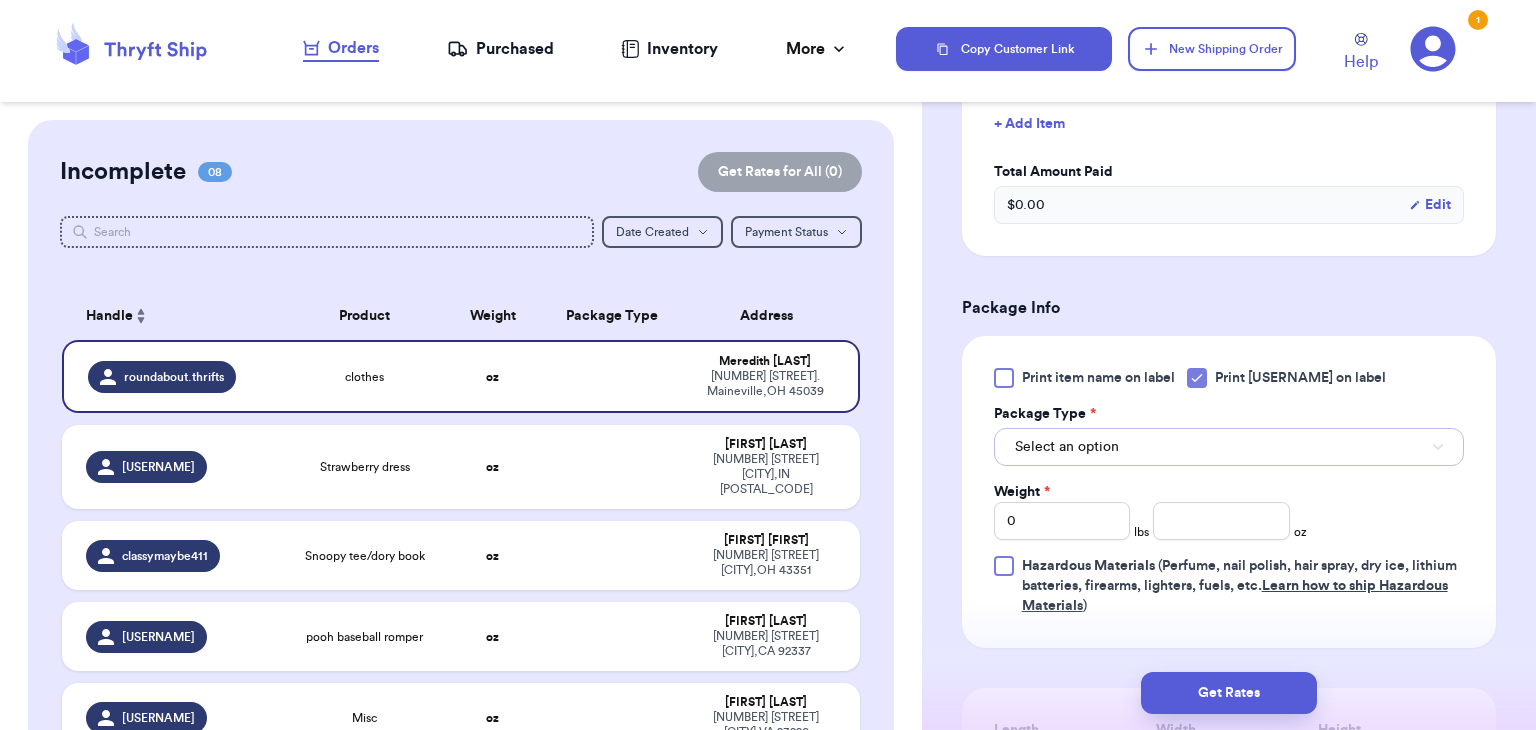 click on "Select an option" at bounding box center [1229, 447] 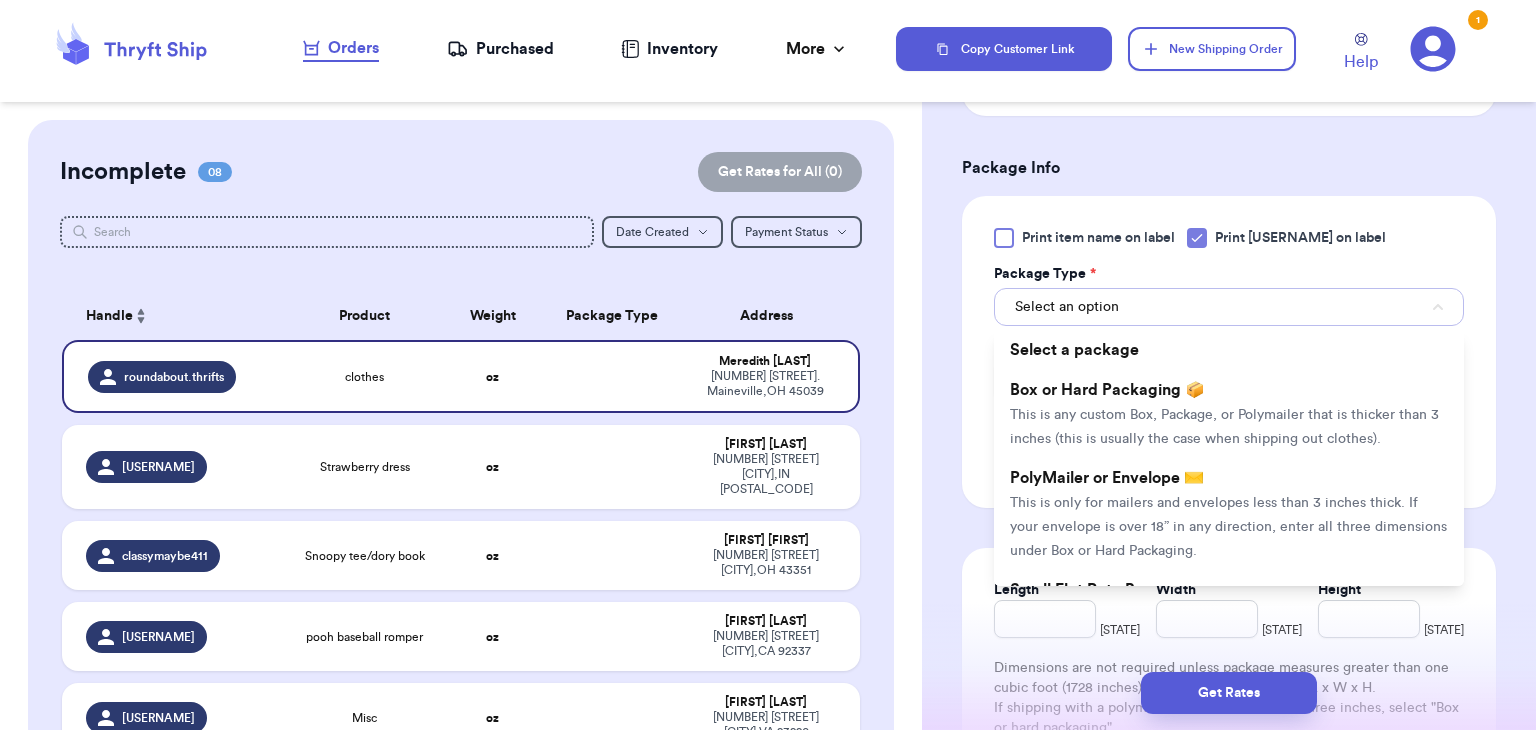 scroll, scrollTop: 731, scrollLeft: 0, axis: vertical 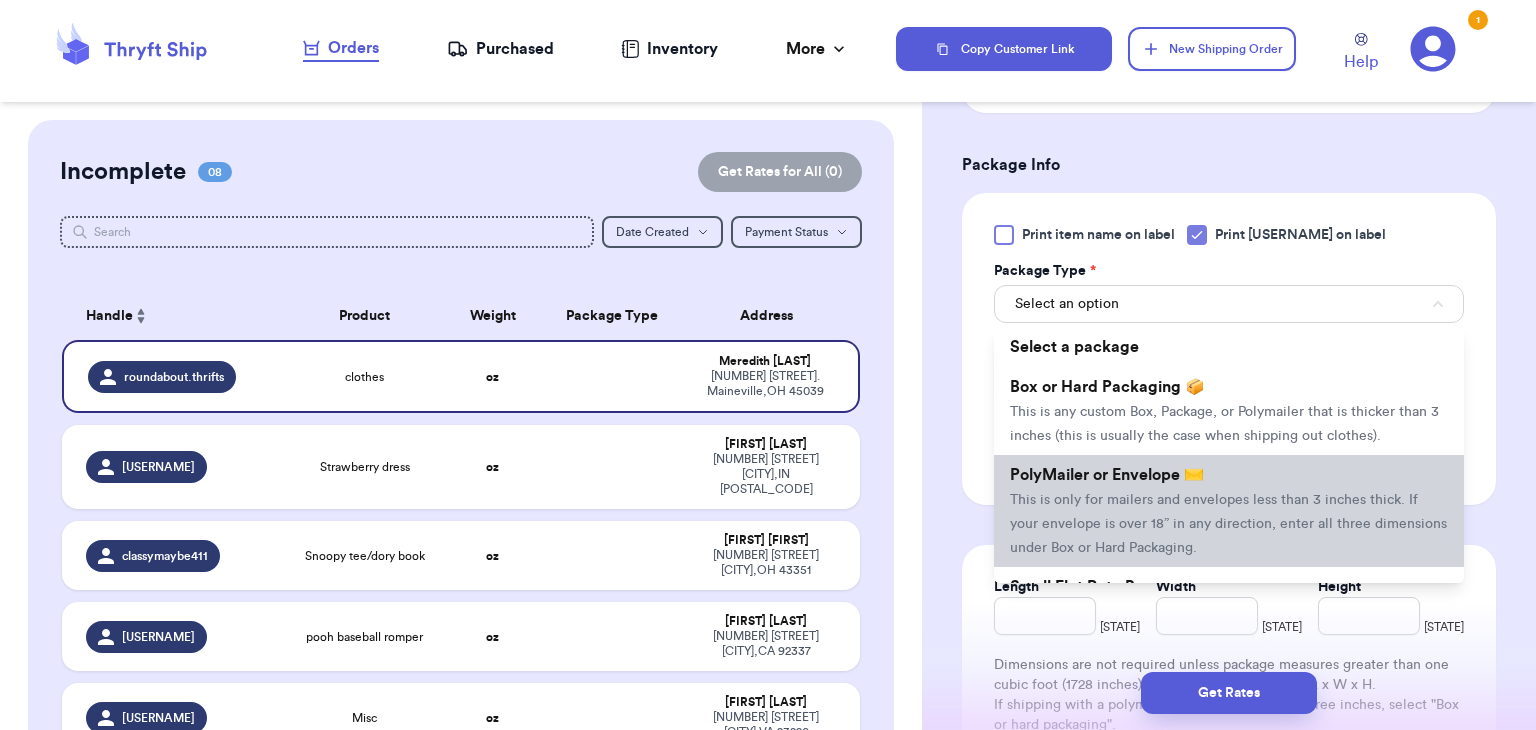 click on "PolyMailer or Envelope ✉️ This is only for mailers and envelopes less than 3 inches thick. If your envelope is over 18” in any direction, enter all three dimensions under Box or Hard Packaging." at bounding box center (1229, 511) 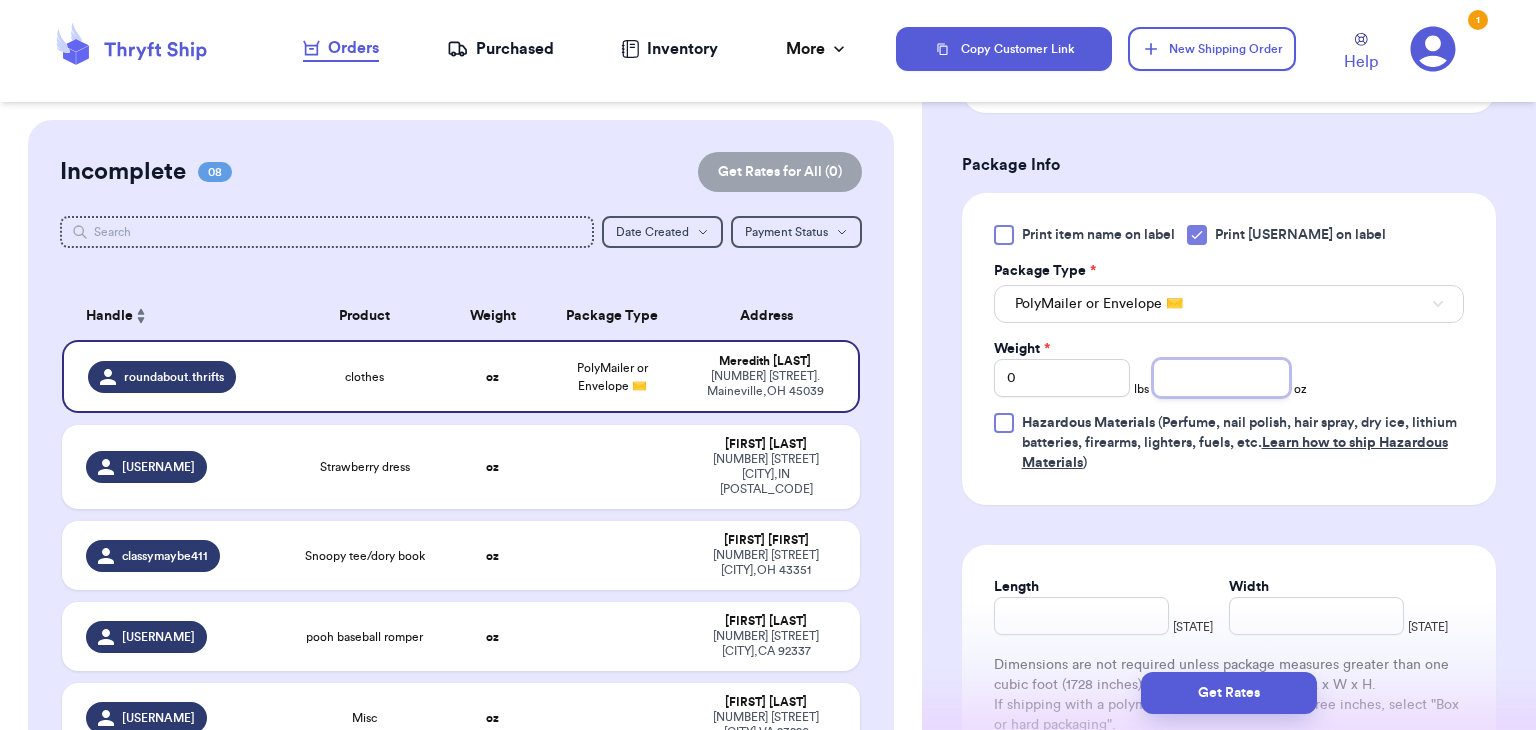 click at bounding box center (1221, 378) 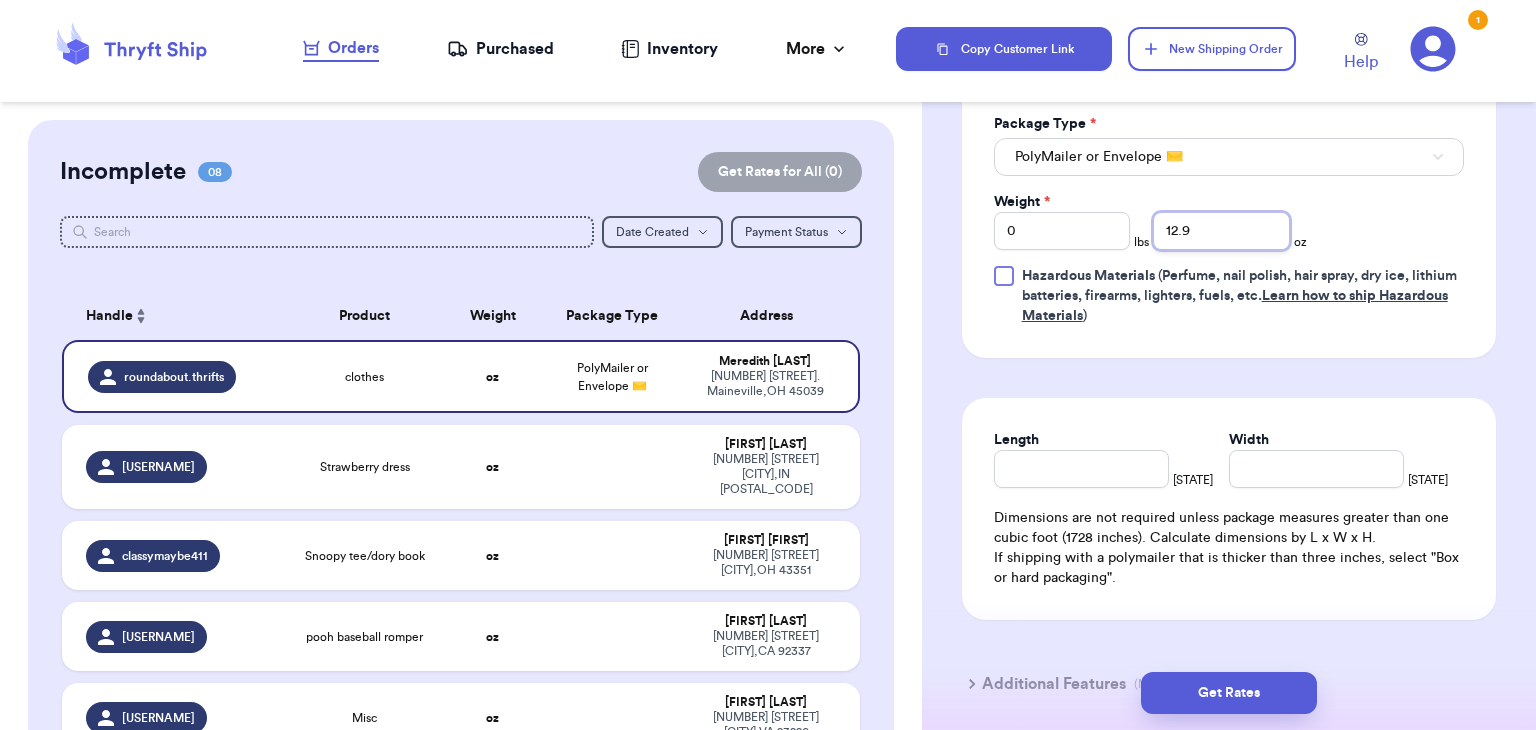 scroll, scrollTop: 886, scrollLeft: 0, axis: vertical 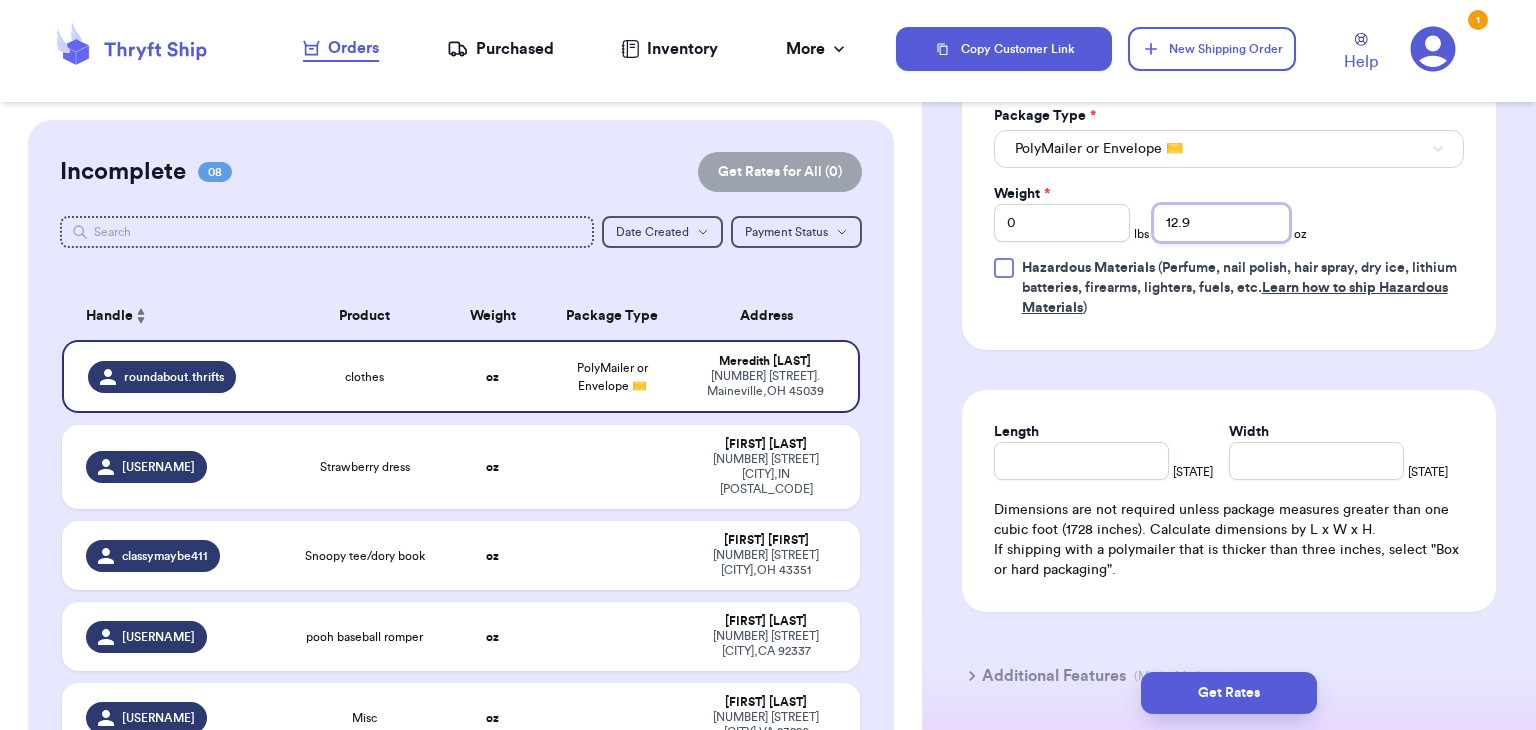 type on "12.9" 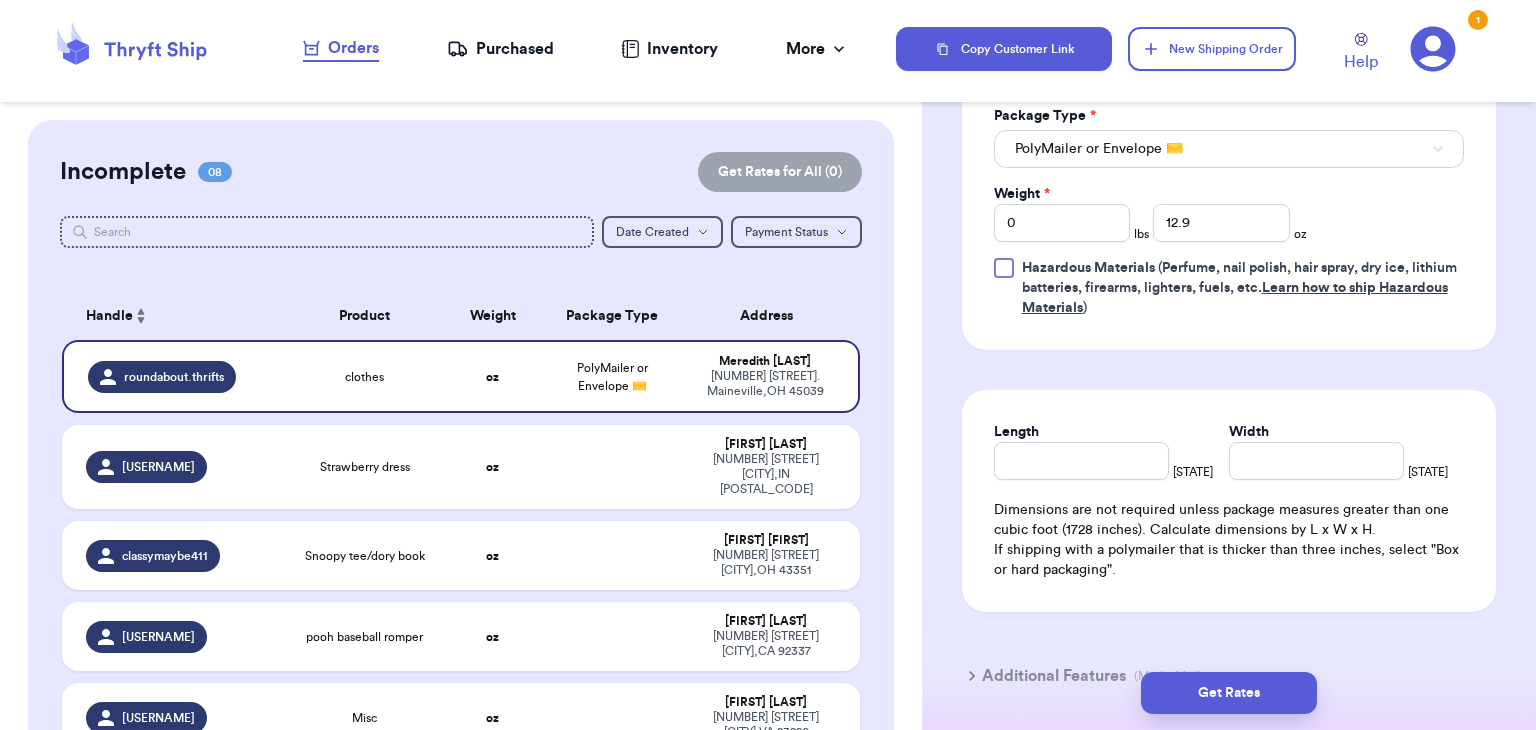 click on "Length in Width in Dimensions are not required unless package measures greater than one cubic foot (1728 inches). Calculate dimensions by L x W x H. If shipping with a polymailer that is thicker than three inches, select "Box or hard packaging"." at bounding box center [1229, 501] 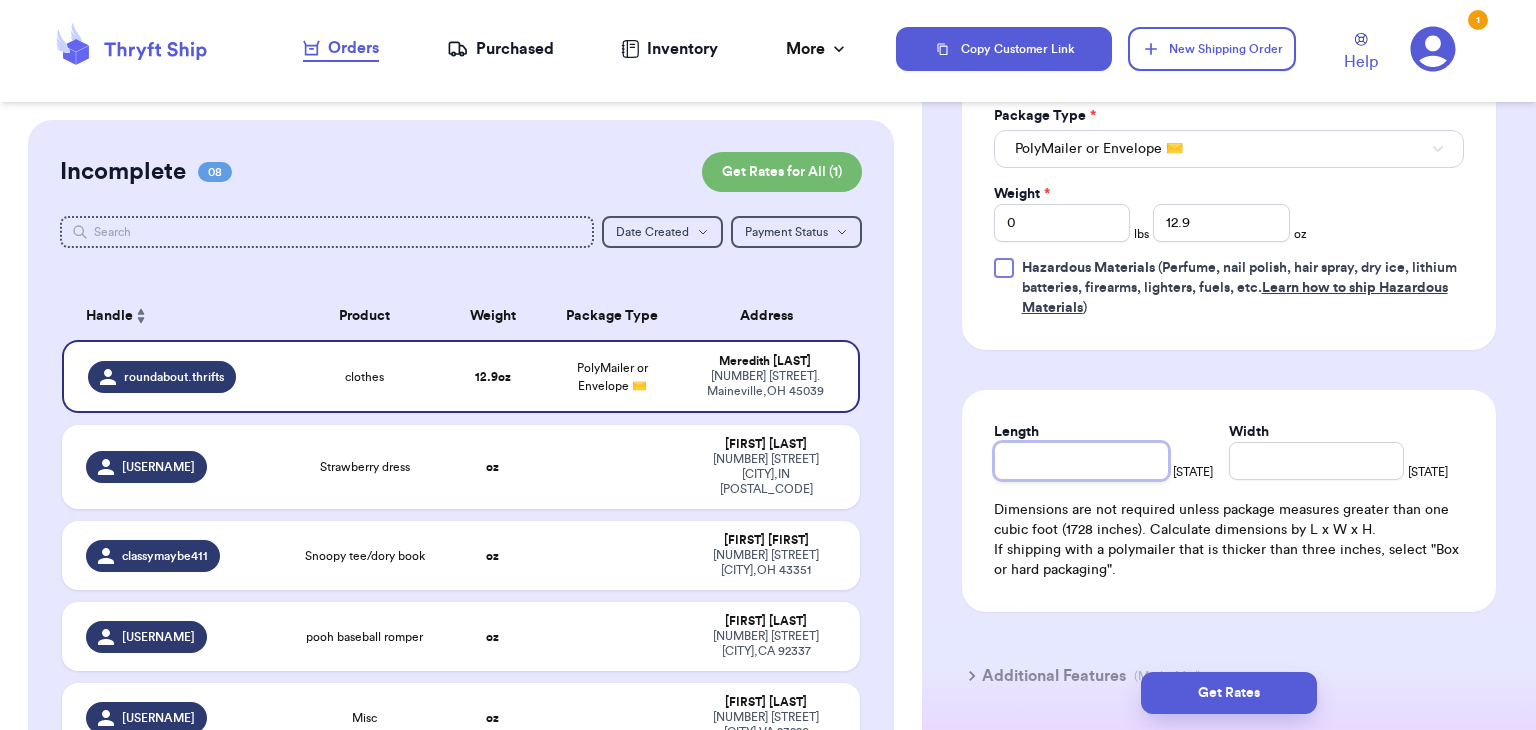 click on "Length" at bounding box center [1081, 461] 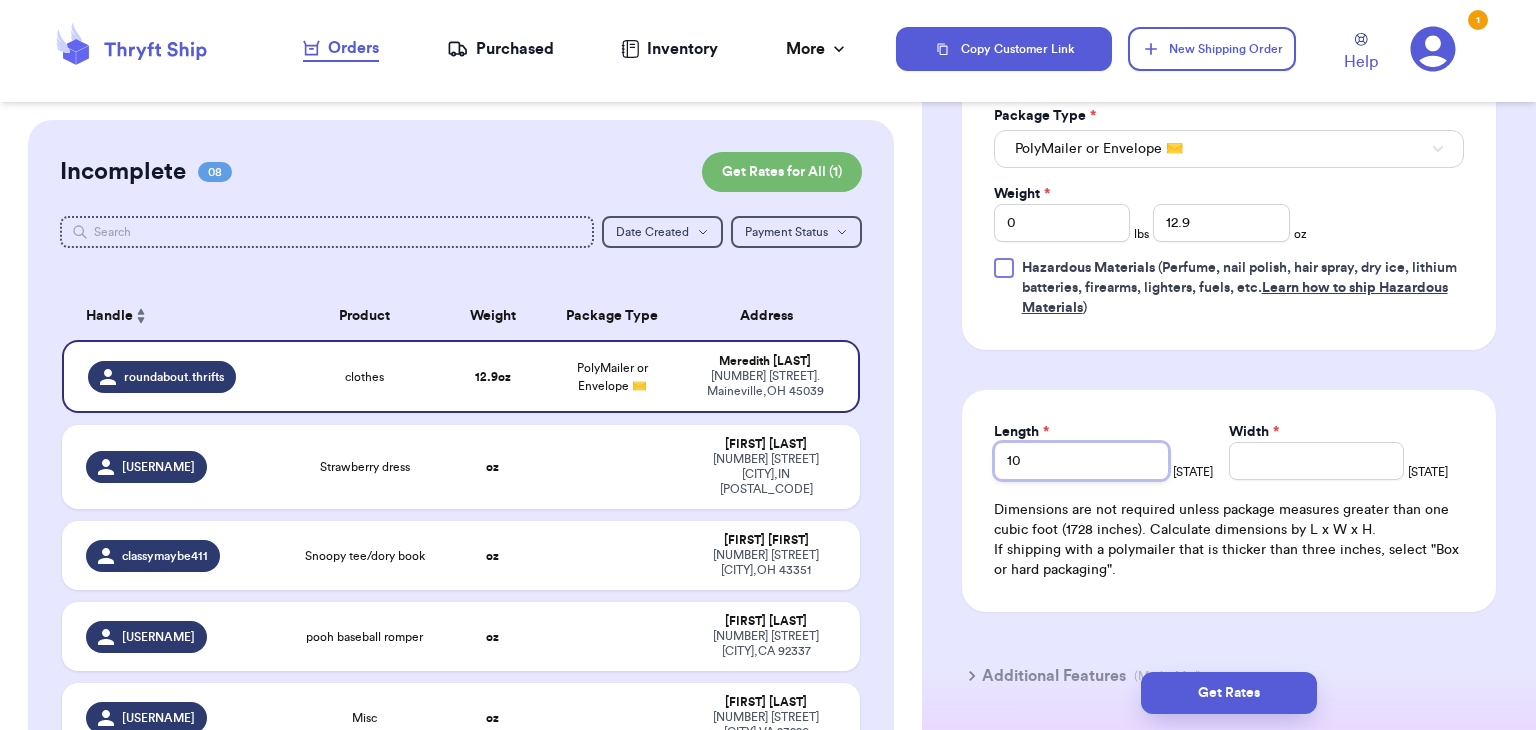 type on "10" 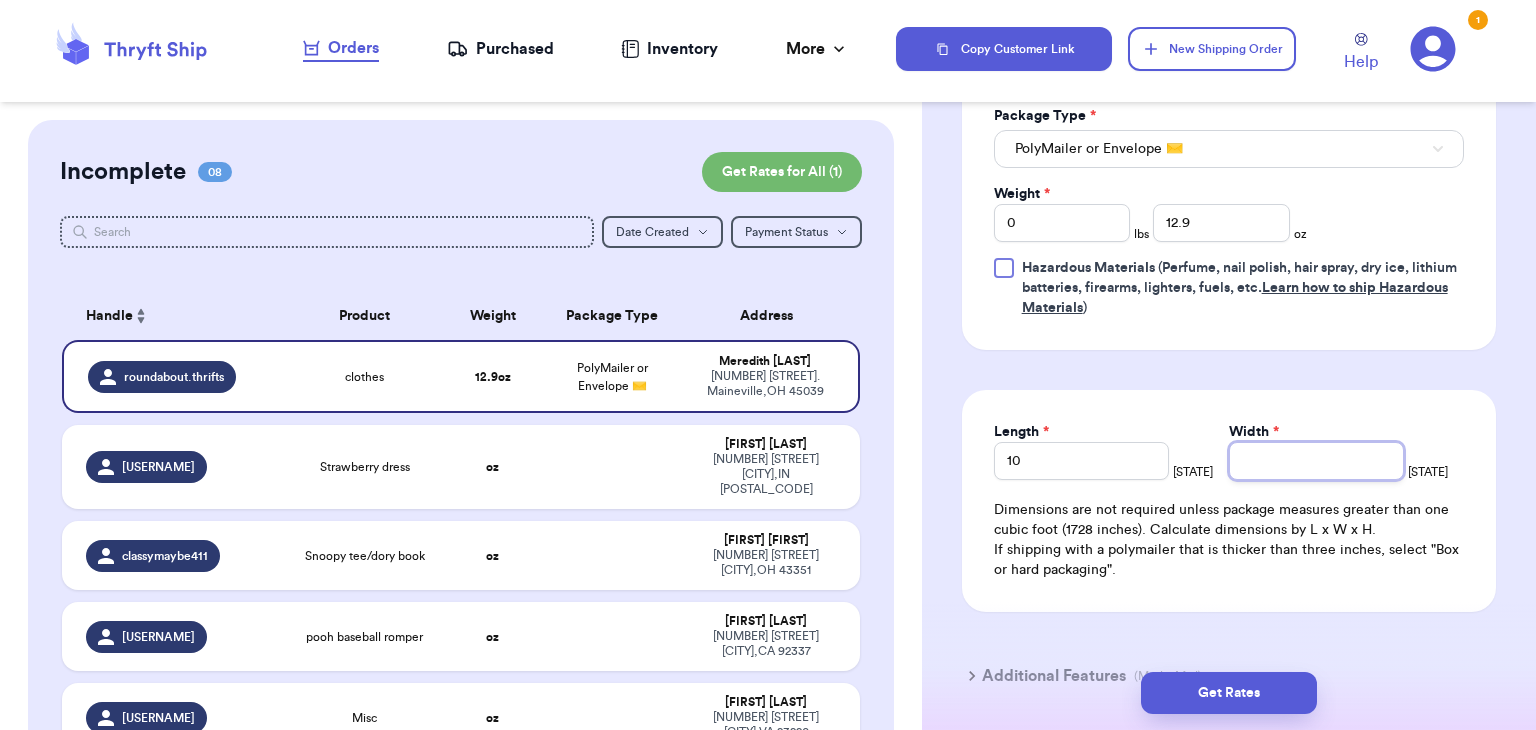 click on "Width *" at bounding box center [1316, 461] 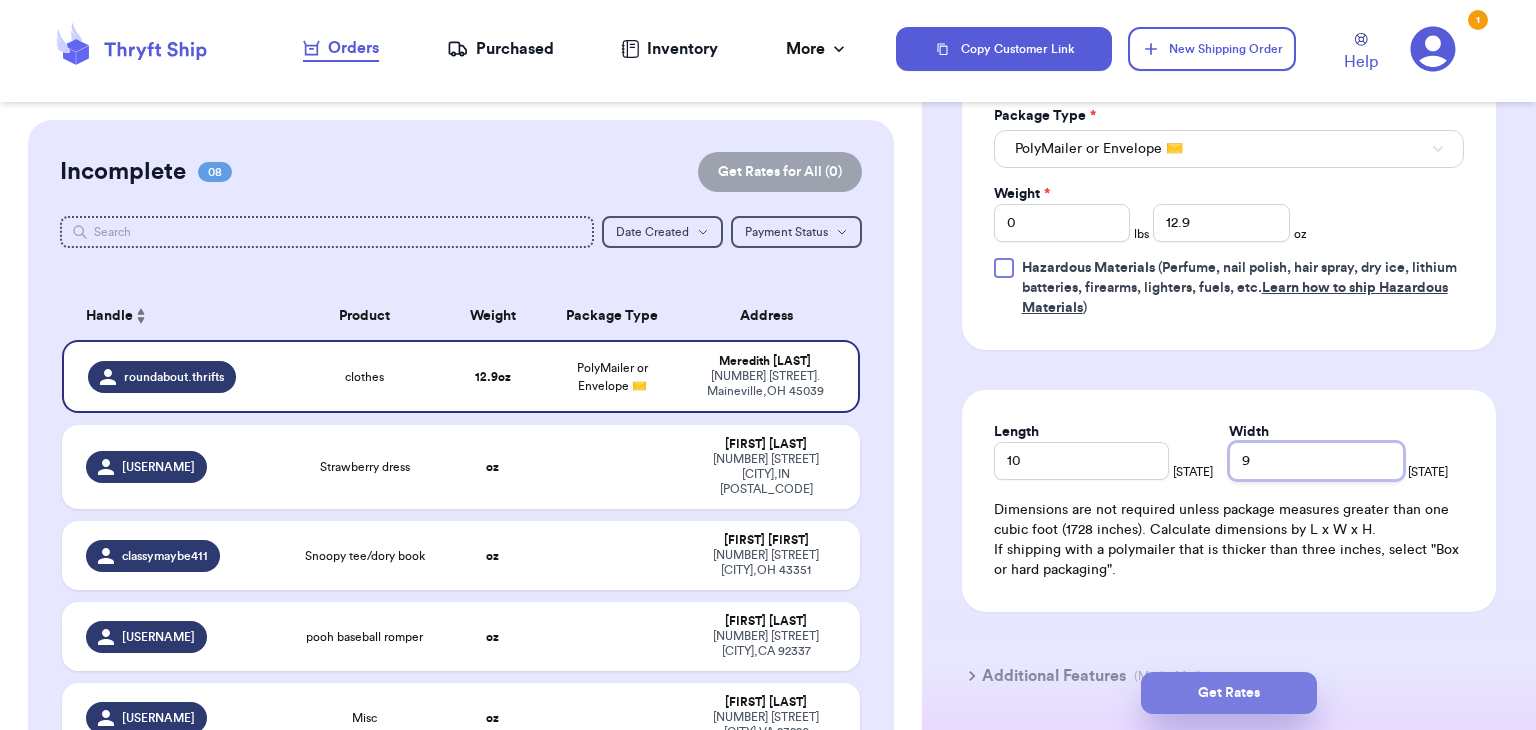 type on "9" 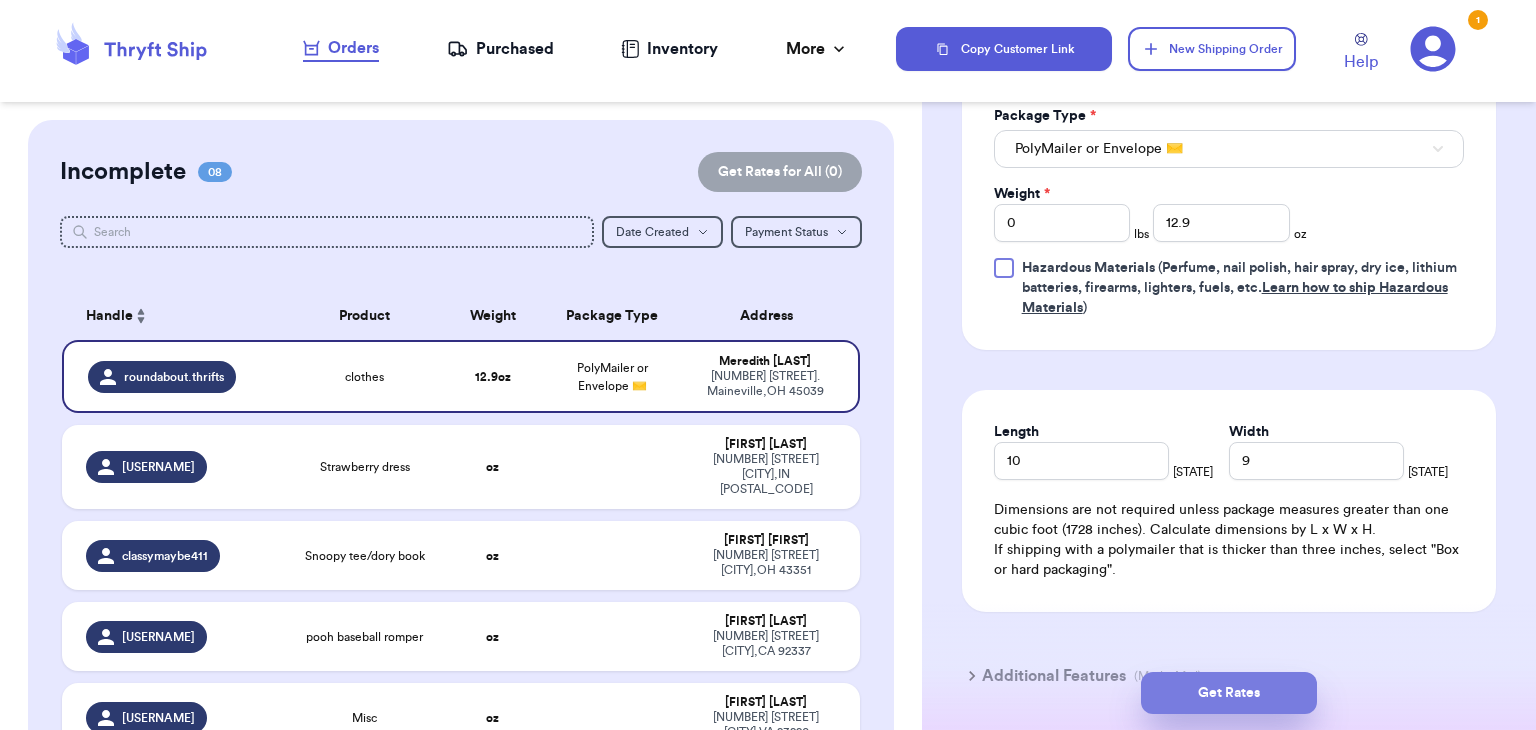 click on "Get Rates" at bounding box center [1229, 693] 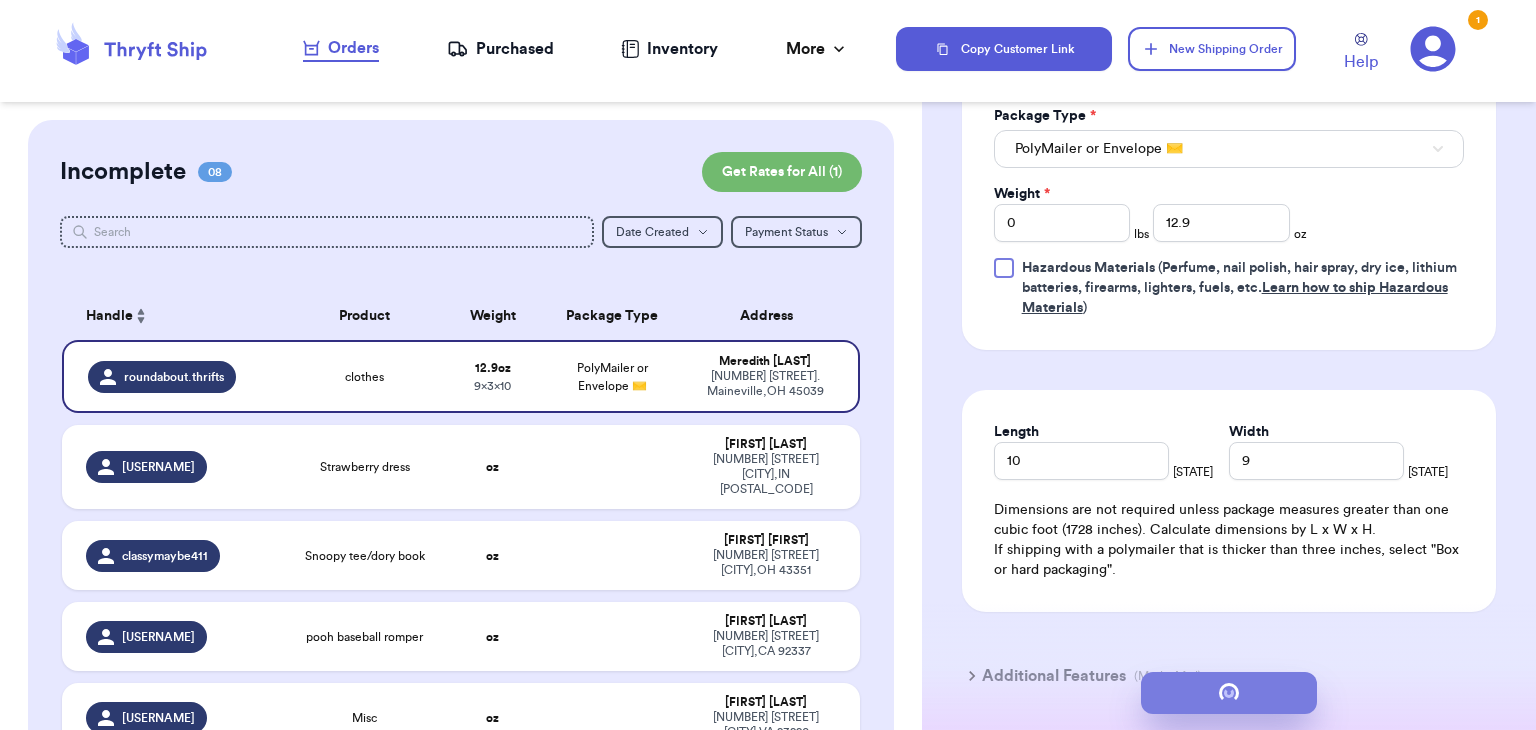 scroll, scrollTop: 0, scrollLeft: 0, axis: both 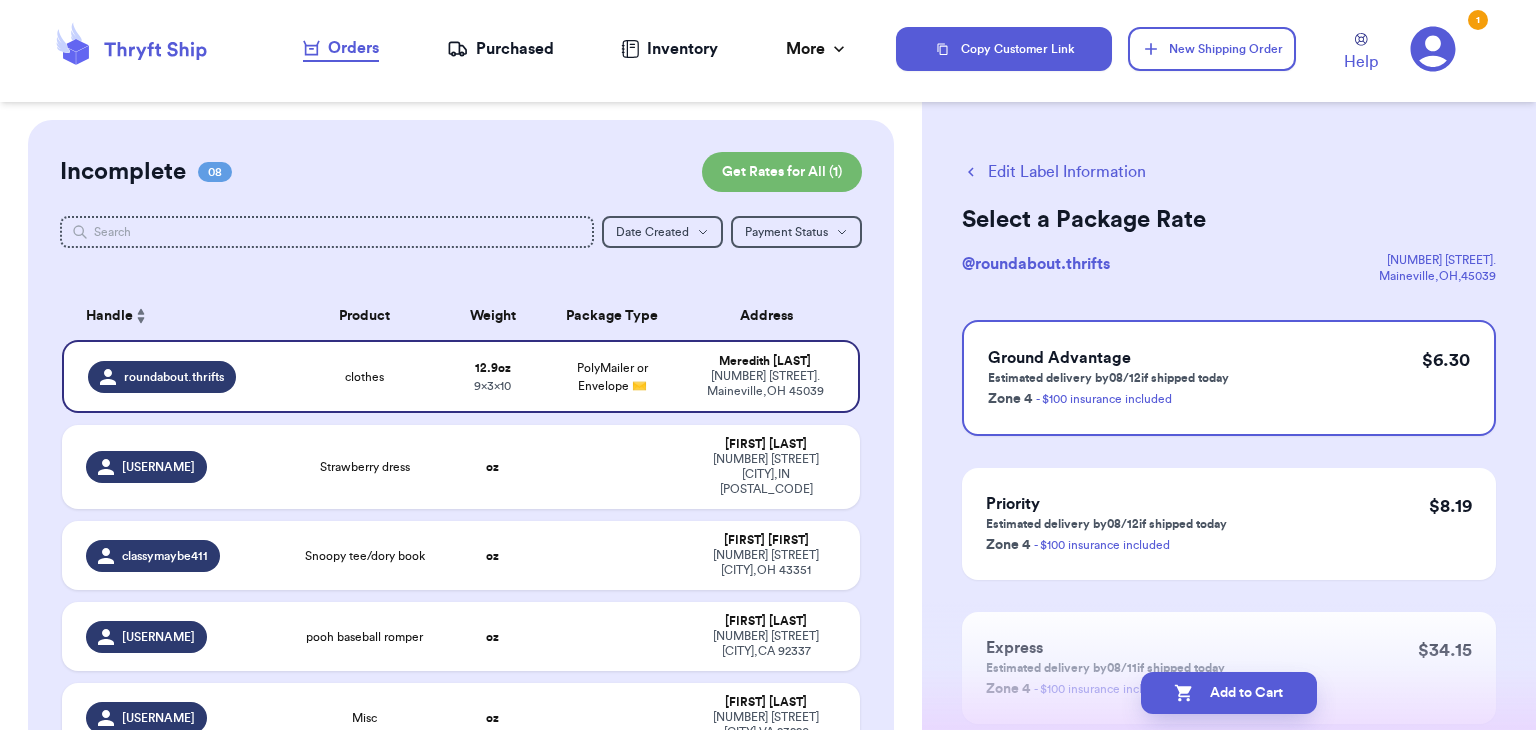 click on "Add to Cart" at bounding box center (1229, 693) 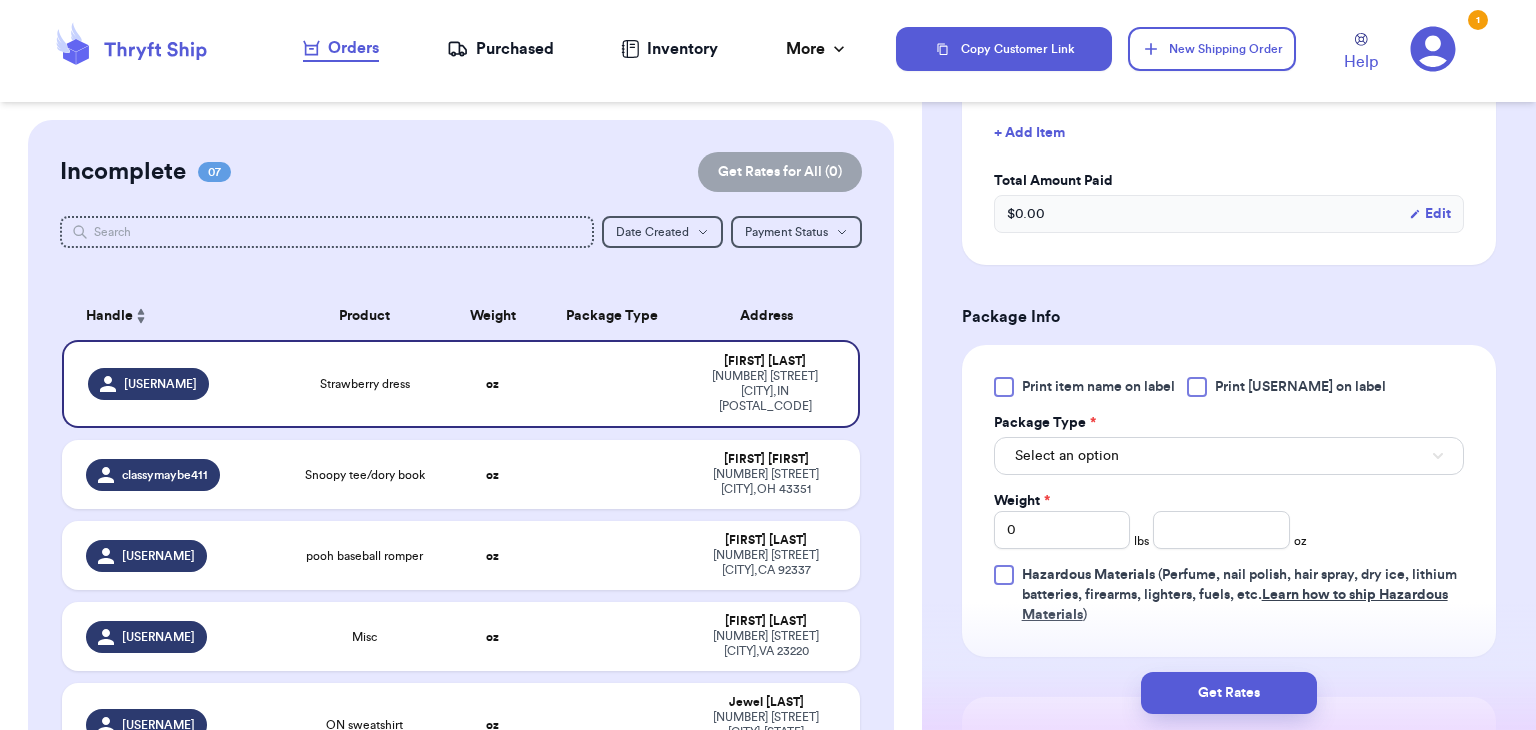 scroll, scrollTop: 606, scrollLeft: 0, axis: vertical 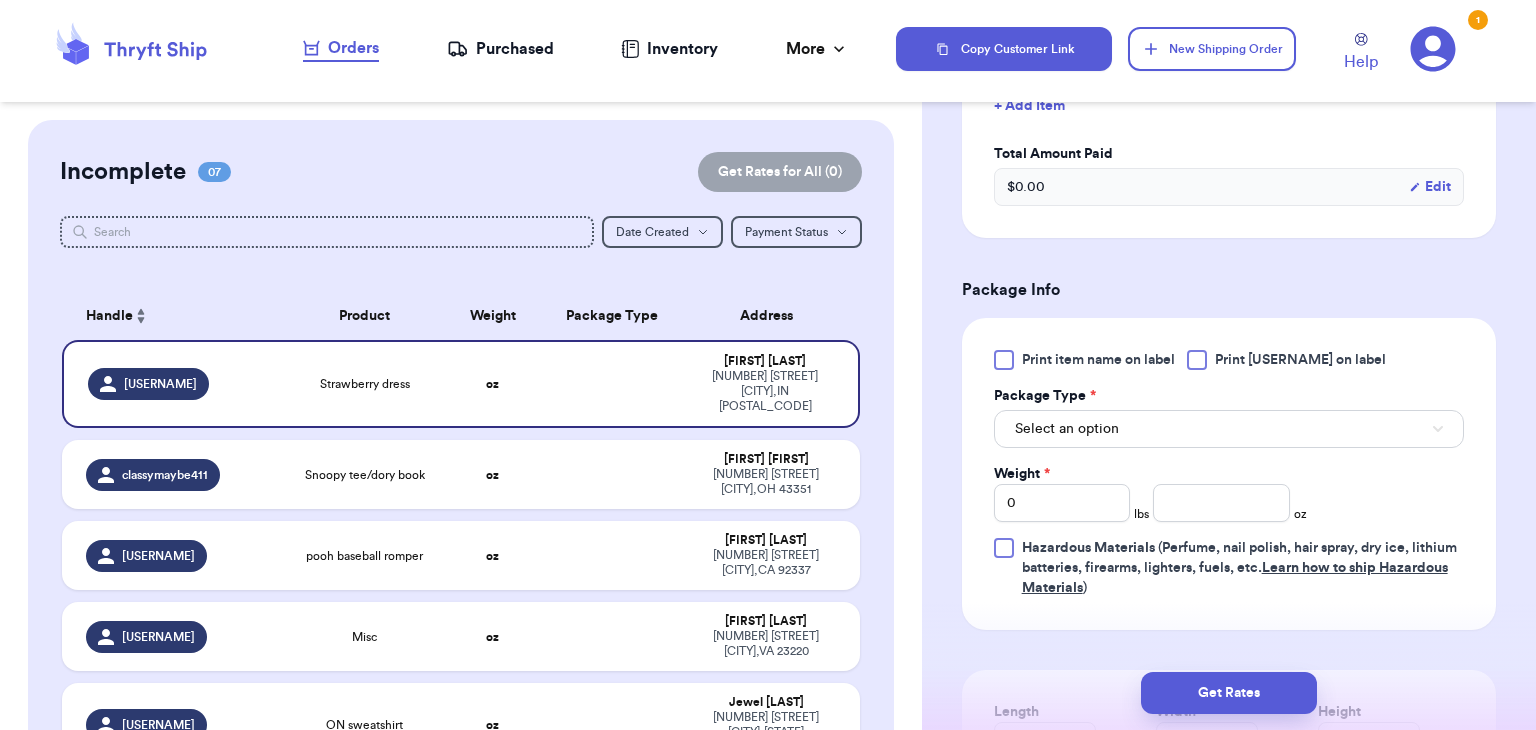 click on "Print item name on label Print username on label Package Type * Select an option Weight * 0 lbs oz Hazardous Materials   (Perfume, nail polish, hair spray, dry ice, lithium batteries, firearms, lighters, fuels, etc.  Learn how to ship Hazardous Materials )" at bounding box center [1229, 474] 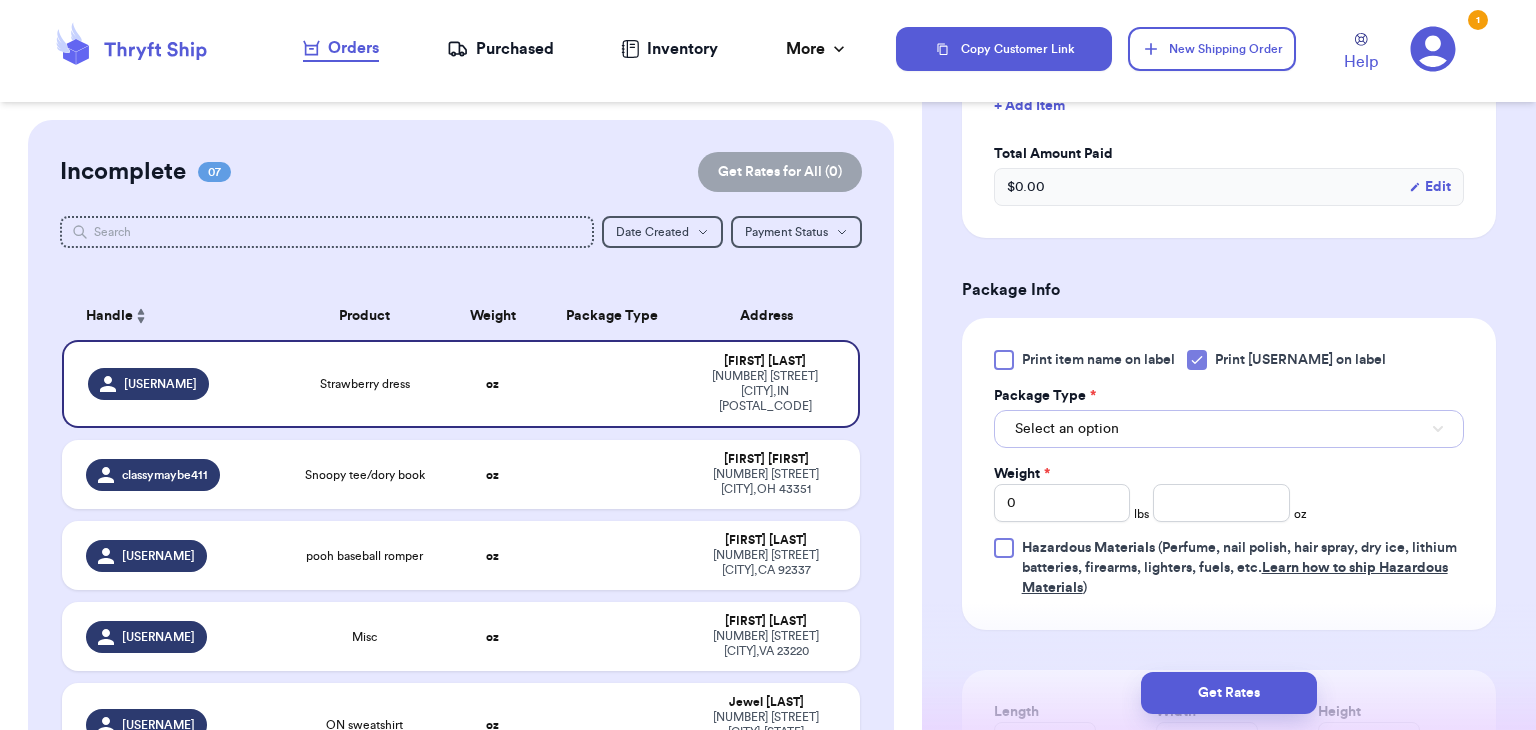 click on "Select an option" at bounding box center [1229, 429] 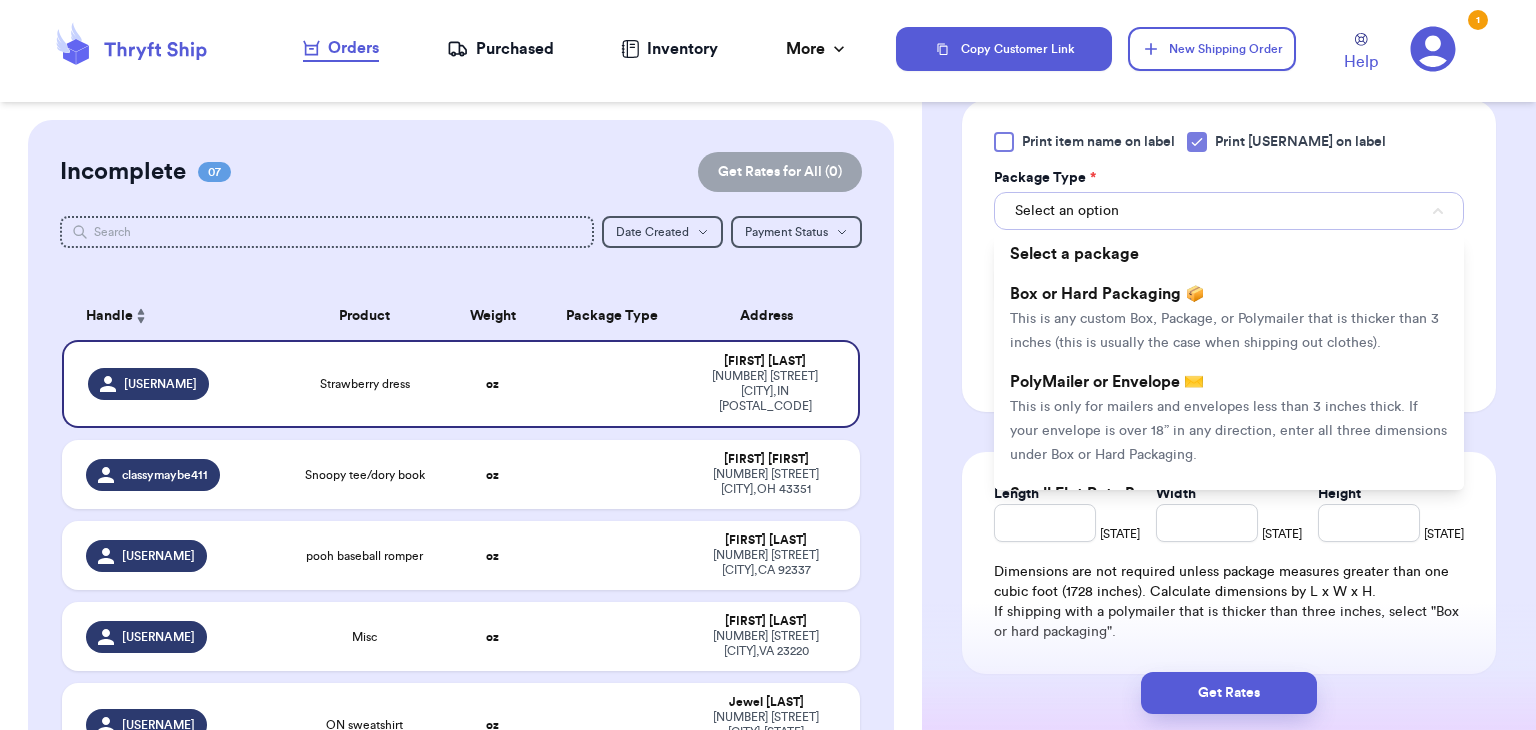 scroll, scrollTop: 827, scrollLeft: 0, axis: vertical 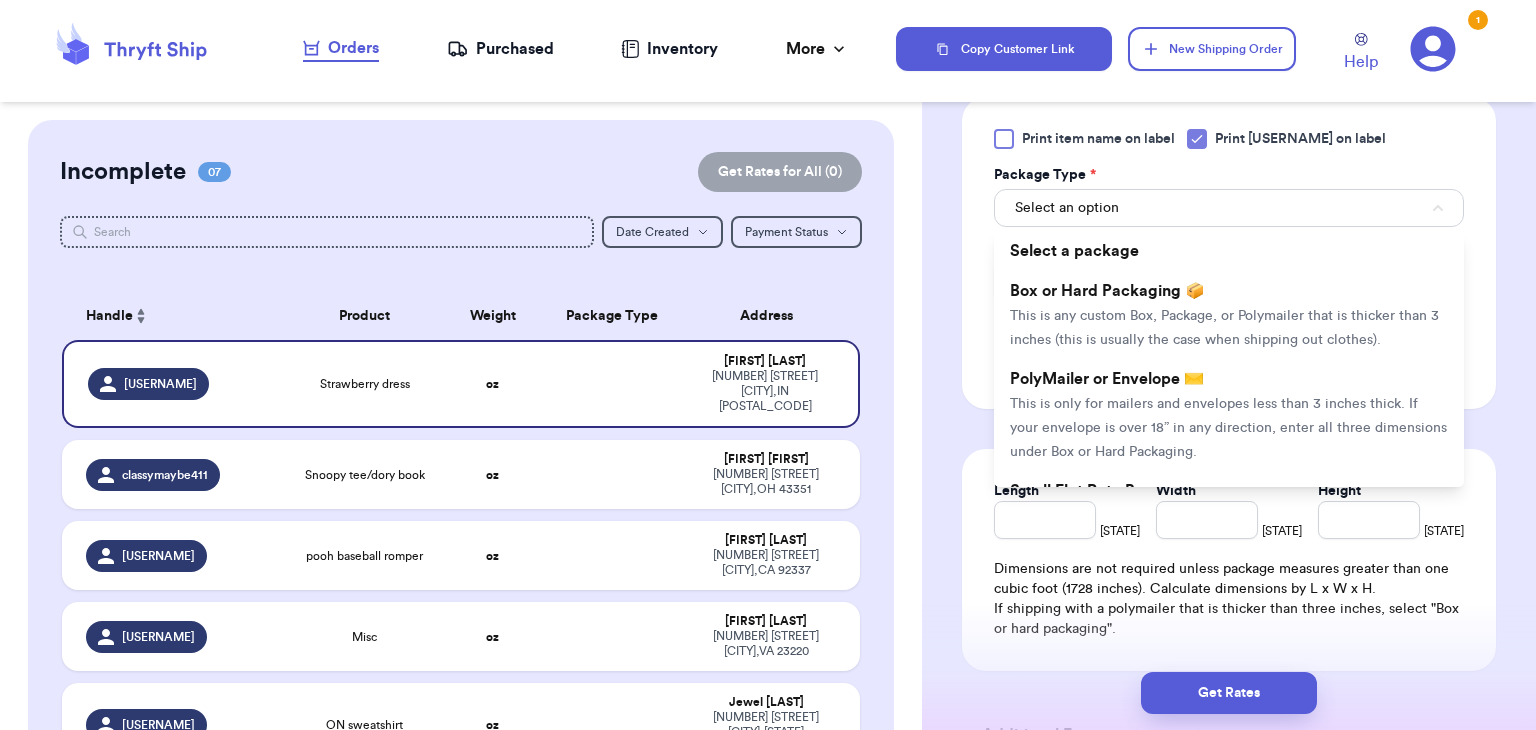 click on "This is only for mailers and envelopes less than 3 inches thick. If your envelope is over 18” in any direction, enter all three dimensions under Box or Hard Packaging." at bounding box center (1228, 428) 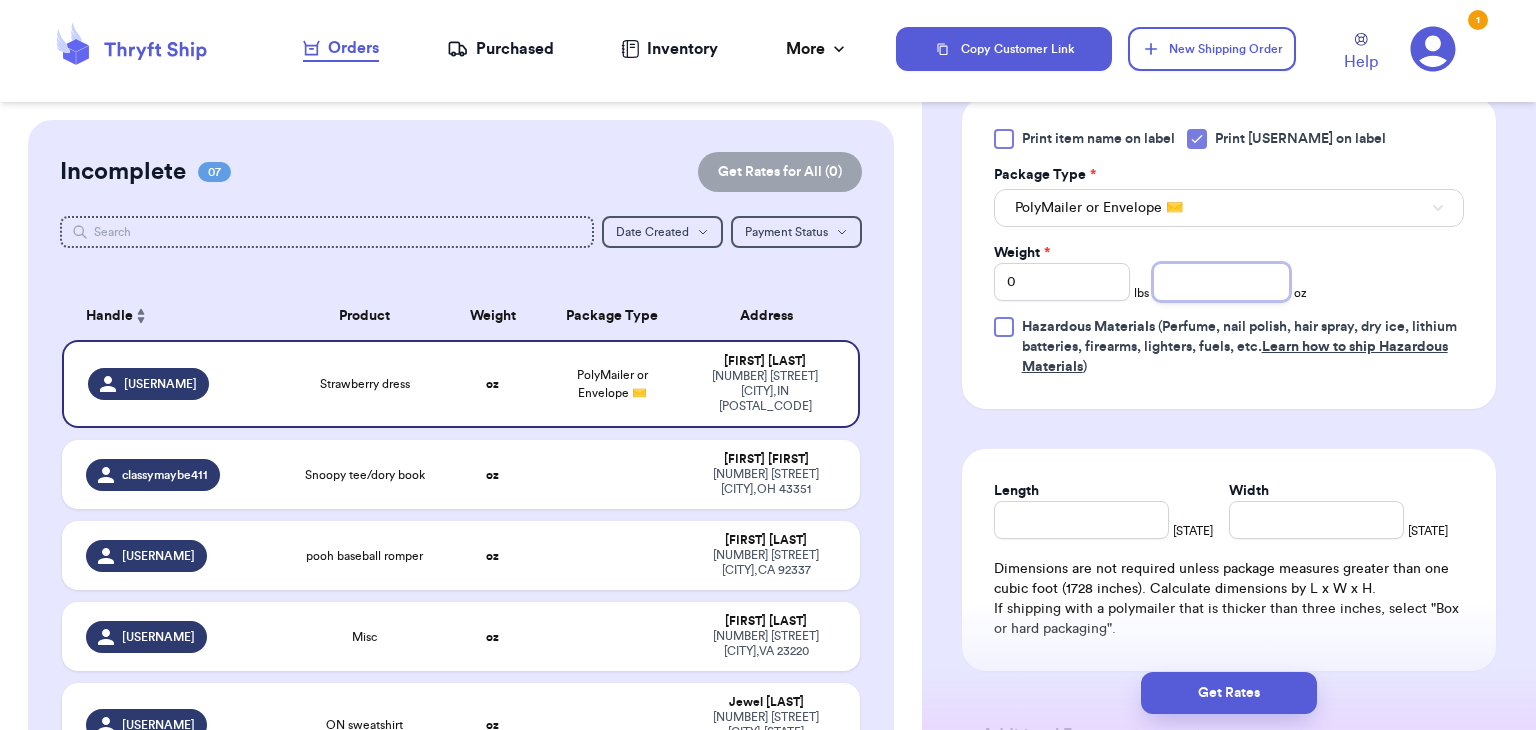 click at bounding box center (1221, 282) 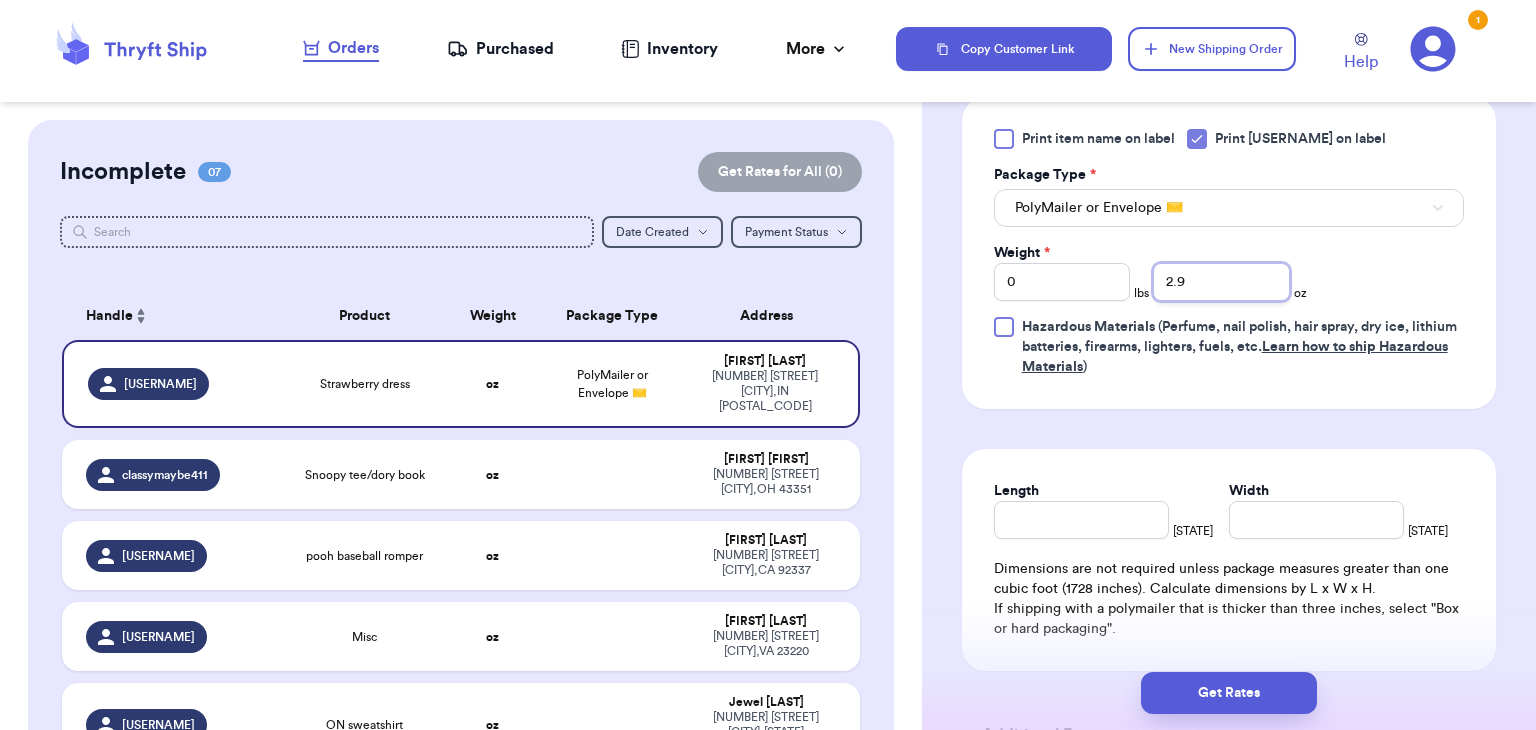 type on "2.9" 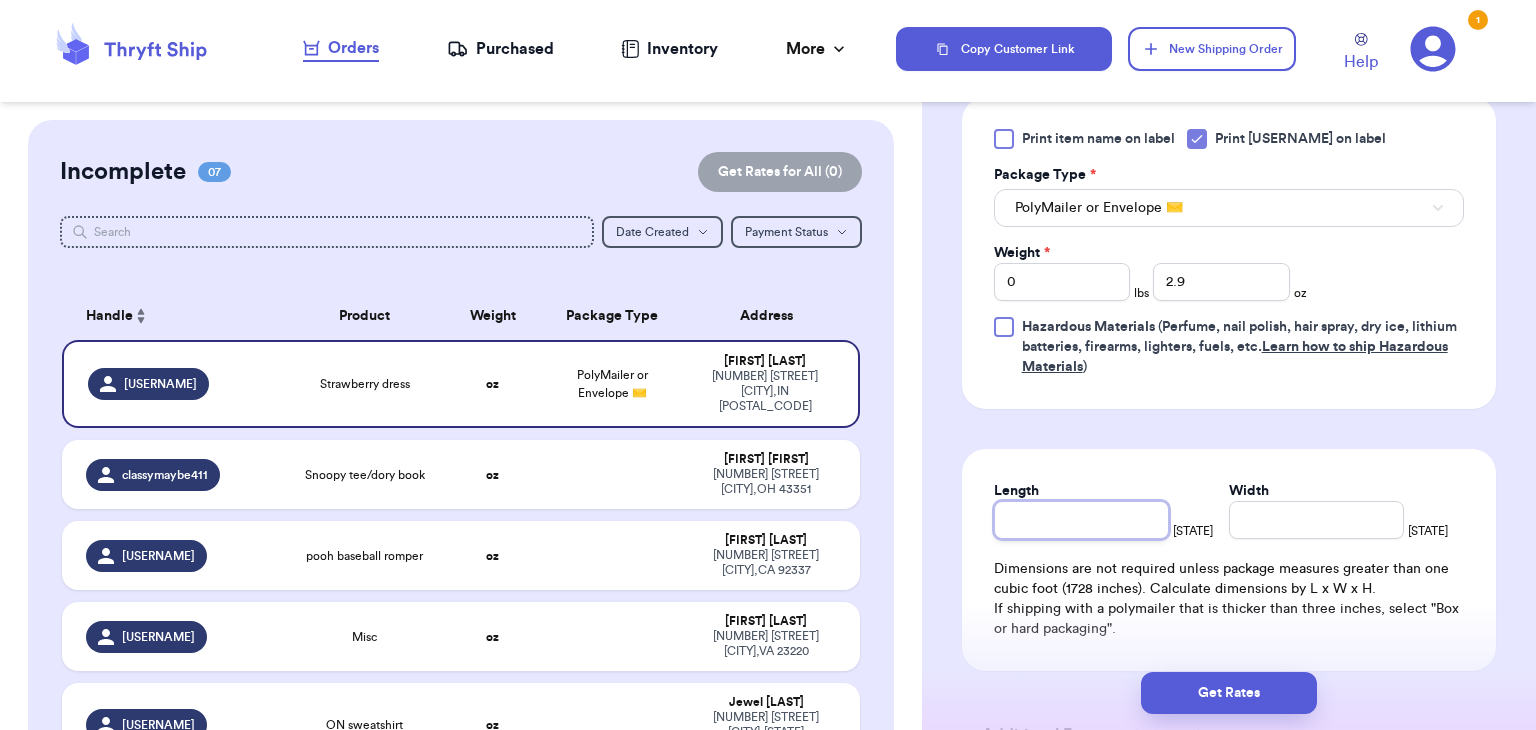 click on "Length" at bounding box center (1081, 520) 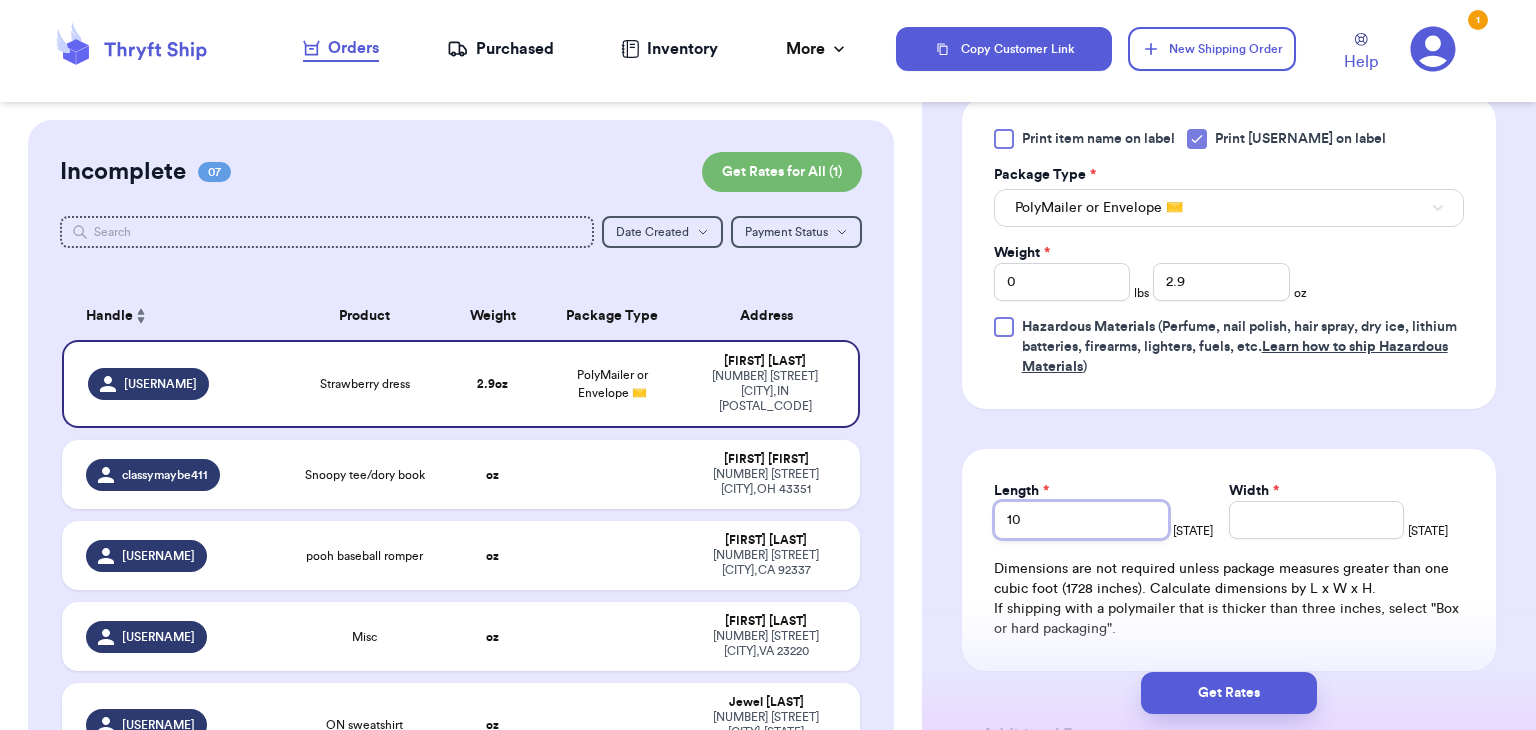 type on "10" 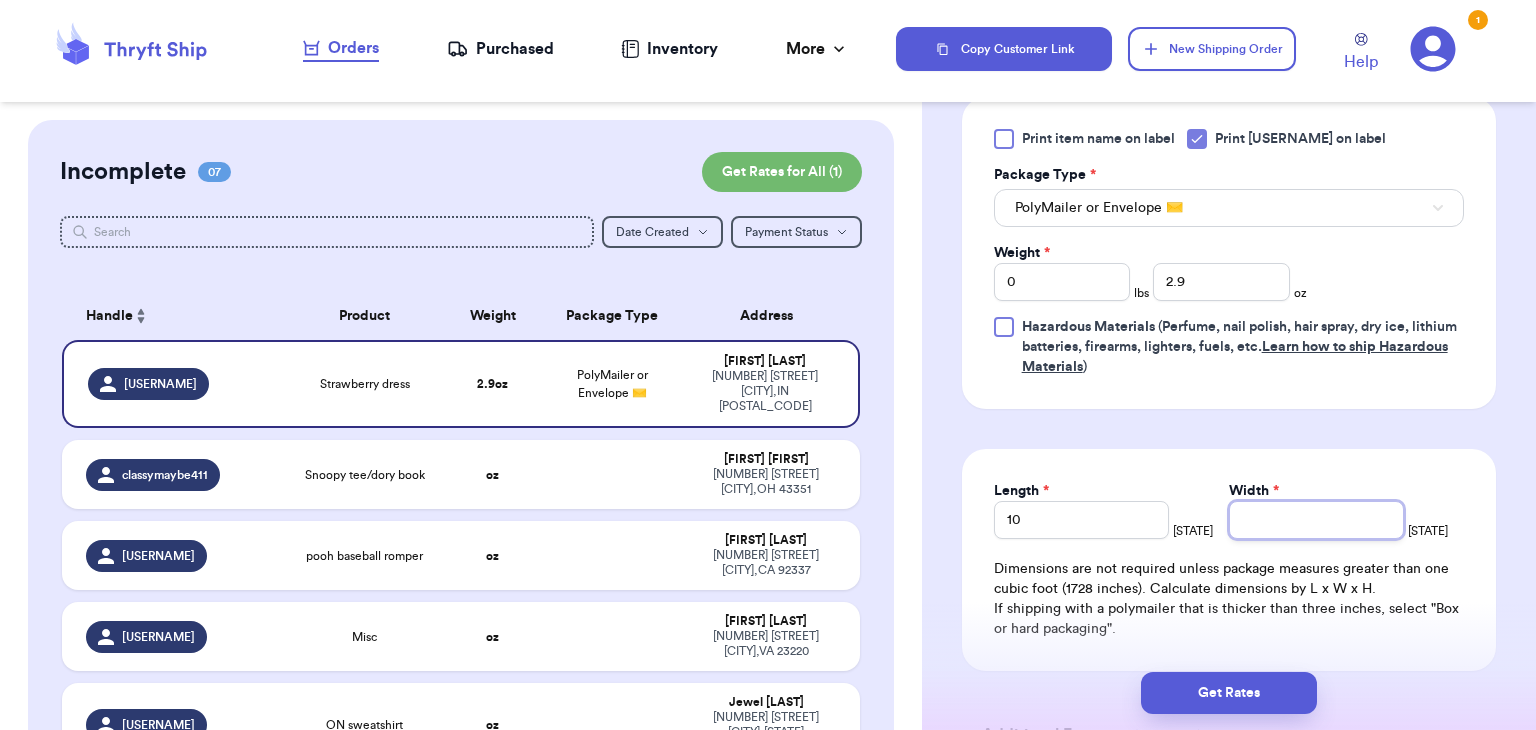 click on "Width *" at bounding box center (1316, 520) 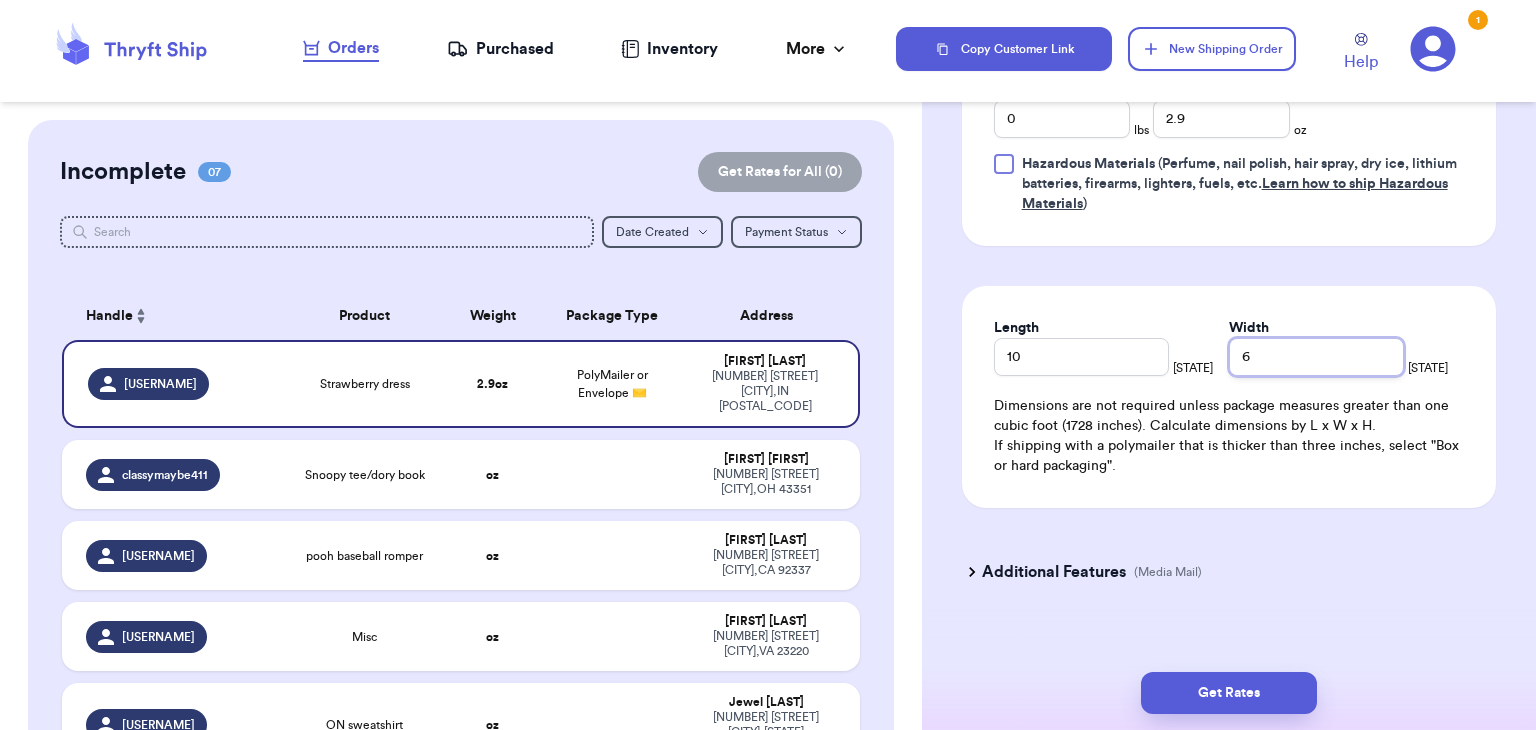 scroll, scrollTop: 1010, scrollLeft: 0, axis: vertical 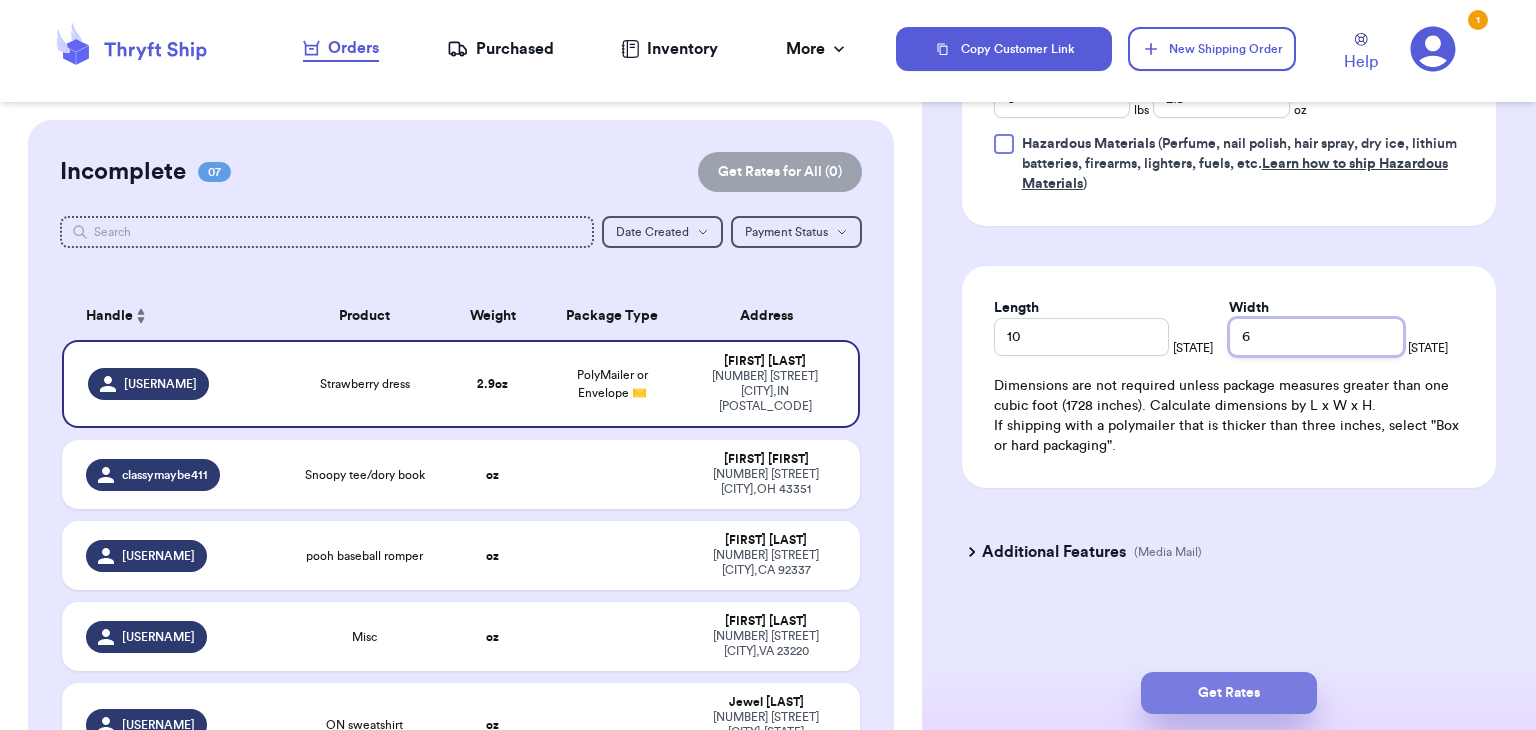 type on "6" 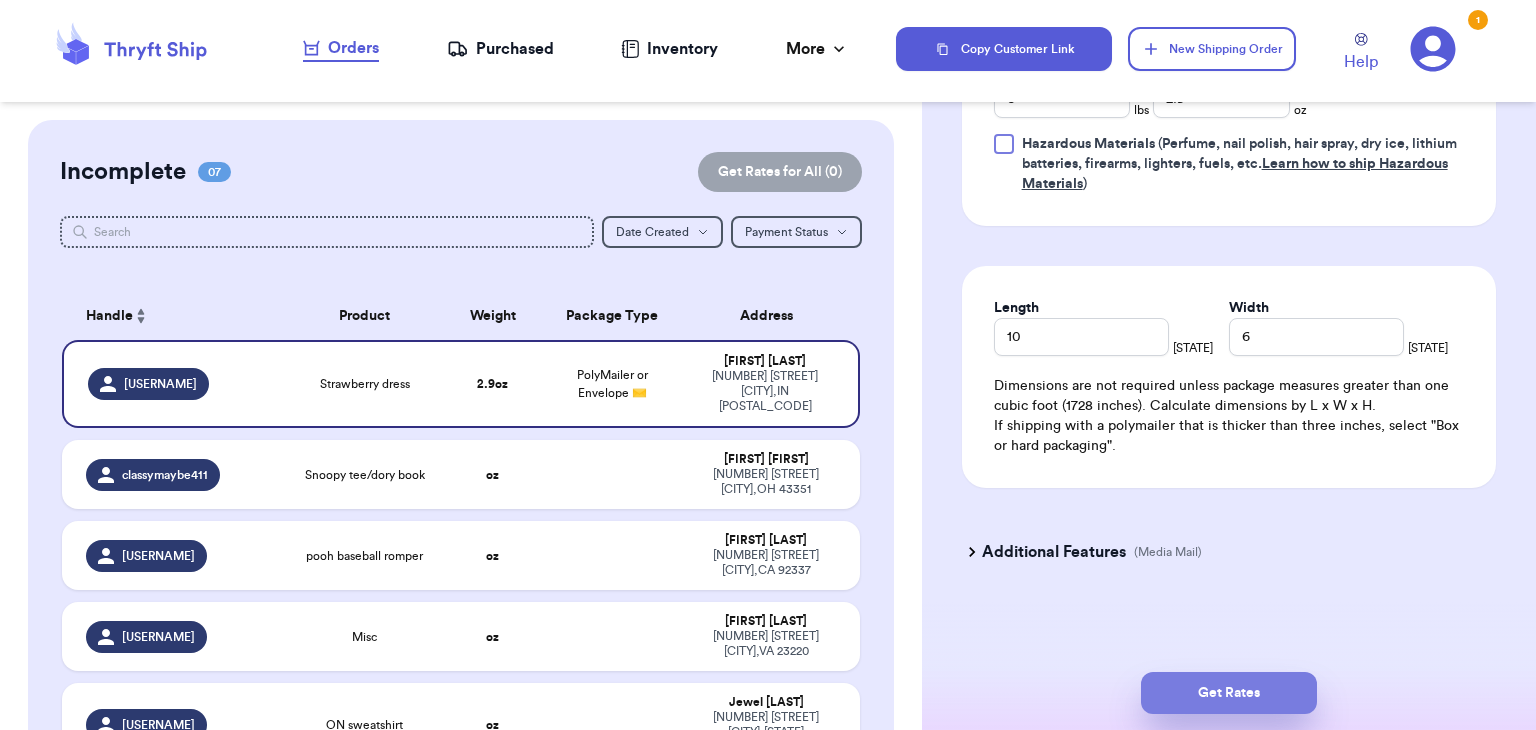 click on "Get Rates" at bounding box center [1229, 693] 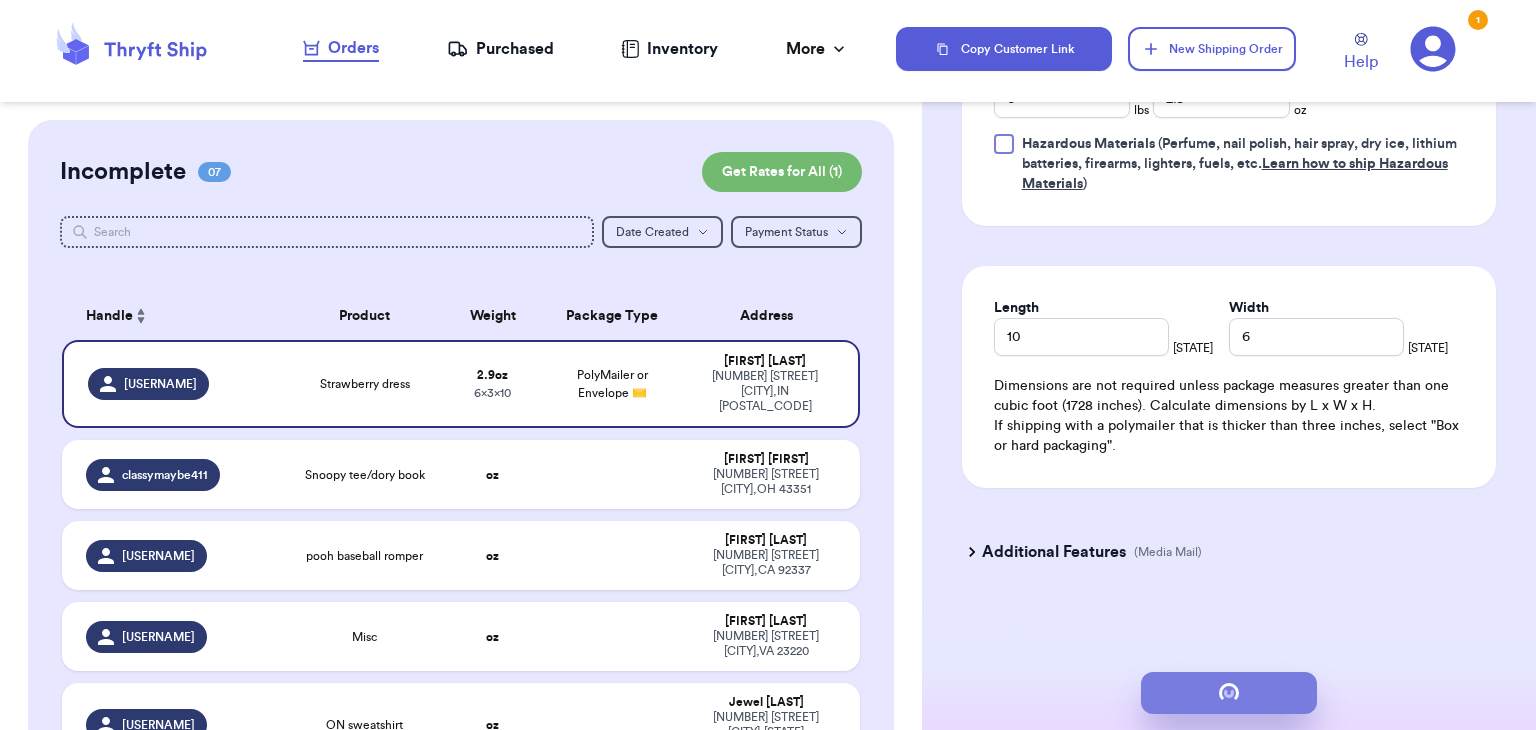 scroll, scrollTop: 0, scrollLeft: 0, axis: both 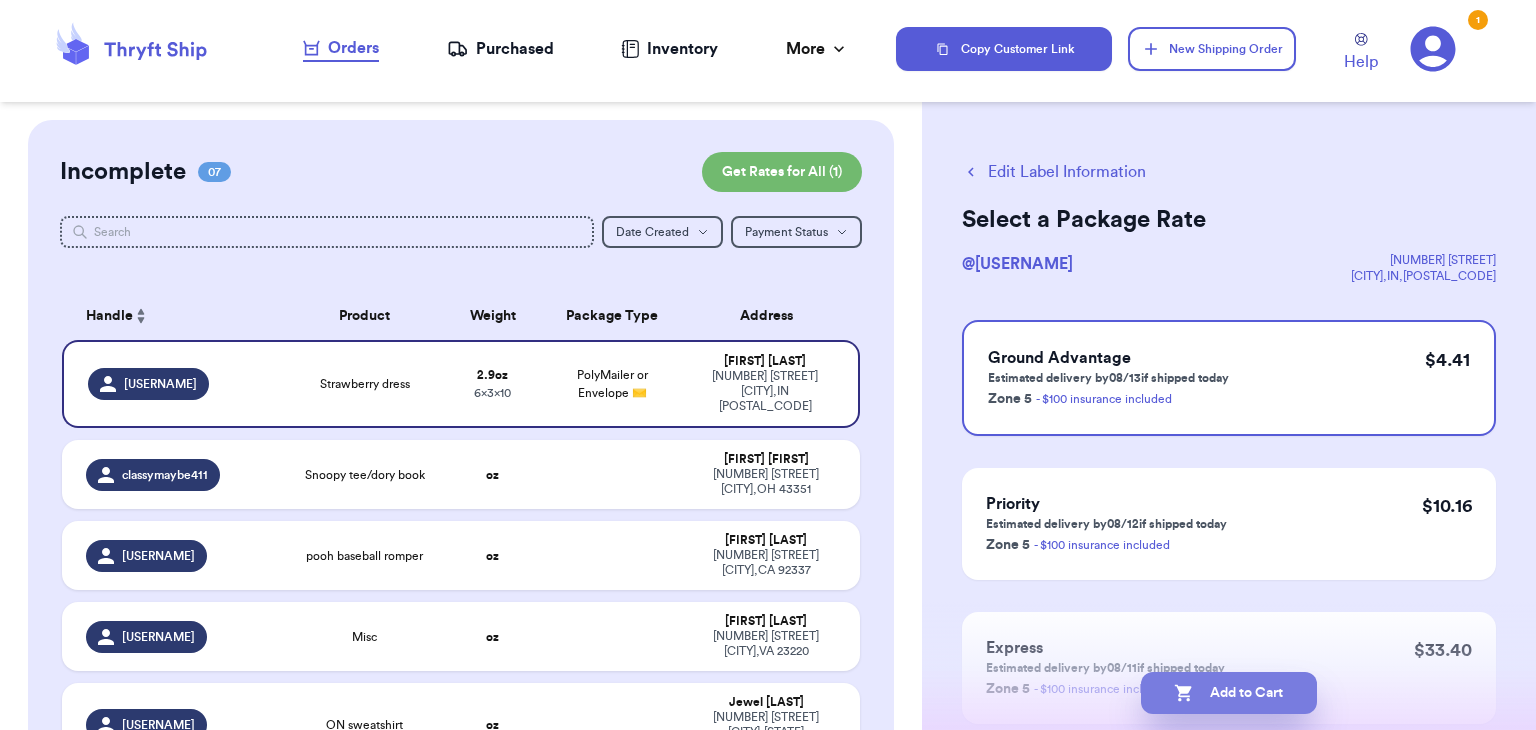 click on "Add to Cart" at bounding box center (1229, 693) 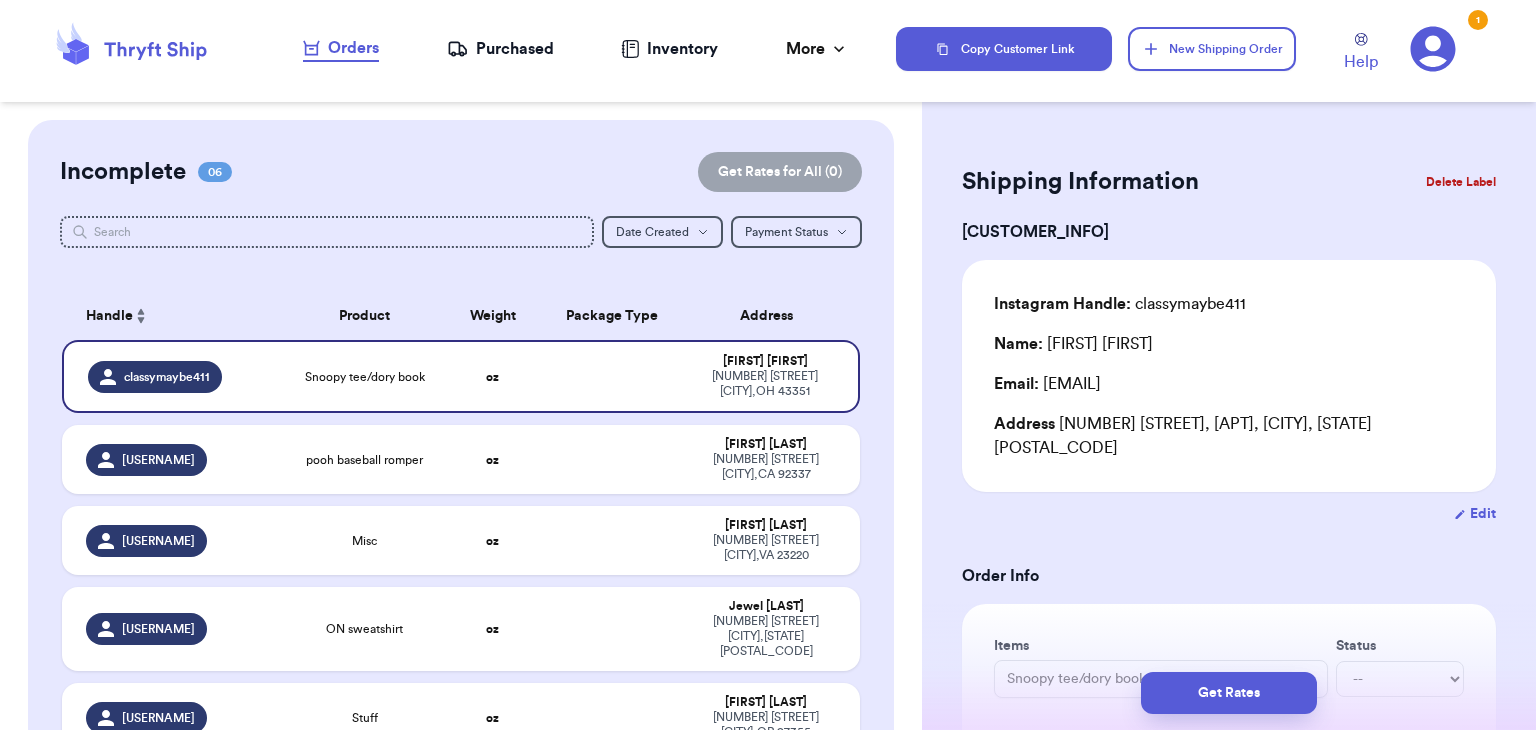 type 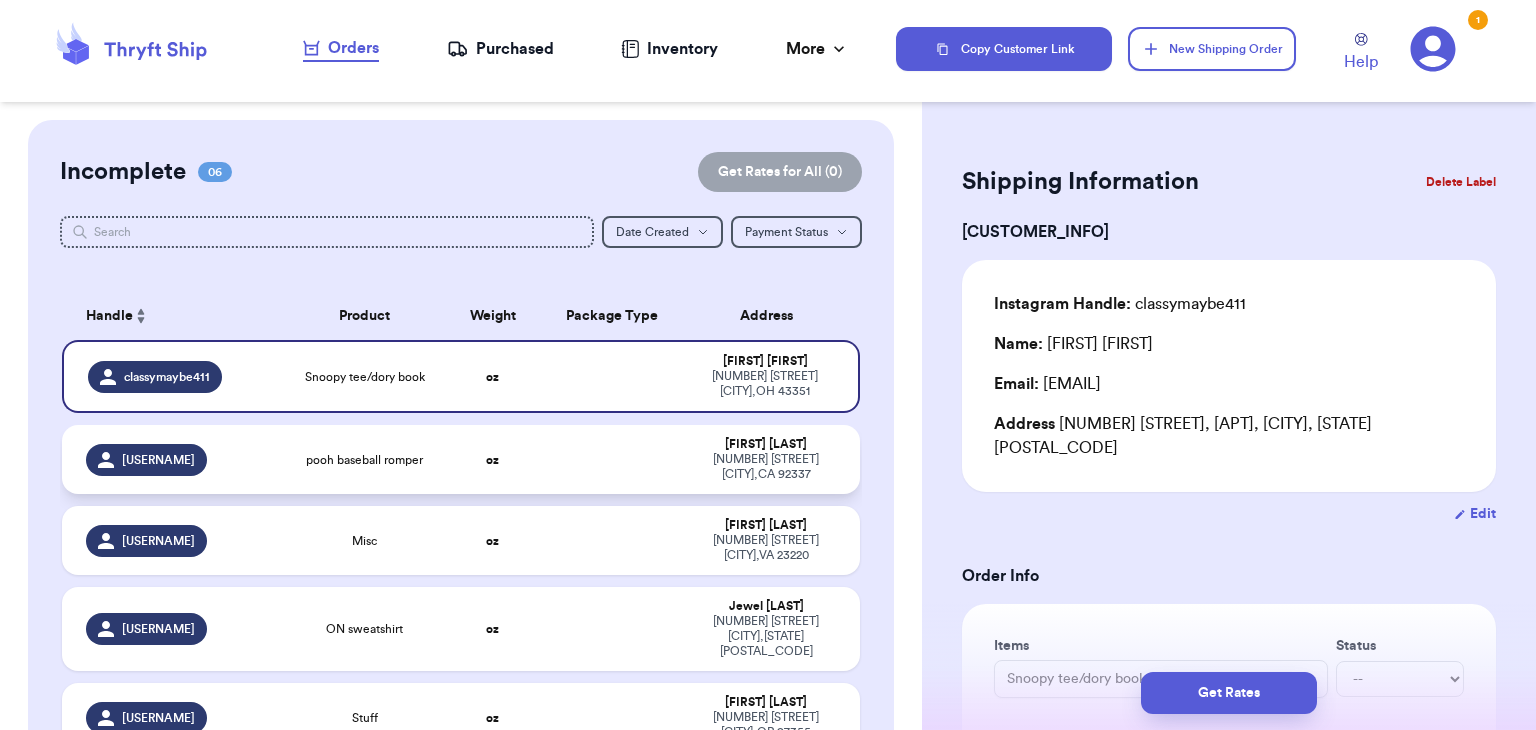 click at bounding box center [613, 459] 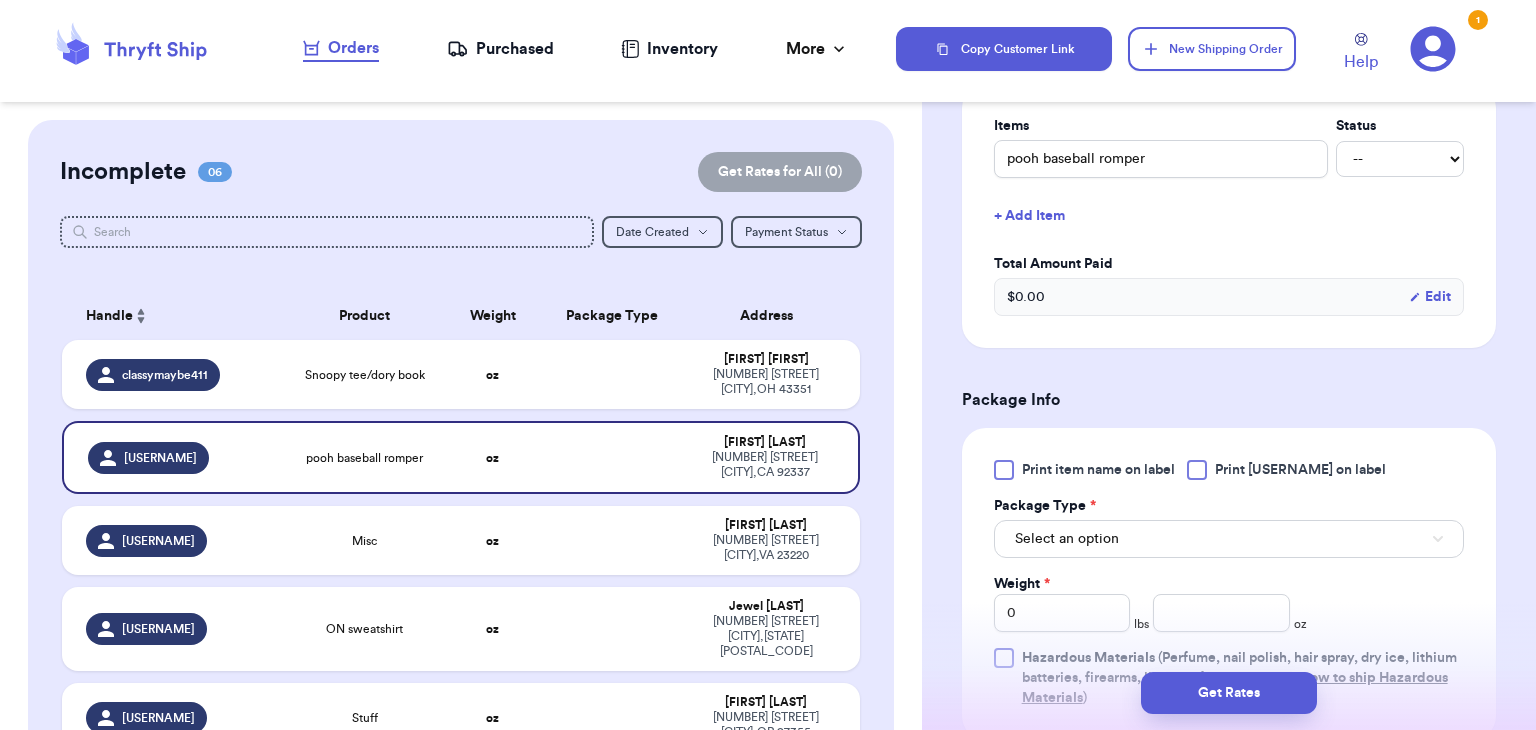 scroll, scrollTop: 530, scrollLeft: 0, axis: vertical 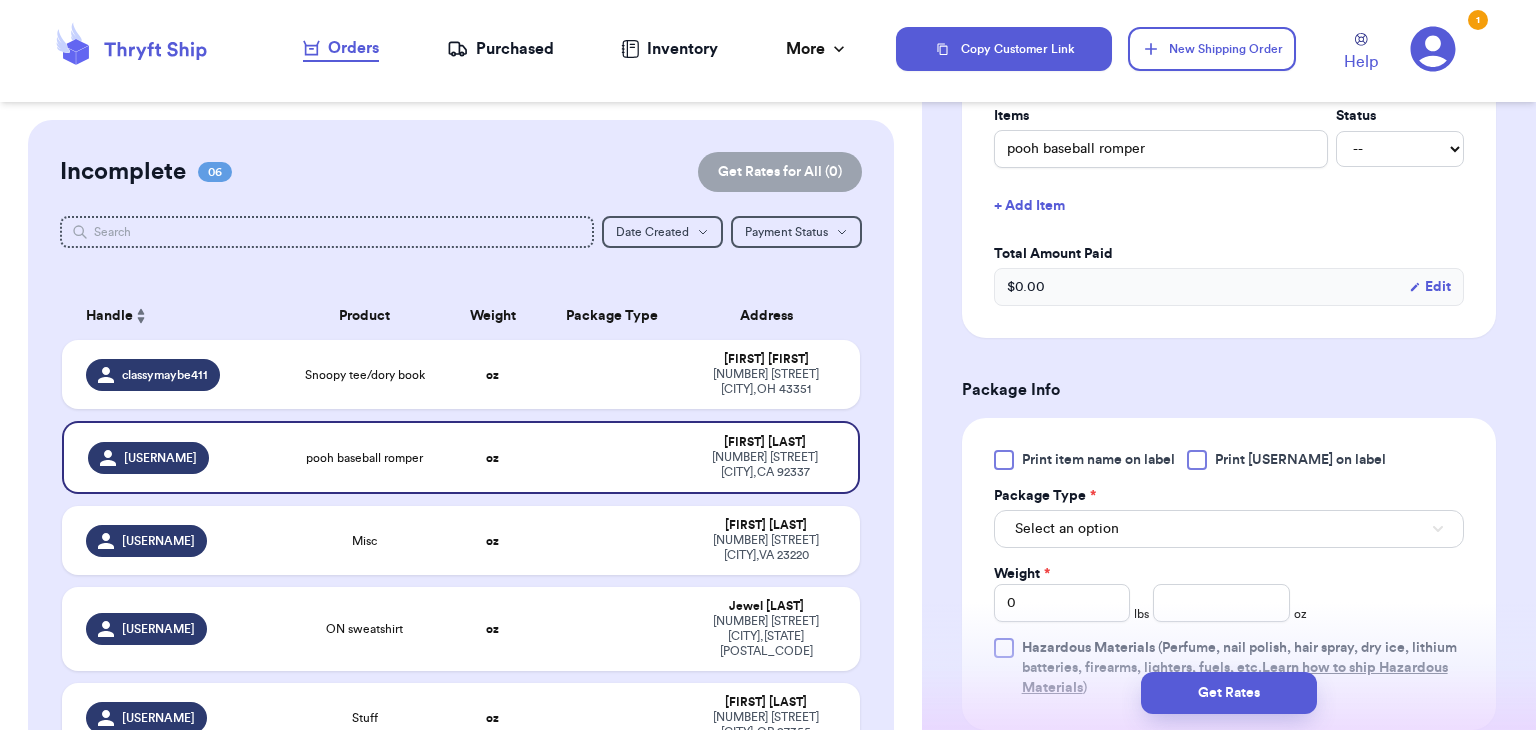click at bounding box center (1197, 460) 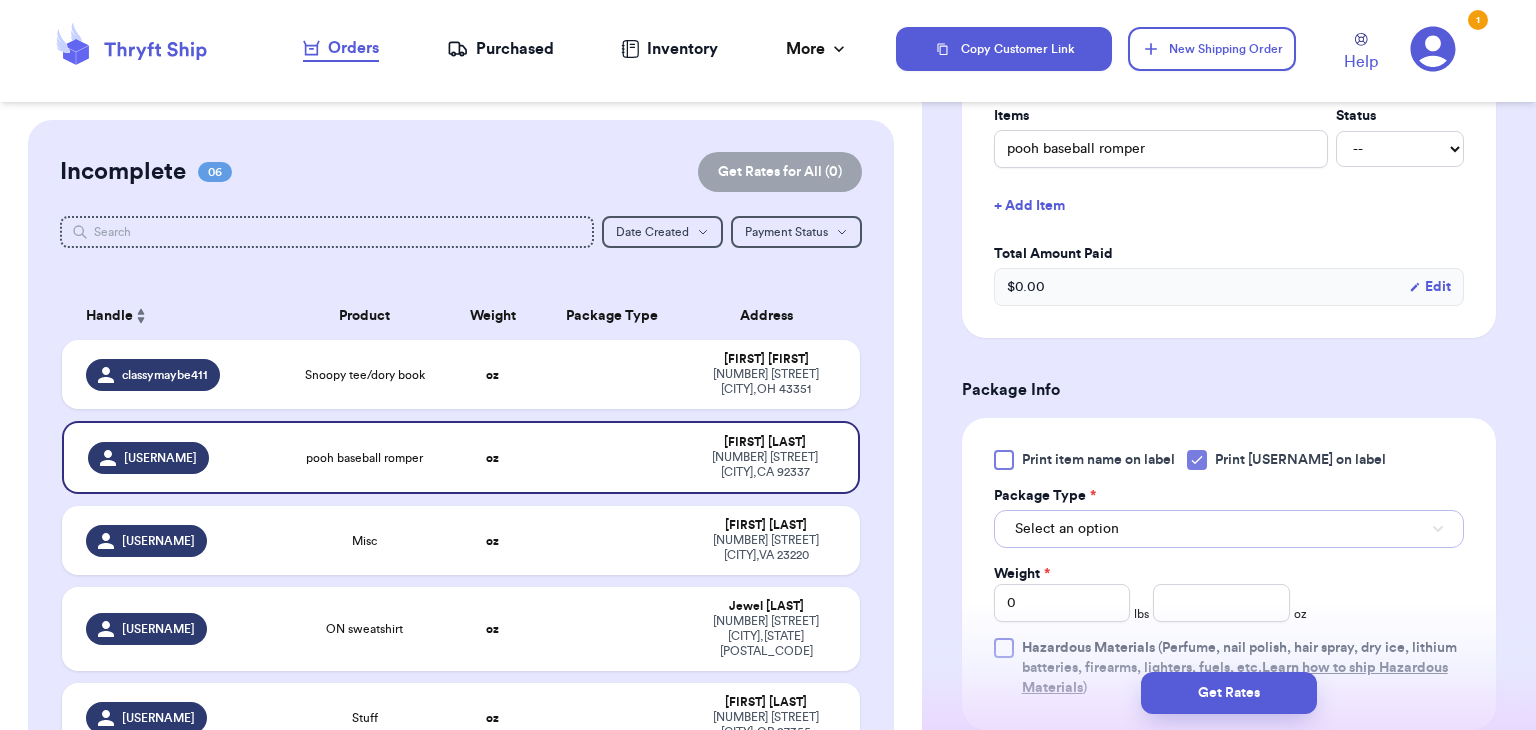 click on "Select an option" at bounding box center [1229, 529] 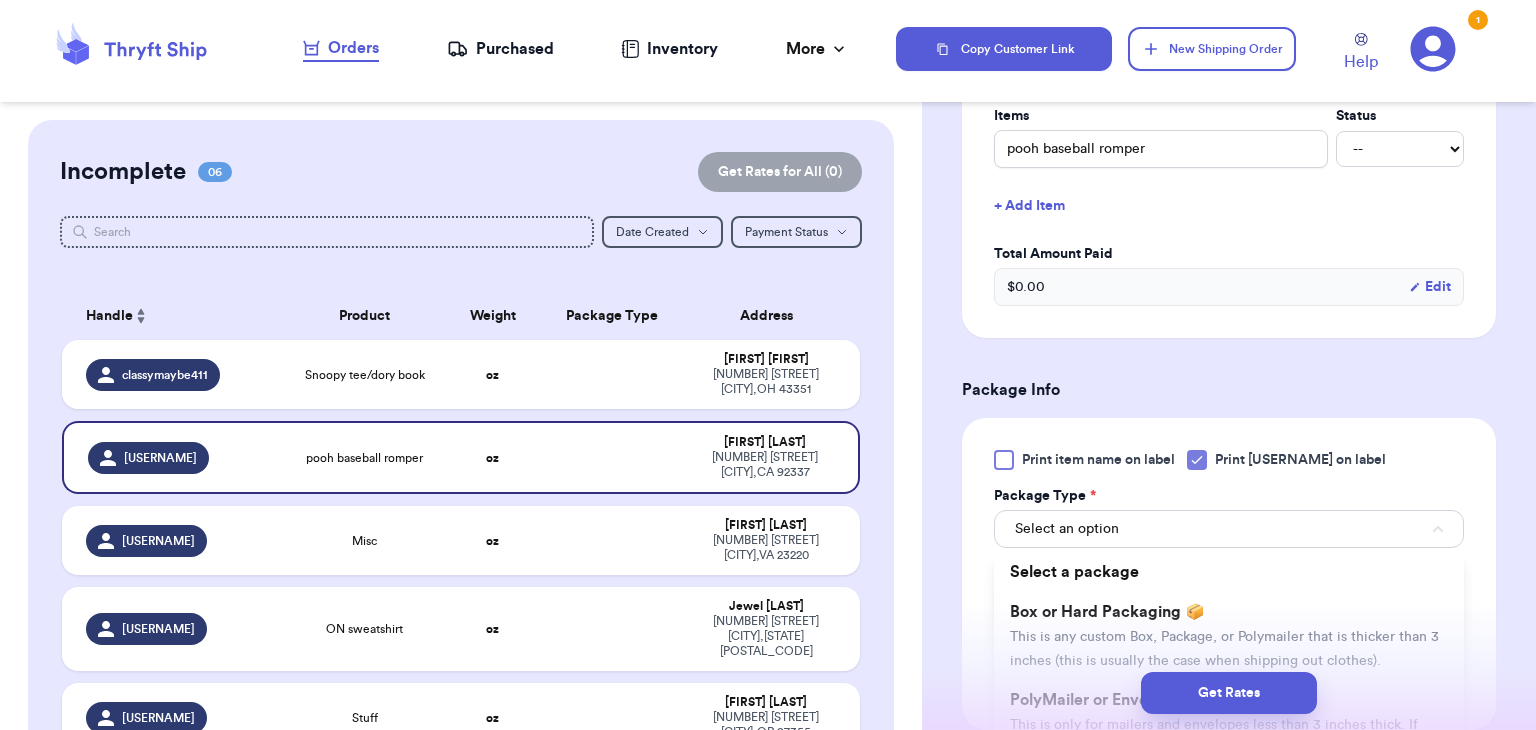 click on "Get Rates" at bounding box center (1229, 693) 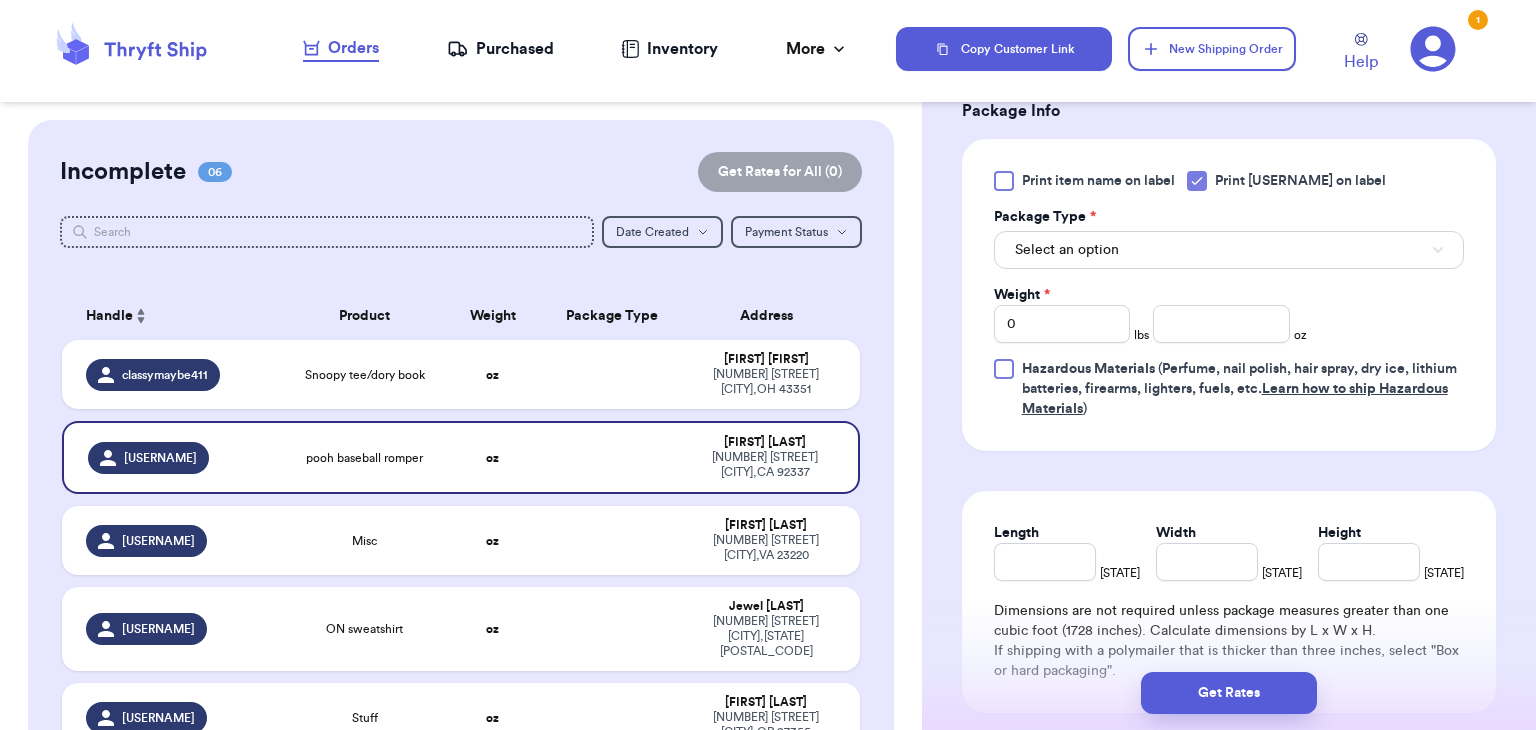 scroll, scrollTop: 810, scrollLeft: 0, axis: vertical 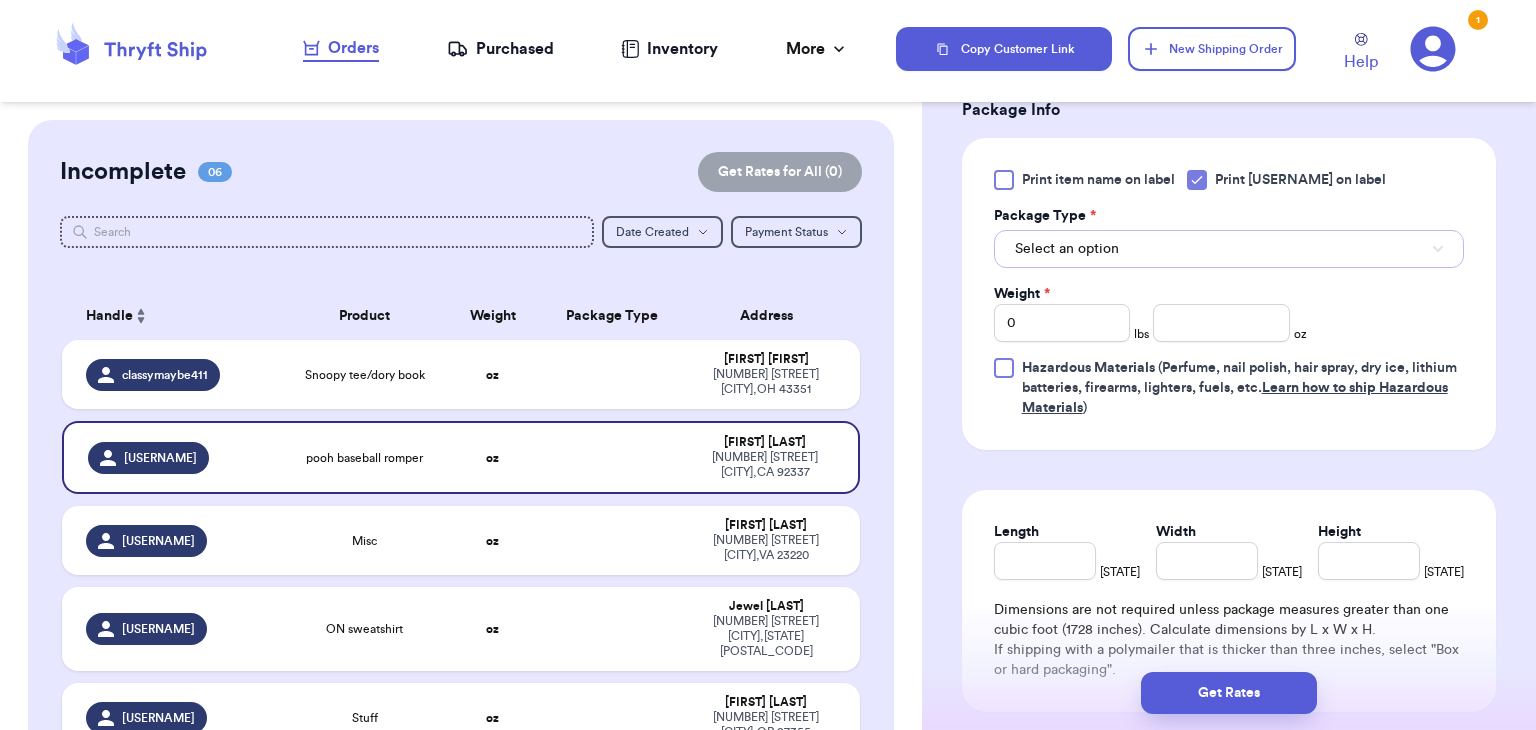 click on "Select an option" at bounding box center (1229, 249) 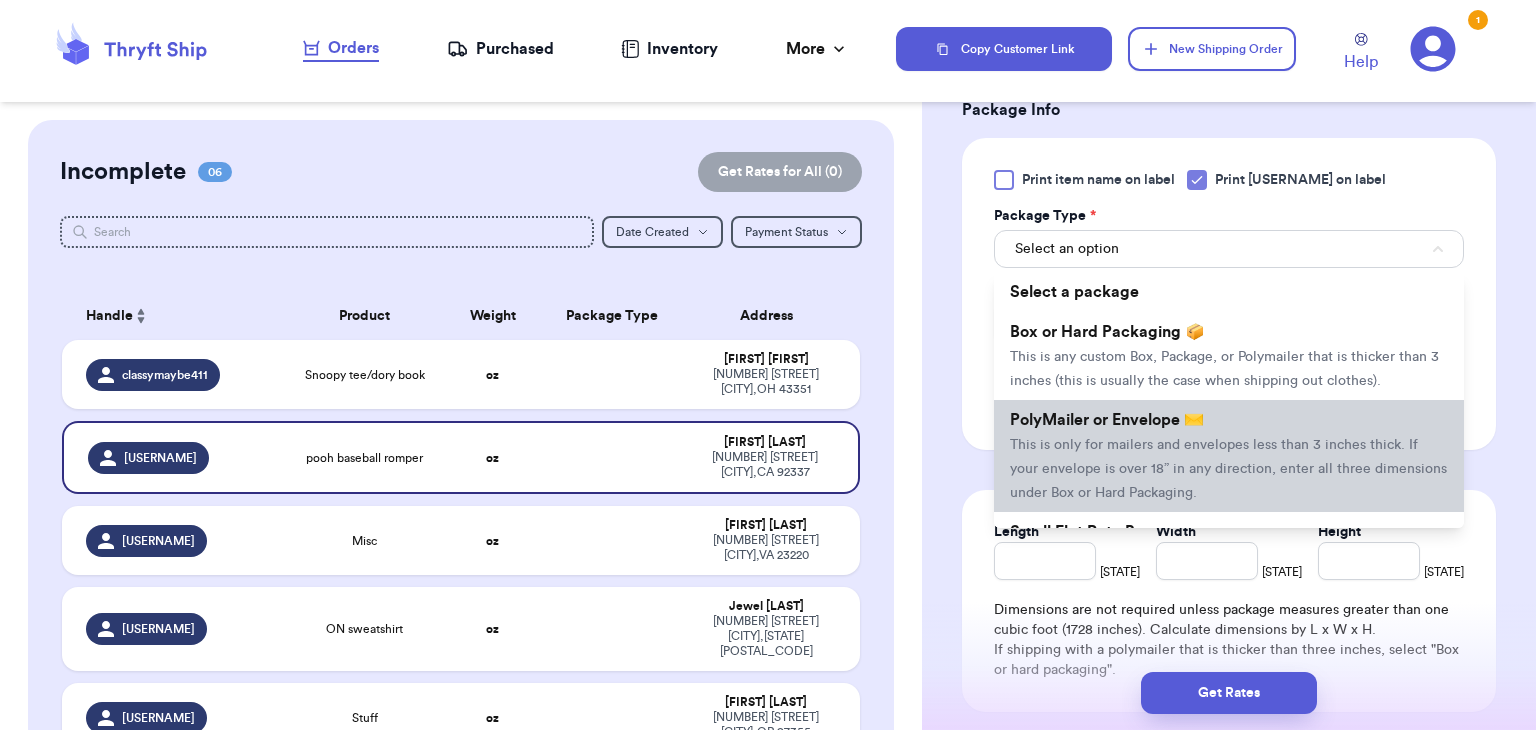 click on "This is only for mailers and envelopes less than 3 inches thick. If your envelope is over 18” in any direction, enter all three dimensions under Box or Hard Packaging." at bounding box center (1228, 469) 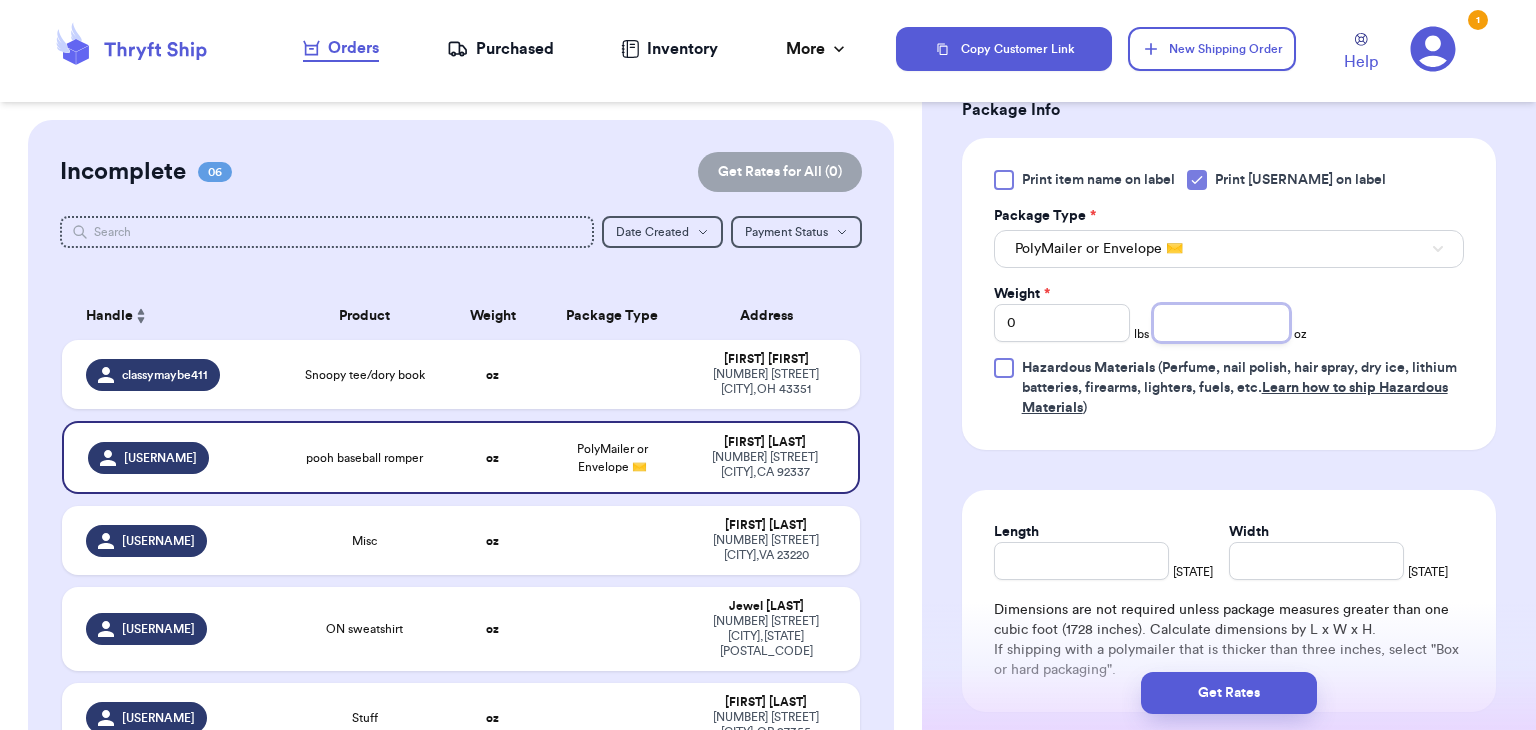 click at bounding box center [1221, 323] 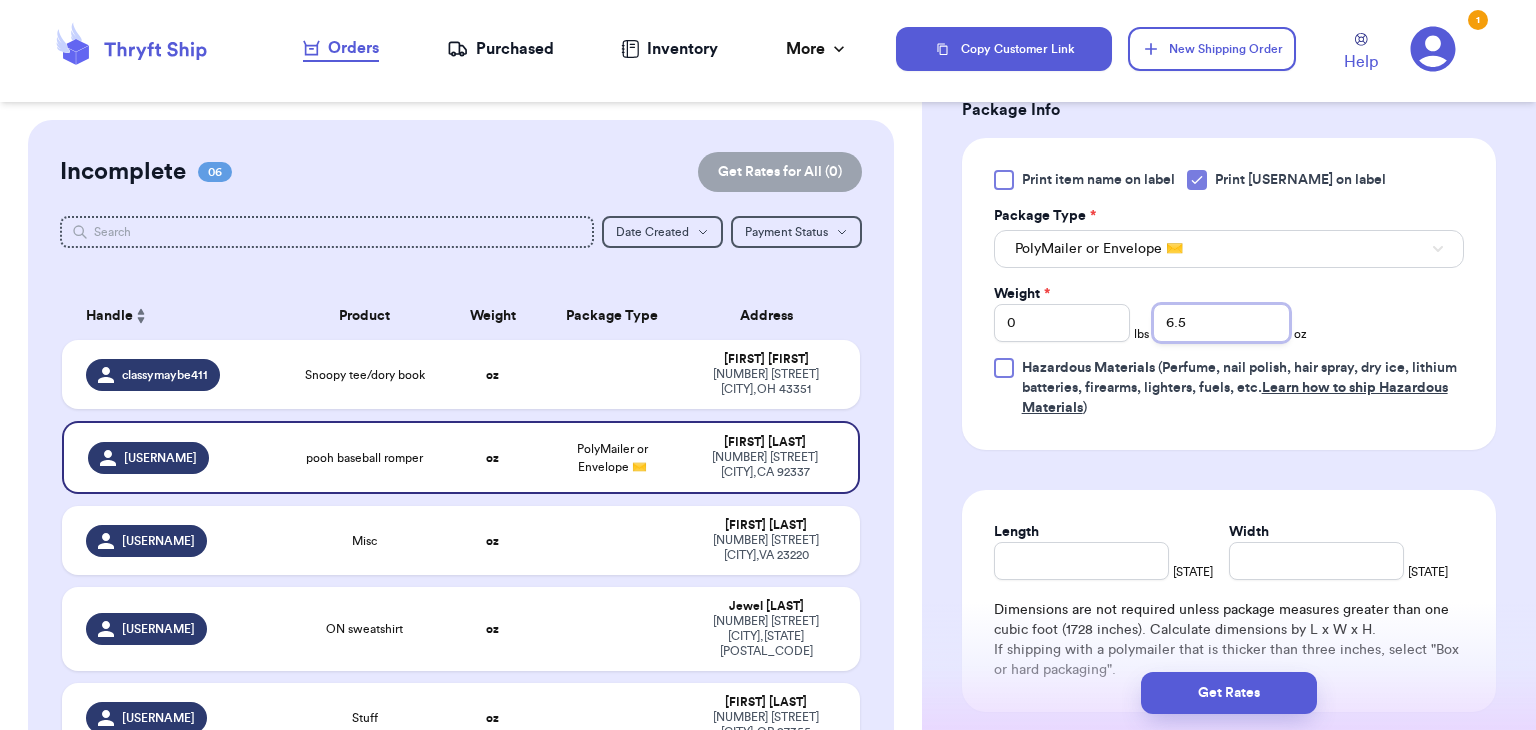 type on "6.5" 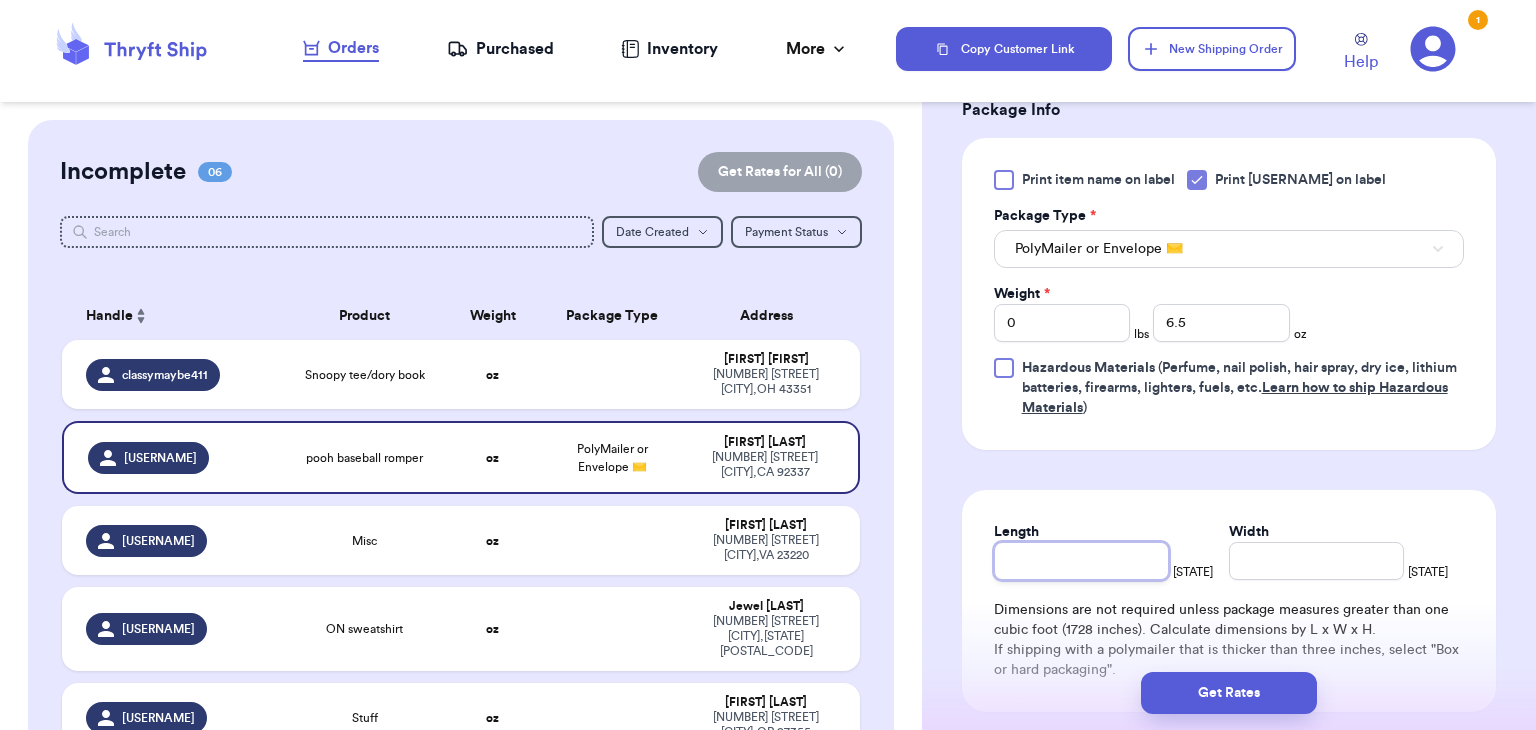 click on "Length" at bounding box center [1081, 561] 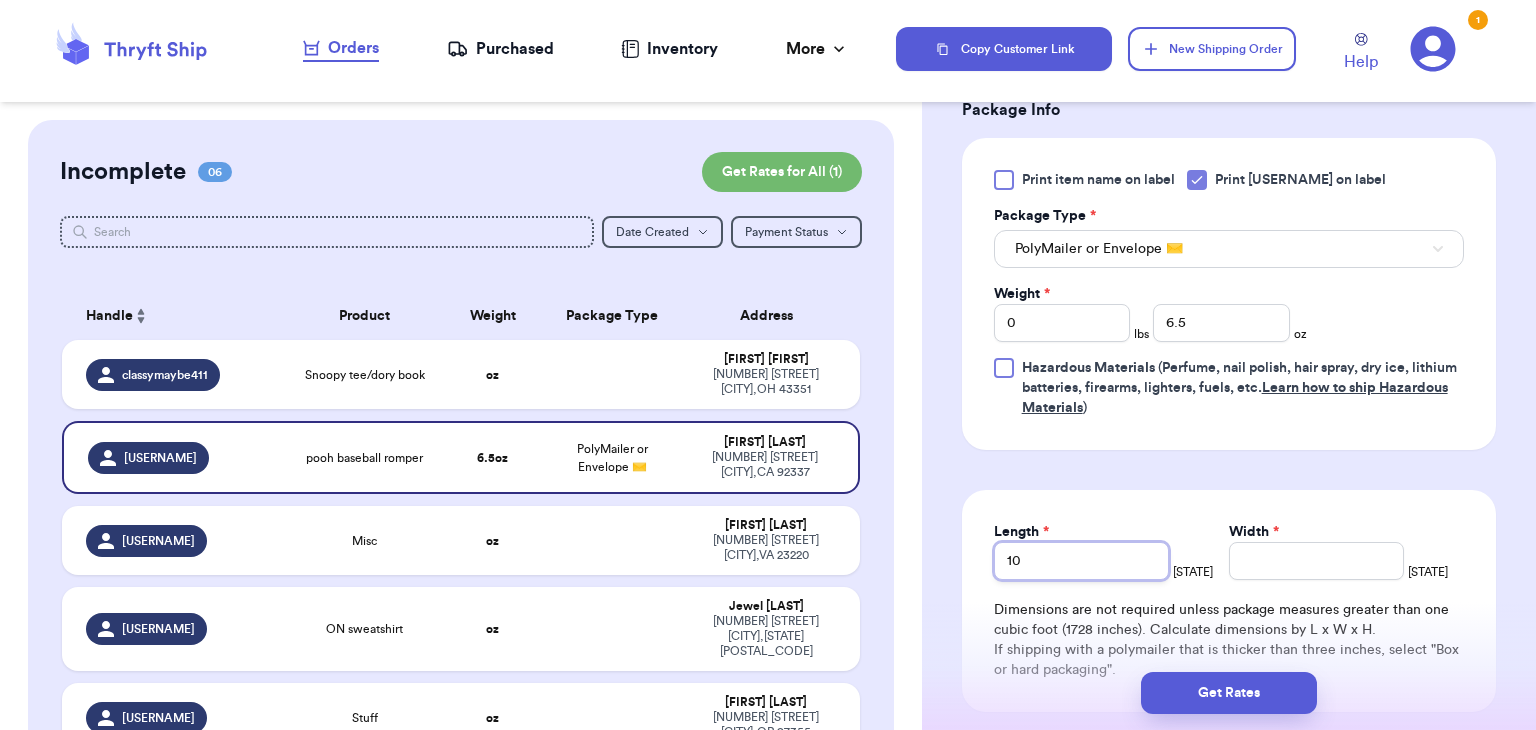 type on "10" 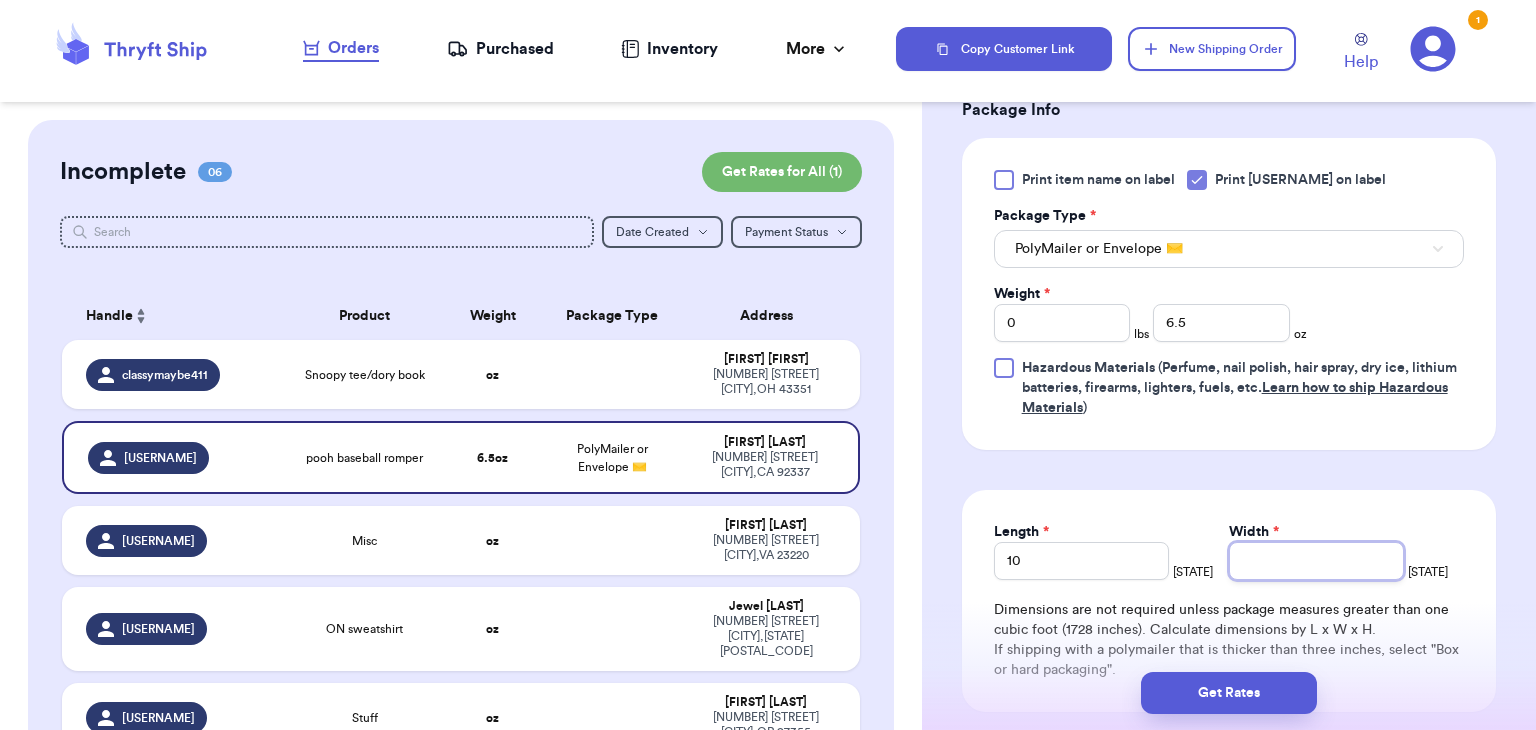 click on "Width *" at bounding box center (1316, 561) 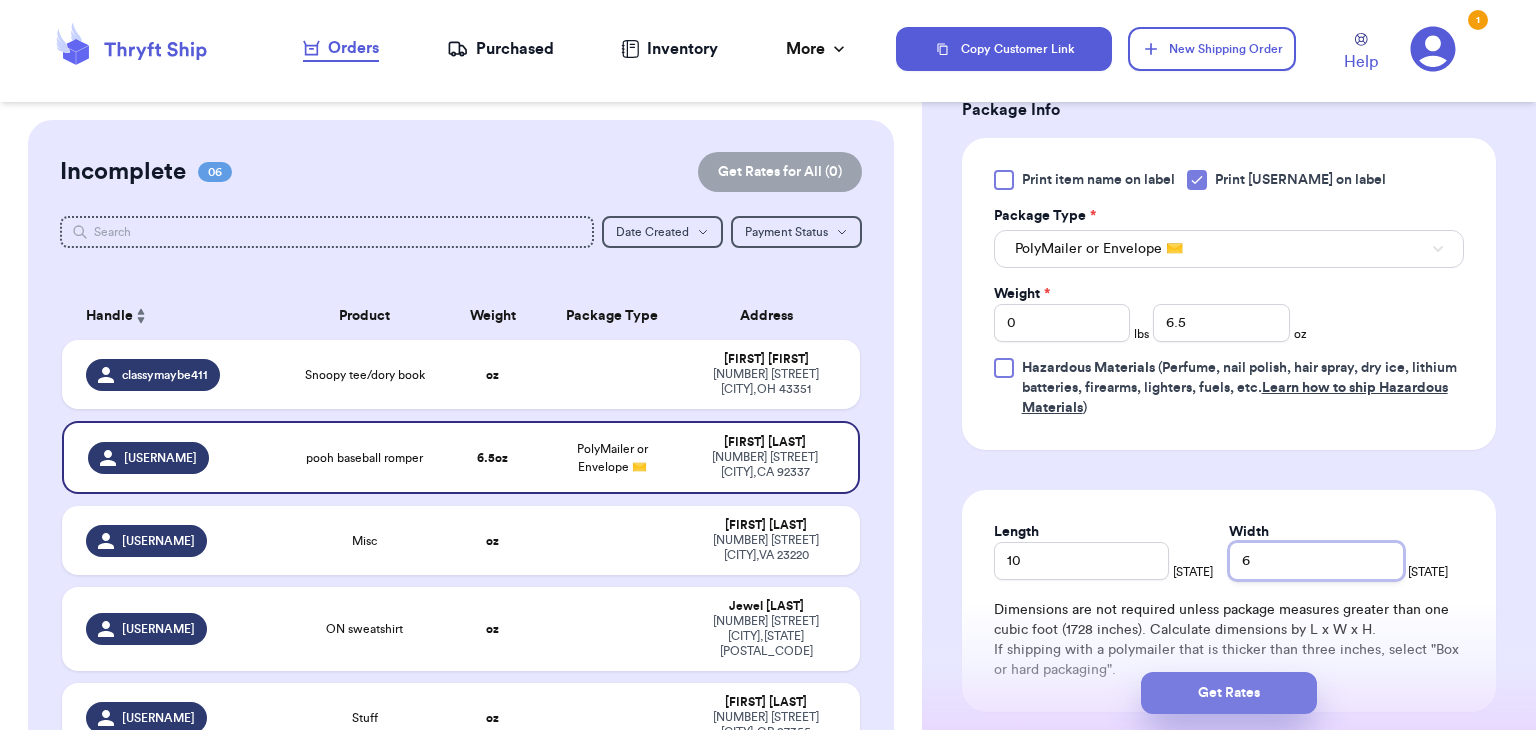 type on "6" 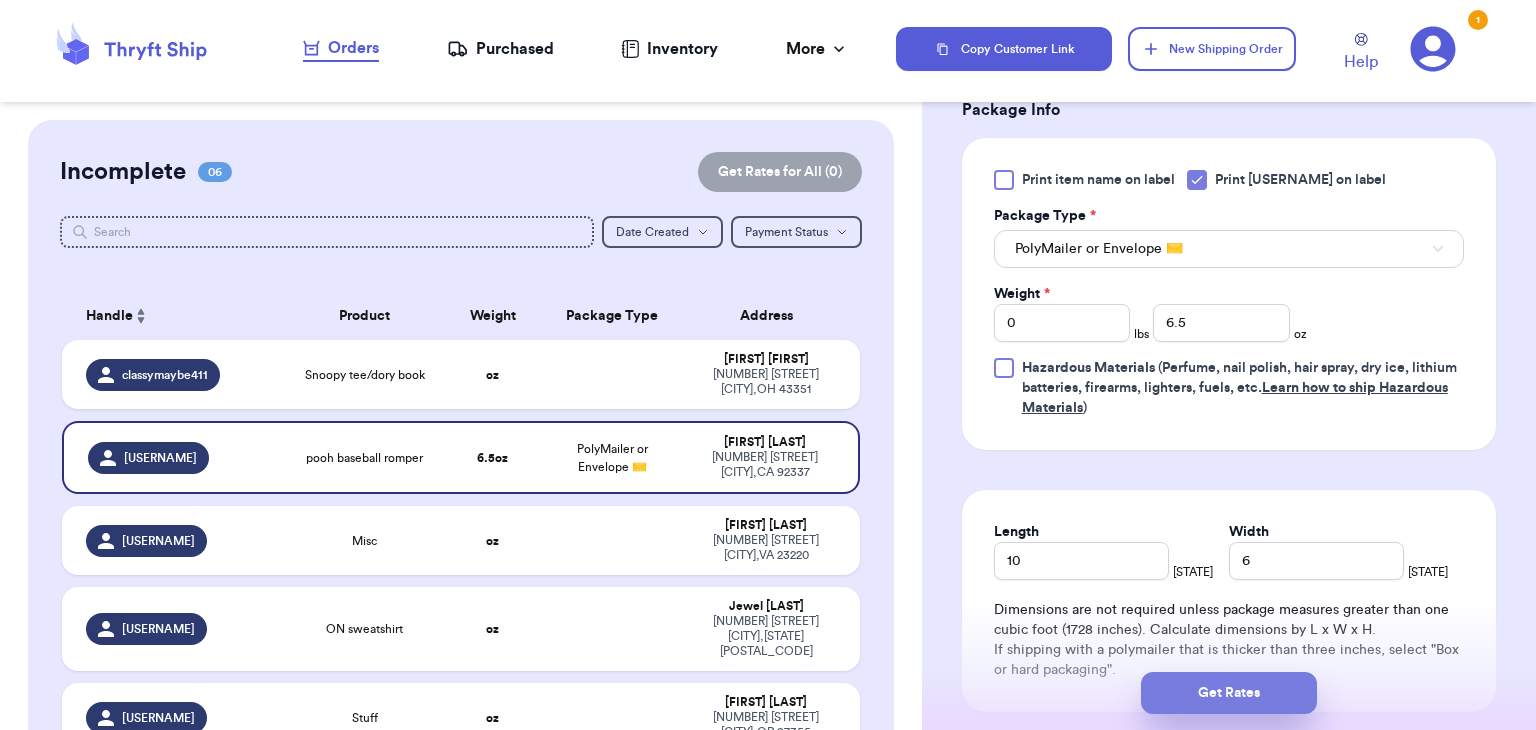 click on "Get Rates" at bounding box center (1229, 693) 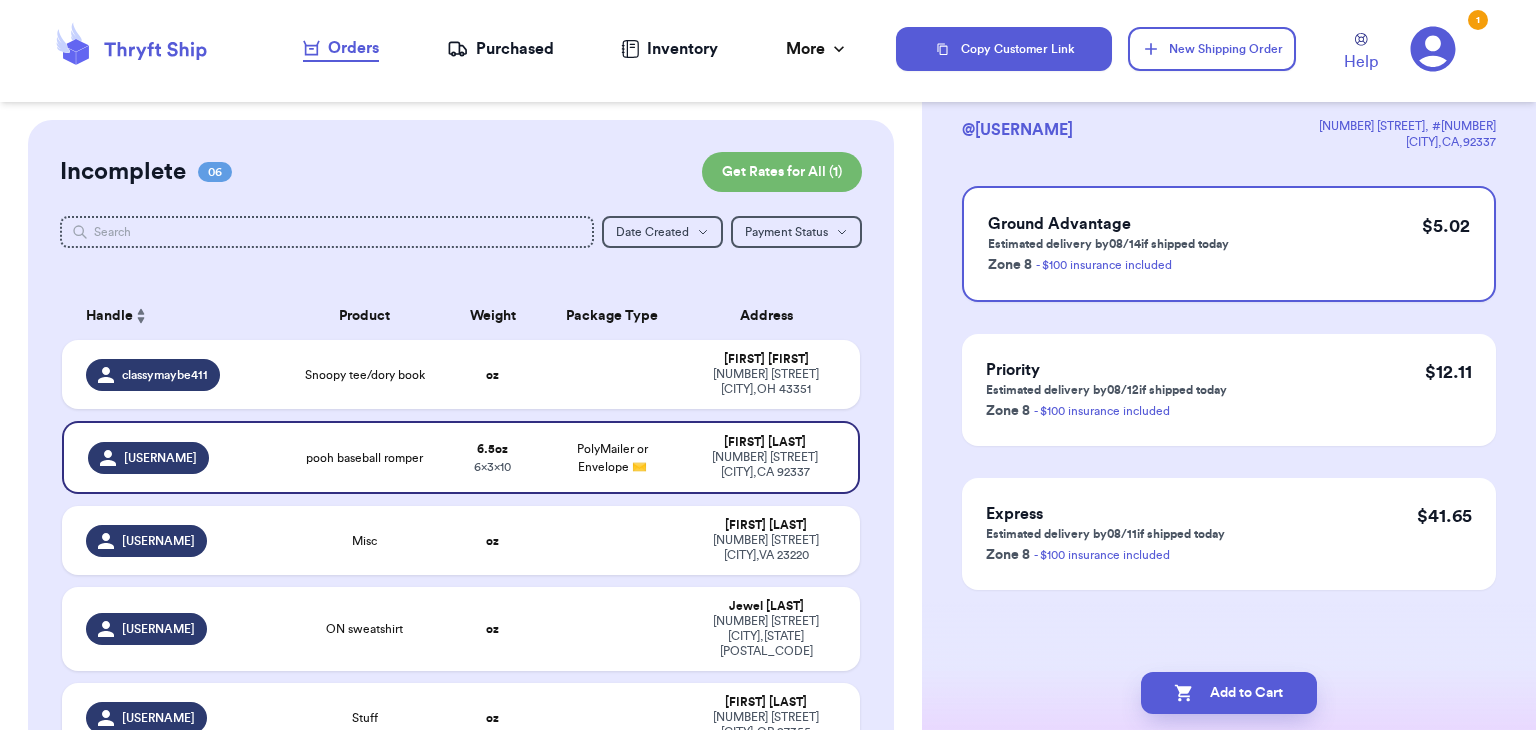 scroll, scrollTop: 0, scrollLeft: 0, axis: both 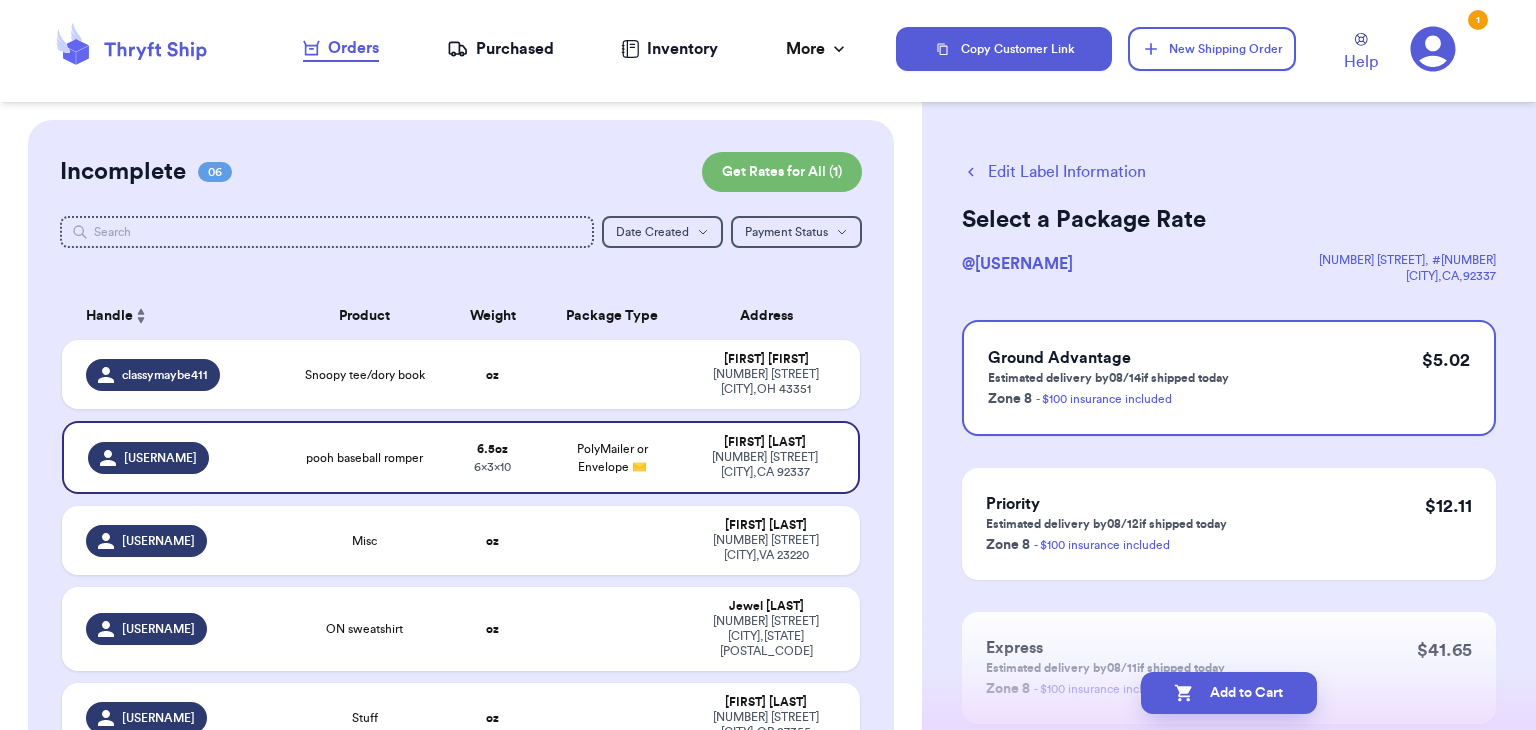 click on "Add to Cart" at bounding box center (1229, 693) 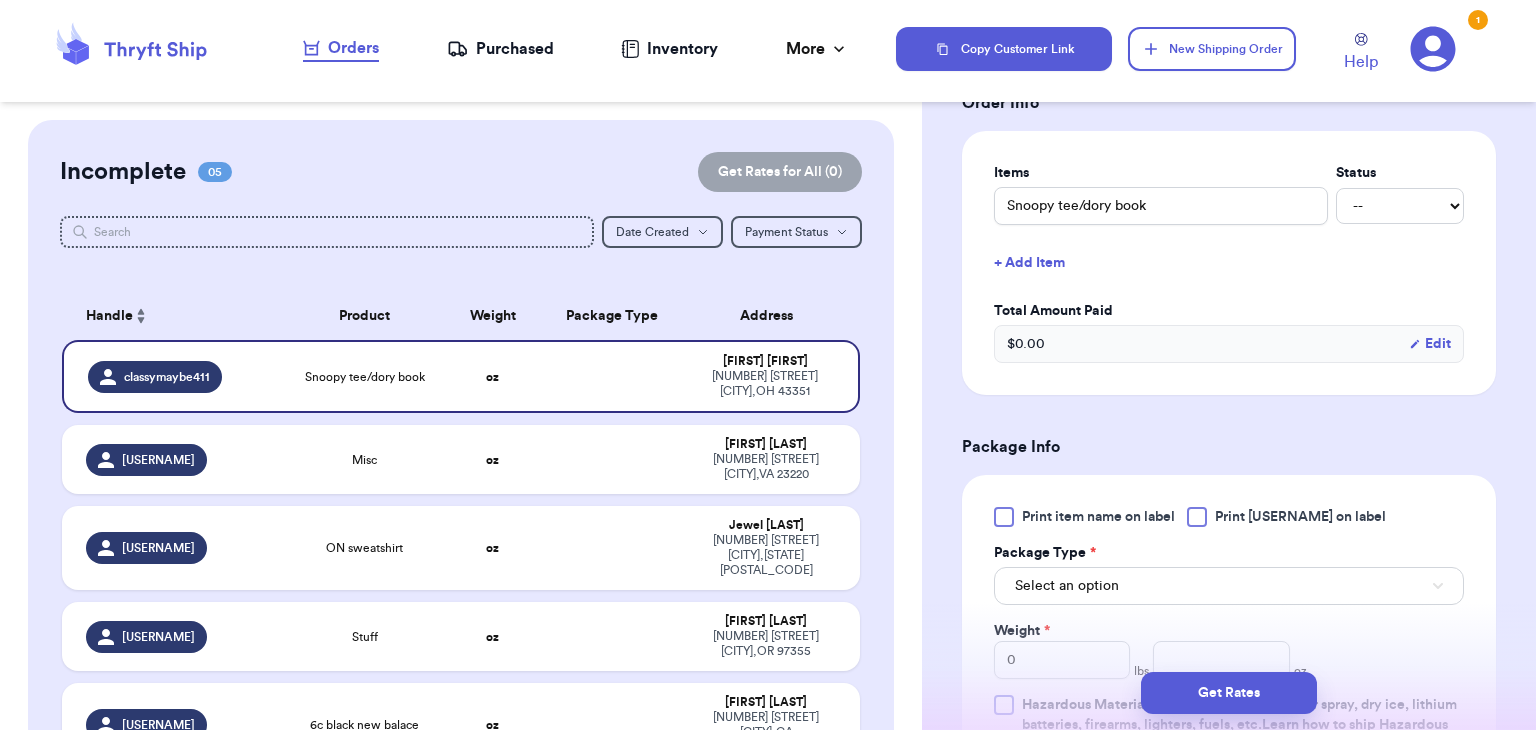 scroll, scrollTop: 480, scrollLeft: 0, axis: vertical 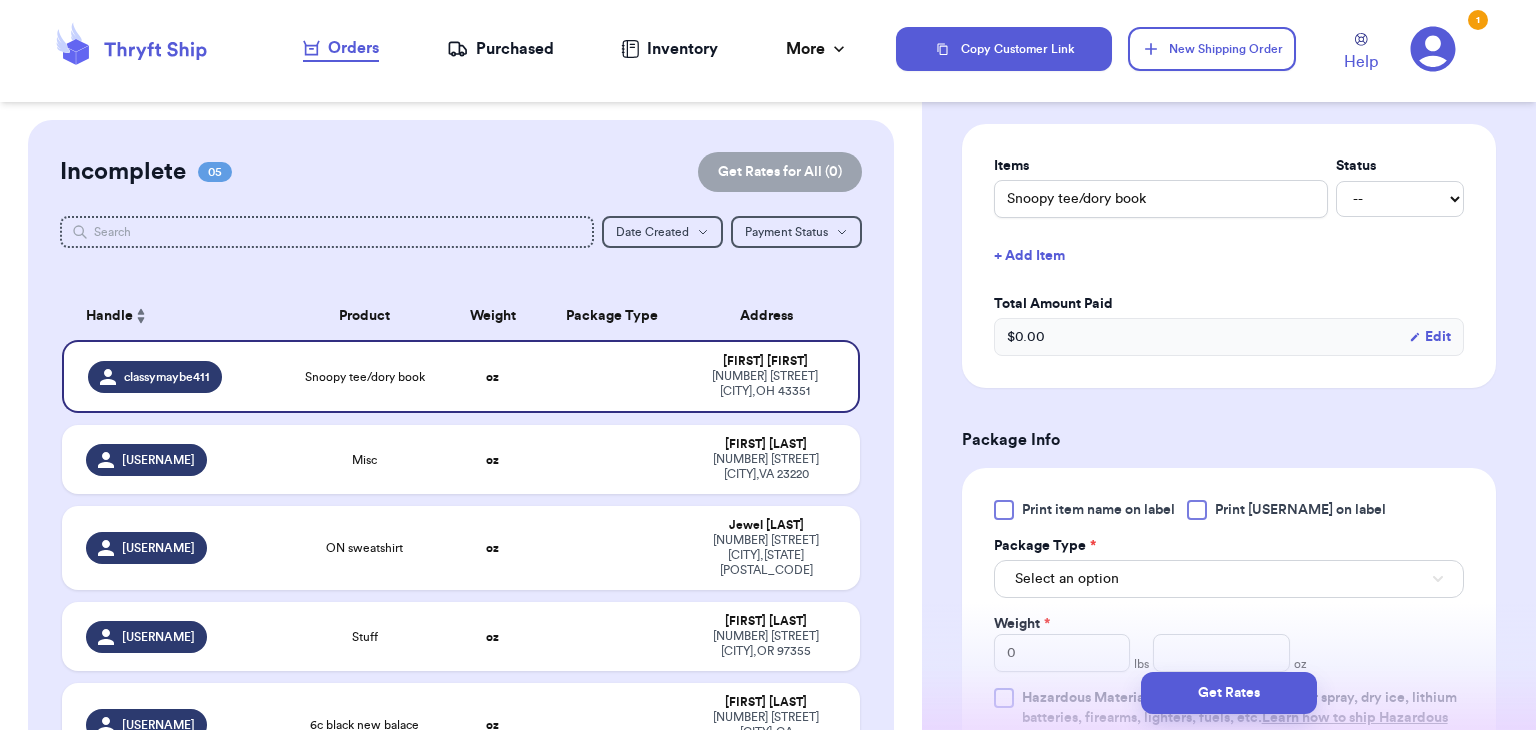 click at bounding box center (1197, 510) 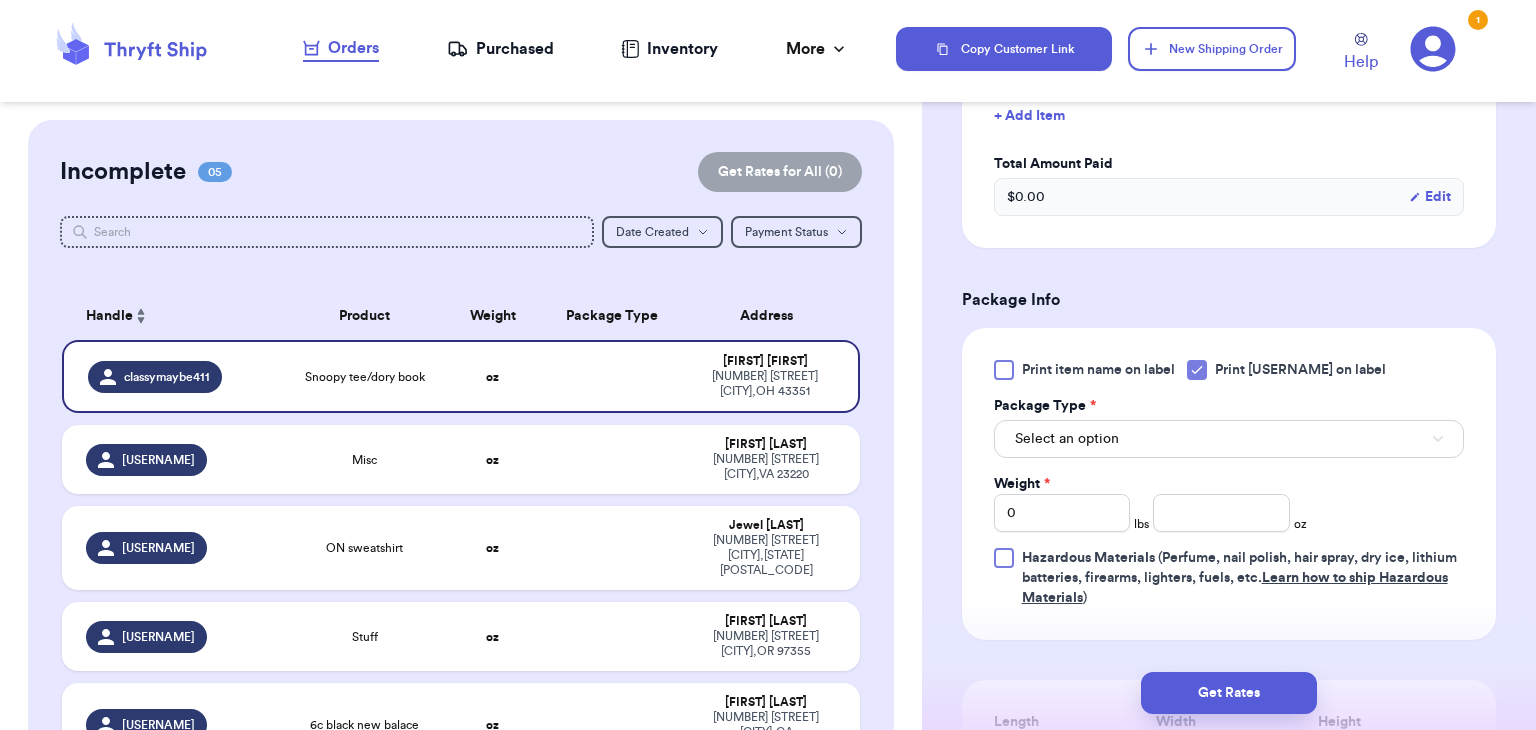 scroll, scrollTop: 624, scrollLeft: 0, axis: vertical 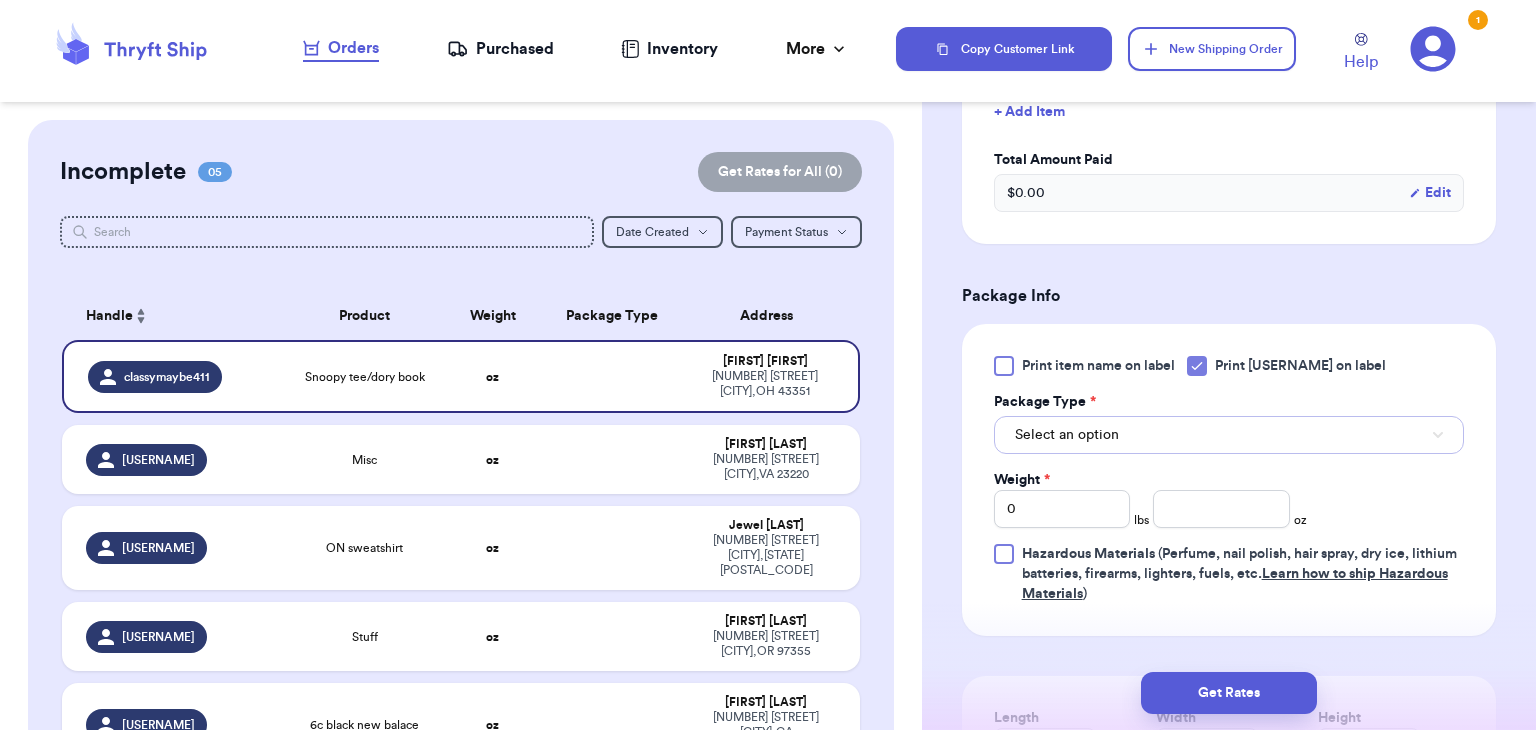 click on "Select an option" at bounding box center (1229, 435) 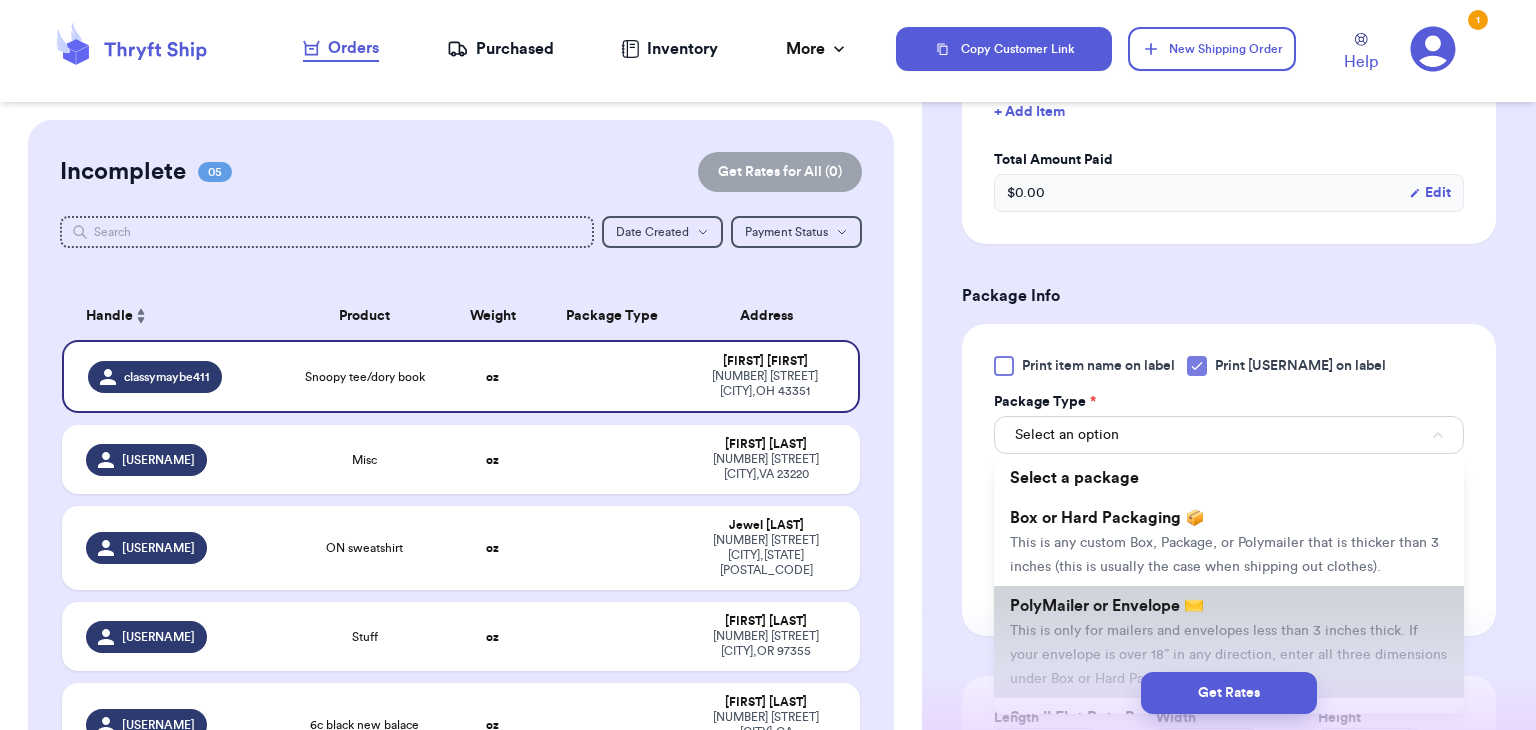 click on "PolyMailer or Envelope ✉️ This is only for mailers and envelopes less than 3 inches thick. If your envelope is over 18” in any direction, enter all three dimensions under Box or Hard Packaging." at bounding box center (1229, 642) 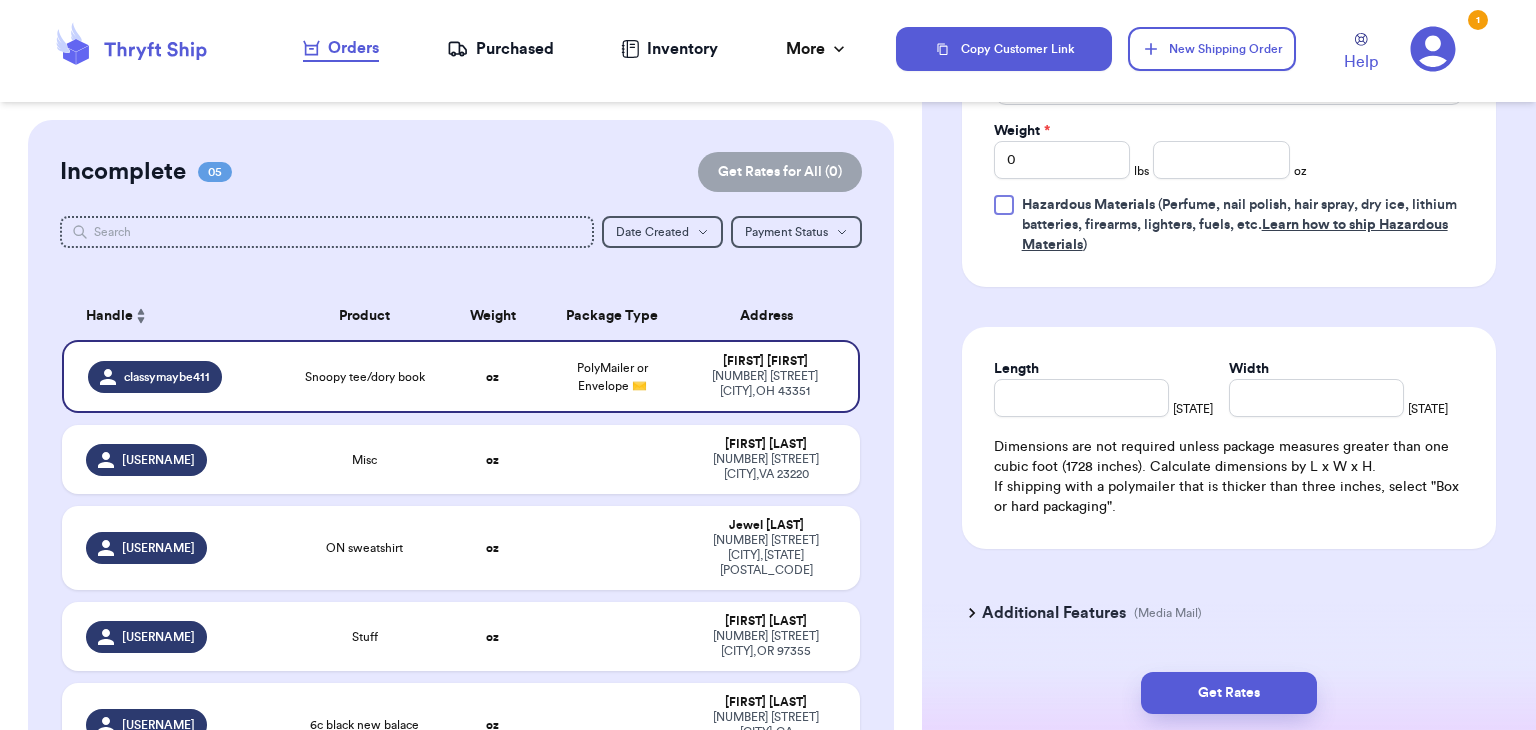 scroll, scrollTop: 1010, scrollLeft: 0, axis: vertical 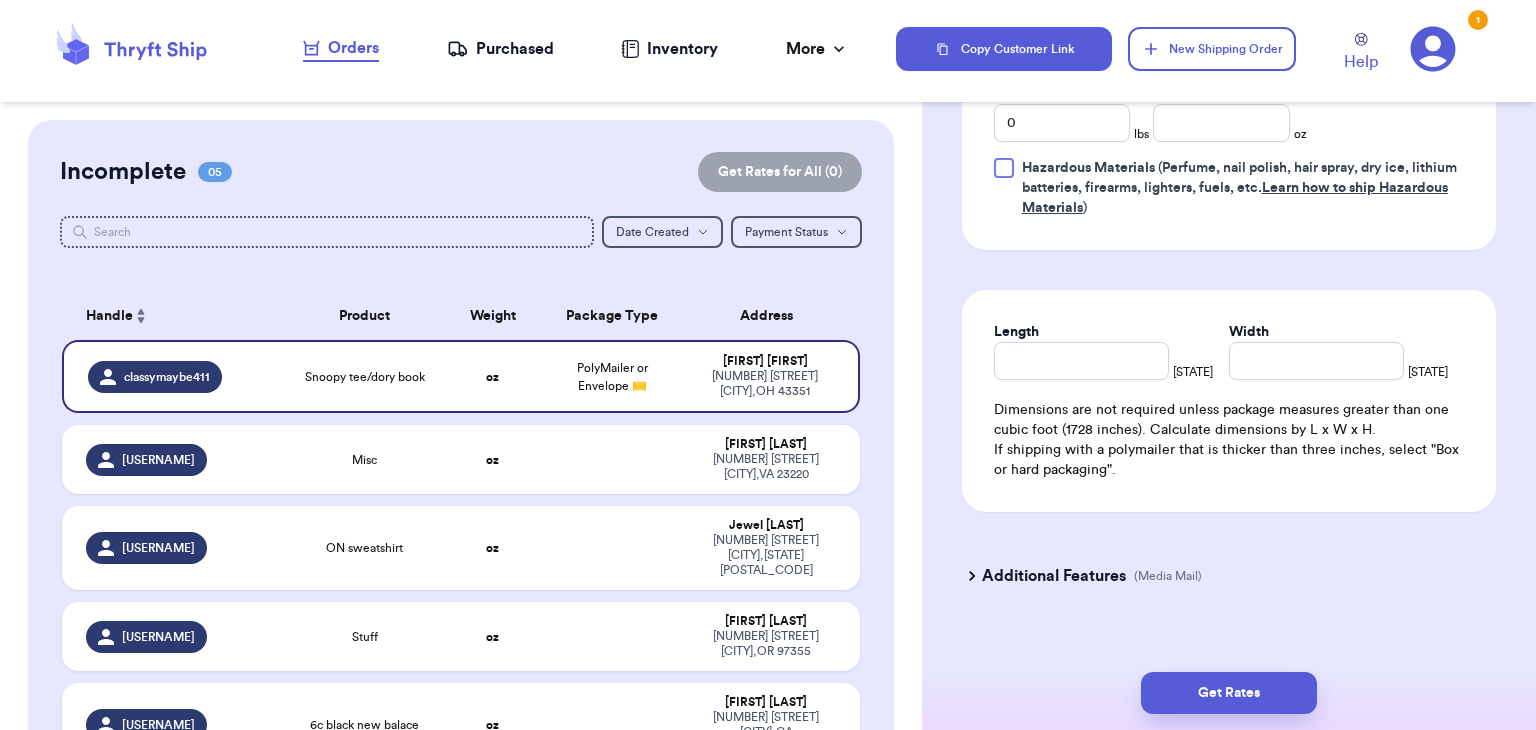 click on "Additional Features" at bounding box center (1054, 576) 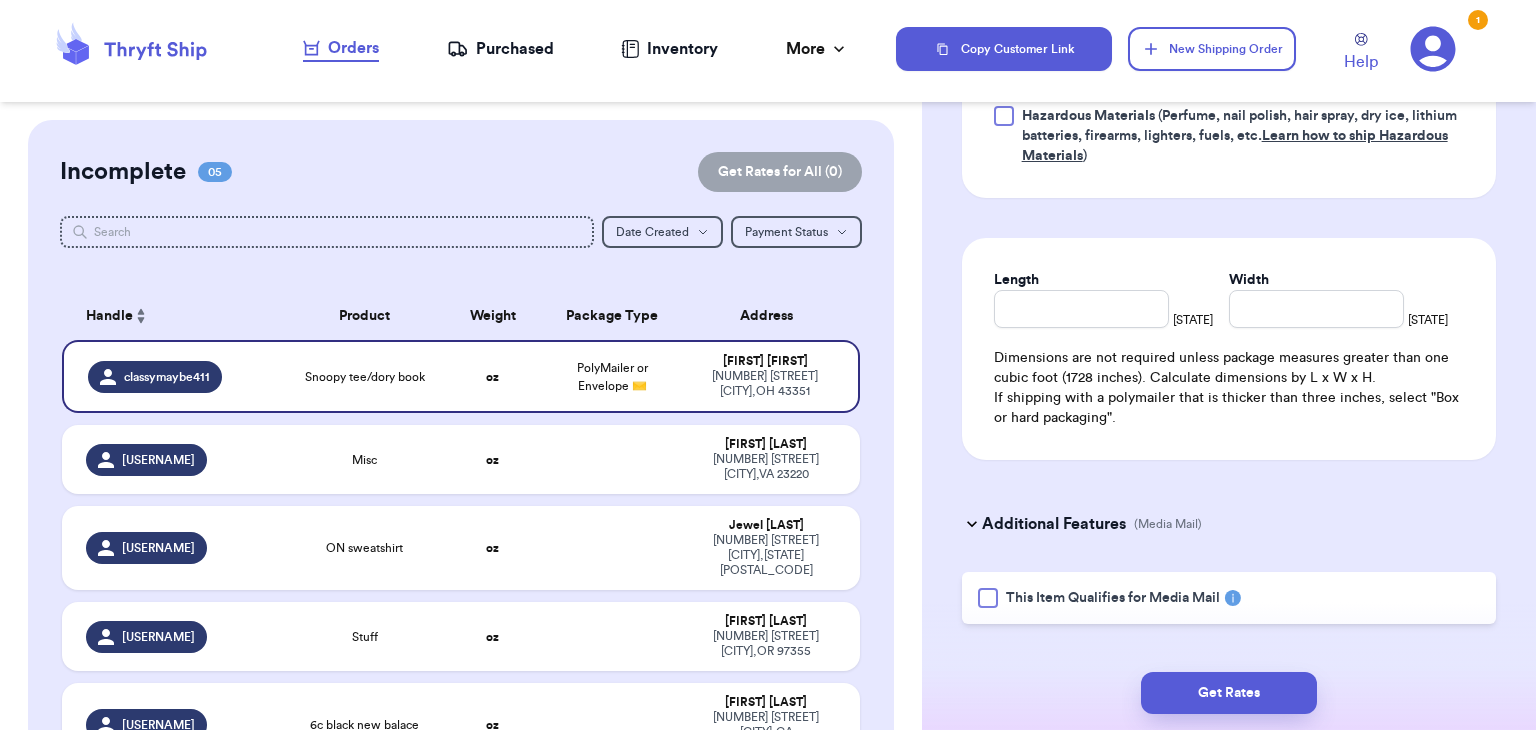 scroll, scrollTop: 1063, scrollLeft: 0, axis: vertical 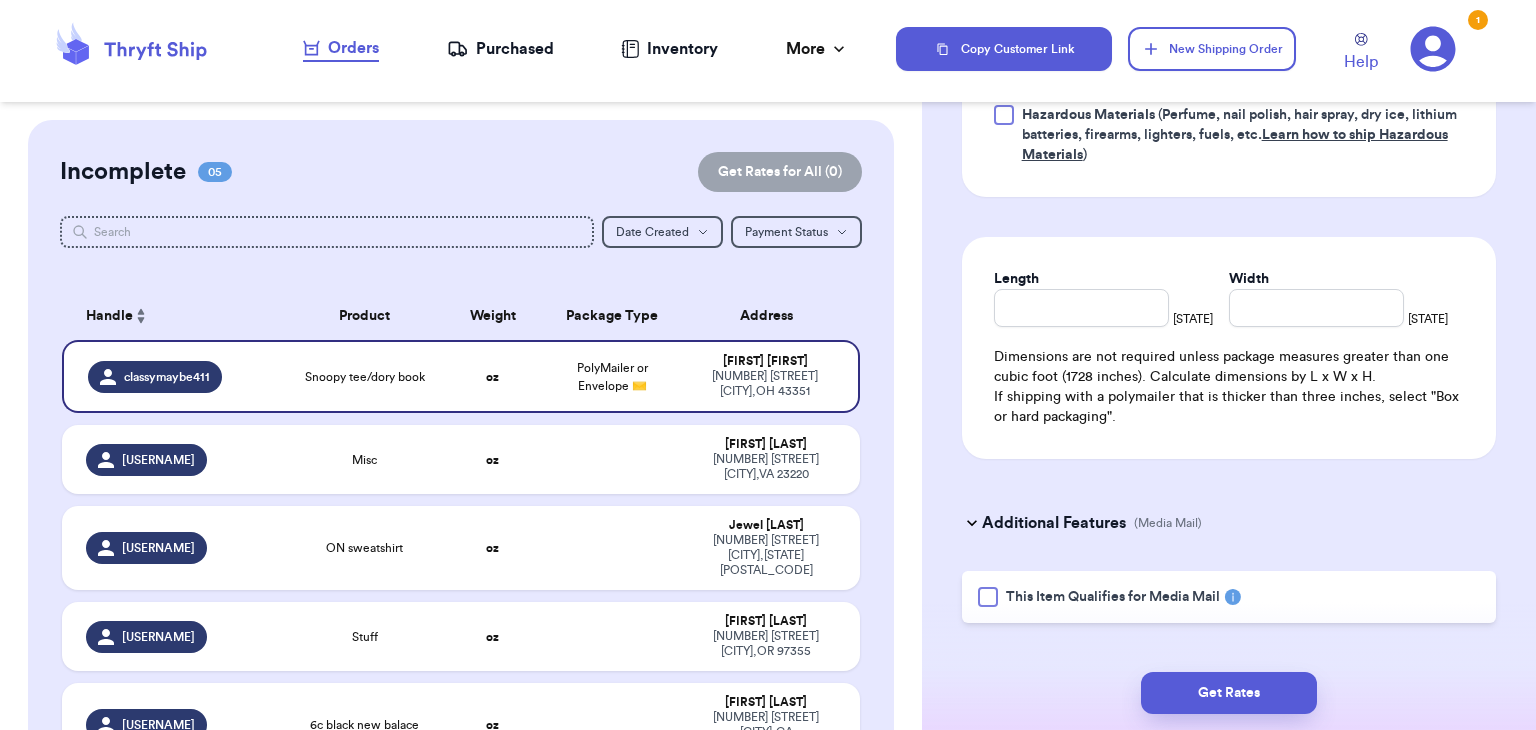 click at bounding box center [988, 597] 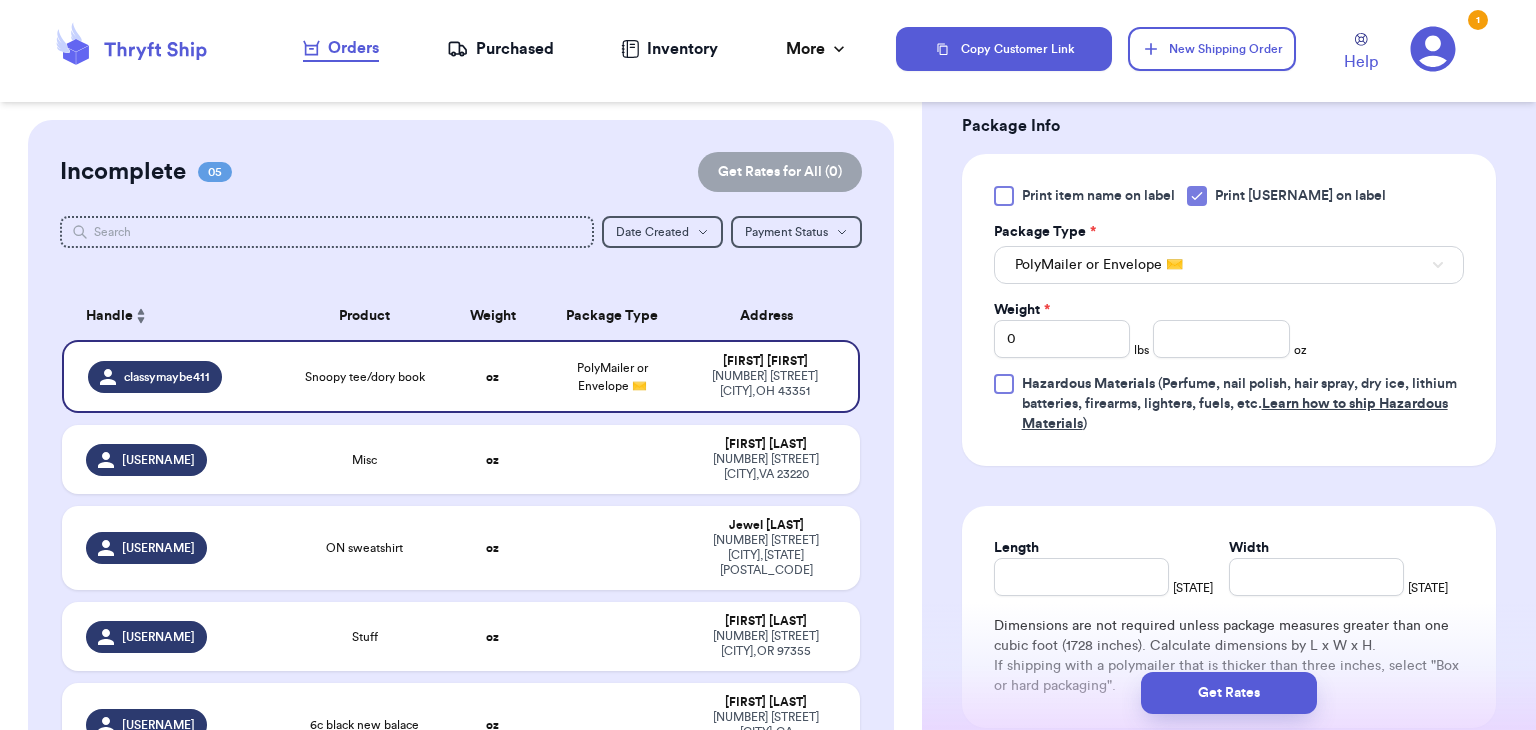 scroll, scrollTop: 791, scrollLeft: 0, axis: vertical 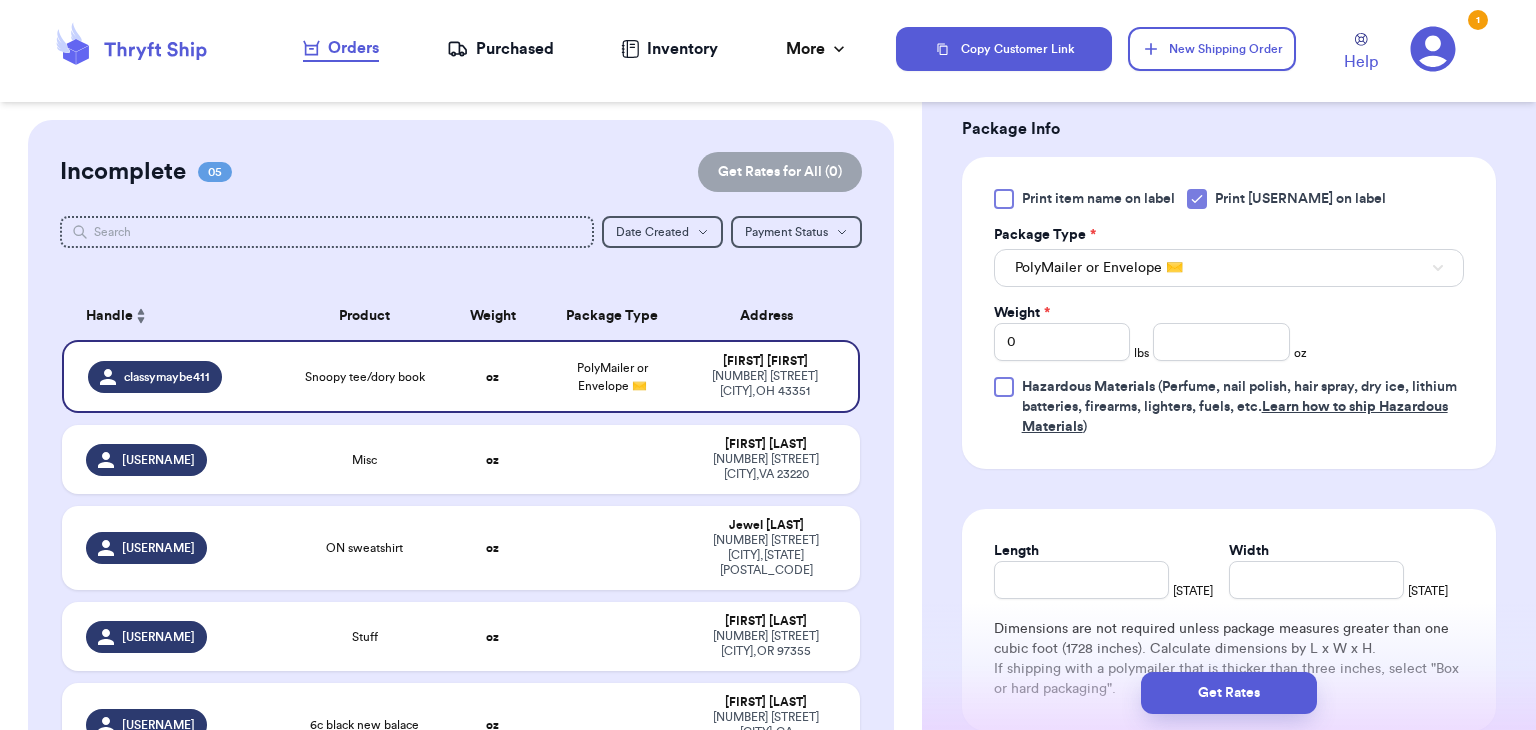 type 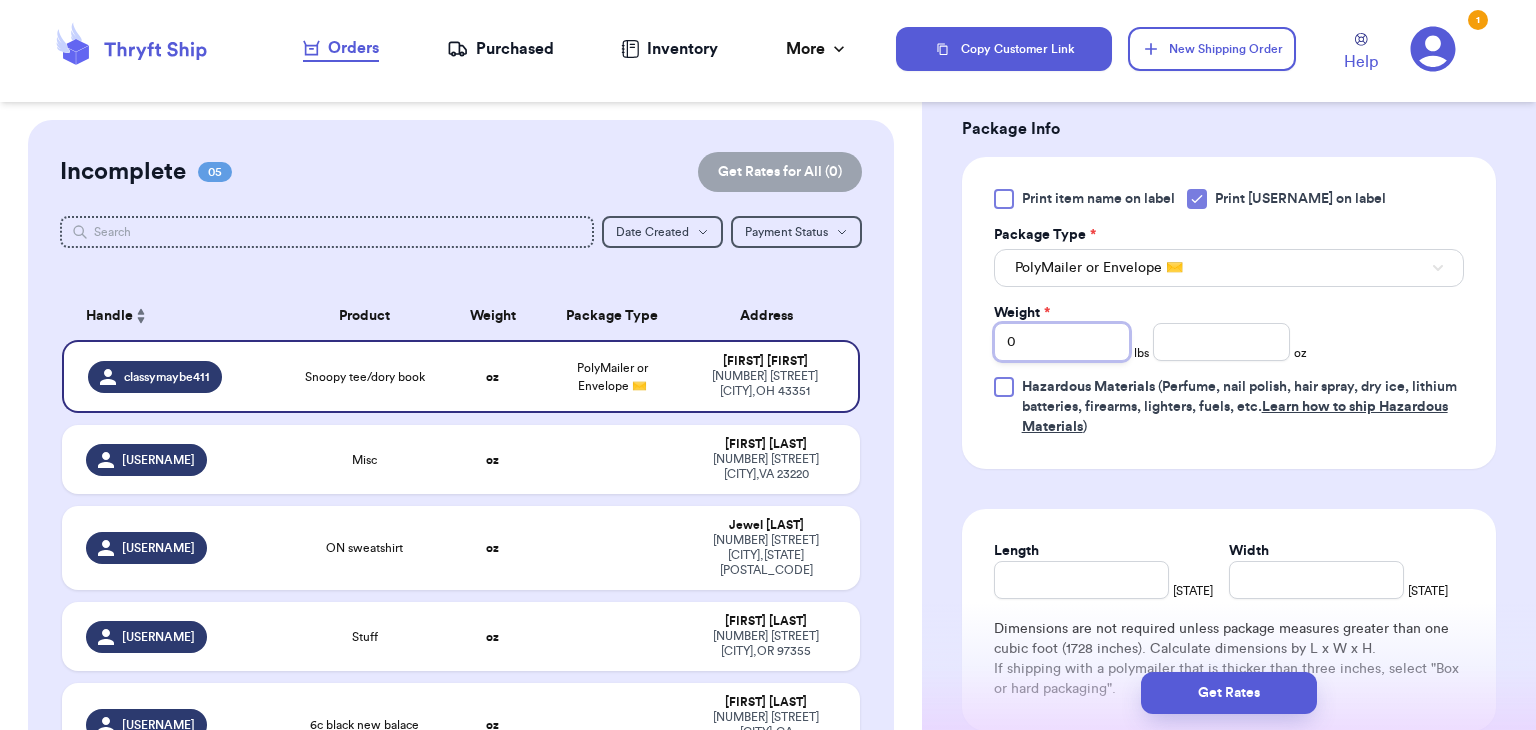 click on "0" at bounding box center [1062, 342] 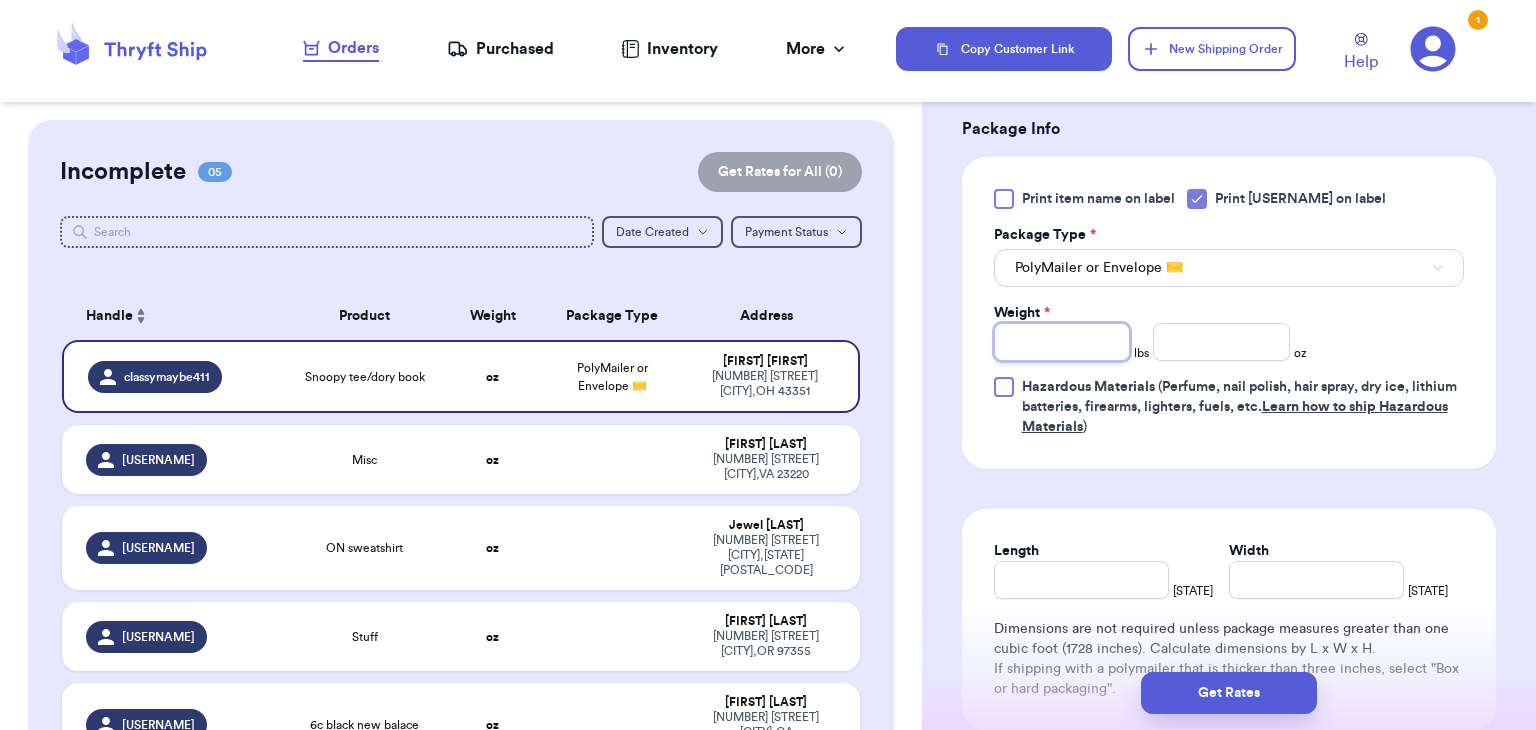 type on "1" 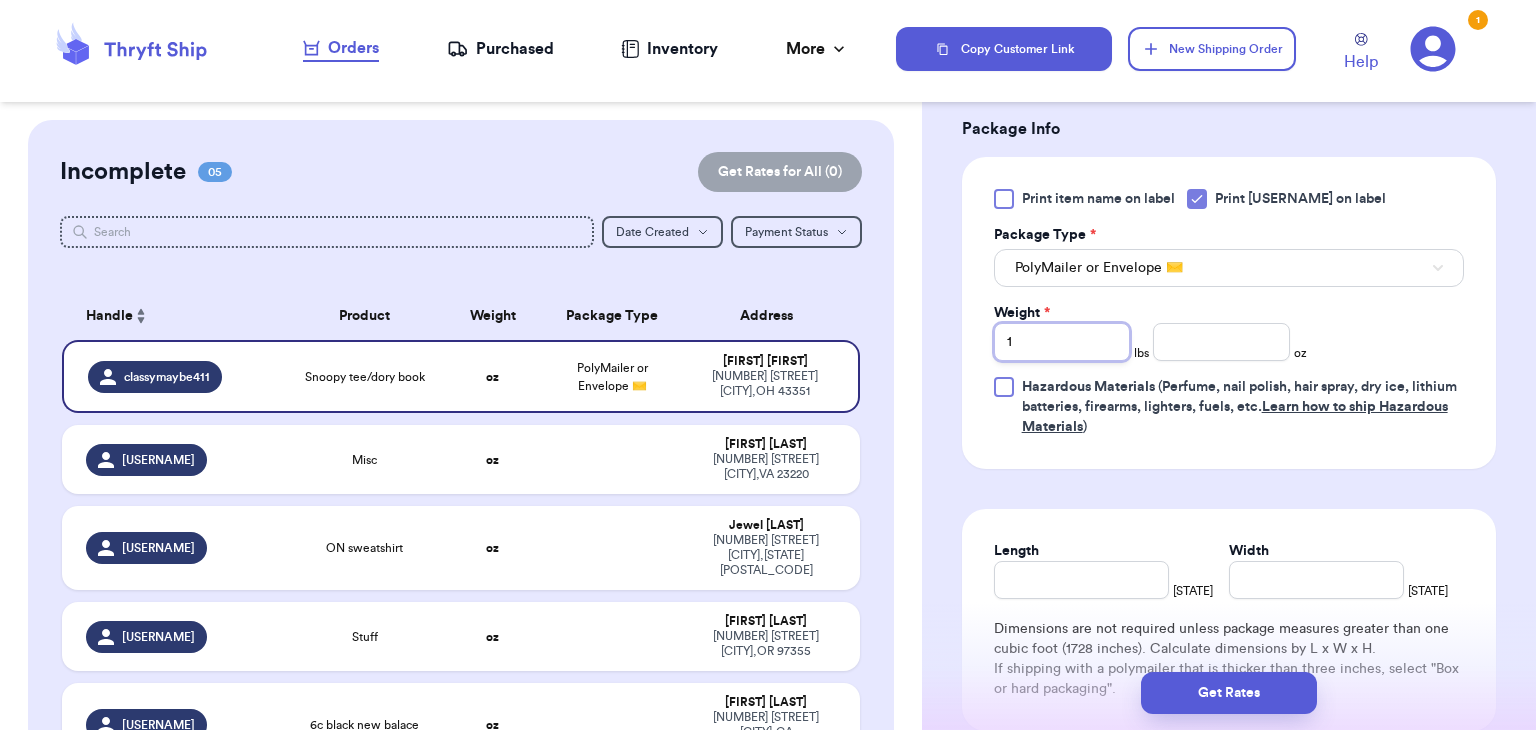 type 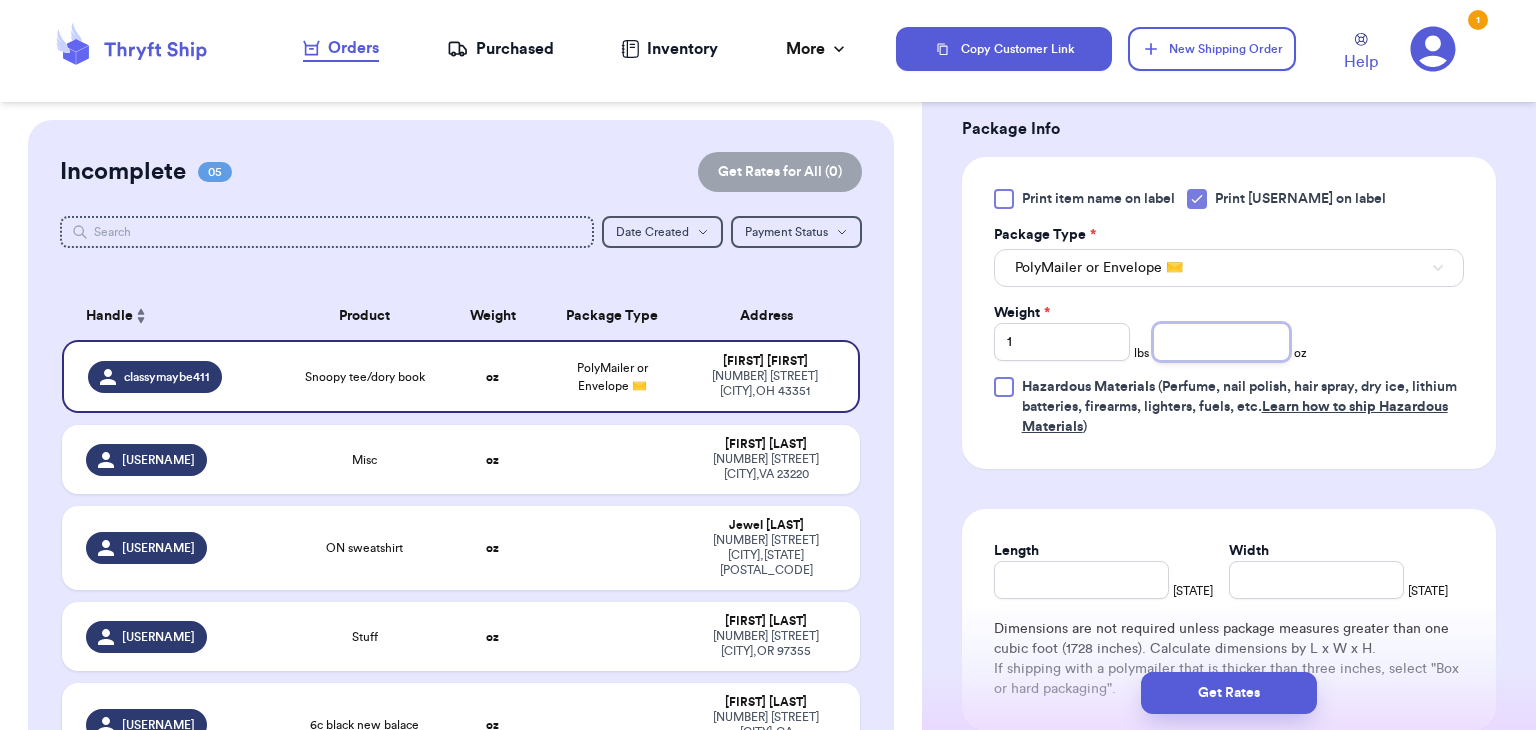 click at bounding box center [1221, 342] 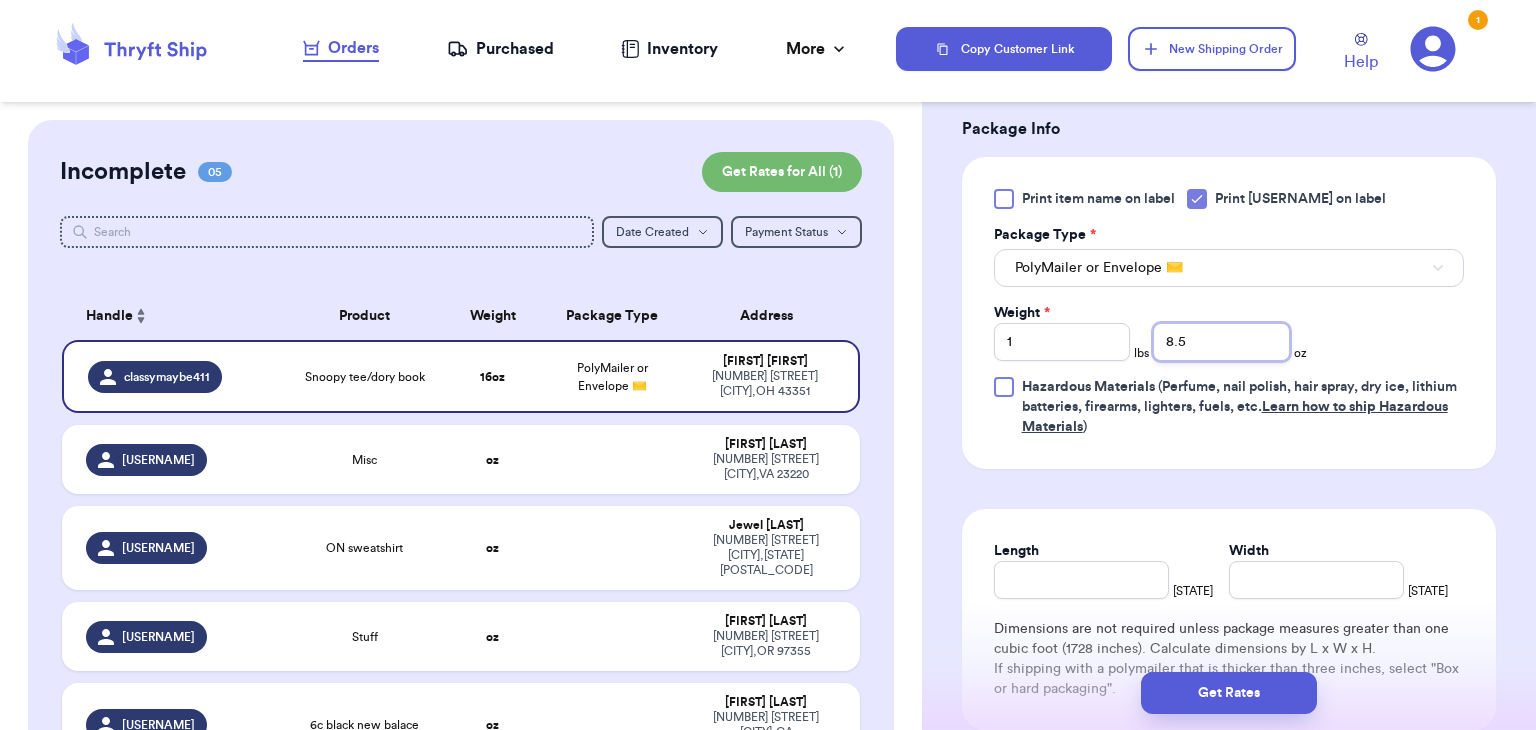 type on "8.5" 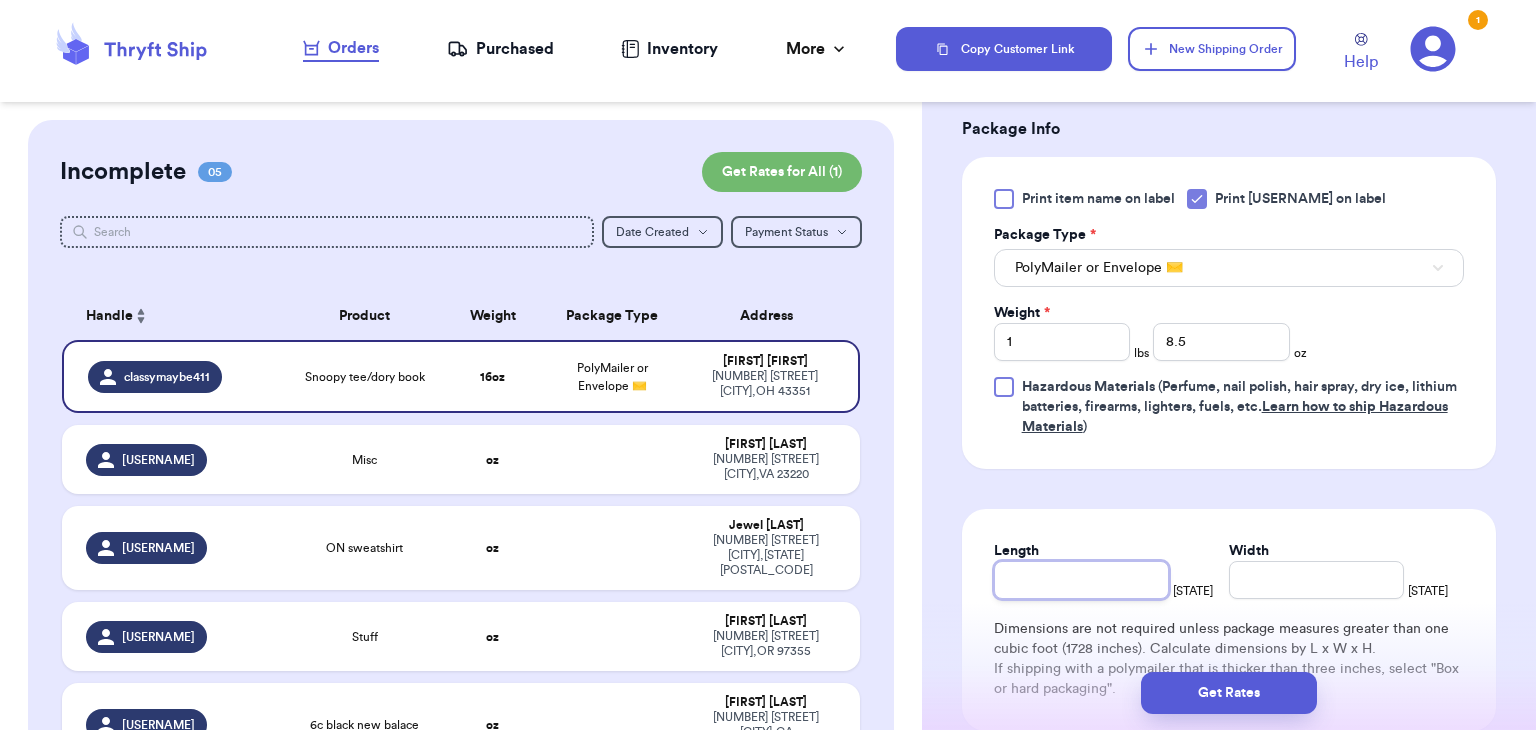 click on "Length" at bounding box center (1081, 580) 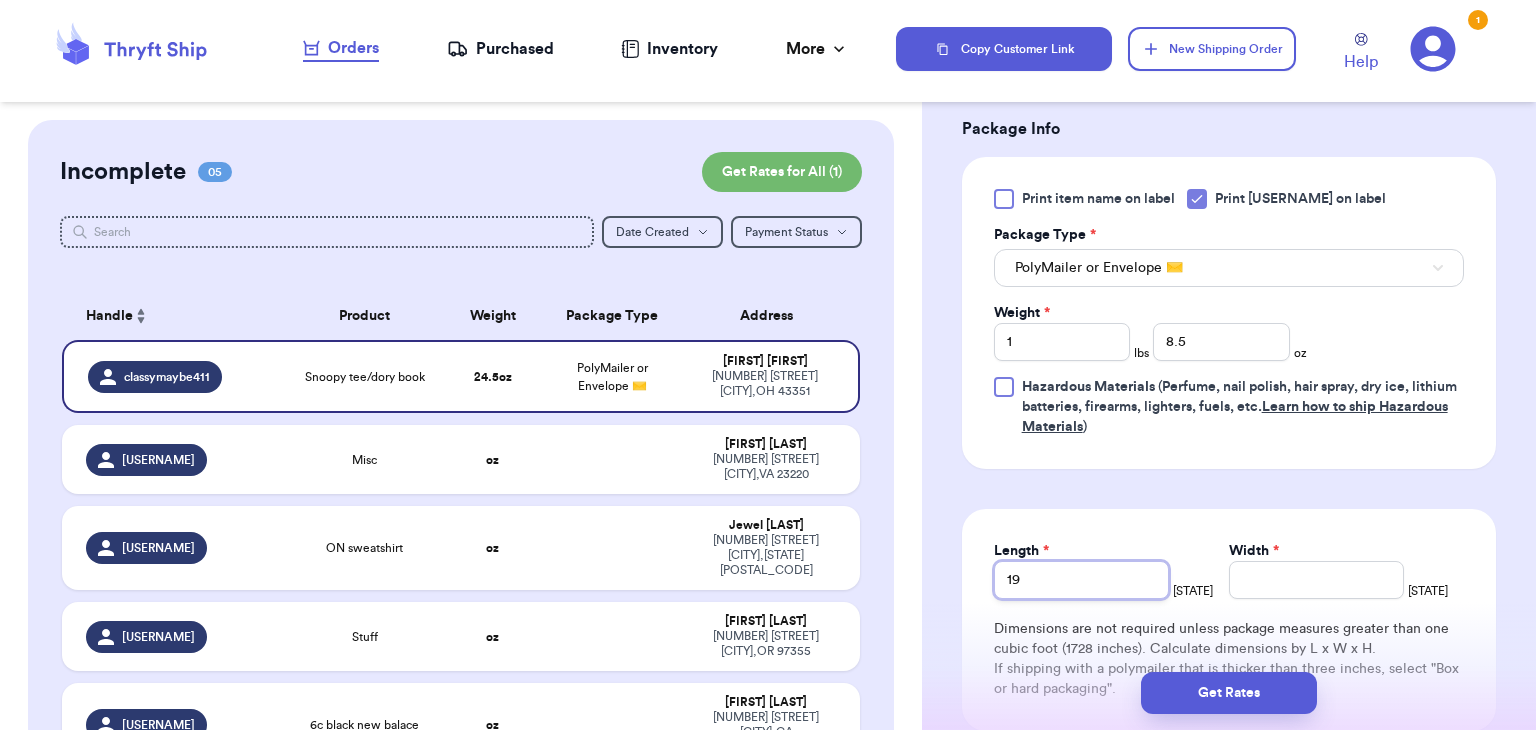 type on "19" 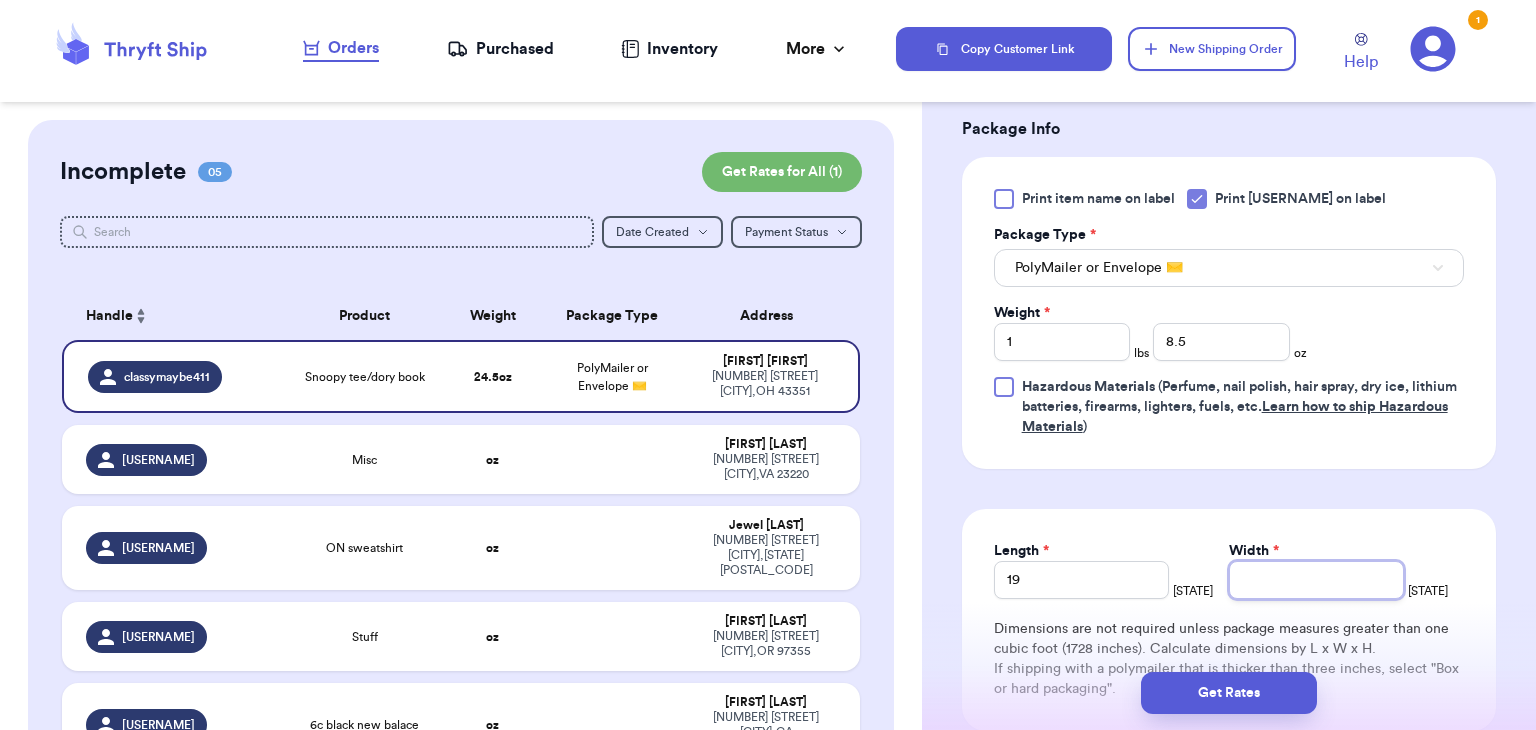 click on "Width *" at bounding box center [1316, 580] 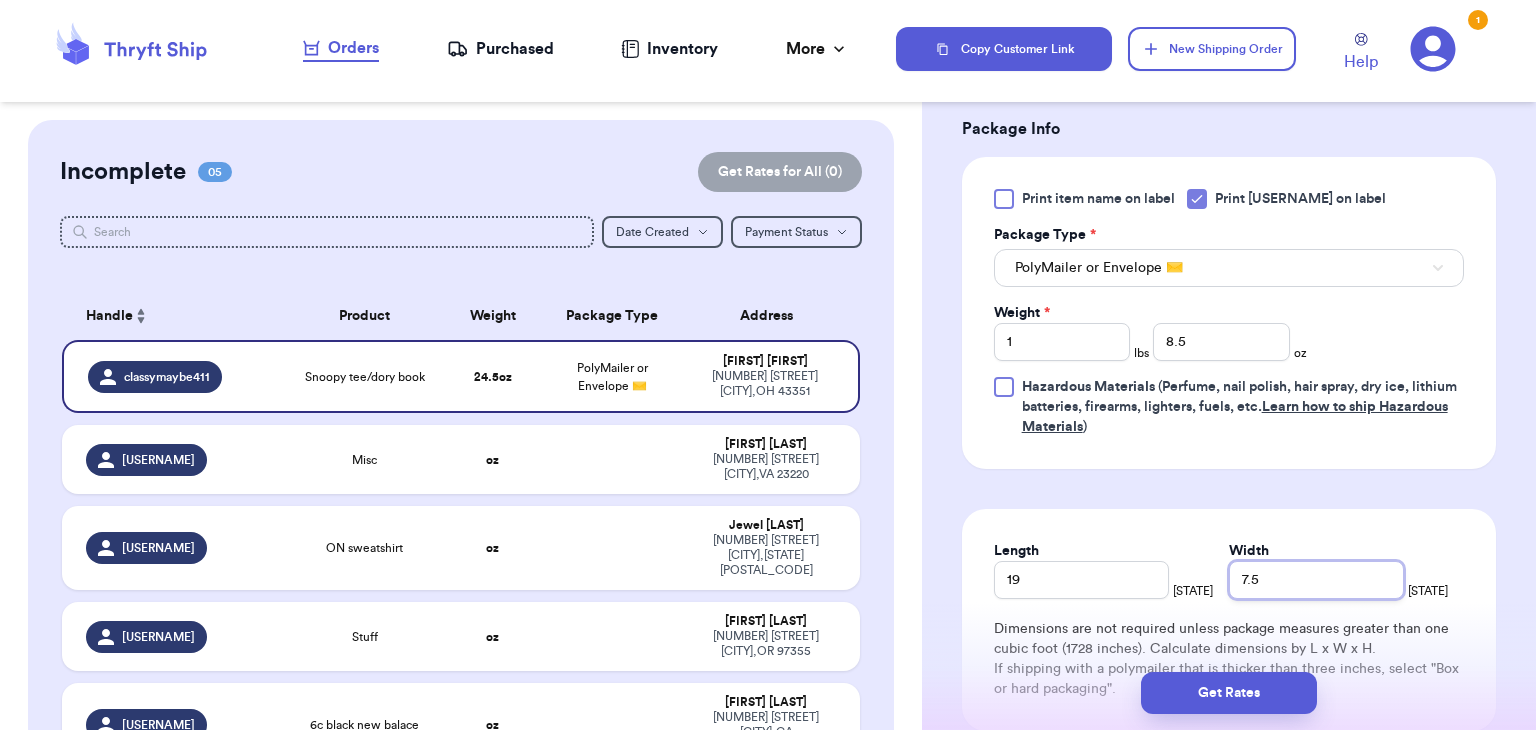 type on "7.5" 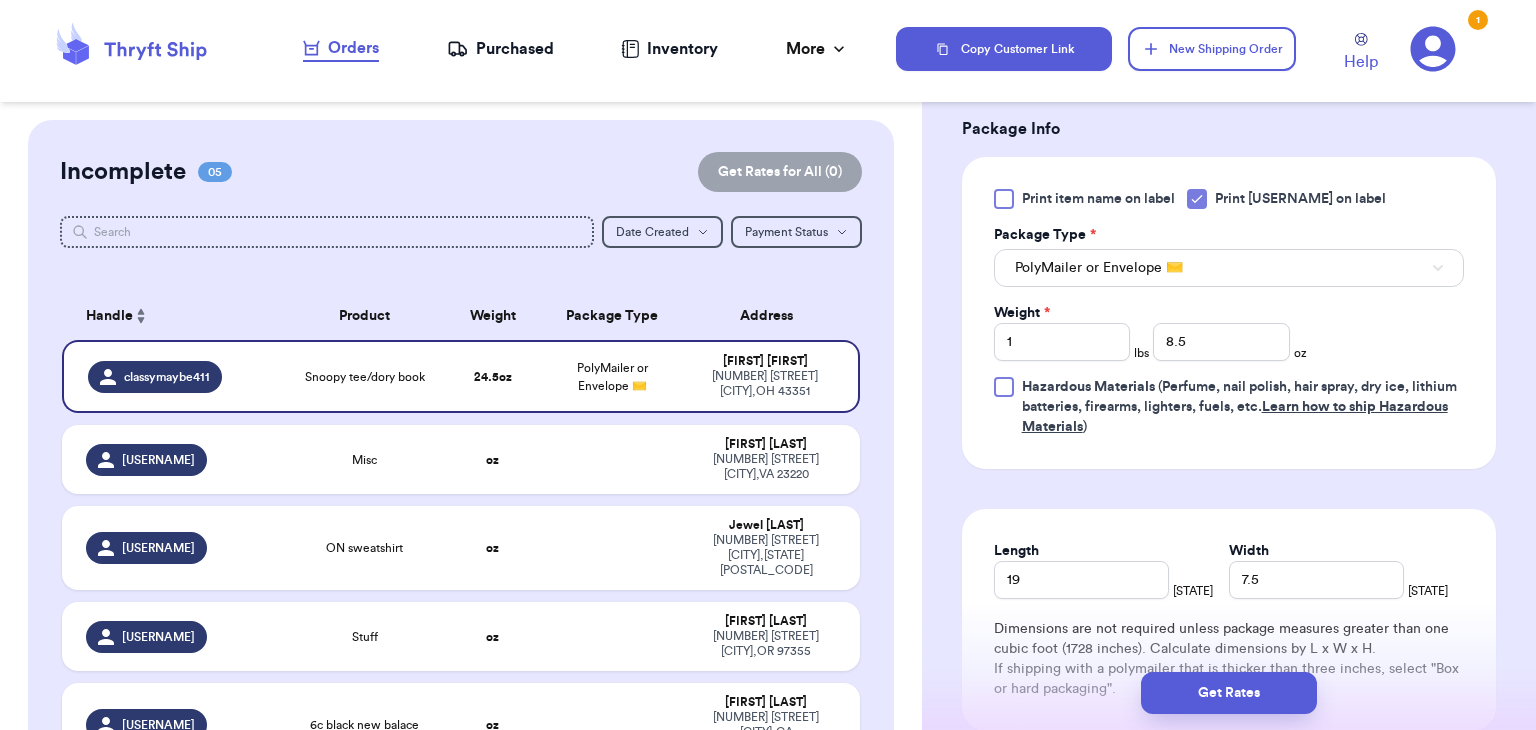 click on "Get Rates" at bounding box center (1229, 693) 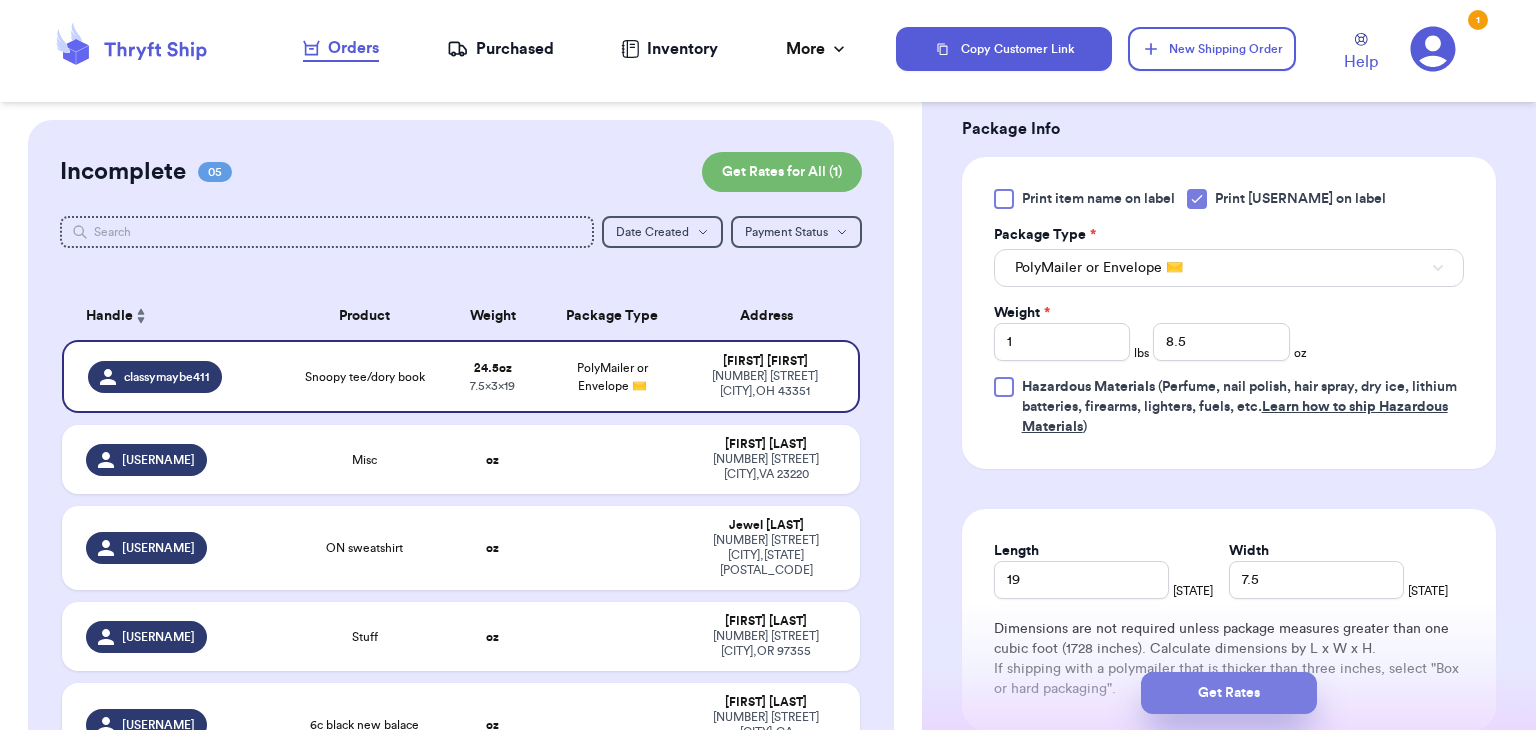 click on "Get Rates" at bounding box center (1229, 693) 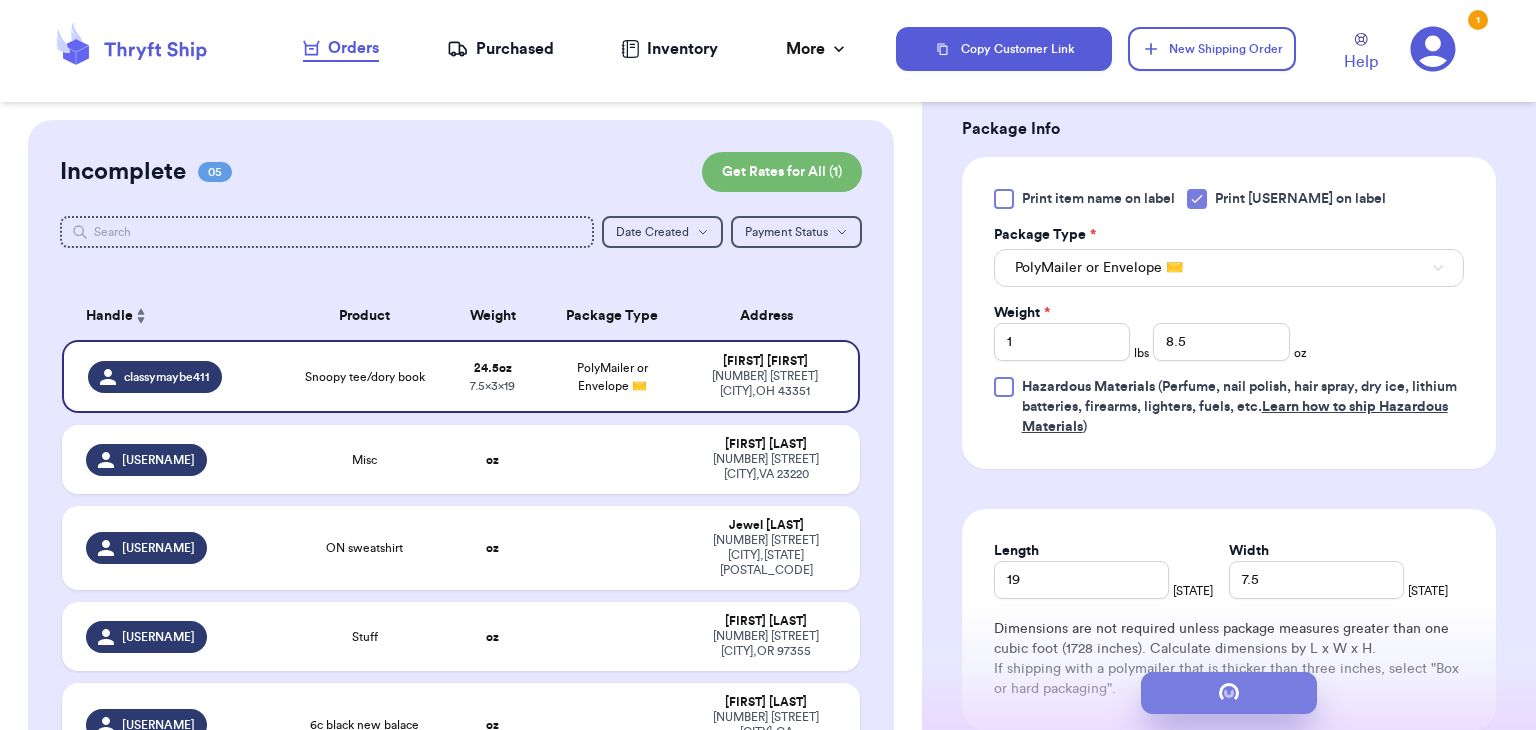scroll, scrollTop: 0, scrollLeft: 0, axis: both 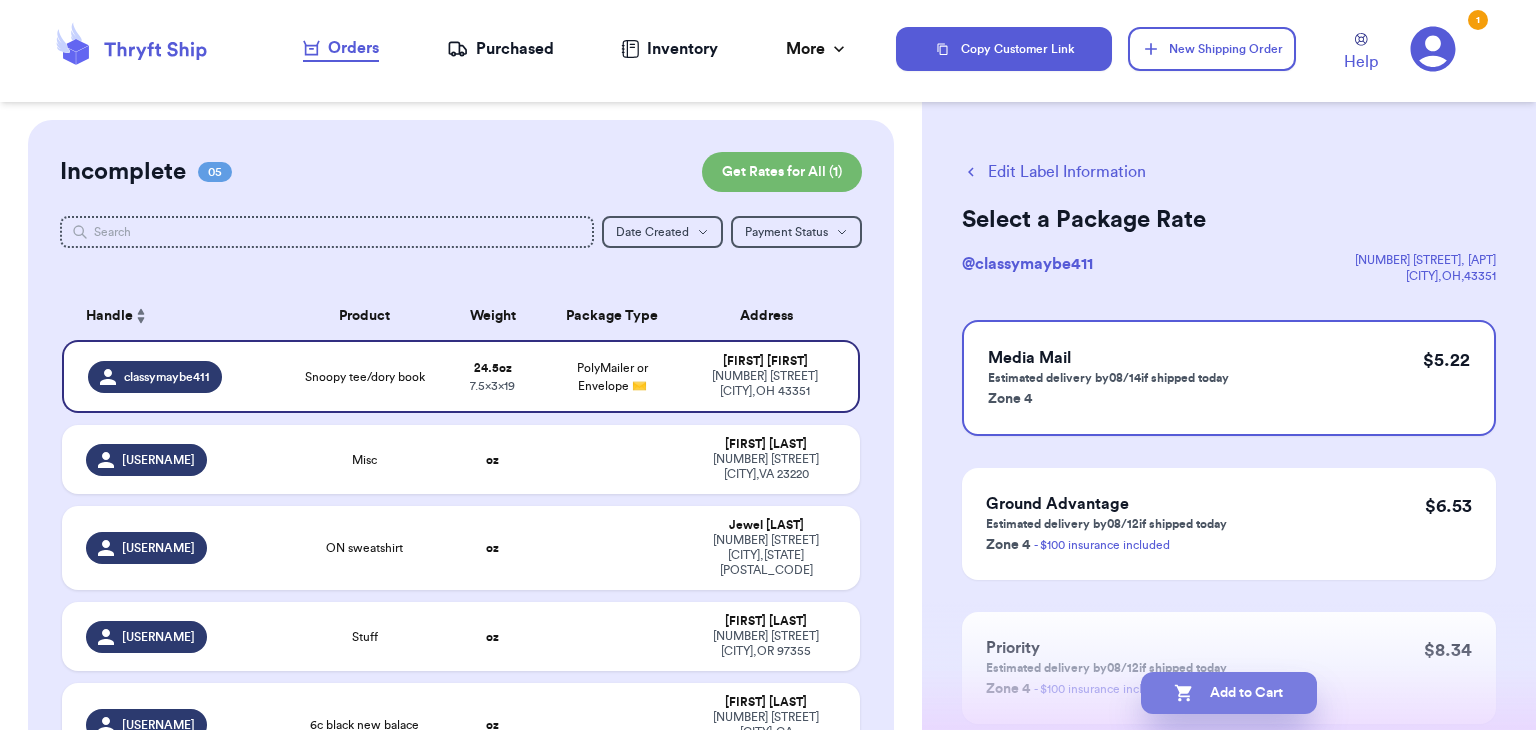 click on "Add to Cart" at bounding box center (1229, 693) 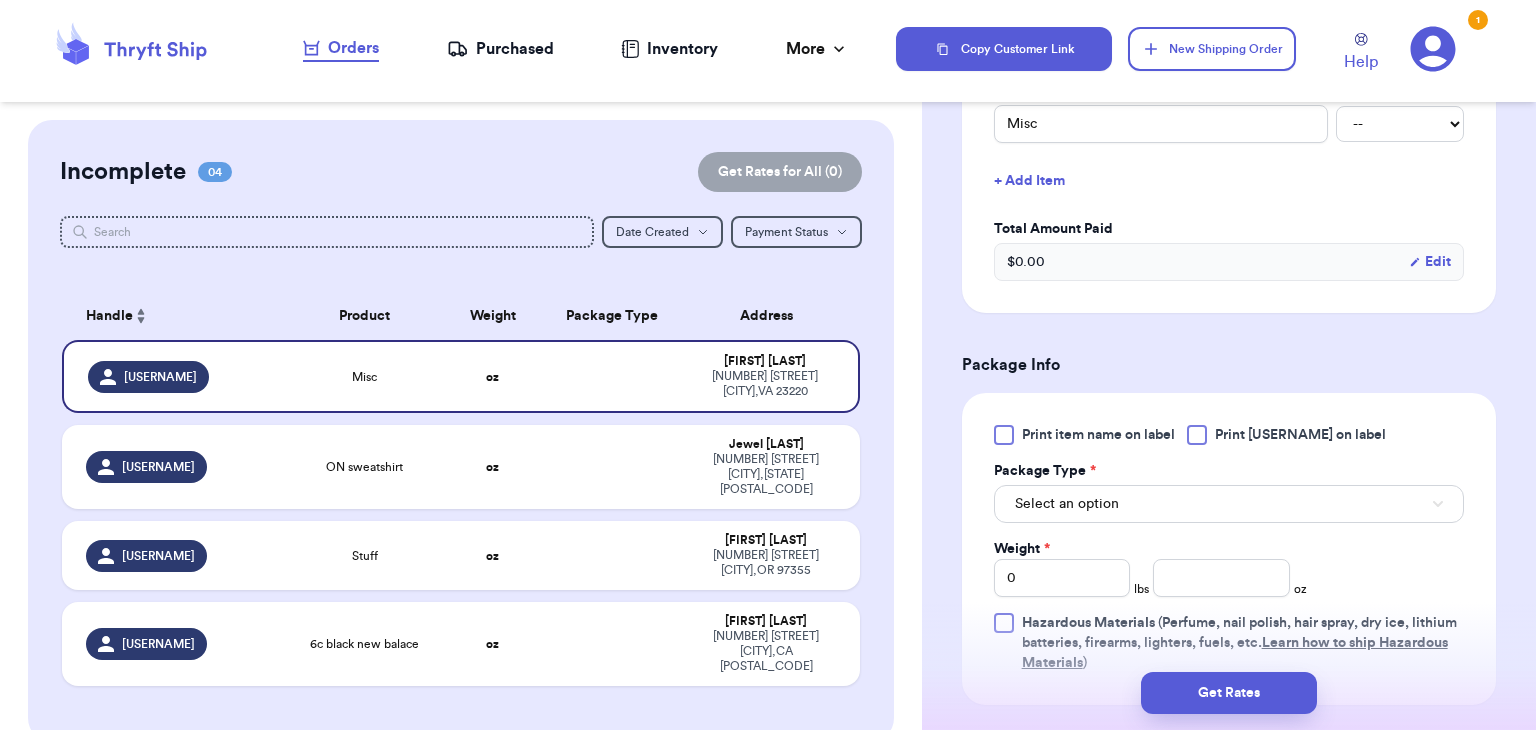 scroll, scrollTop: 557, scrollLeft: 0, axis: vertical 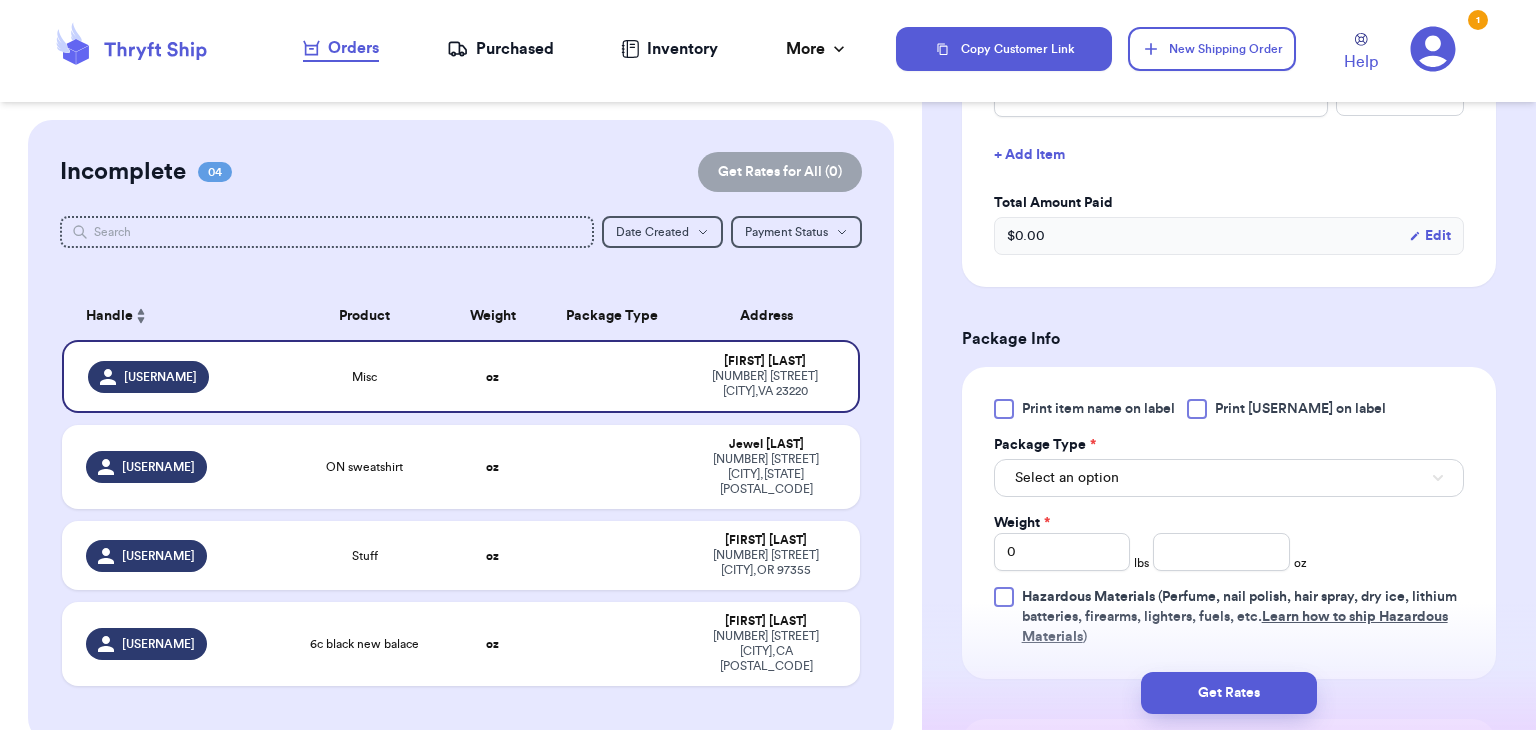 click at bounding box center [1197, 409] 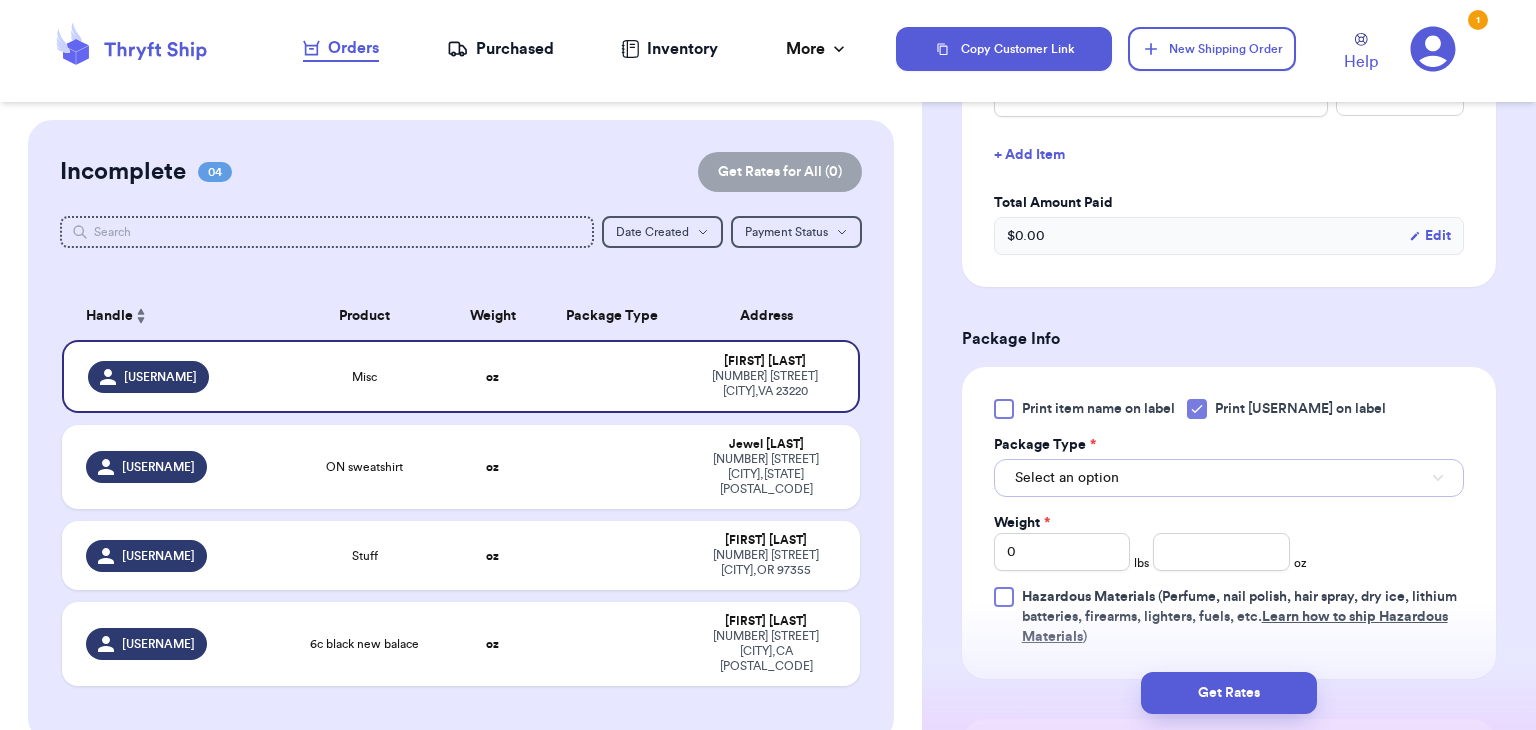 click on "Select an option" at bounding box center [1229, 478] 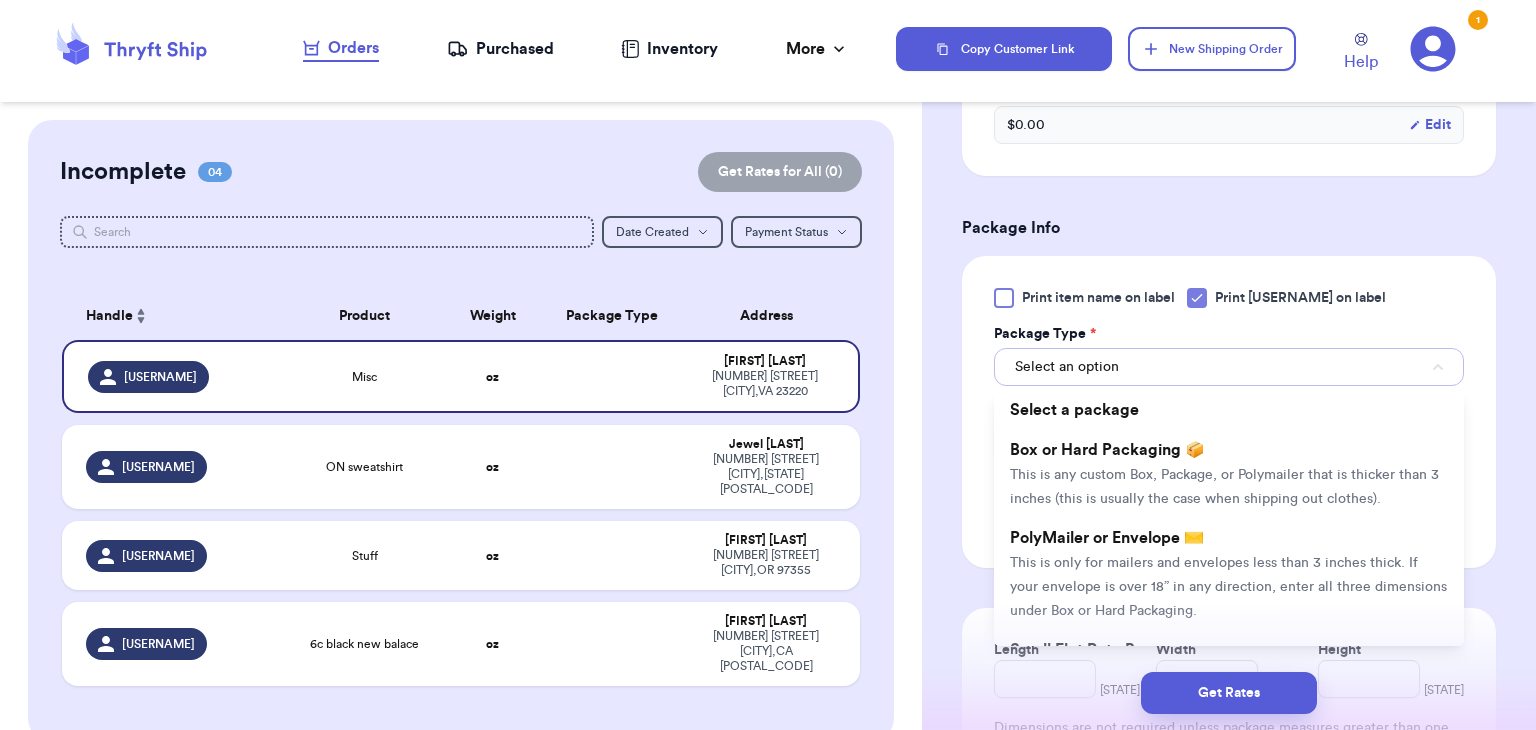 scroll, scrollTop: 670, scrollLeft: 0, axis: vertical 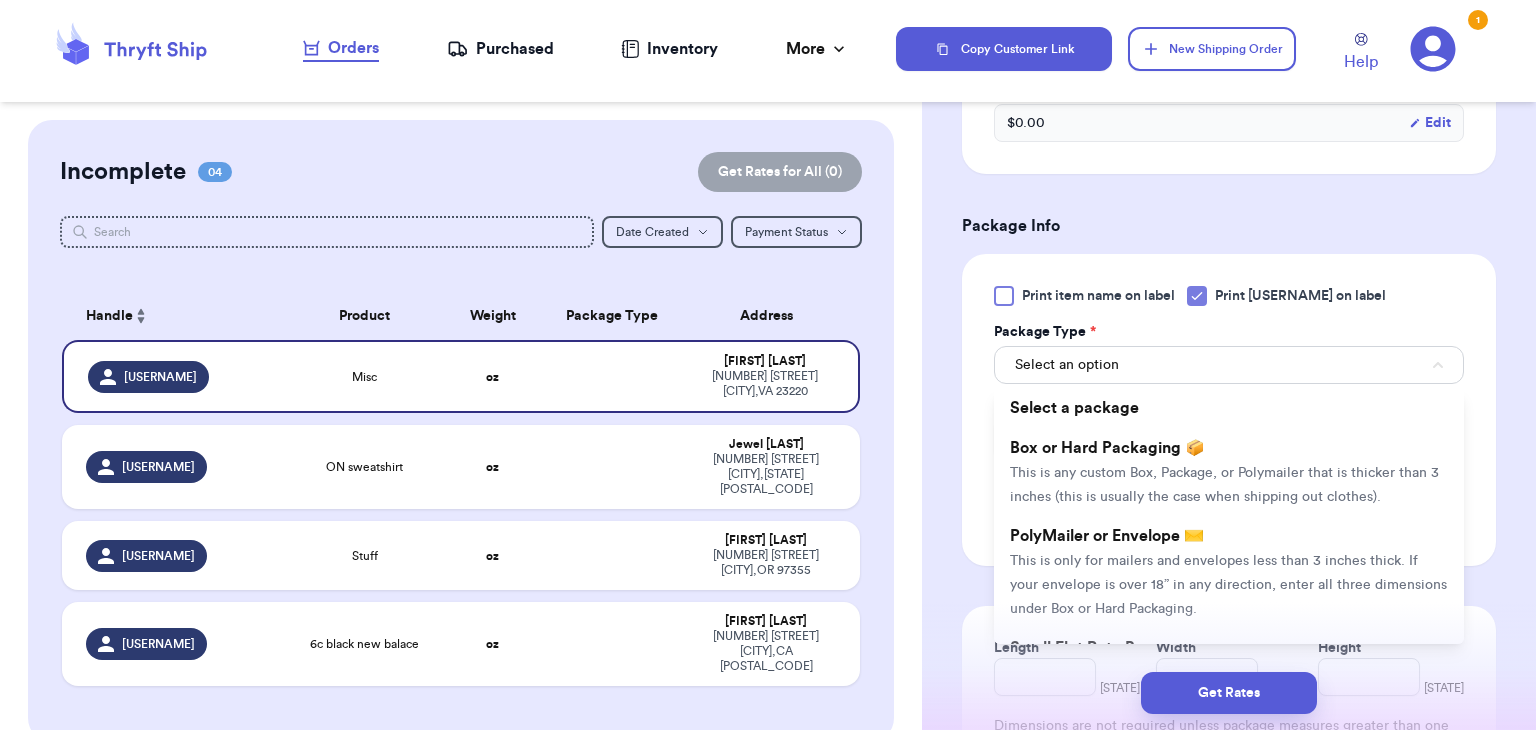click on "Box or Hard Packaging 📦 This is any custom Box, Package, or Polymailer that is thicker than 3 inches (this is usually the case when shipping out clothes)." at bounding box center [1229, 472] 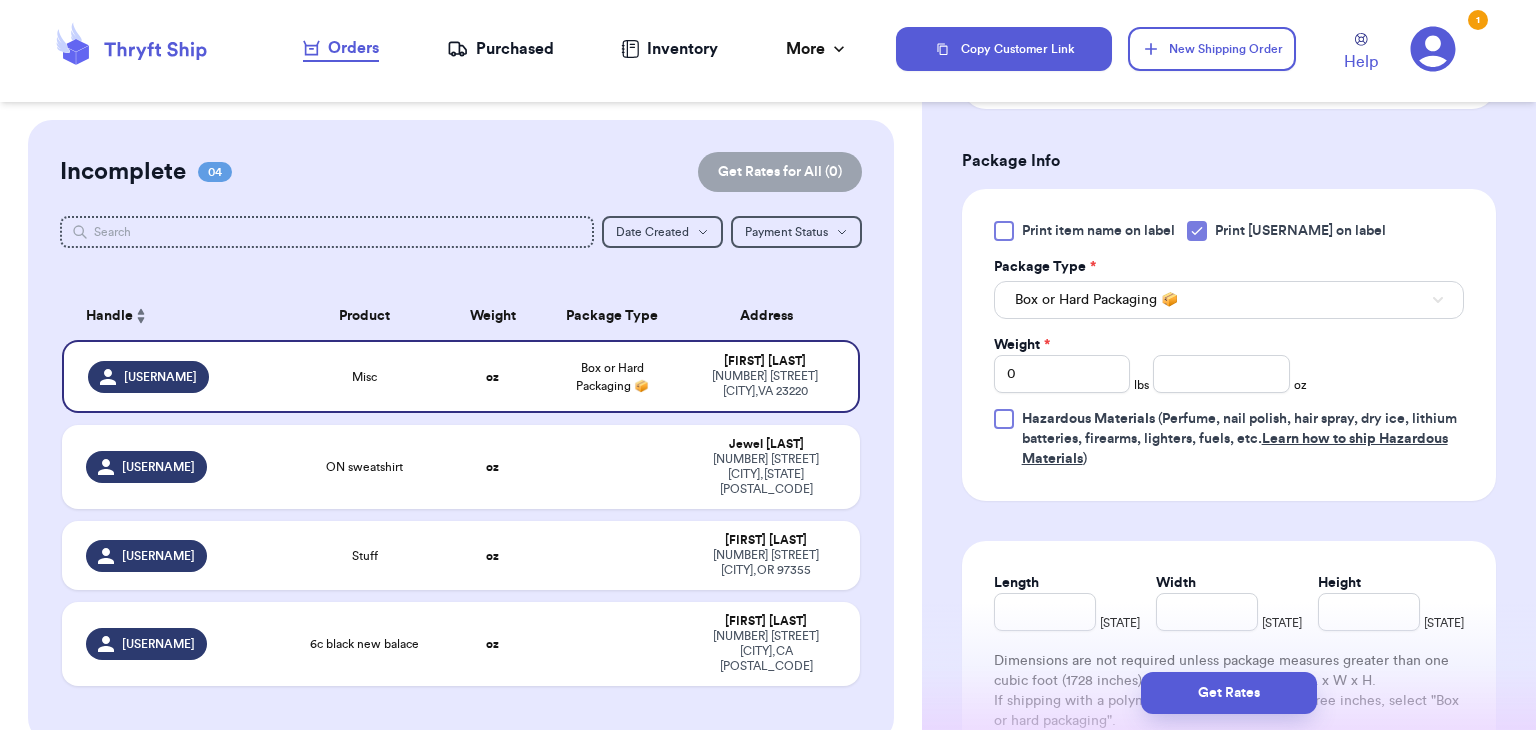 scroll, scrollTop: 737, scrollLeft: 0, axis: vertical 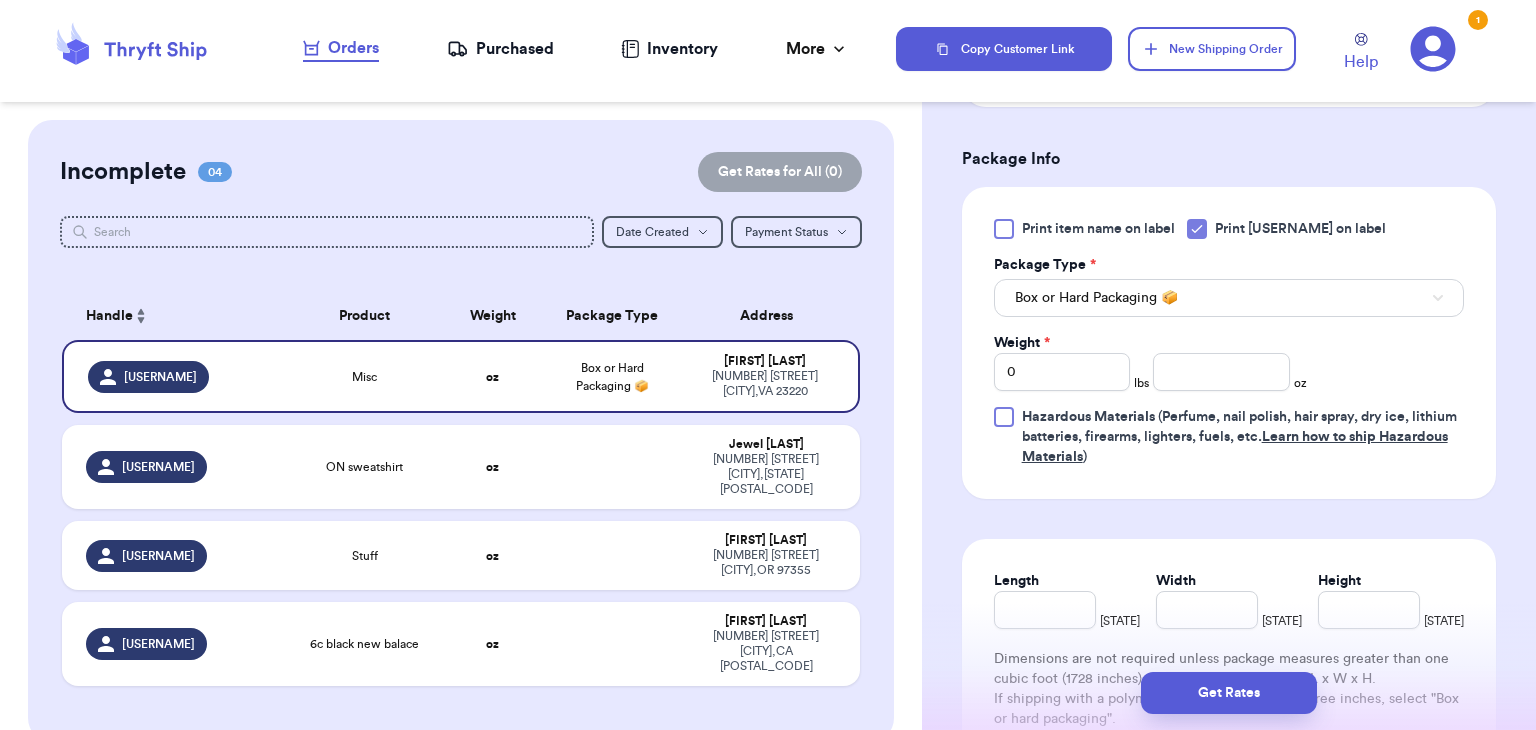 type 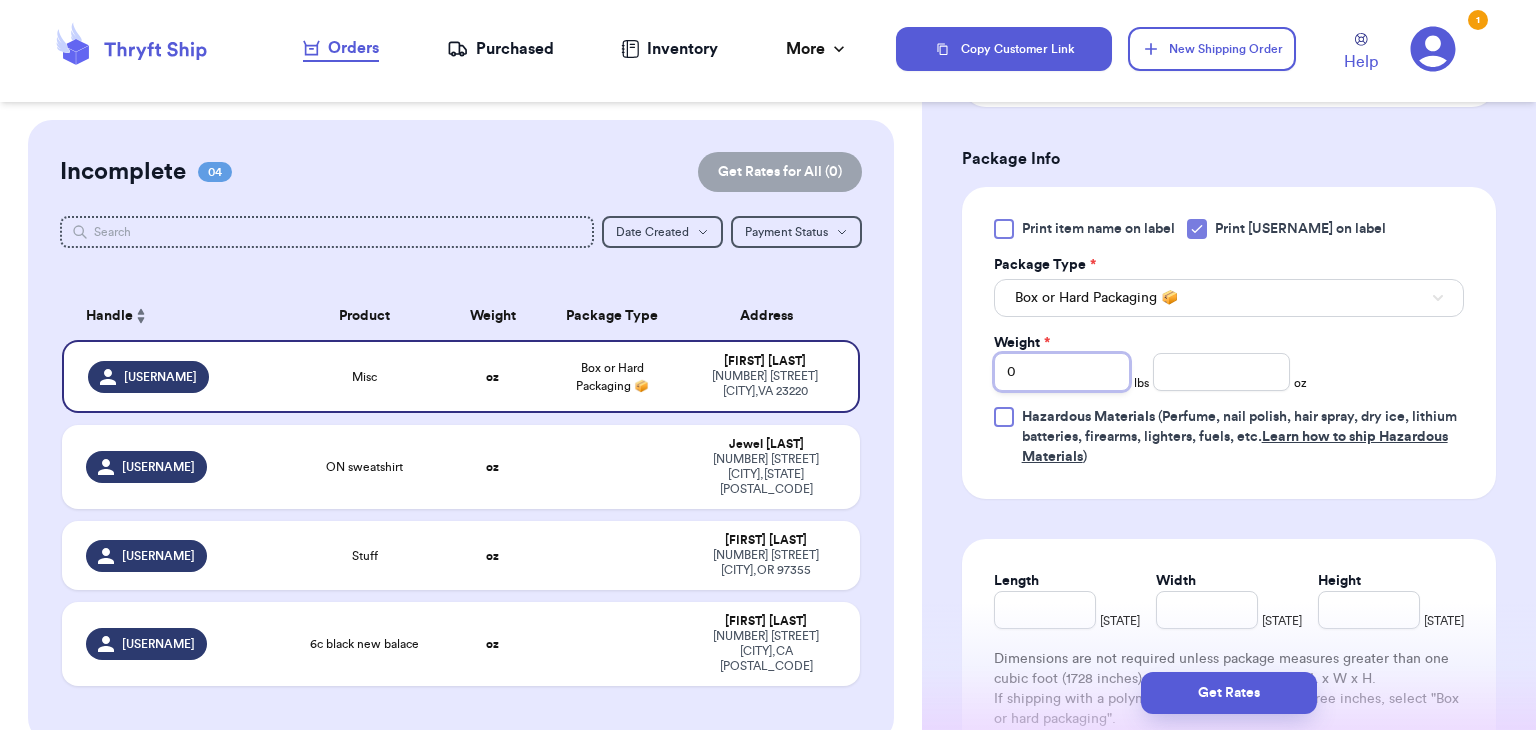 click on "0" at bounding box center [1062, 372] 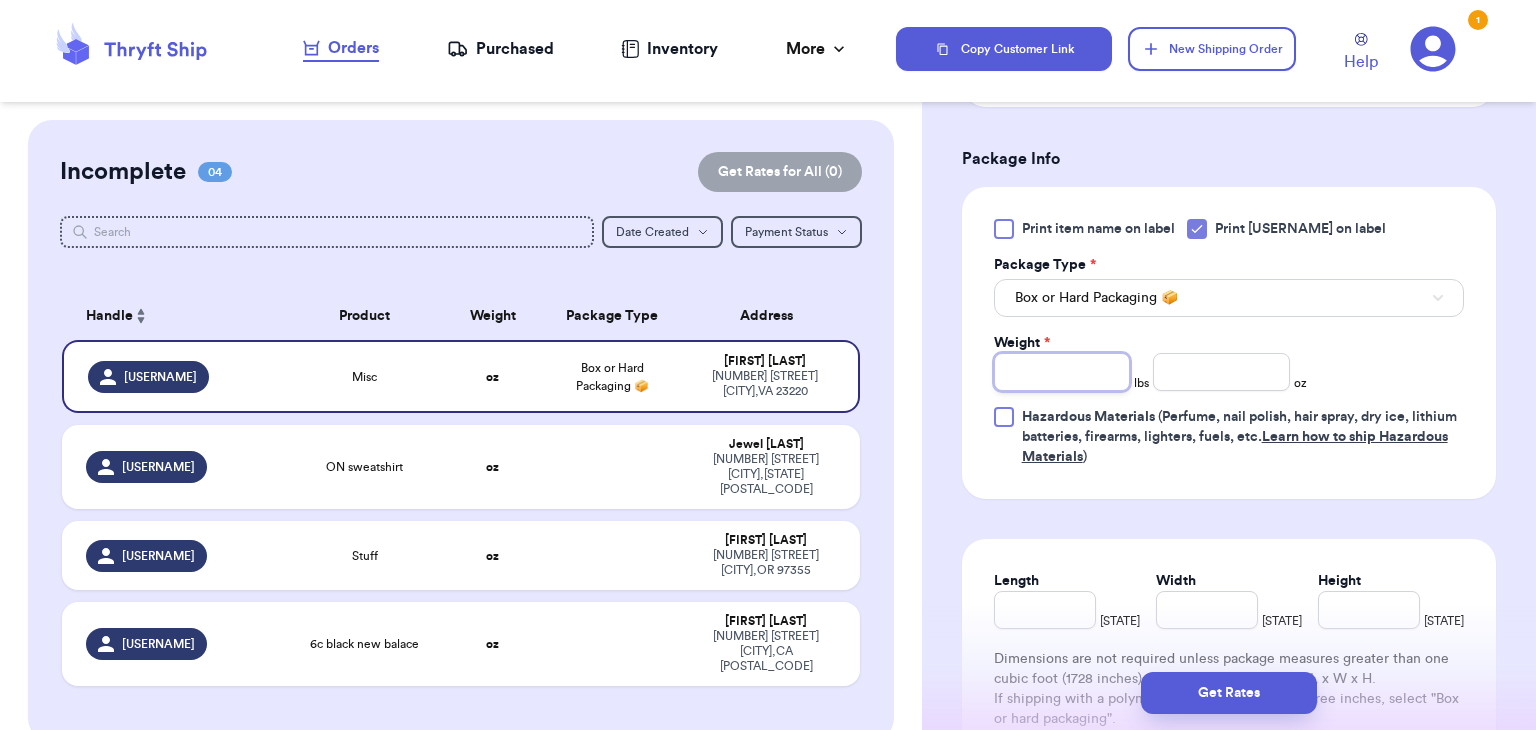 type on "7" 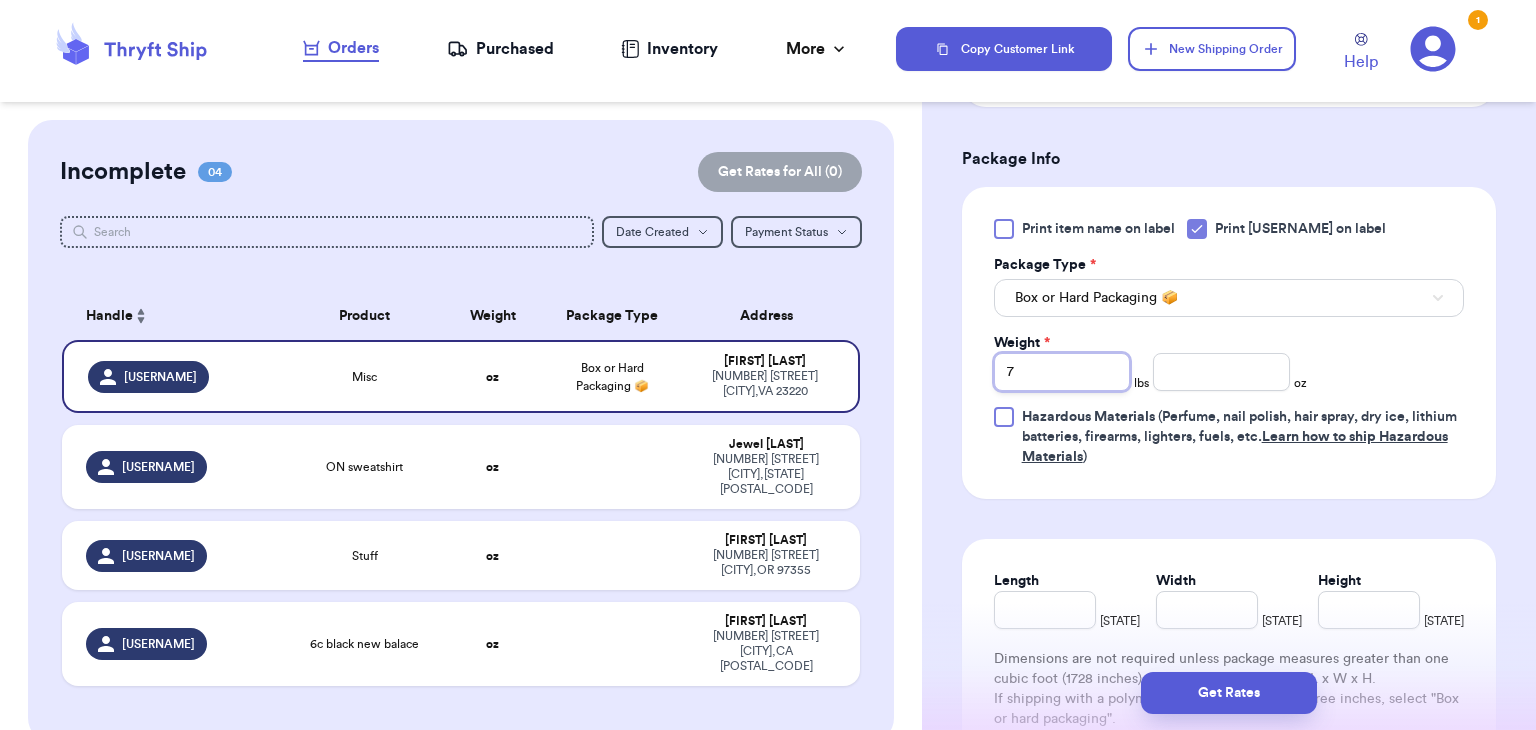 type 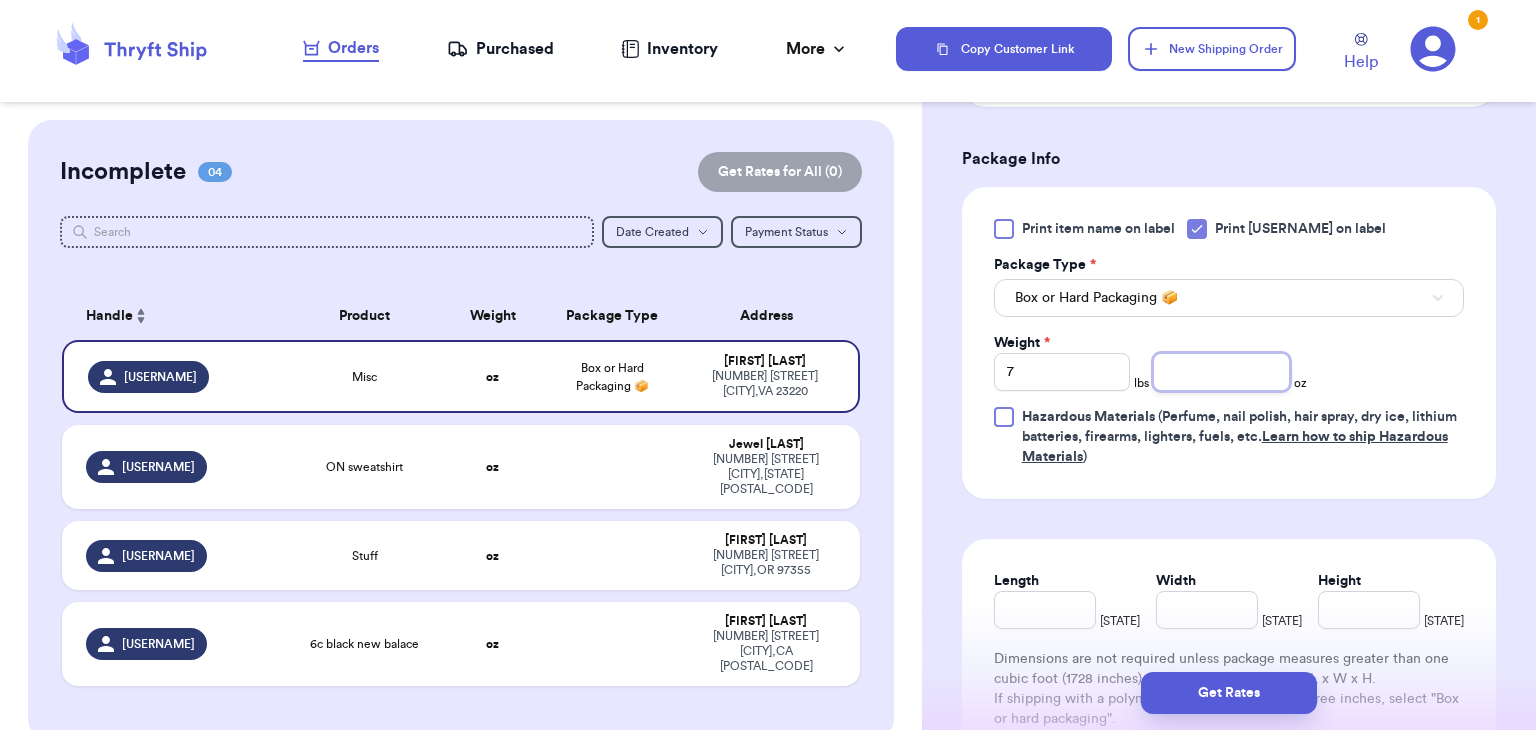 click at bounding box center (1221, 372) 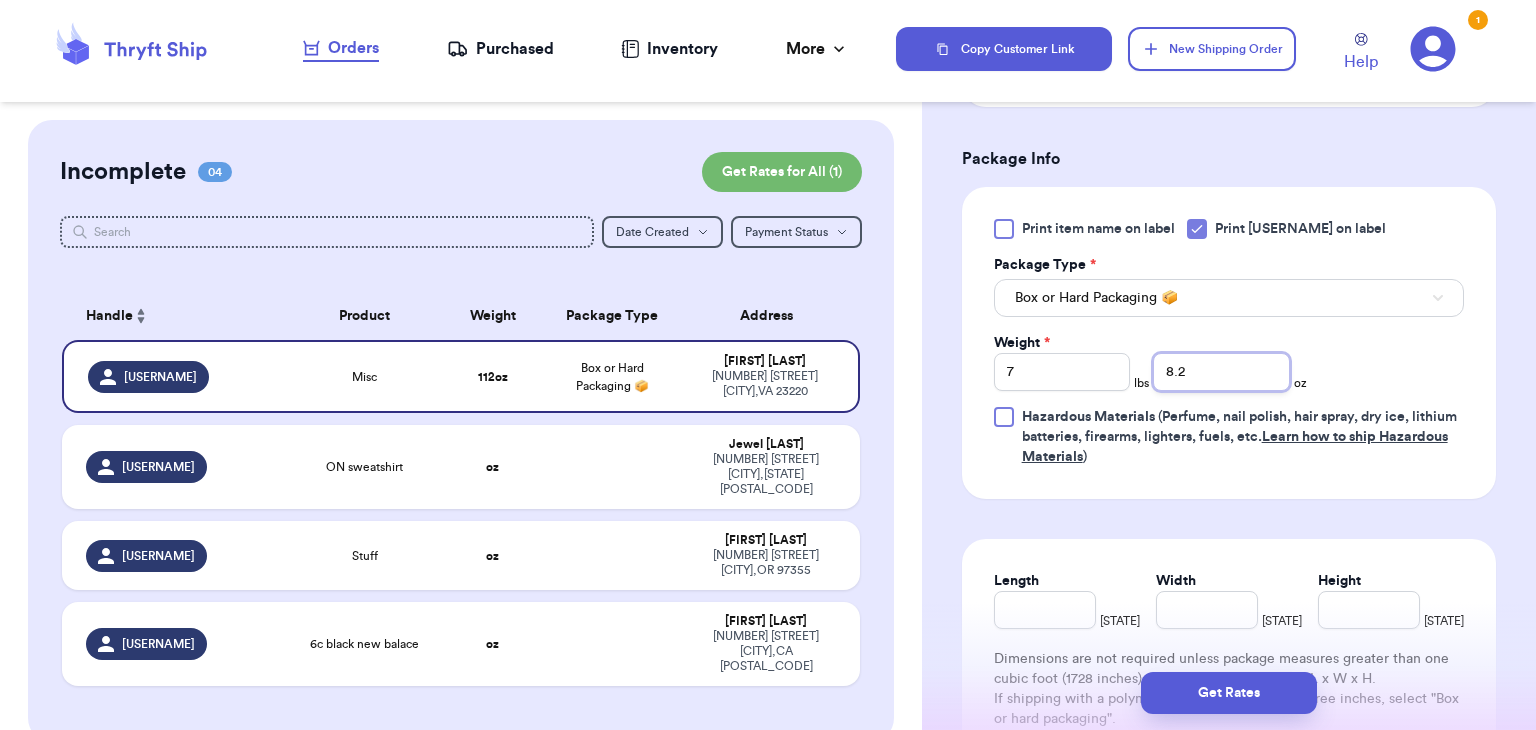 type on "8.2" 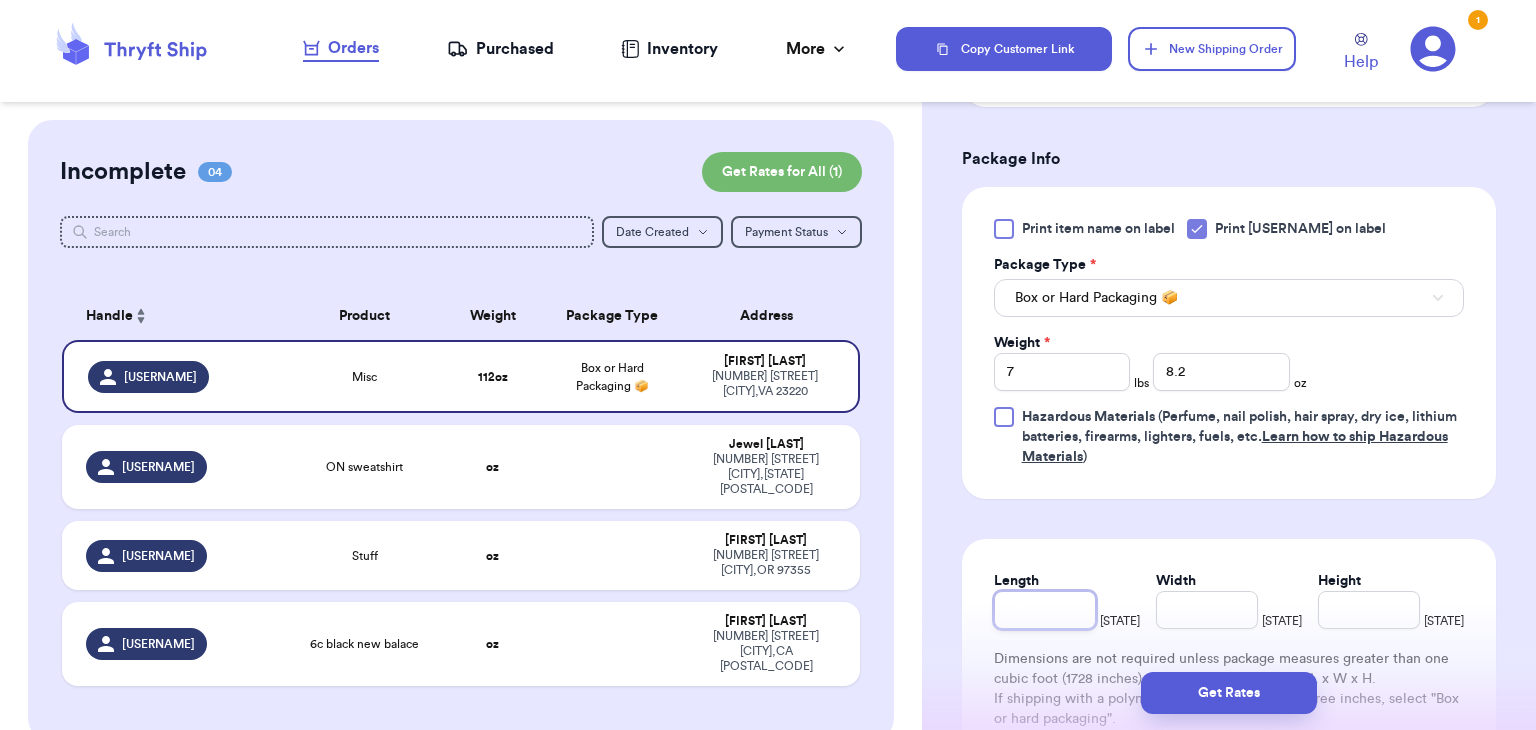 click on "Length" at bounding box center [1045, 610] 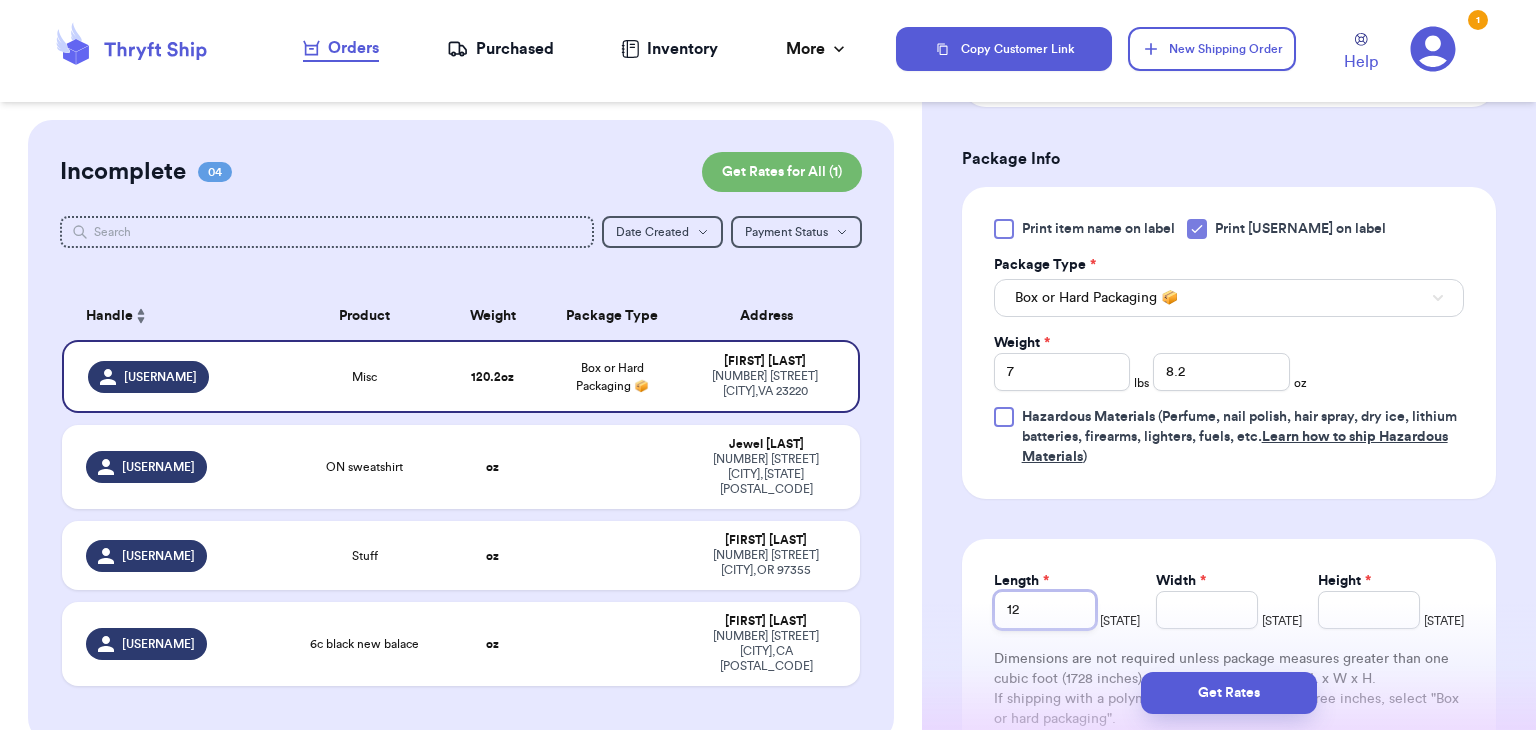 type on "12" 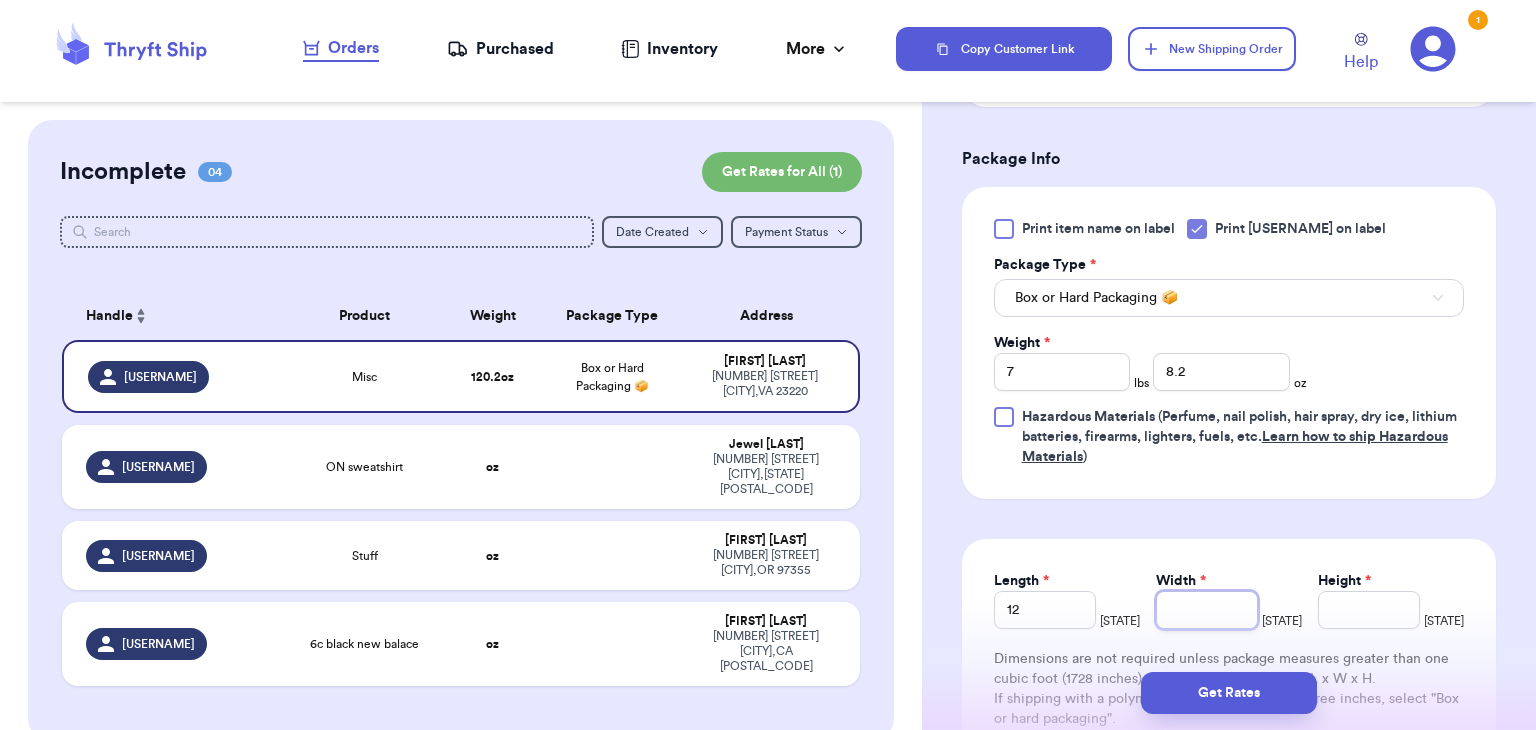 click on "Width *" at bounding box center (1207, 610) 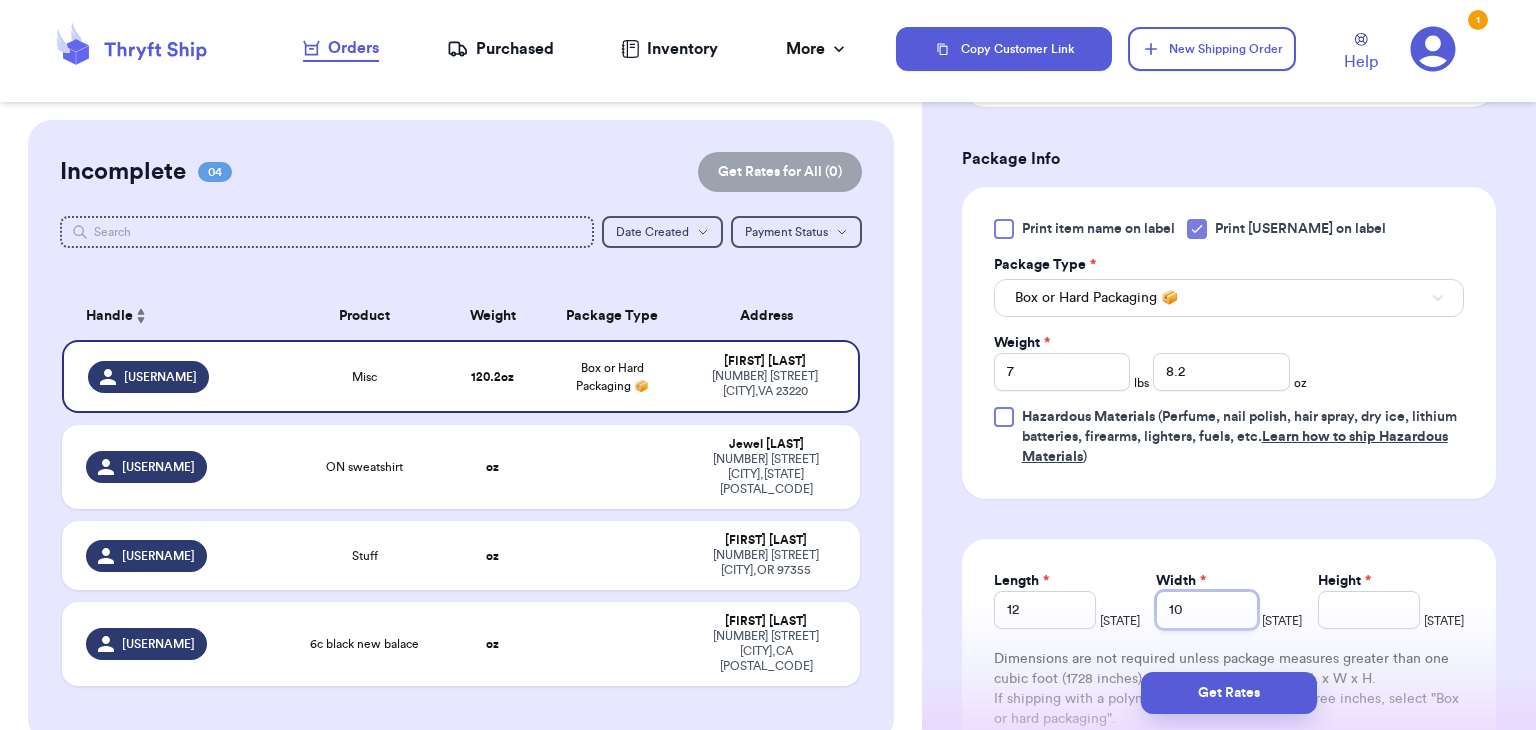 type on "10" 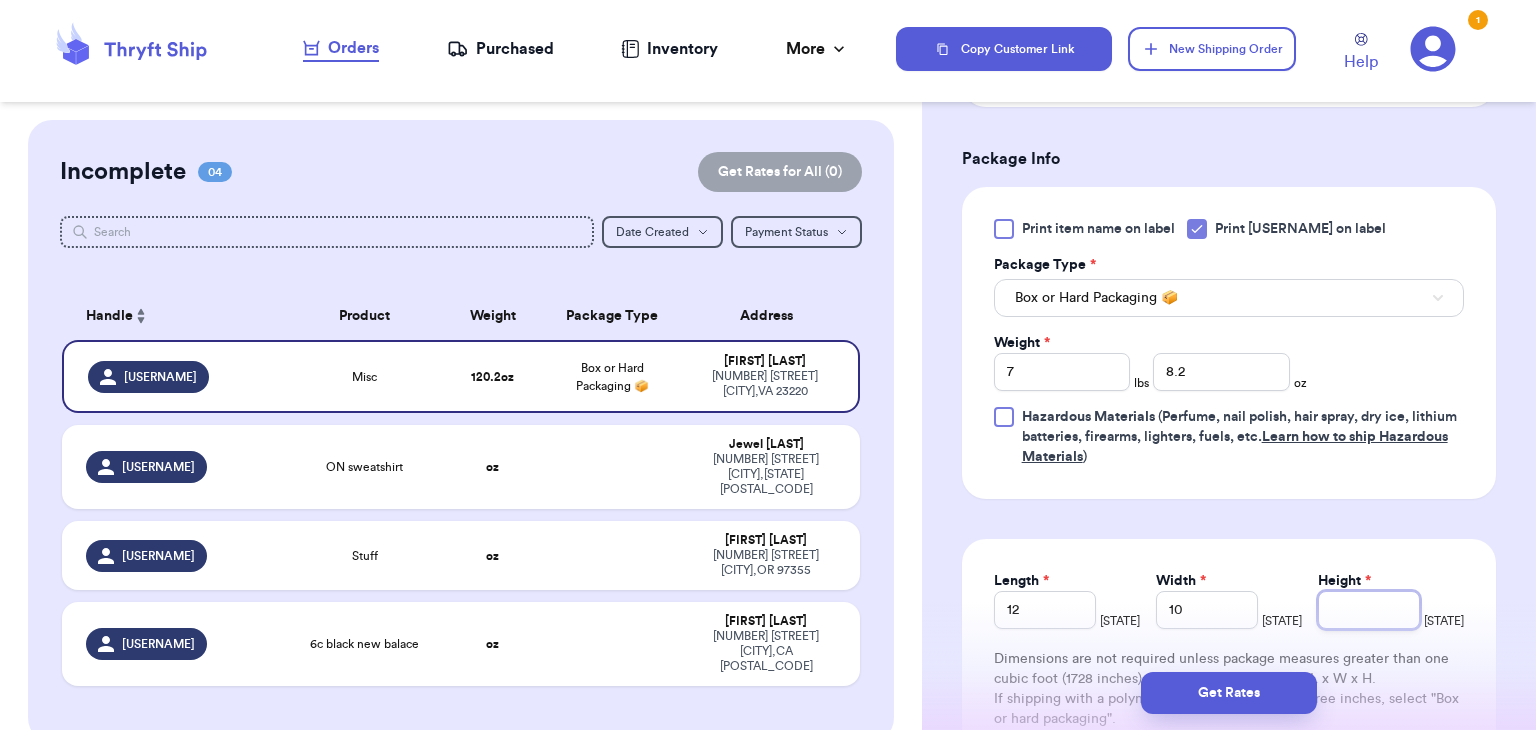 click on "Height *" at bounding box center [1369, 610] 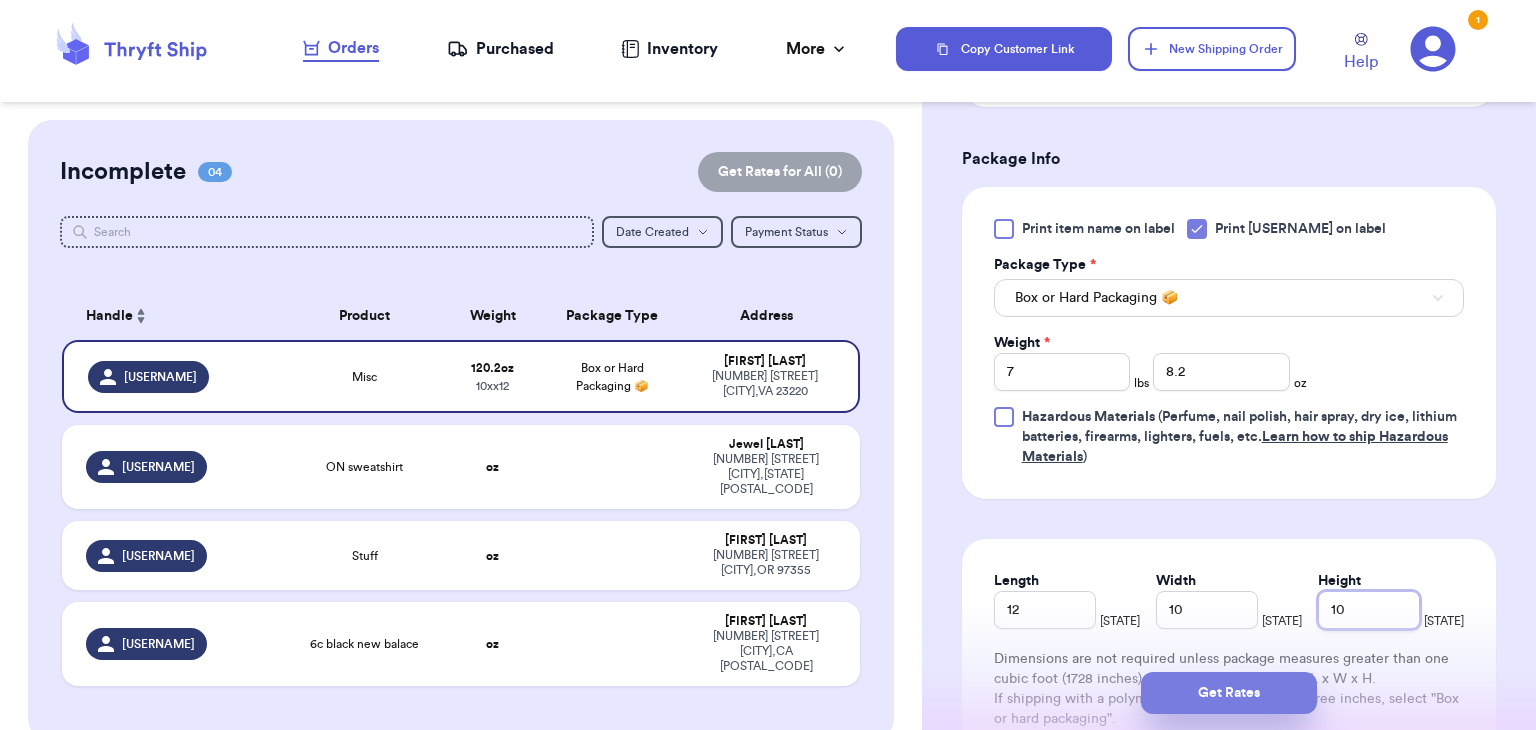 type on "10" 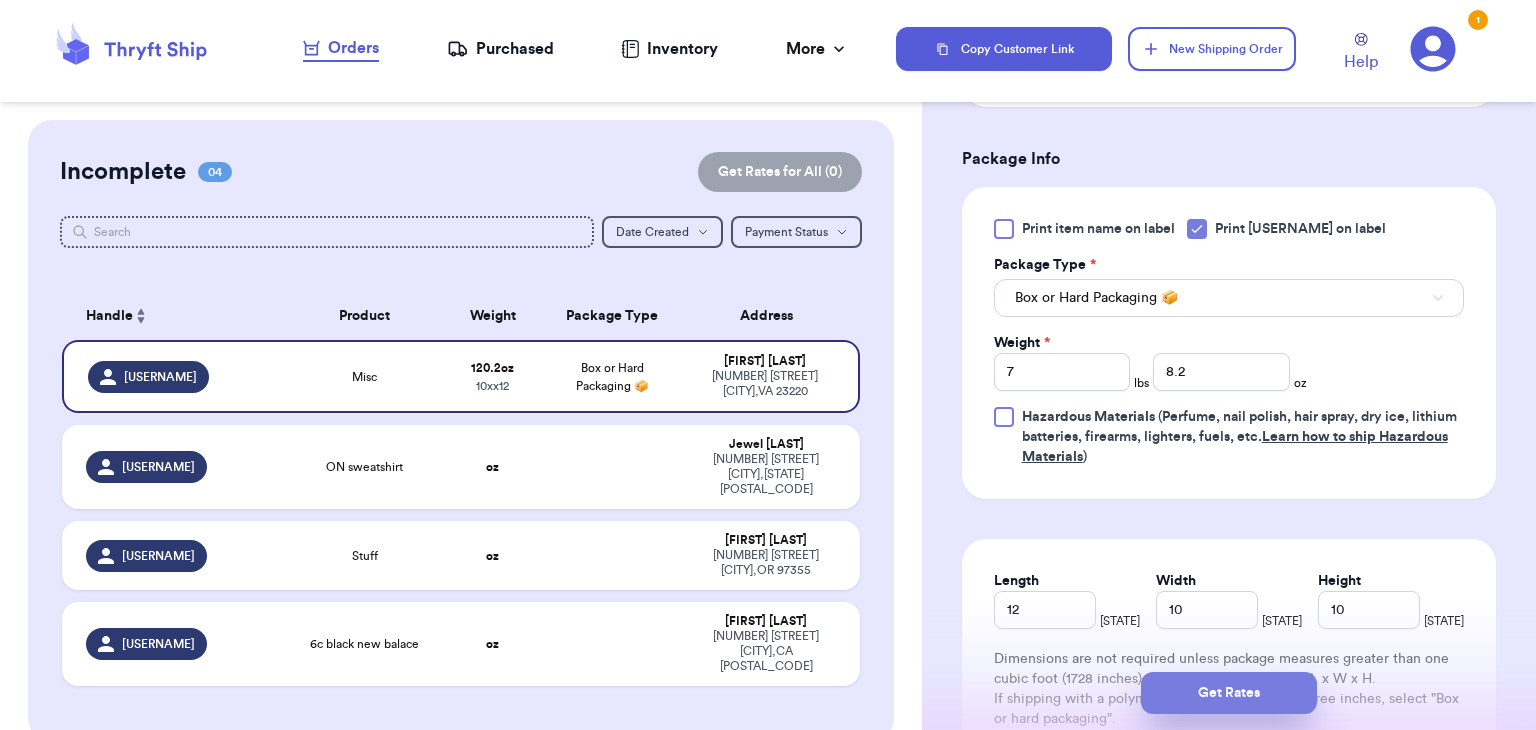 click on "Get Rates" at bounding box center (1229, 693) 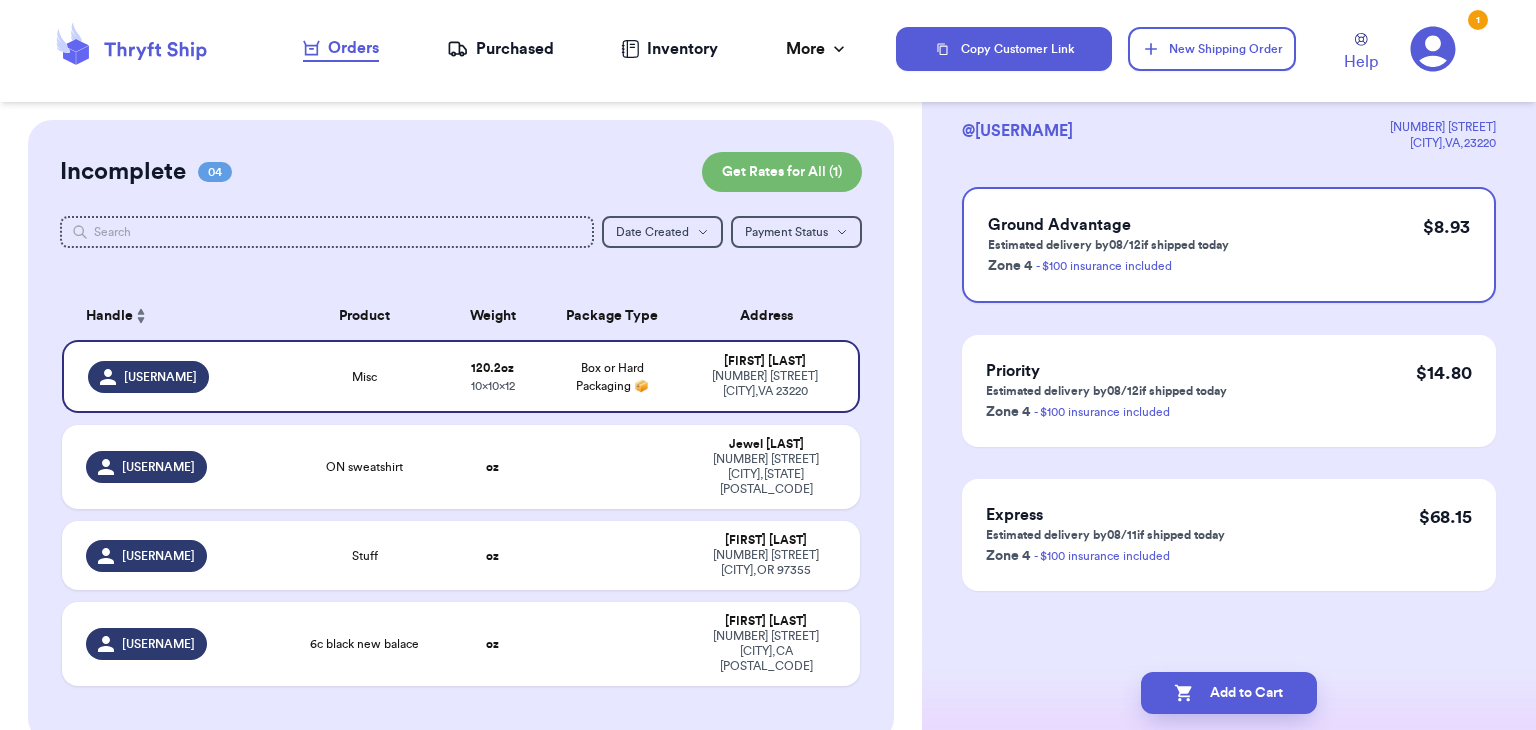 scroll, scrollTop: 0, scrollLeft: 0, axis: both 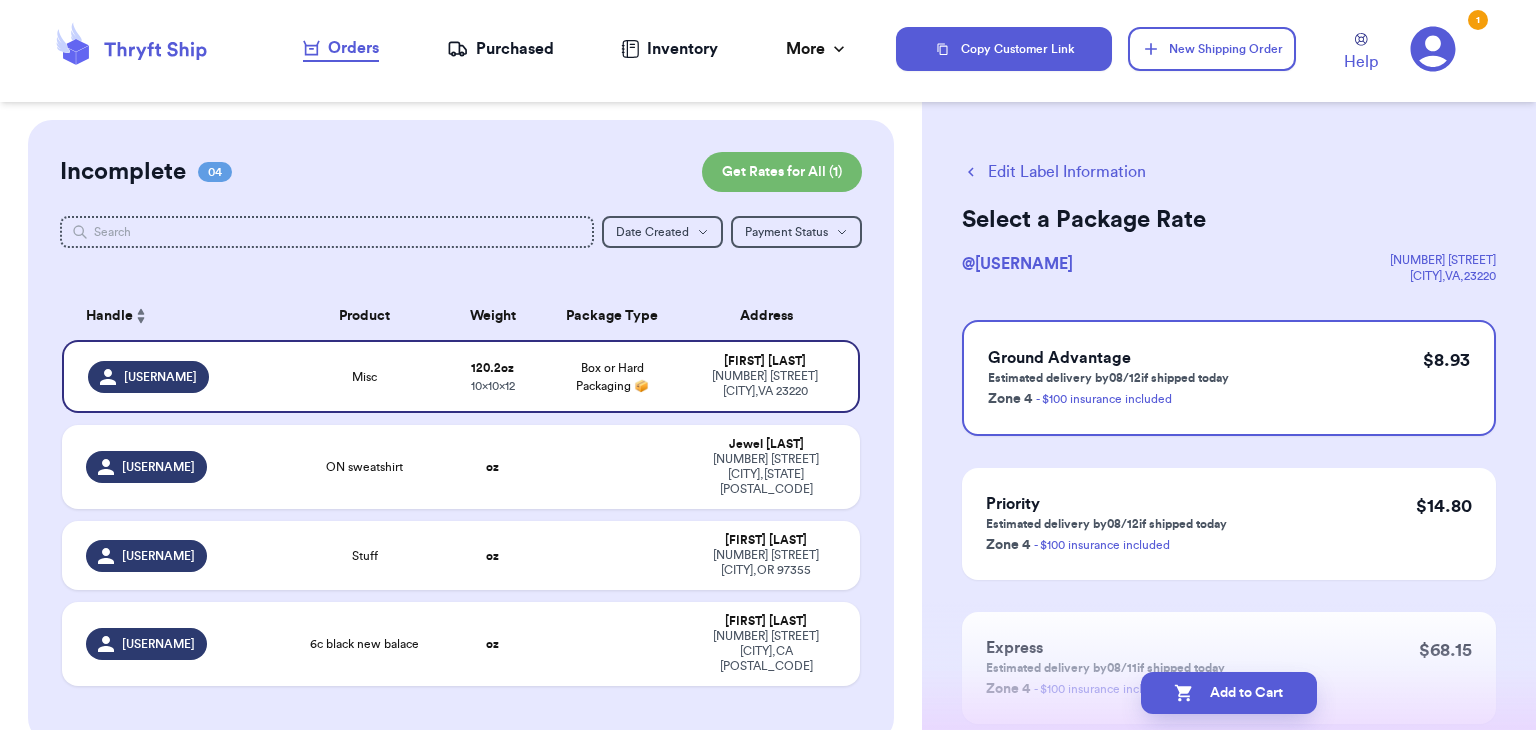 click on "Edit Label Information" at bounding box center (1054, 172) 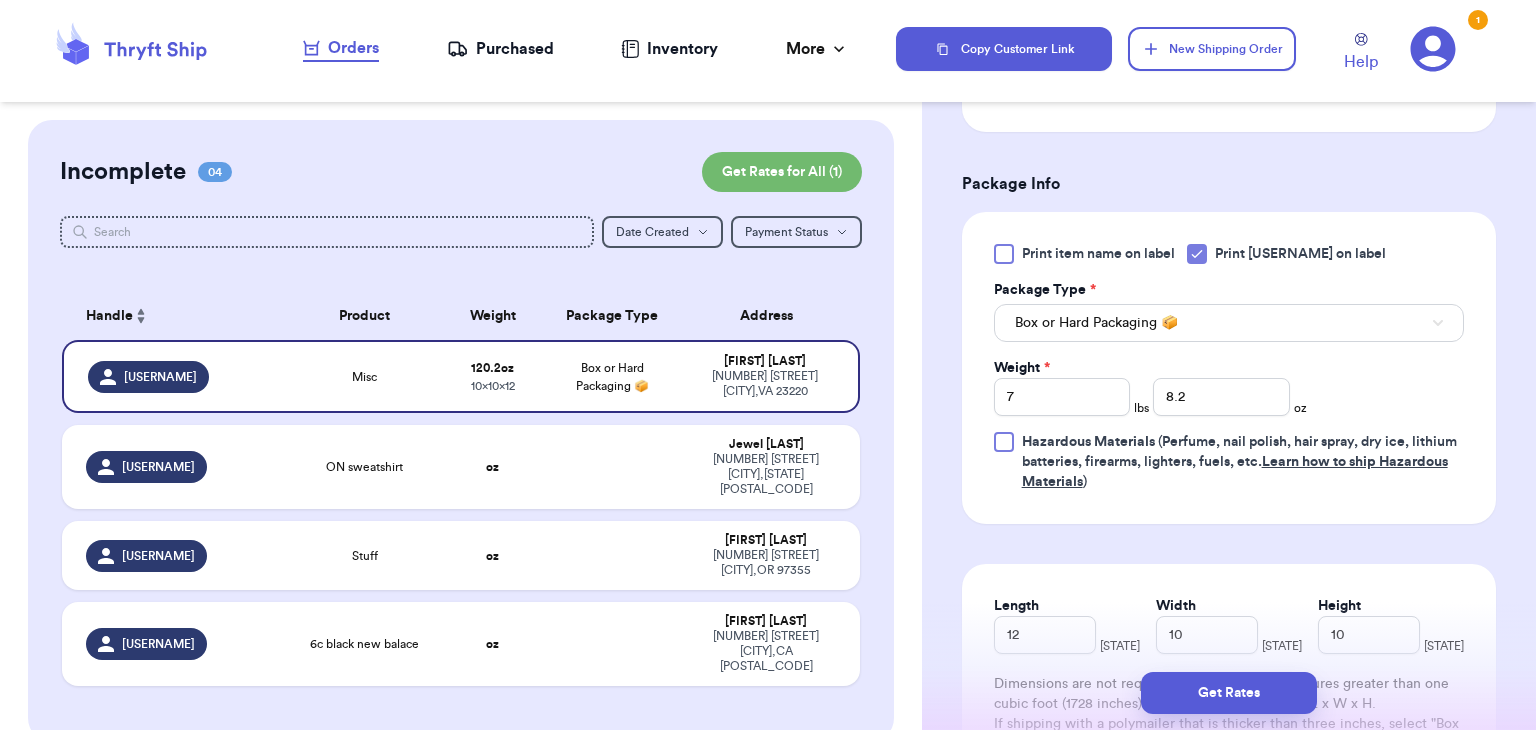 scroll, scrollTop: 1010, scrollLeft: 0, axis: vertical 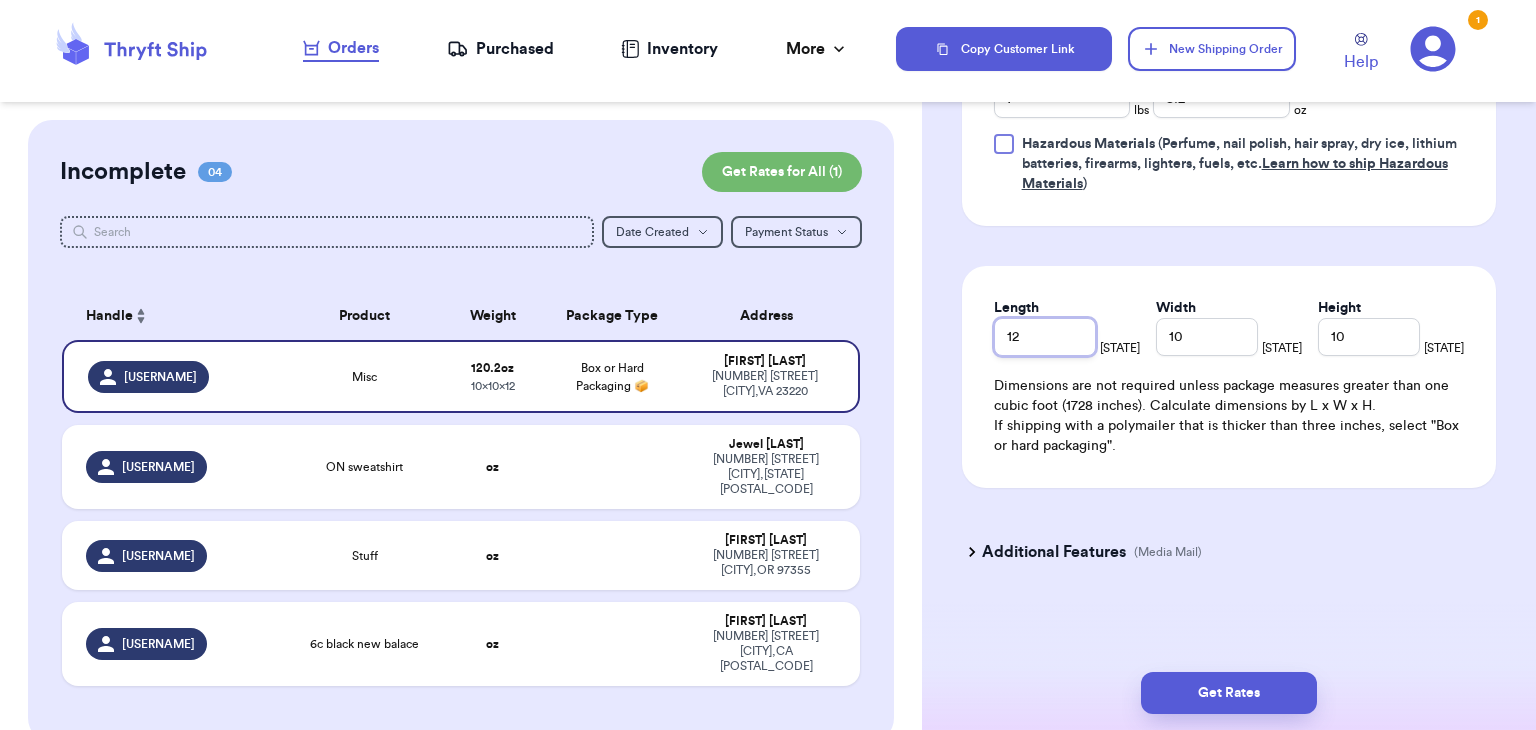 click on "12" at bounding box center [1045, 337] 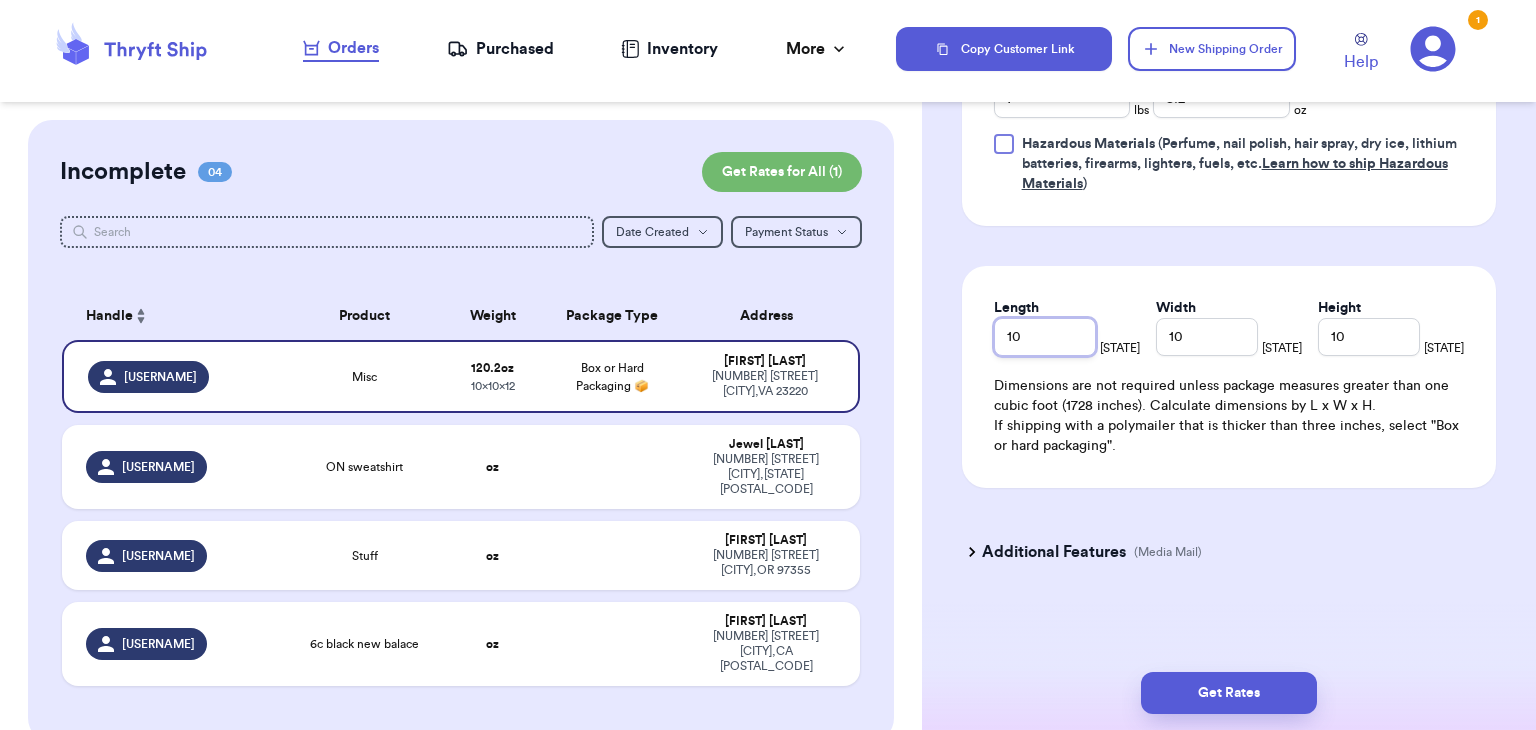 type on "10" 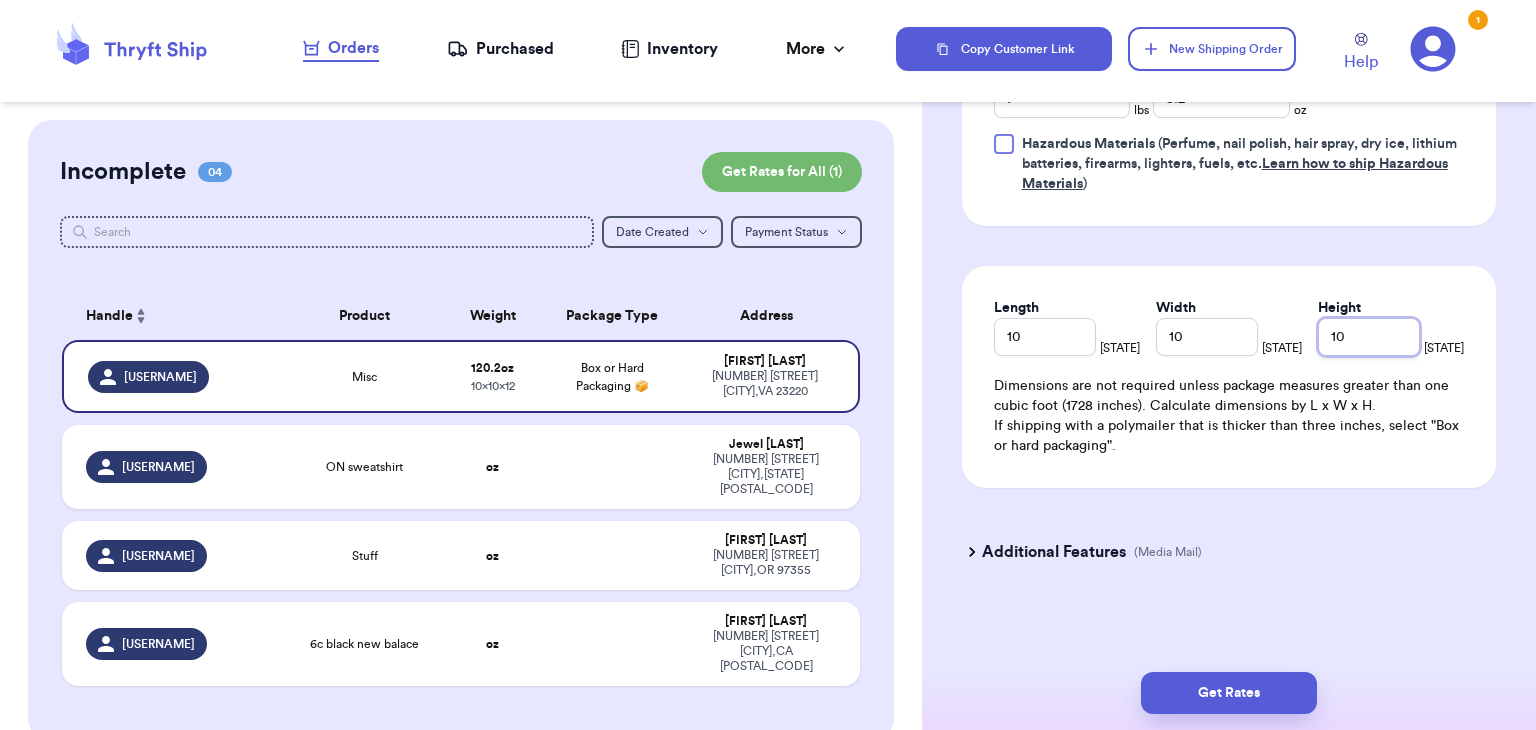 click on "10" at bounding box center [1369, 337] 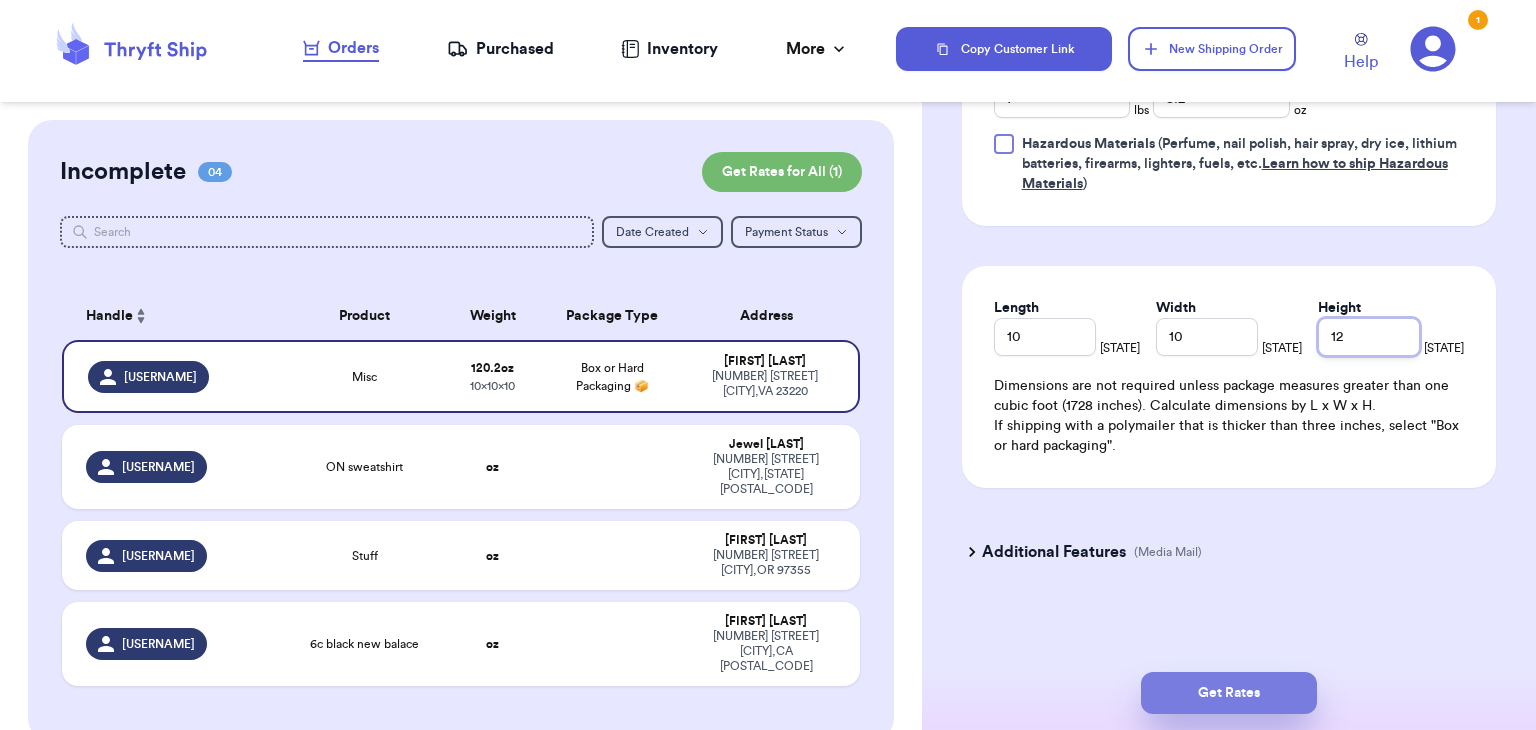 type on "12" 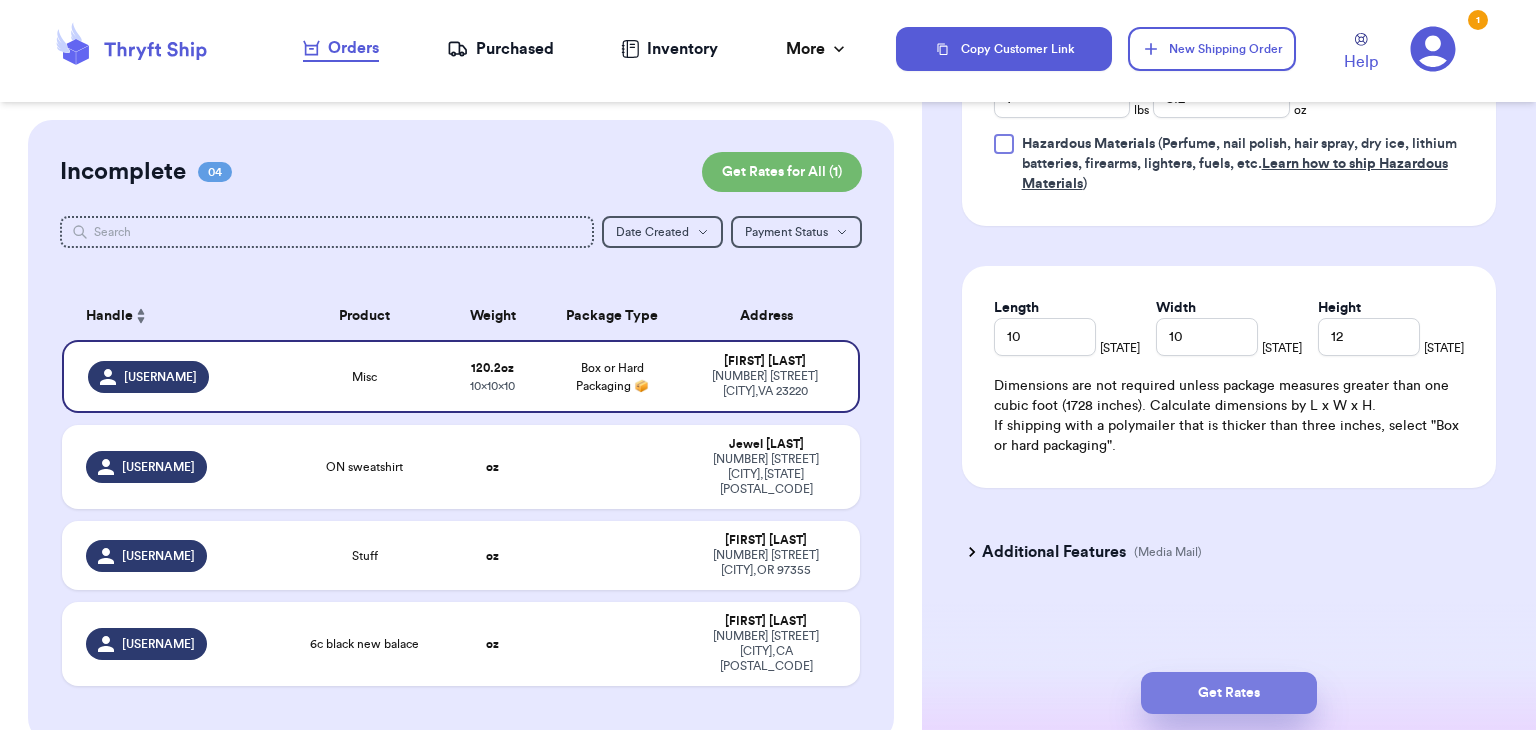 click on "Get Rates" at bounding box center [1229, 693] 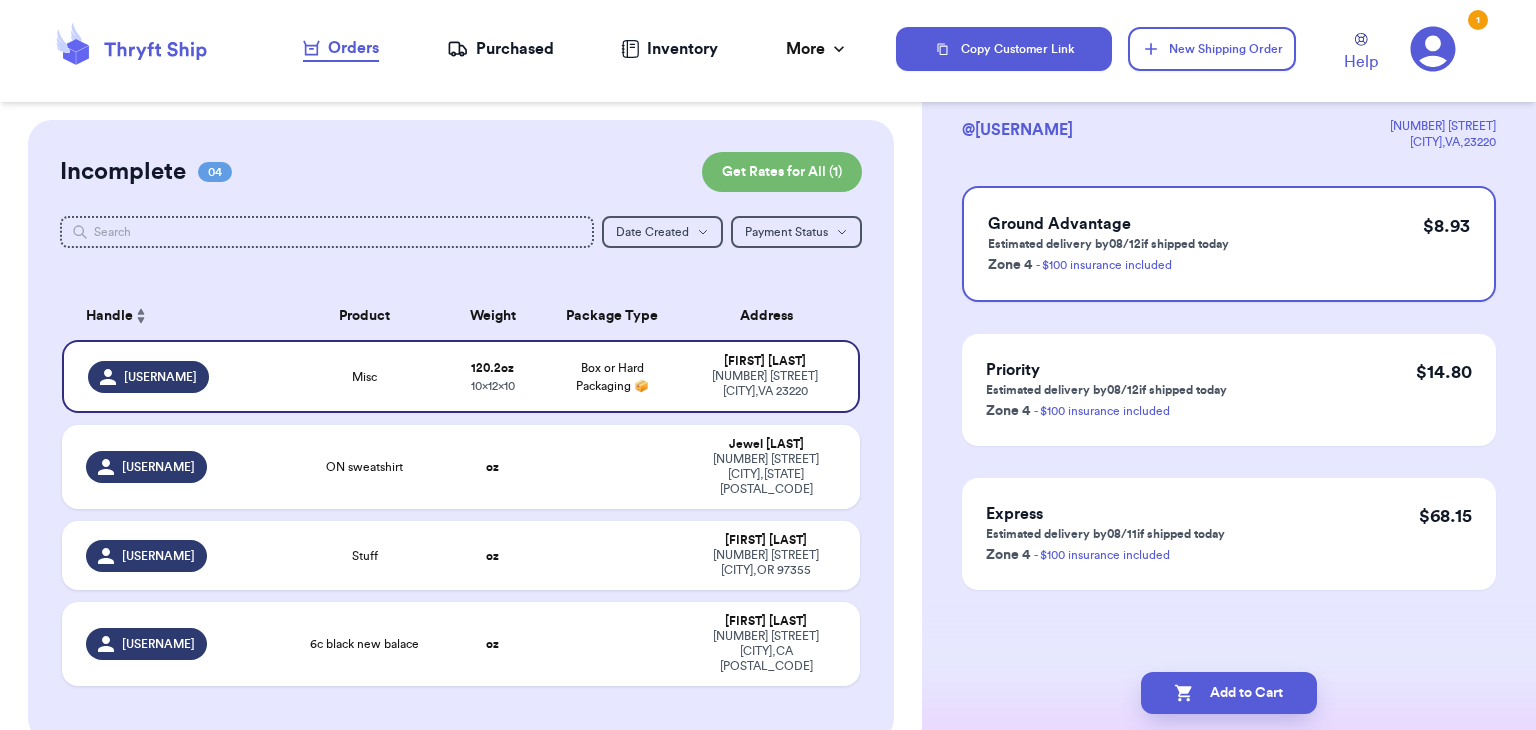 scroll, scrollTop: 0, scrollLeft: 0, axis: both 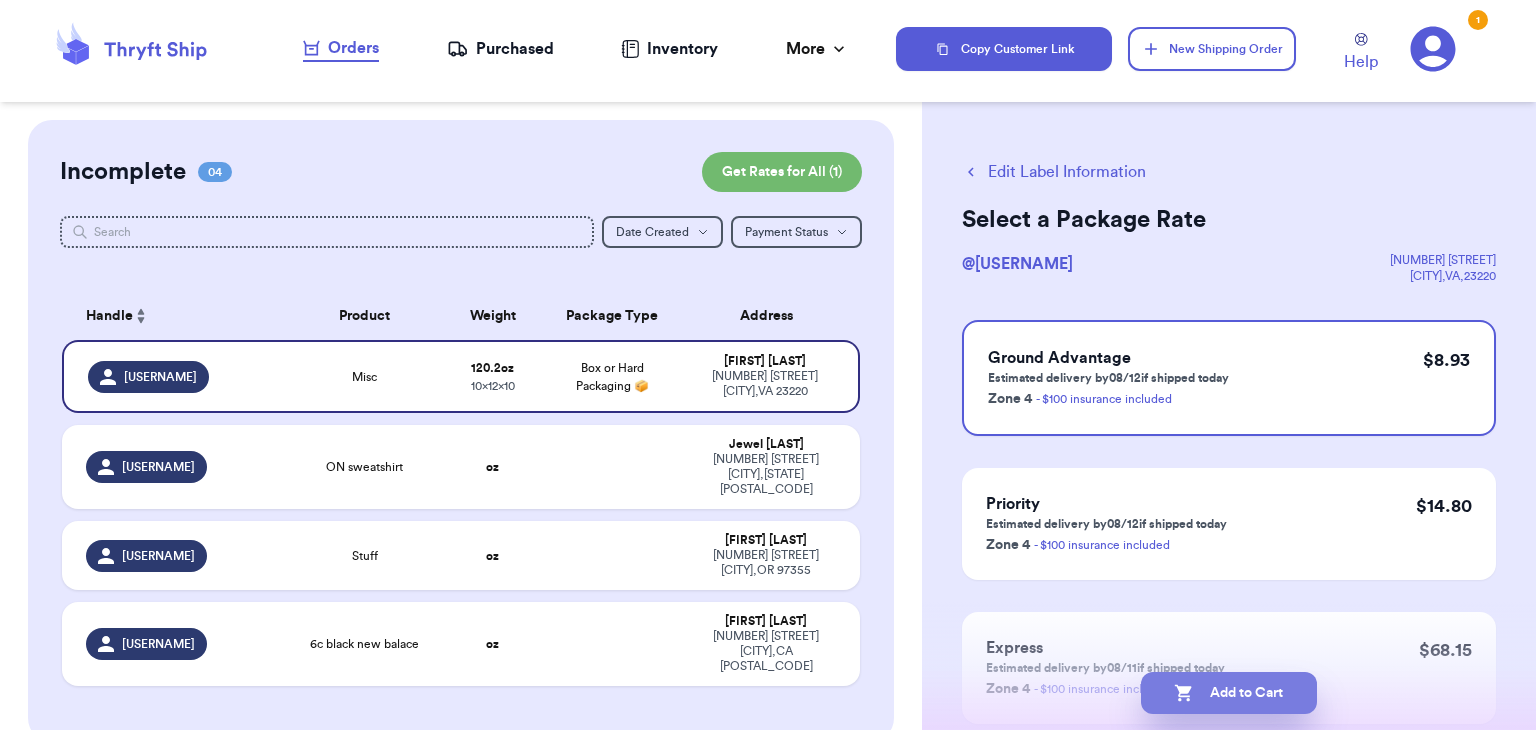 click on "Add to Cart" at bounding box center (1229, 693) 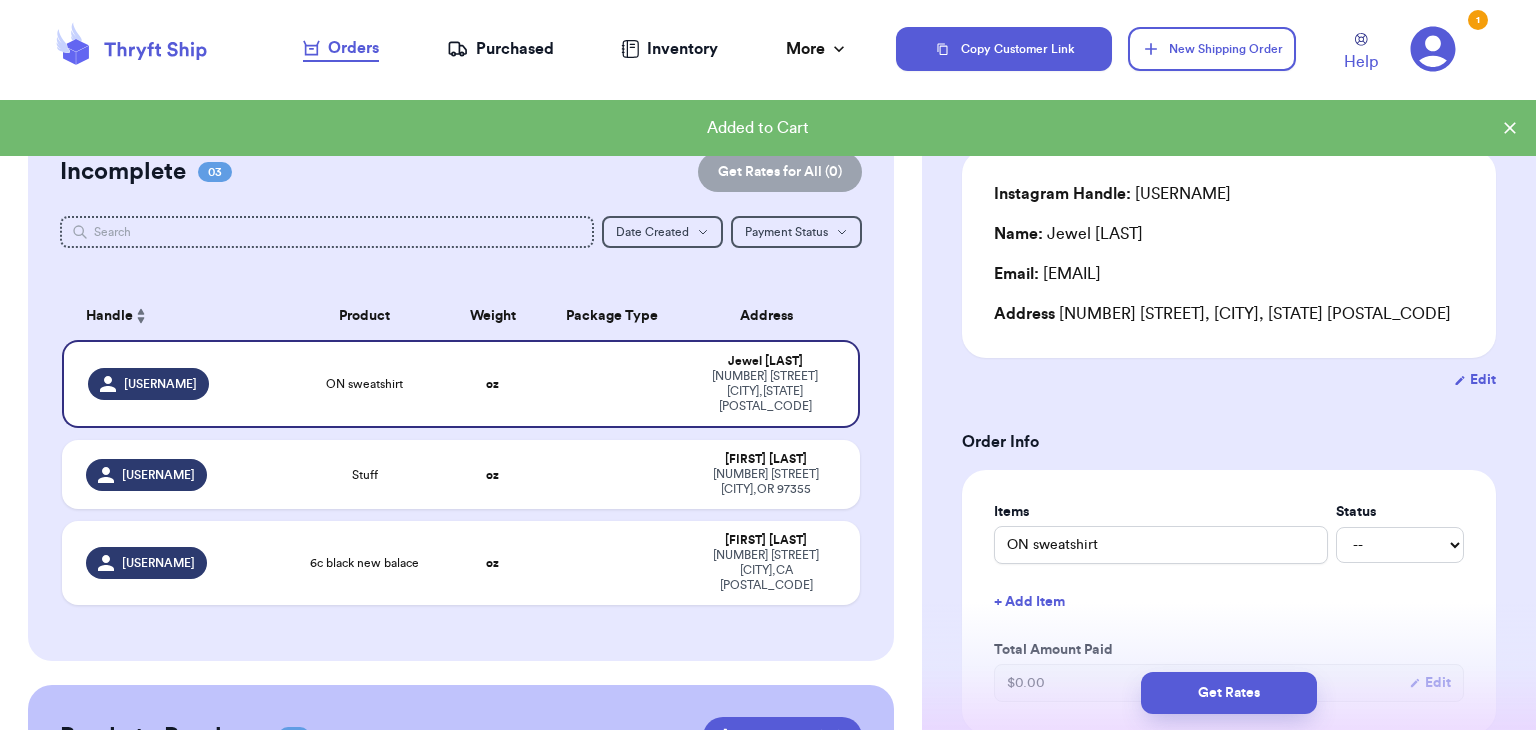 scroll, scrollTop: 113, scrollLeft: 0, axis: vertical 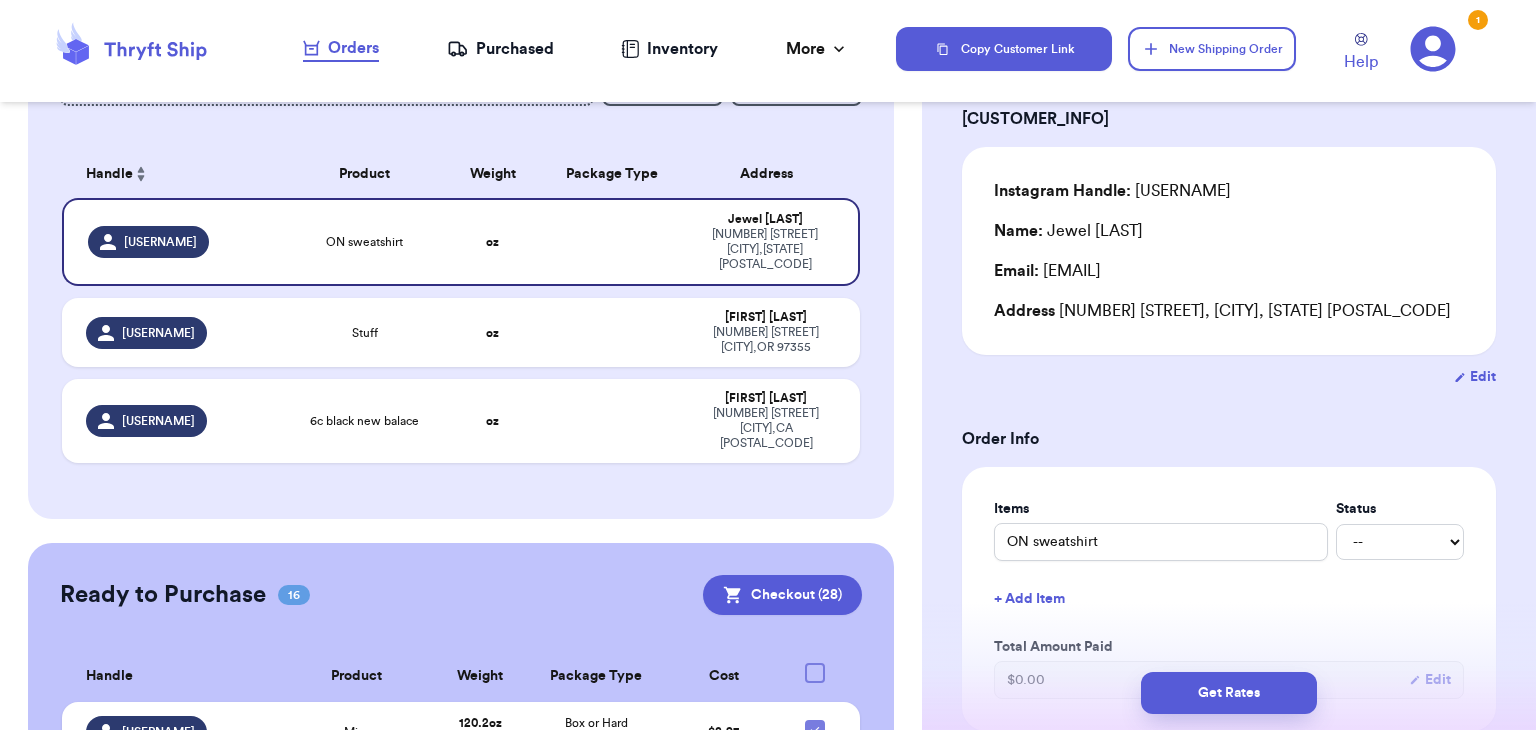 type 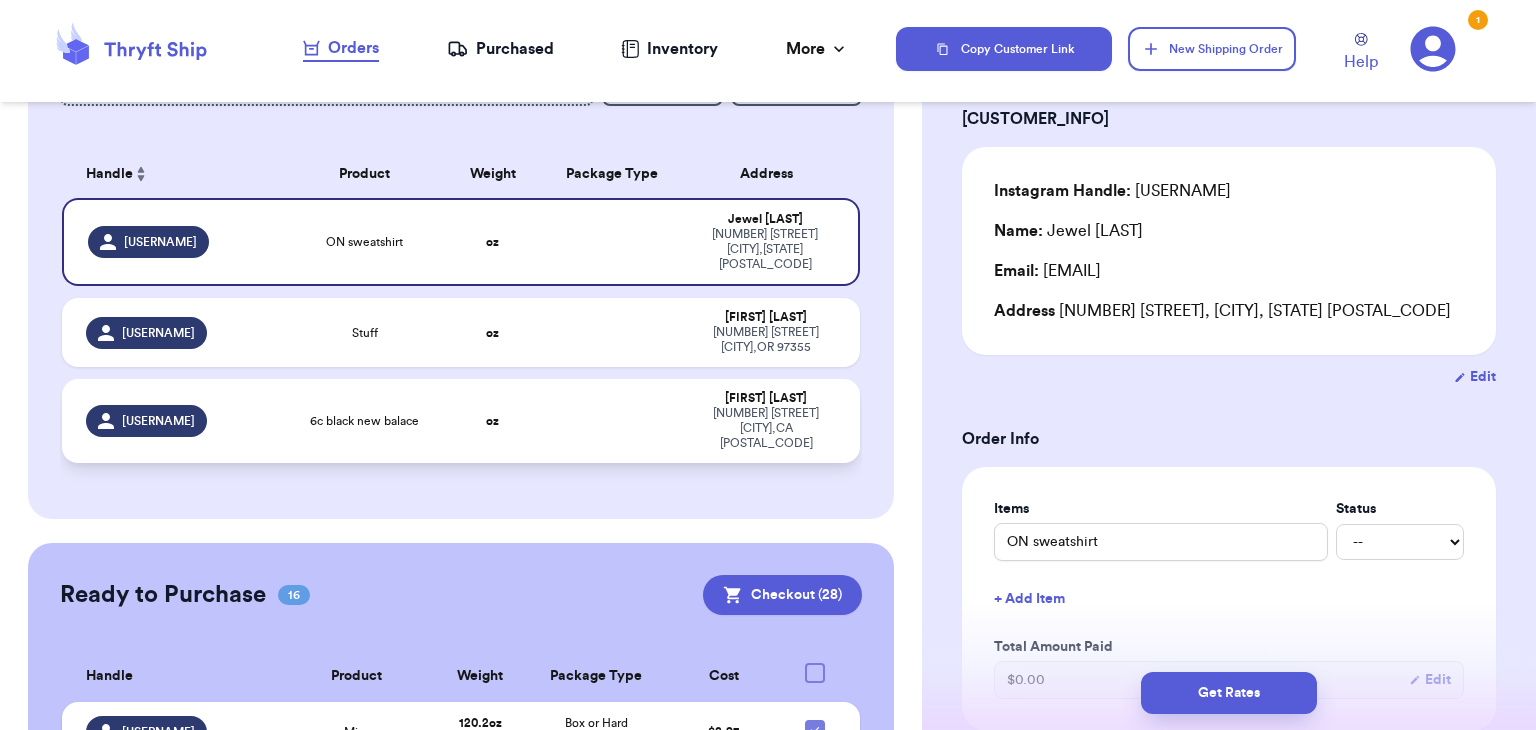 click at bounding box center (613, 421) 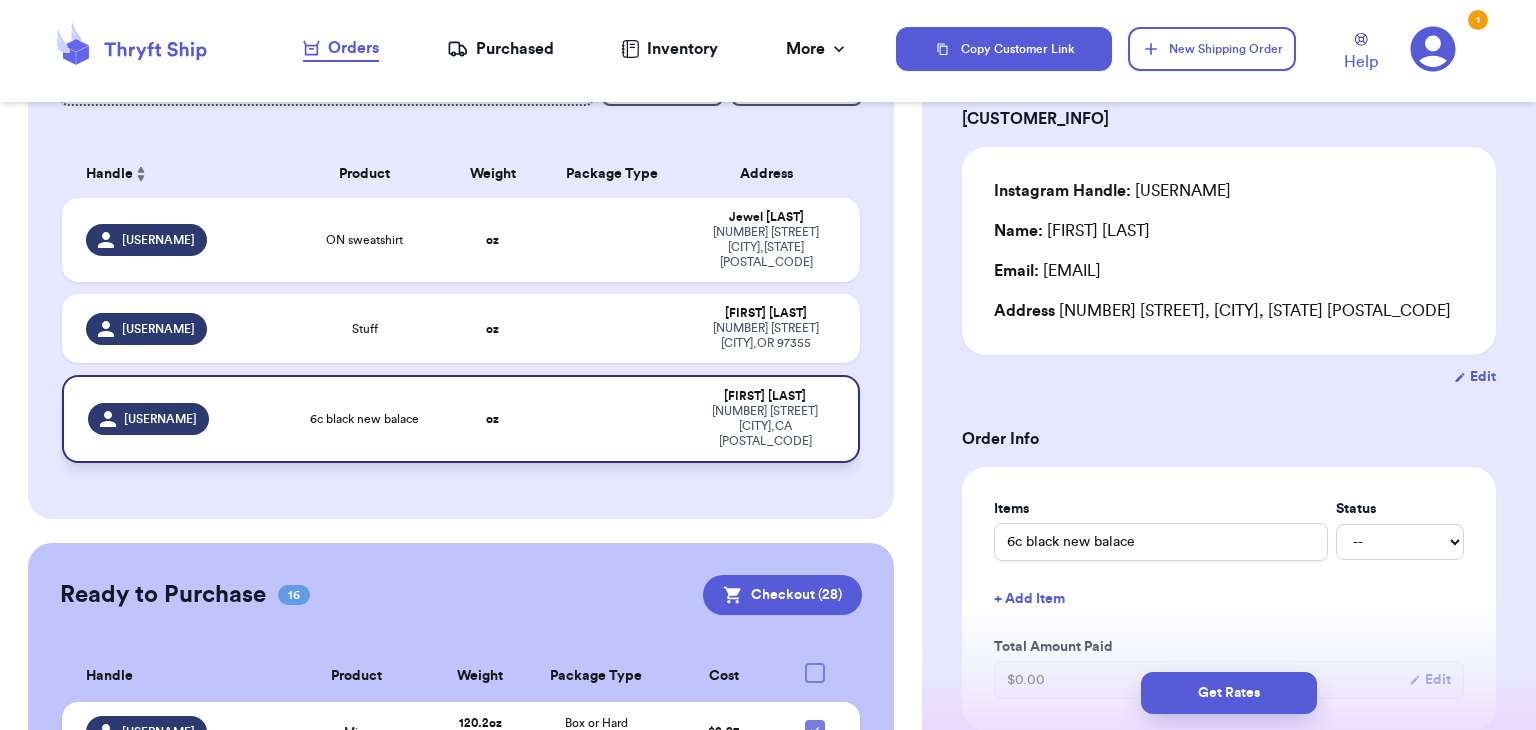 click at bounding box center (613, 419) 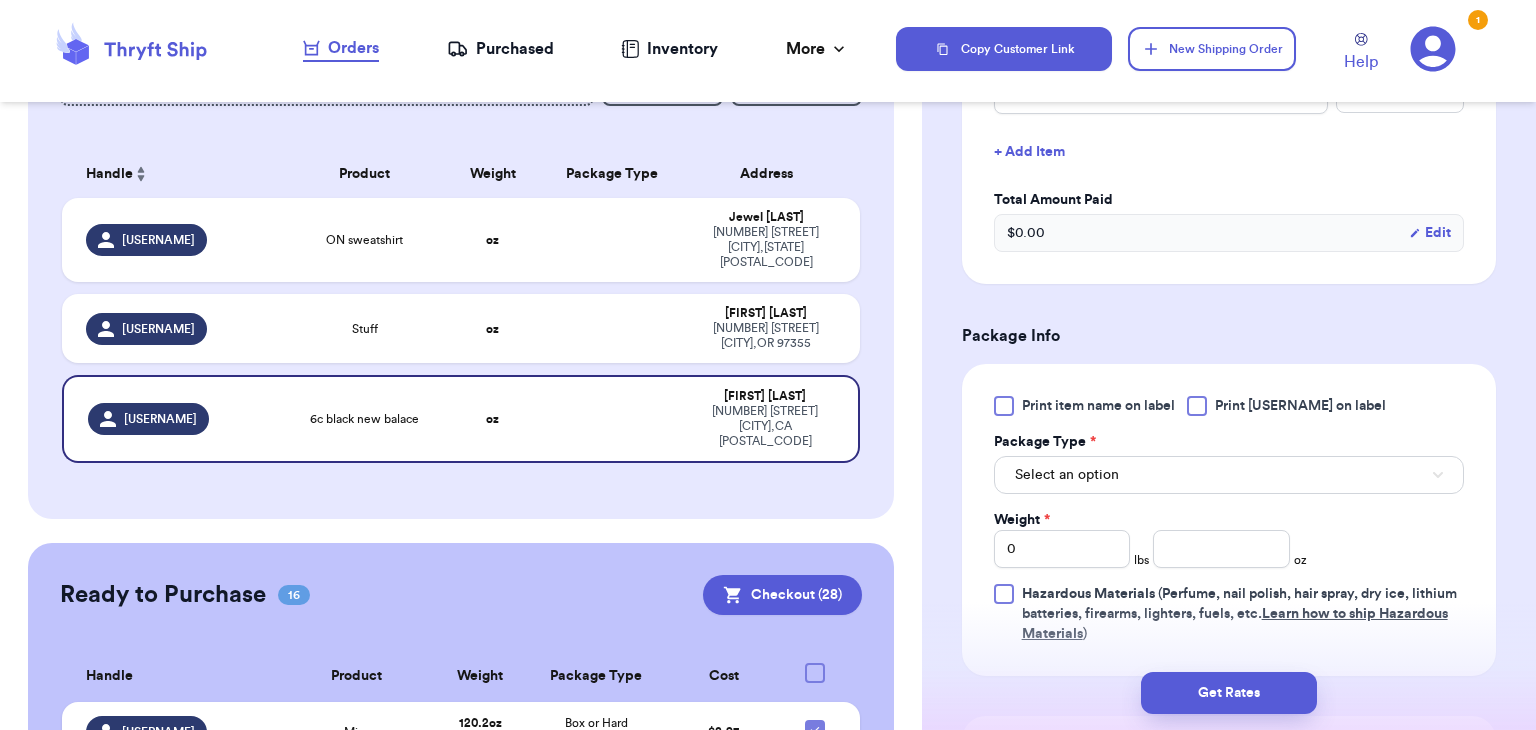 scroll, scrollTop: 564, scrollLeft: 0, axis: vertical 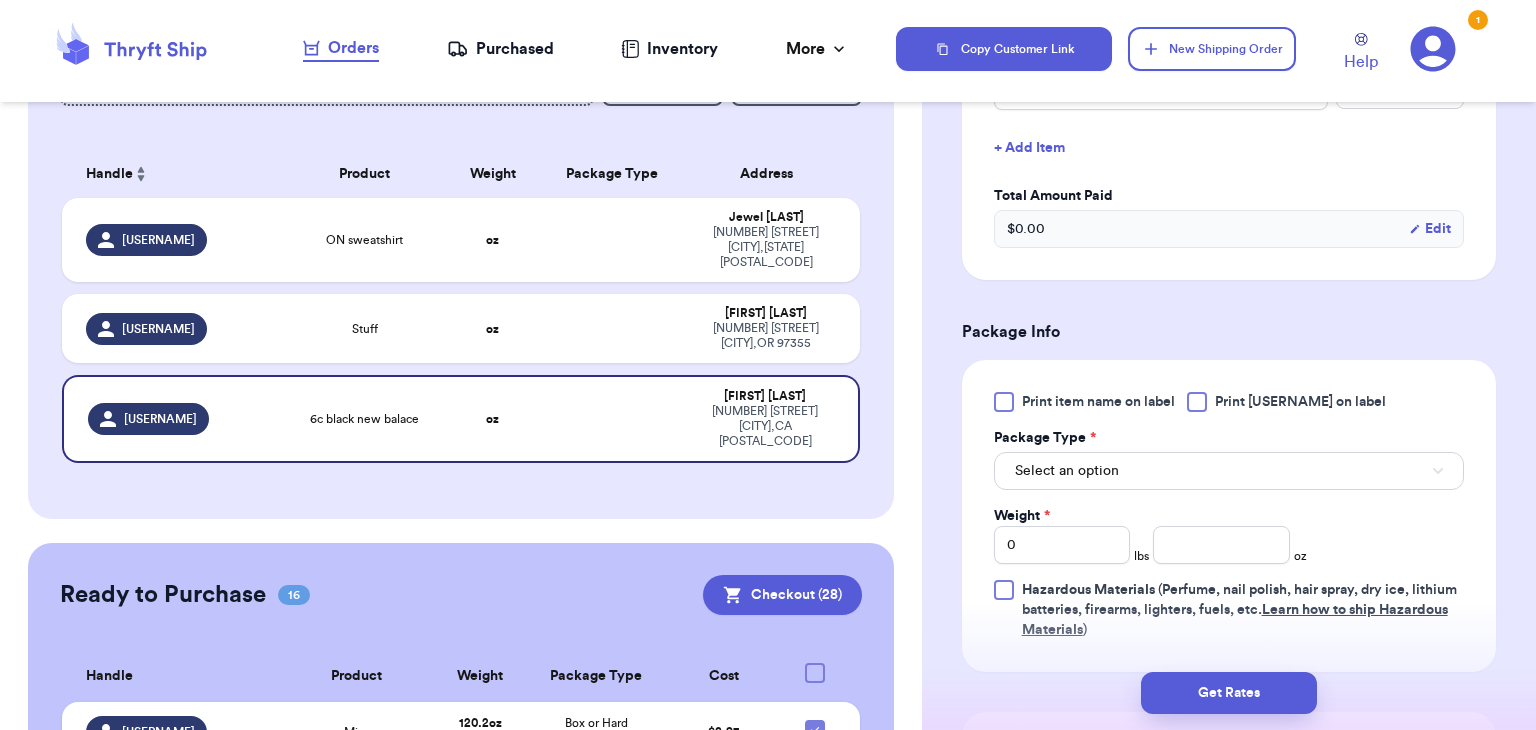 click at bounding box center [1197, 402] 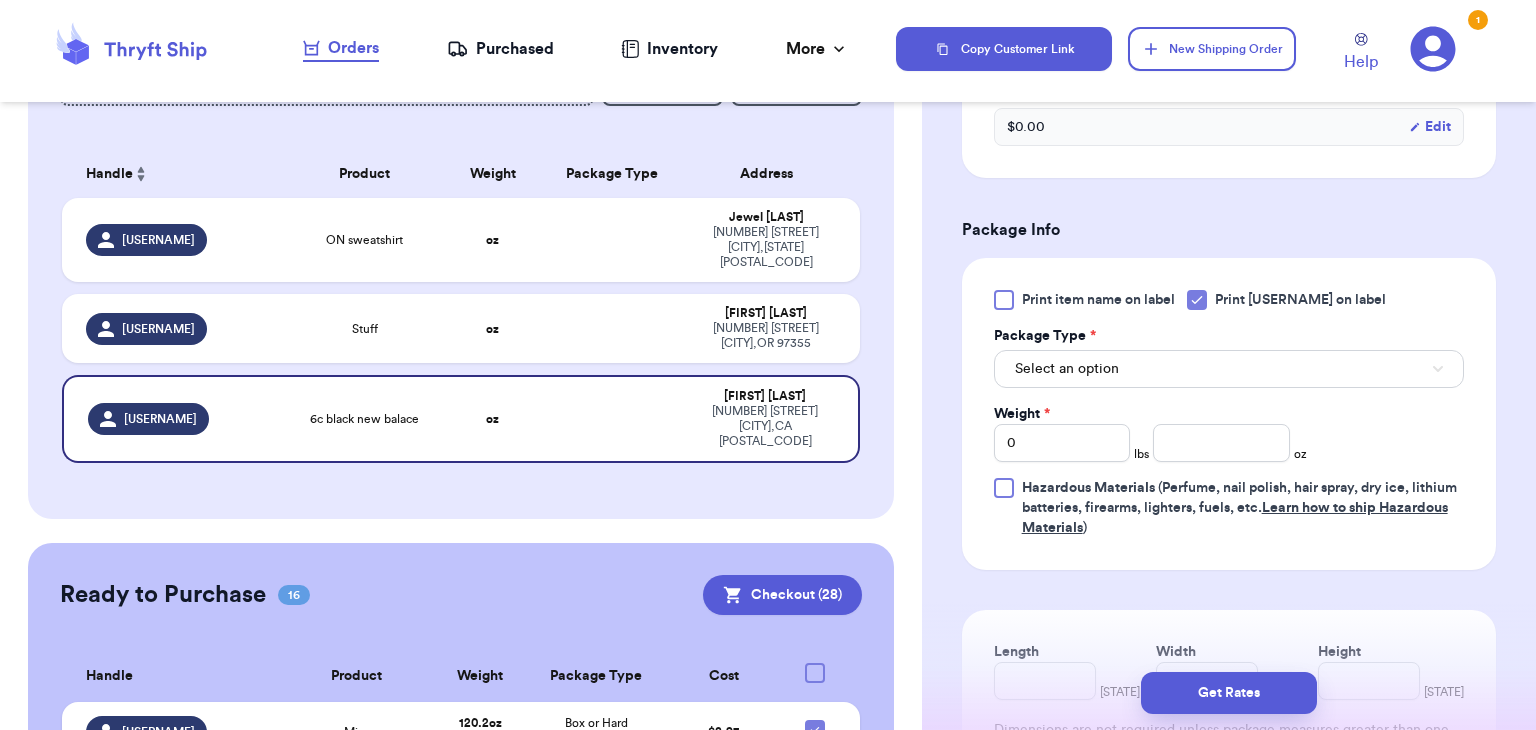 scroll, scrollTop: 668, scrollLeft: 0, axis: vertical 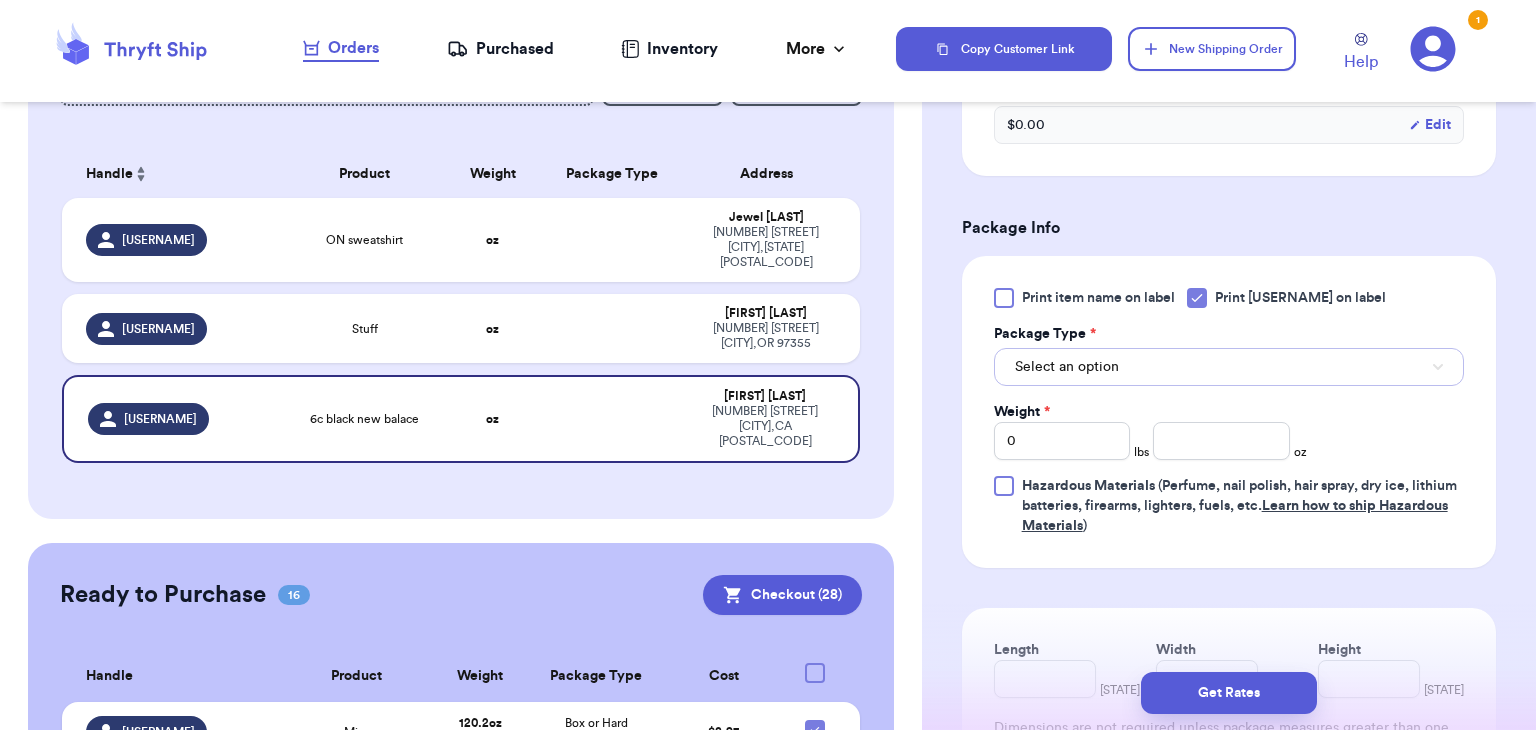 click on "Select an option" at bounding box center [1229, 367] 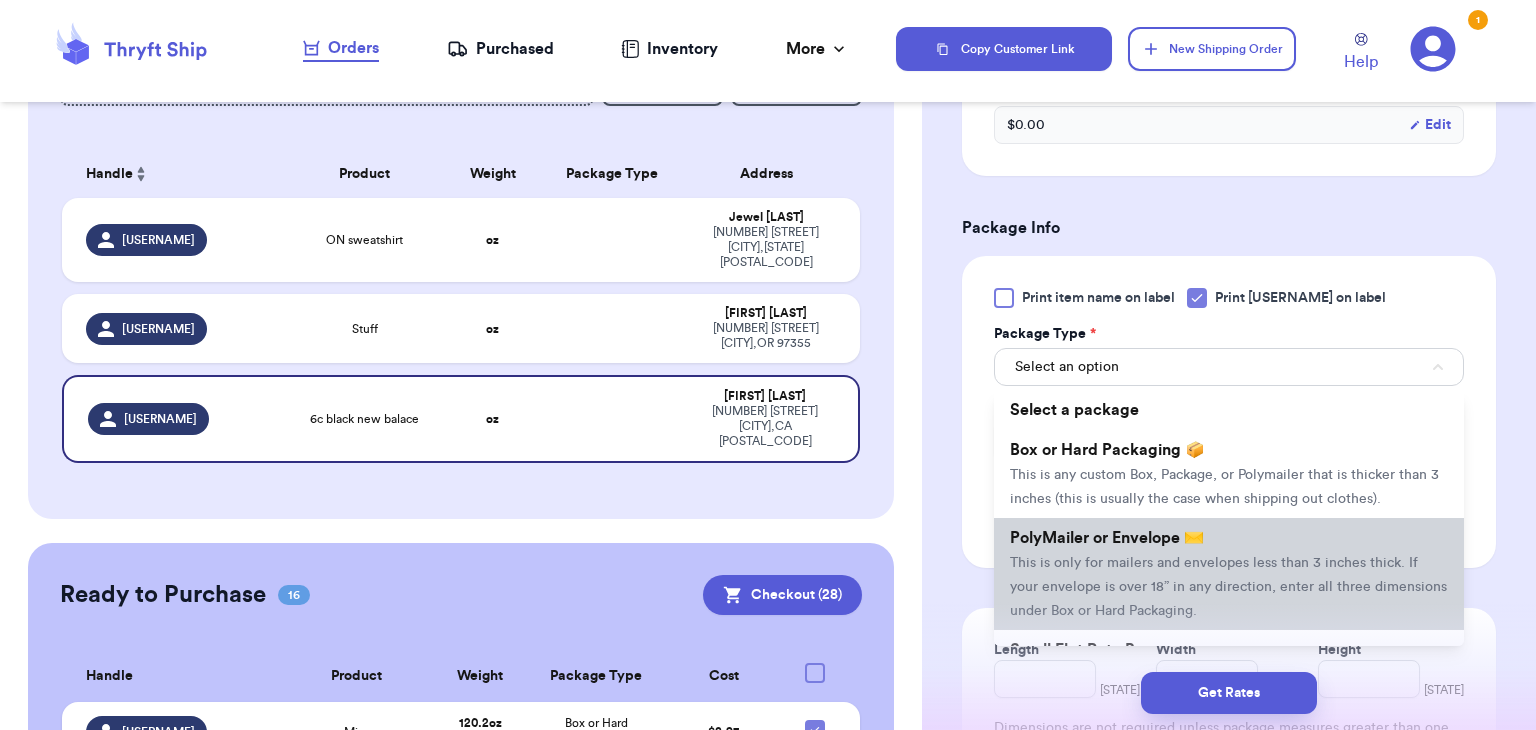 click on "PolyMailer or Envelope ✉️" at bounding box center [1107, 538] 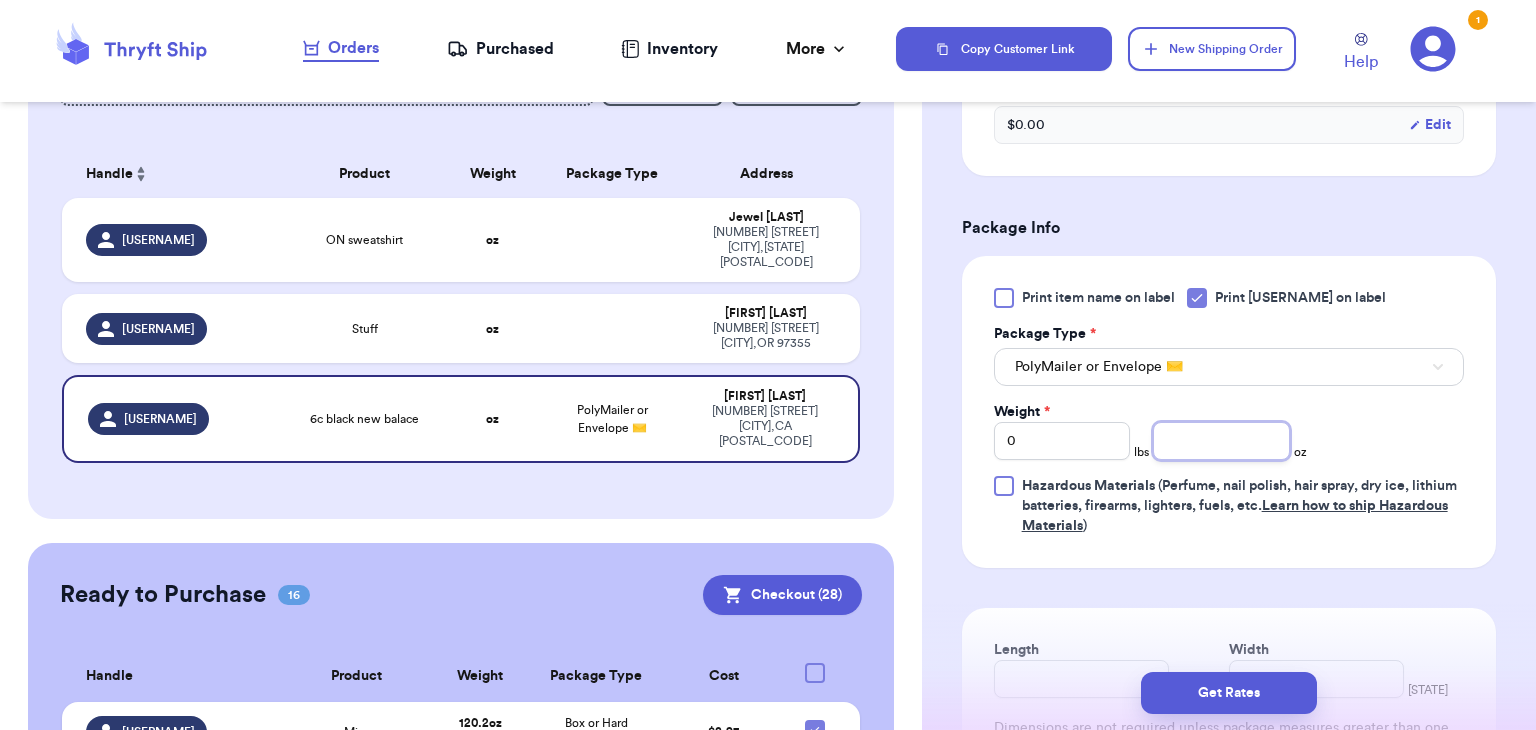 click at bounding box center (1221, 441) 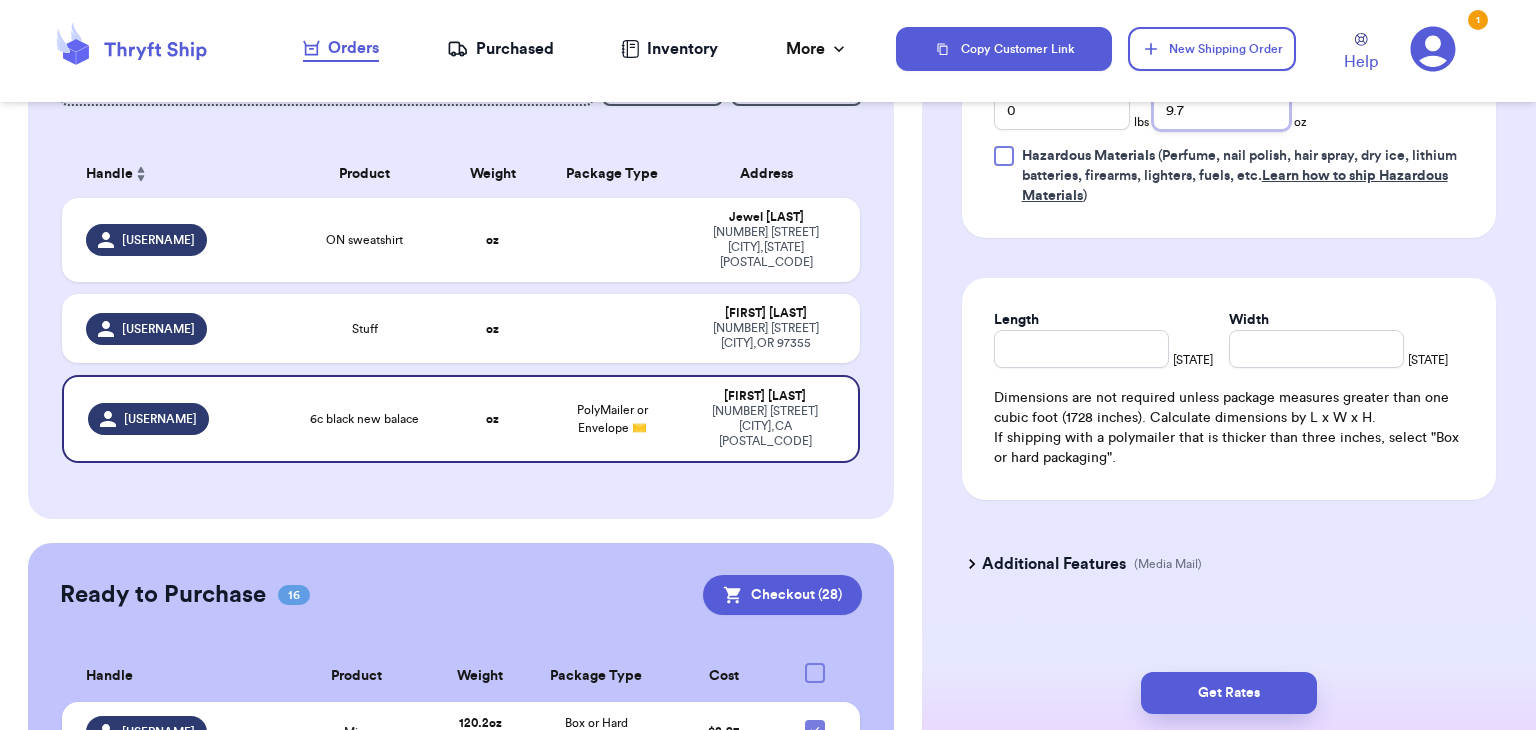 scroll, scrollTop: 997, scrollLeft: 0, axis: vertical 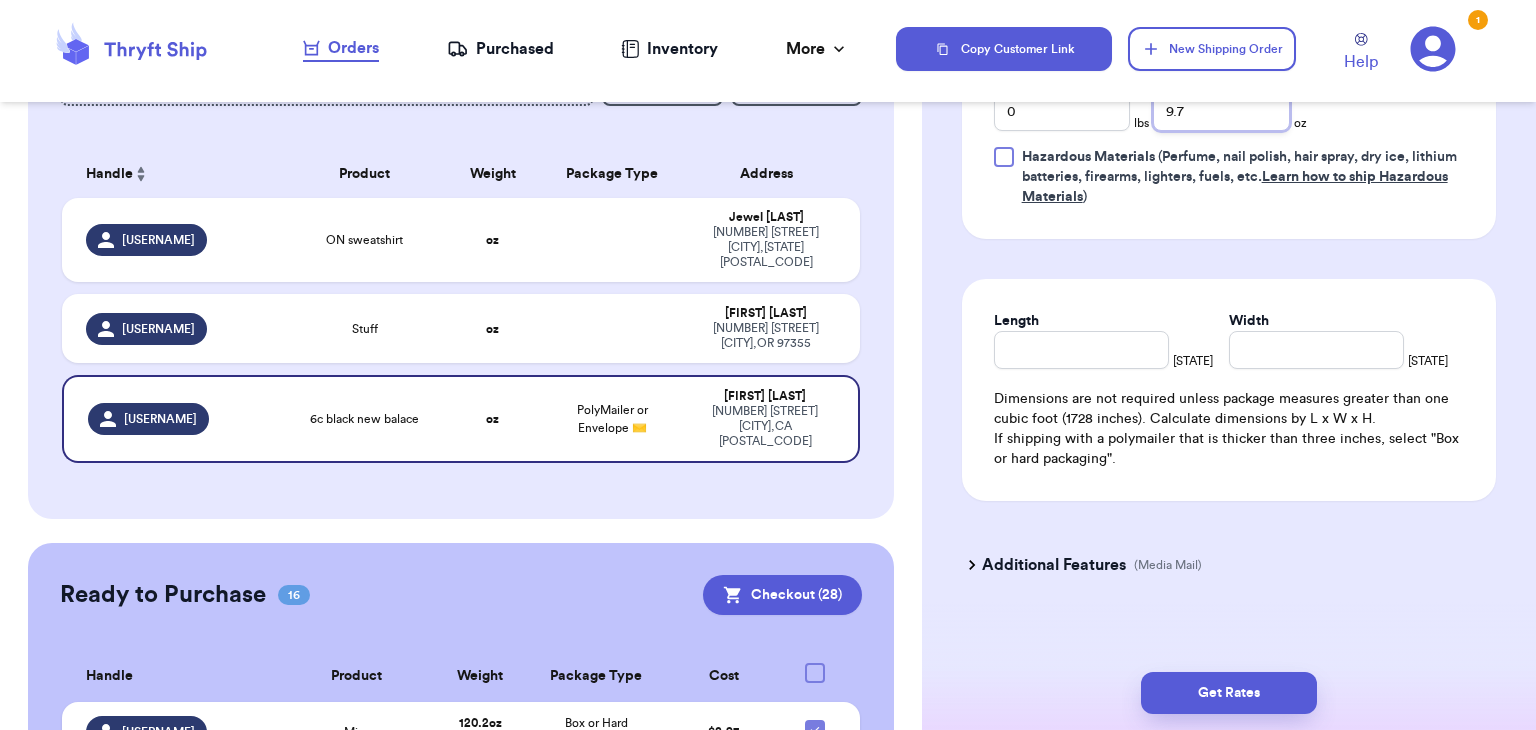 type on "9.7" 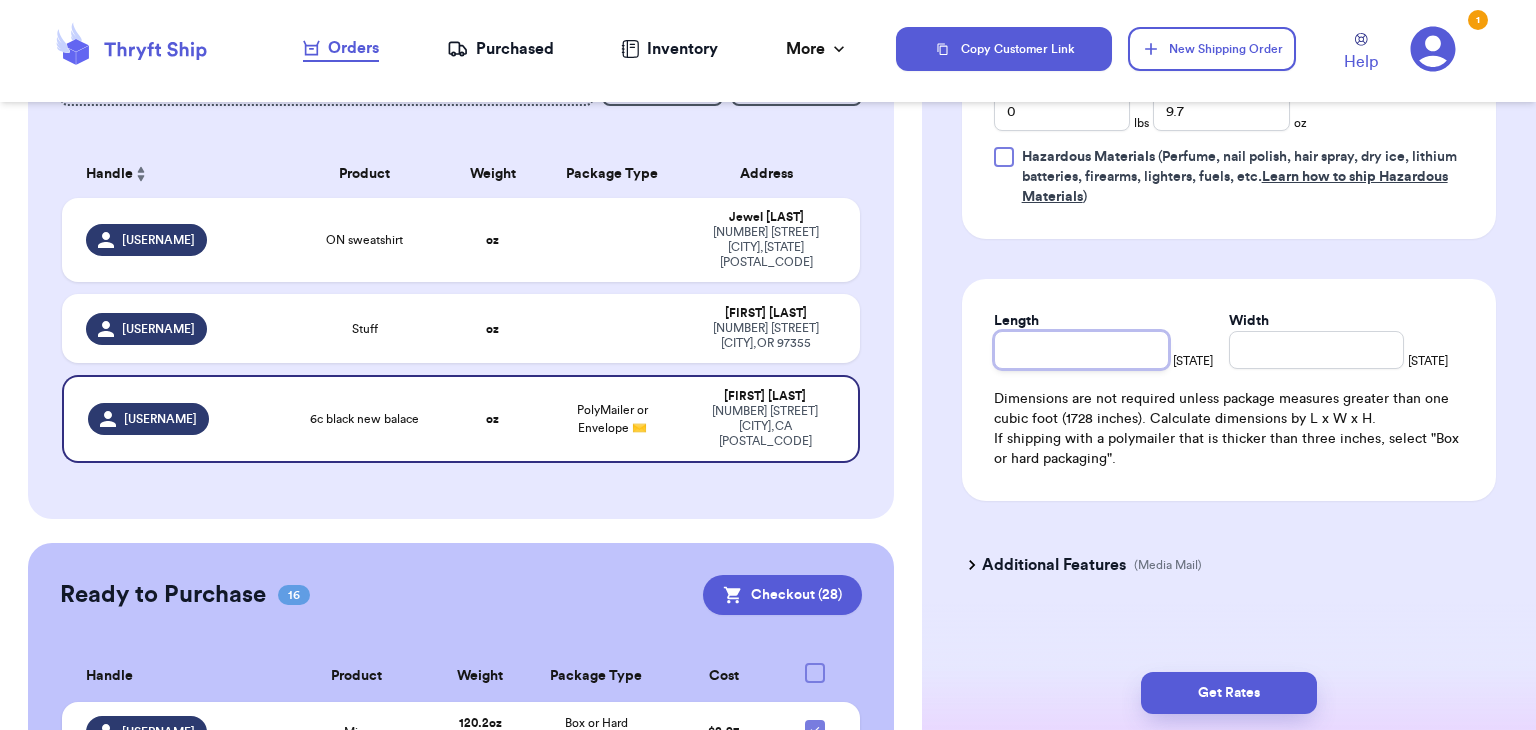 click on "Length" at bounding box center [1081, 350] 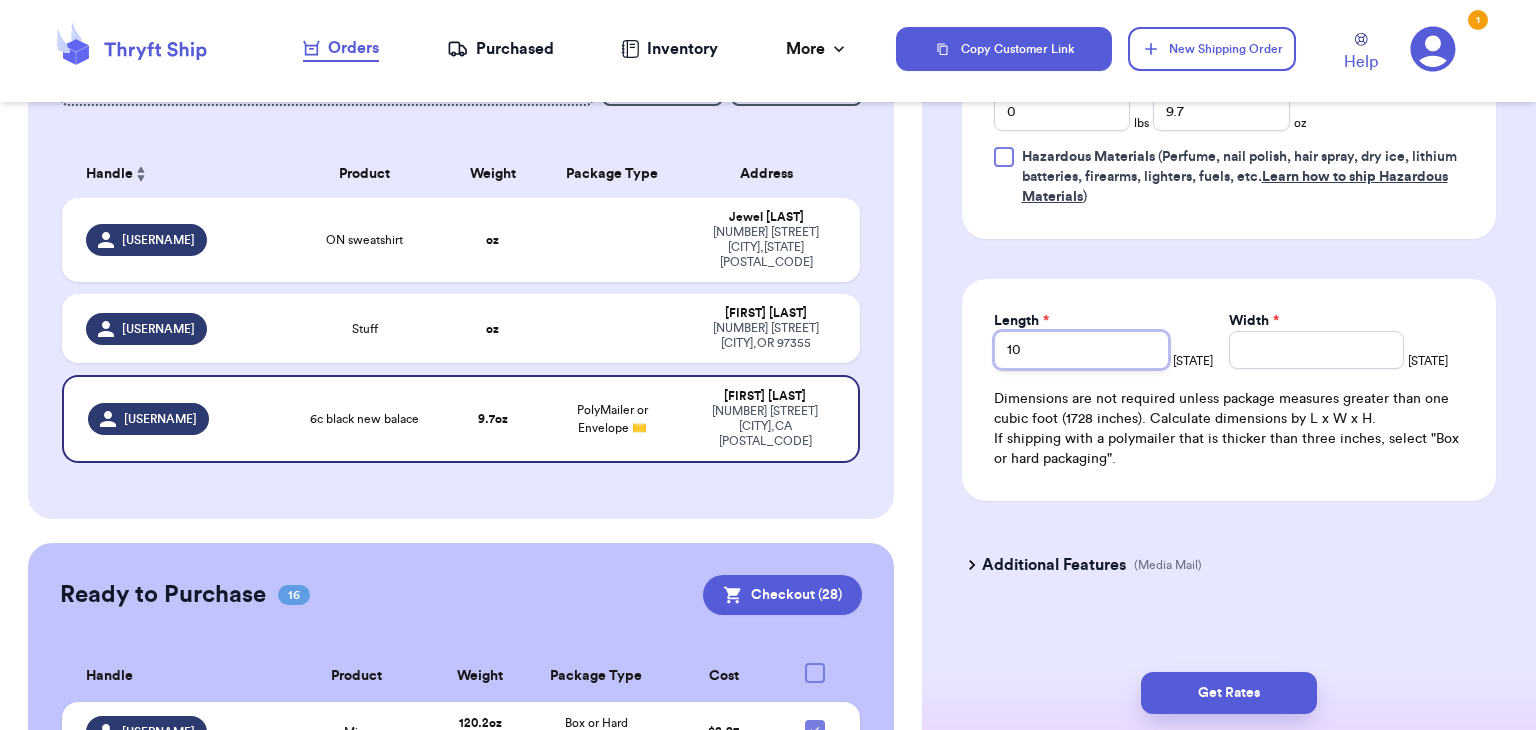 type on "10" 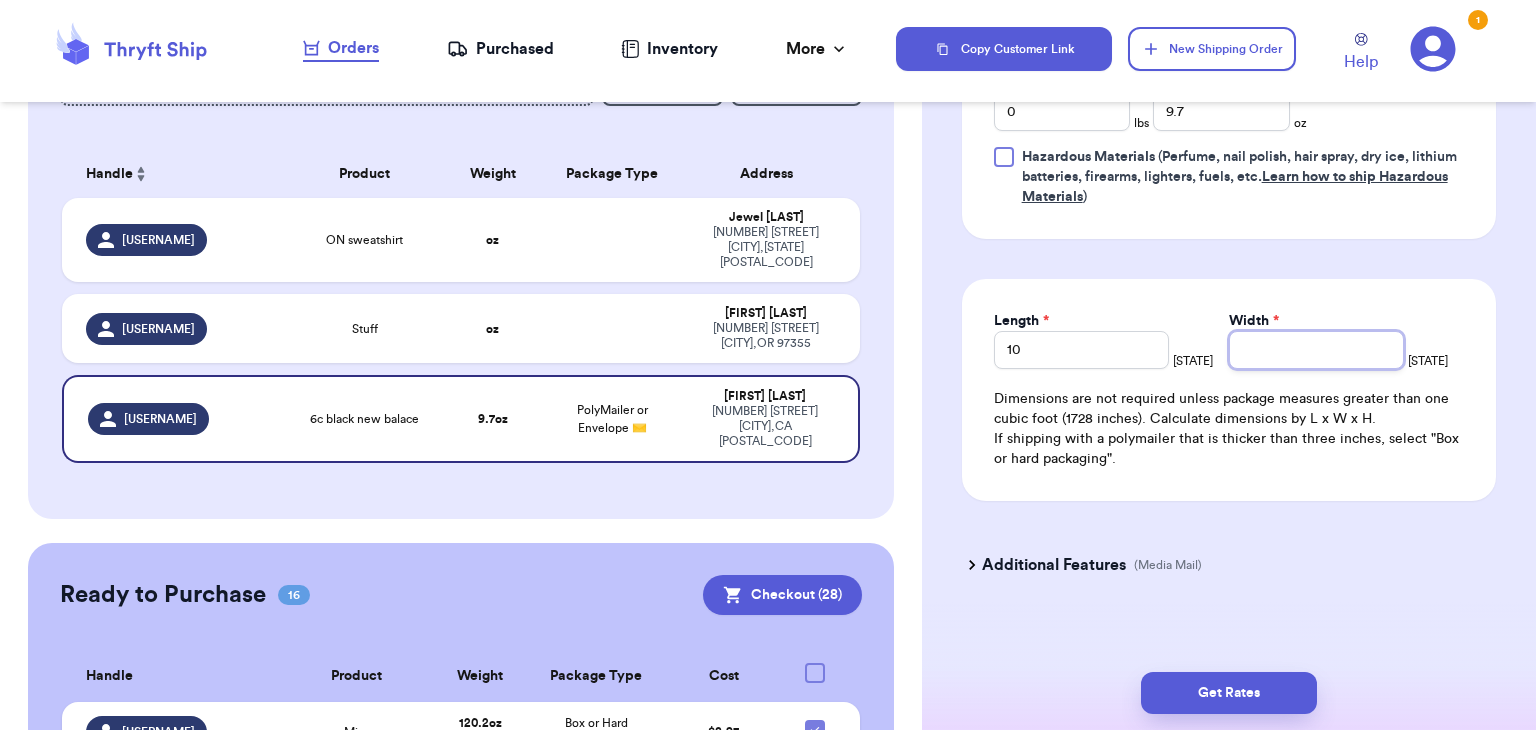 click on "Width *" at bounding box center (1316, 350) 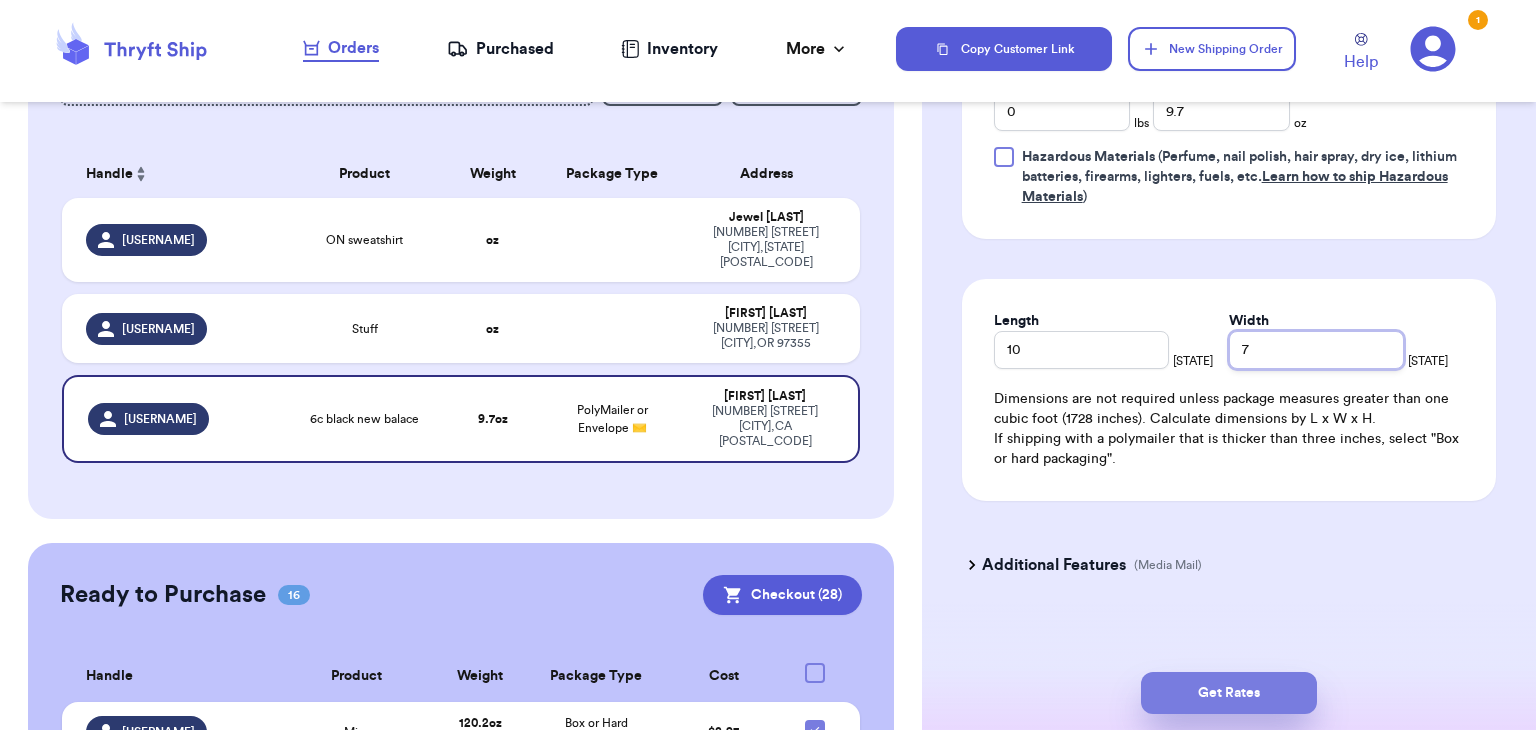 type on "7" 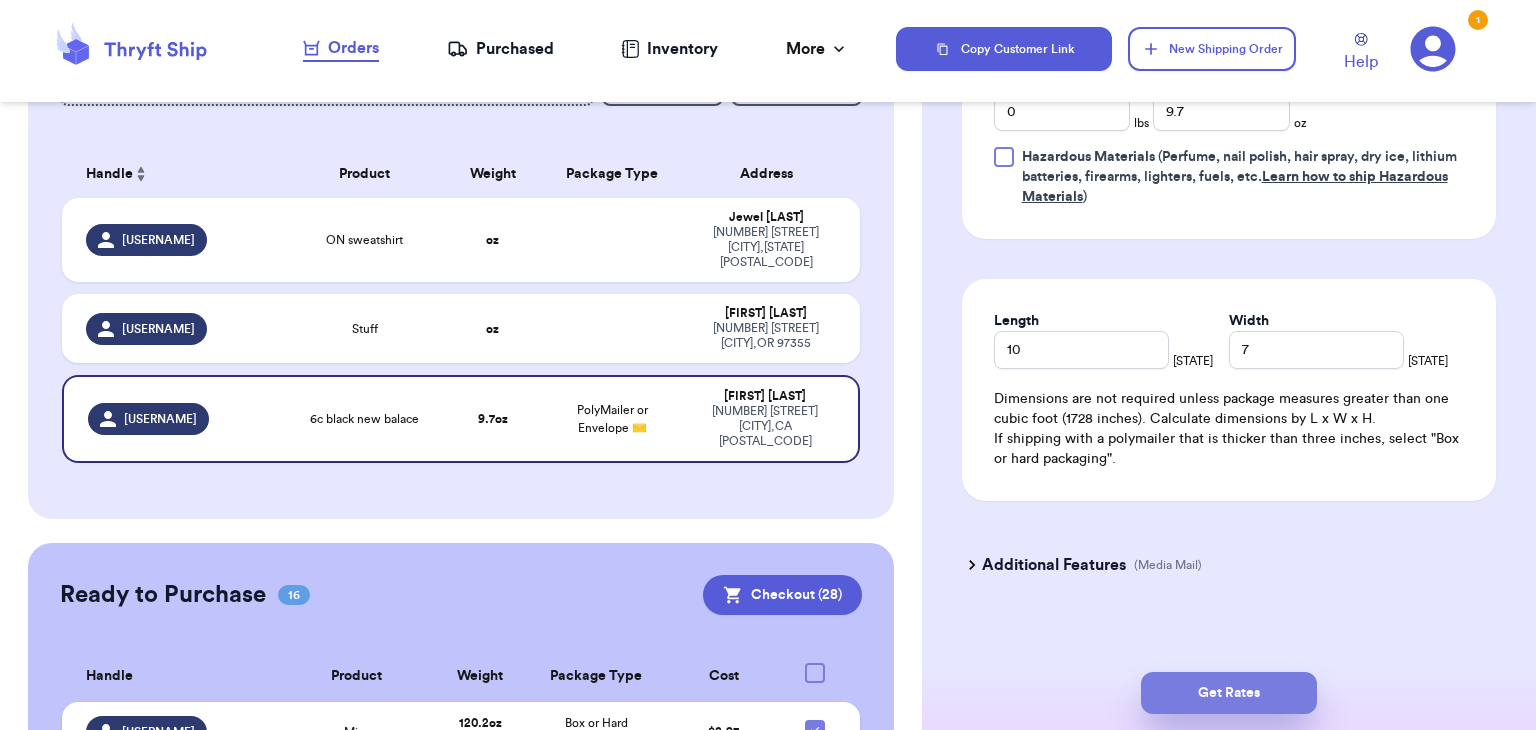 click on "Get Rates" at bounding box center (1229, 693) 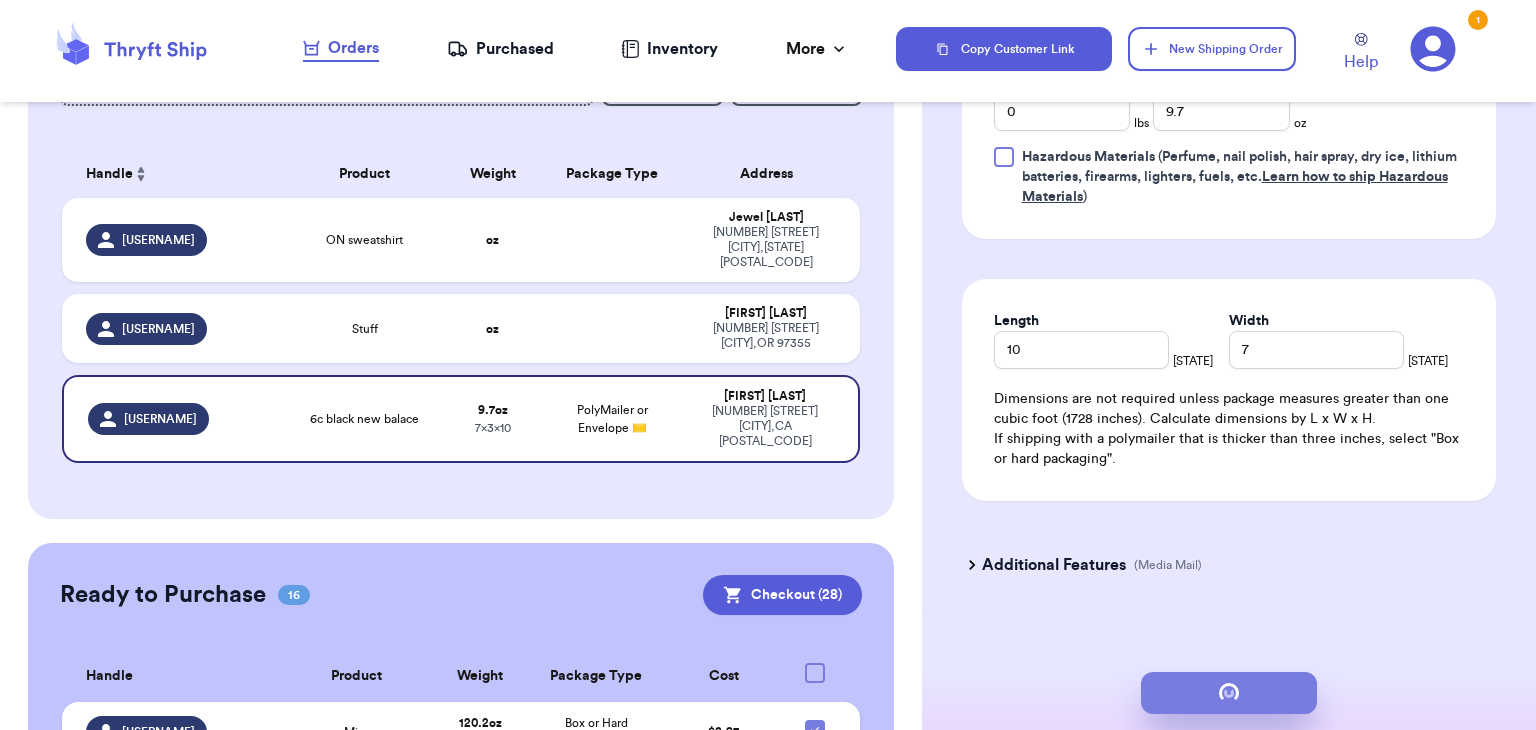scroll, scrollTop: 0, scrollLeft: 0, axis: both 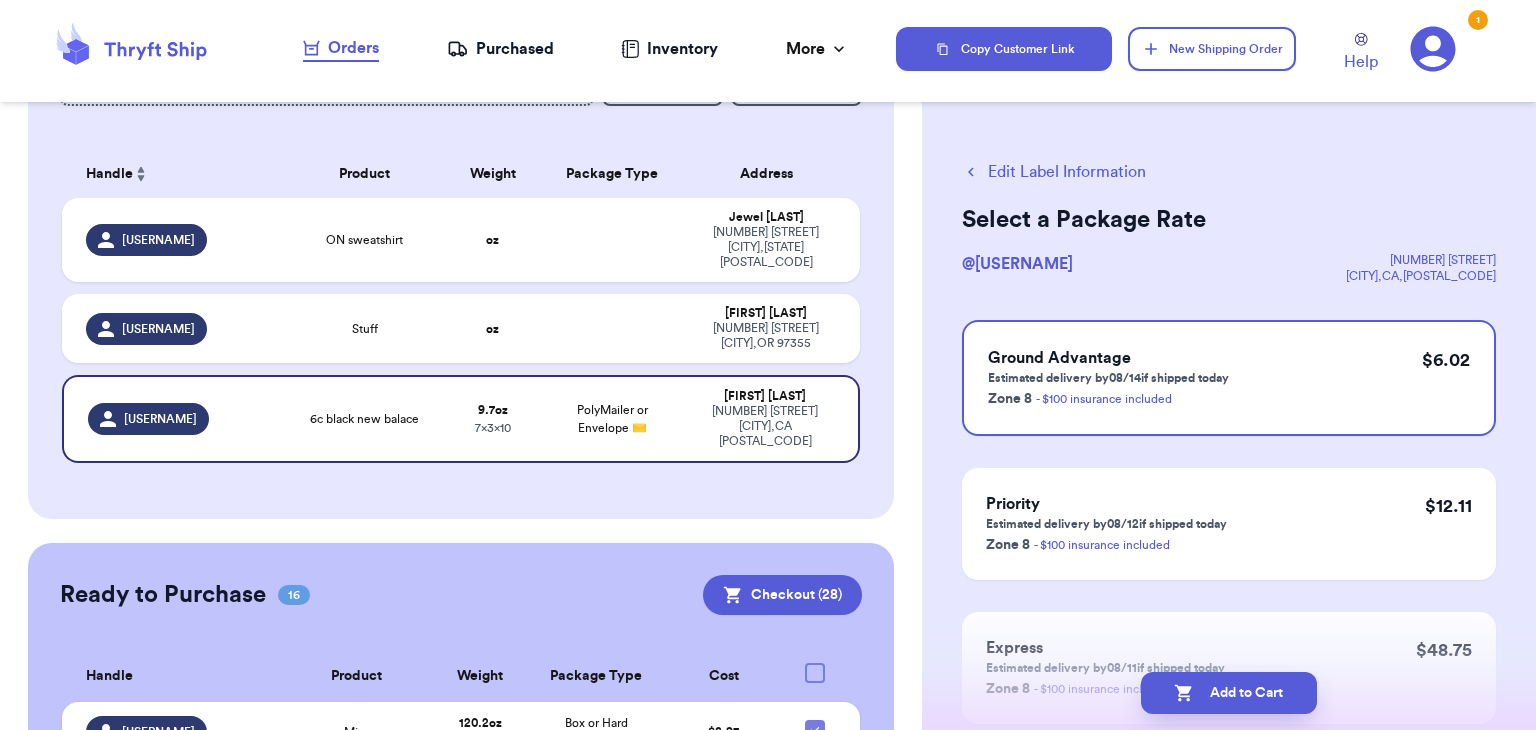 click on "Add to Cart" at bounding box center (1229, 693) 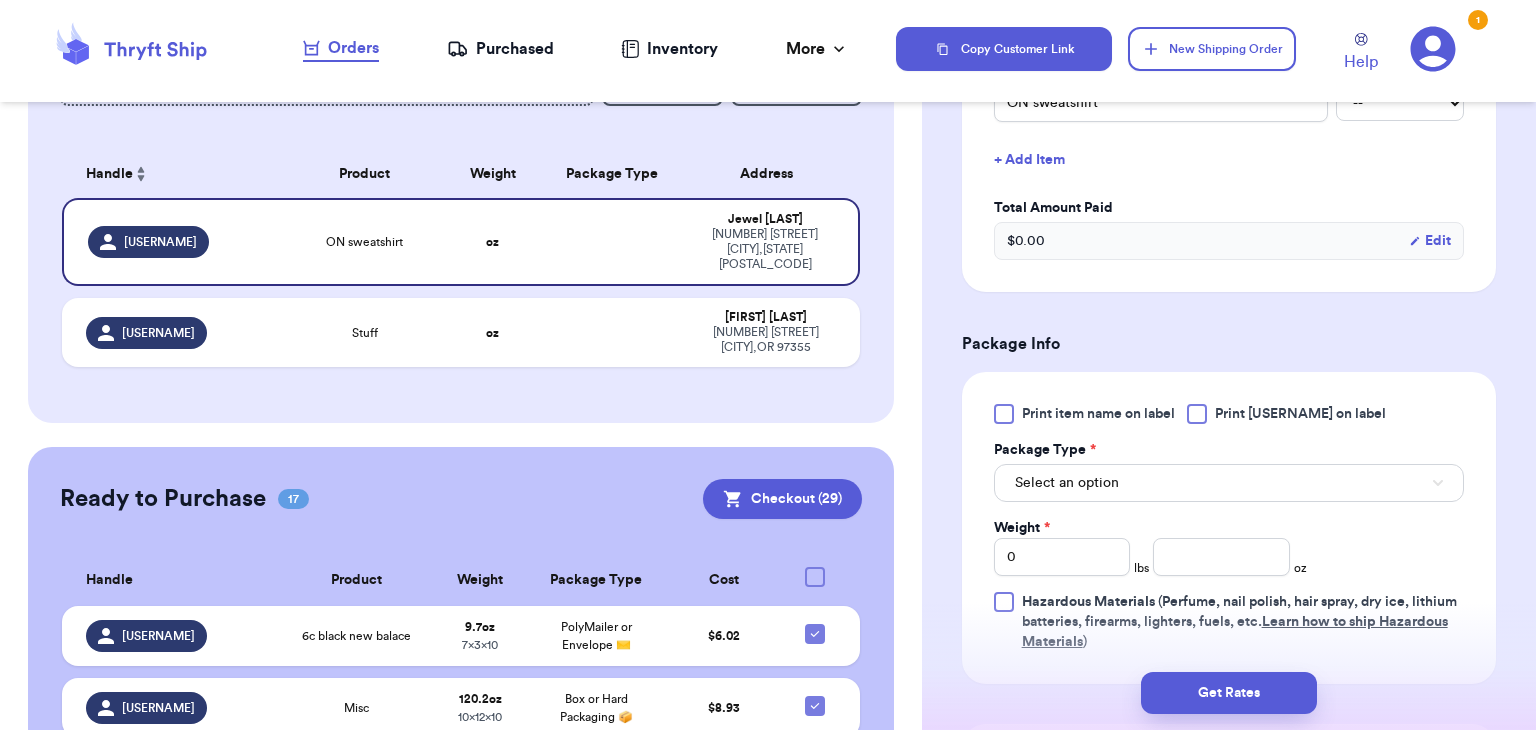 scroll, scrollTop: 556, scrollLeft: 0, axis: vertical 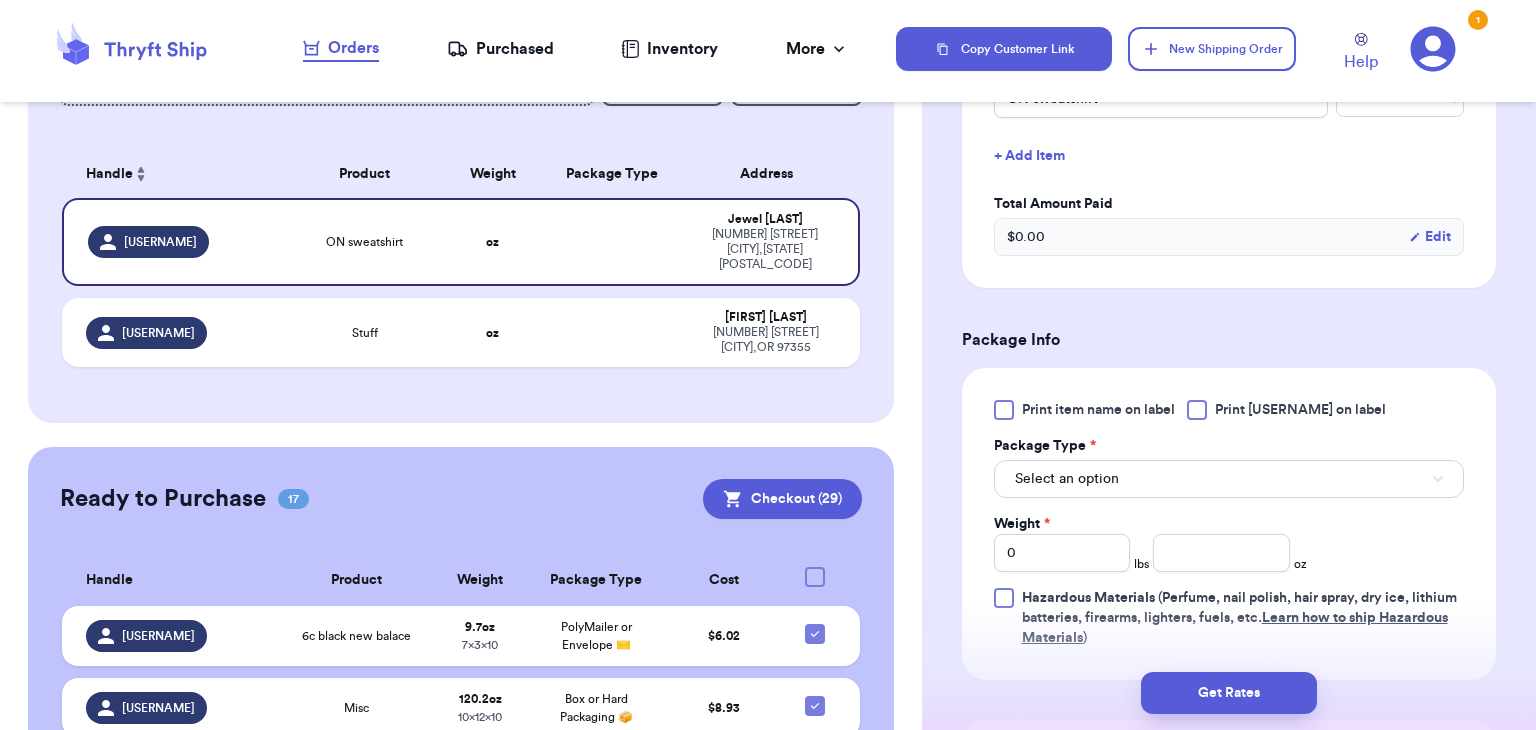 click at bounding box center (1197, 410) 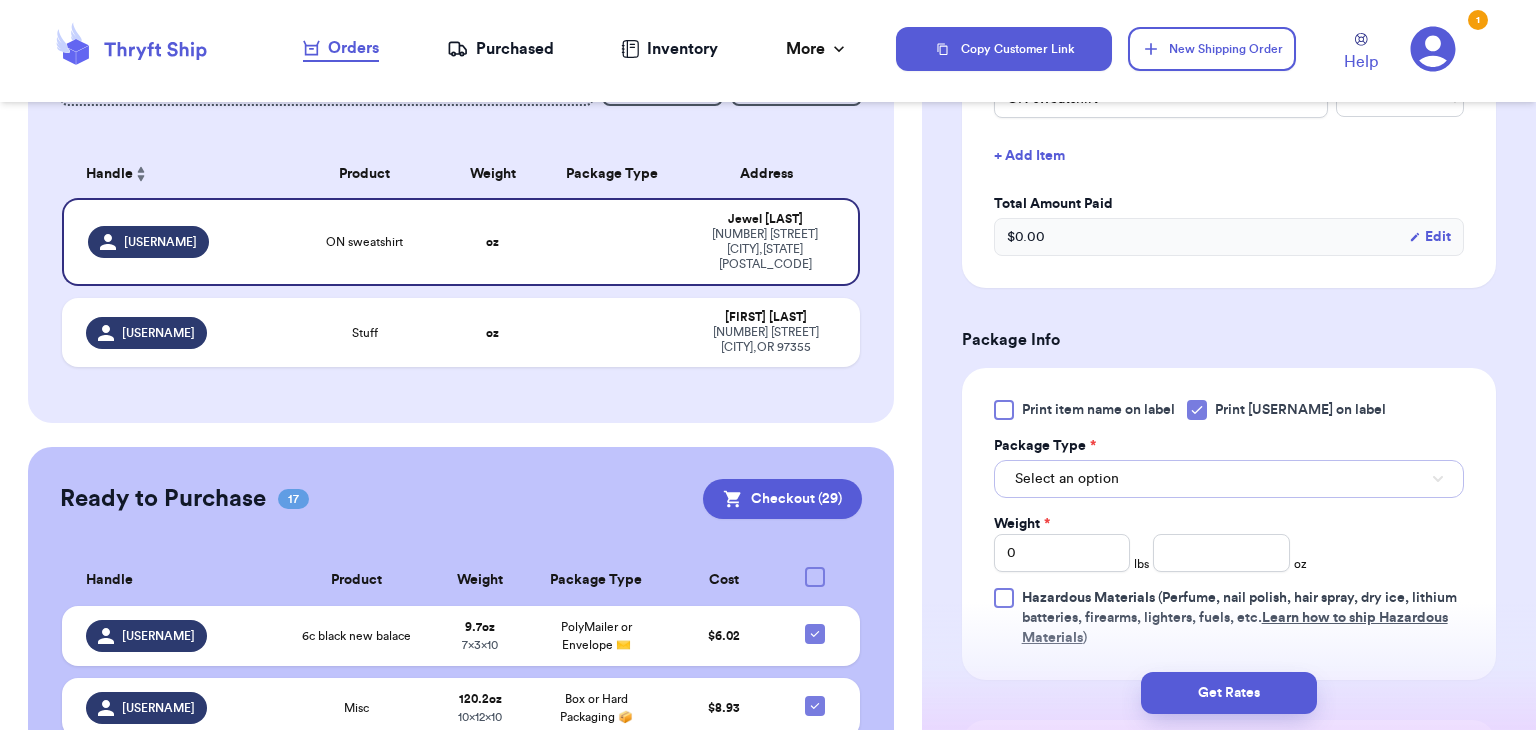click on "Select an option" at bounding box center [1229, 479] 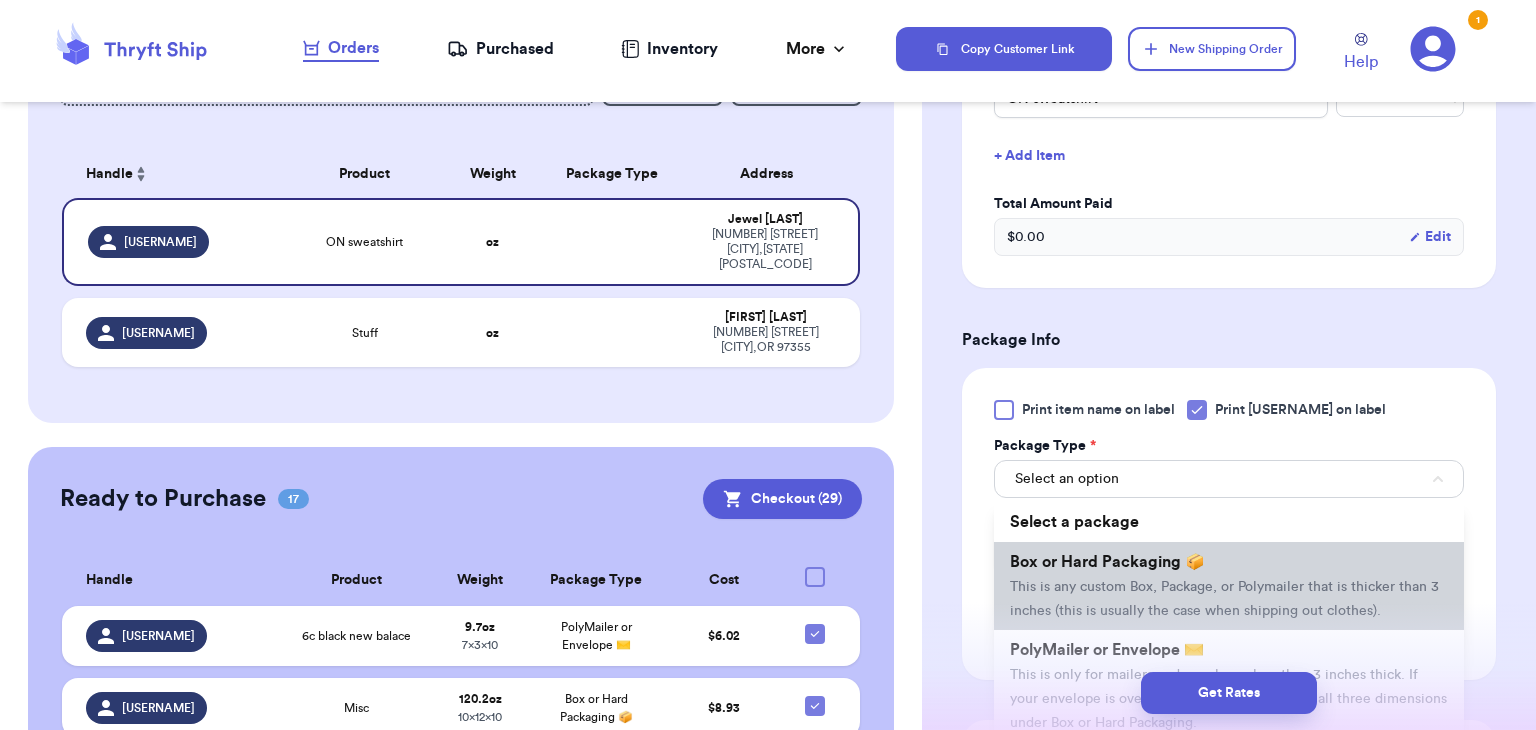 click on "This is any custom Box, Package, or Polymailer that is thicker than 3 inches (this is usually the case when shipping out clothes)." at bounding box center (1224, 599) 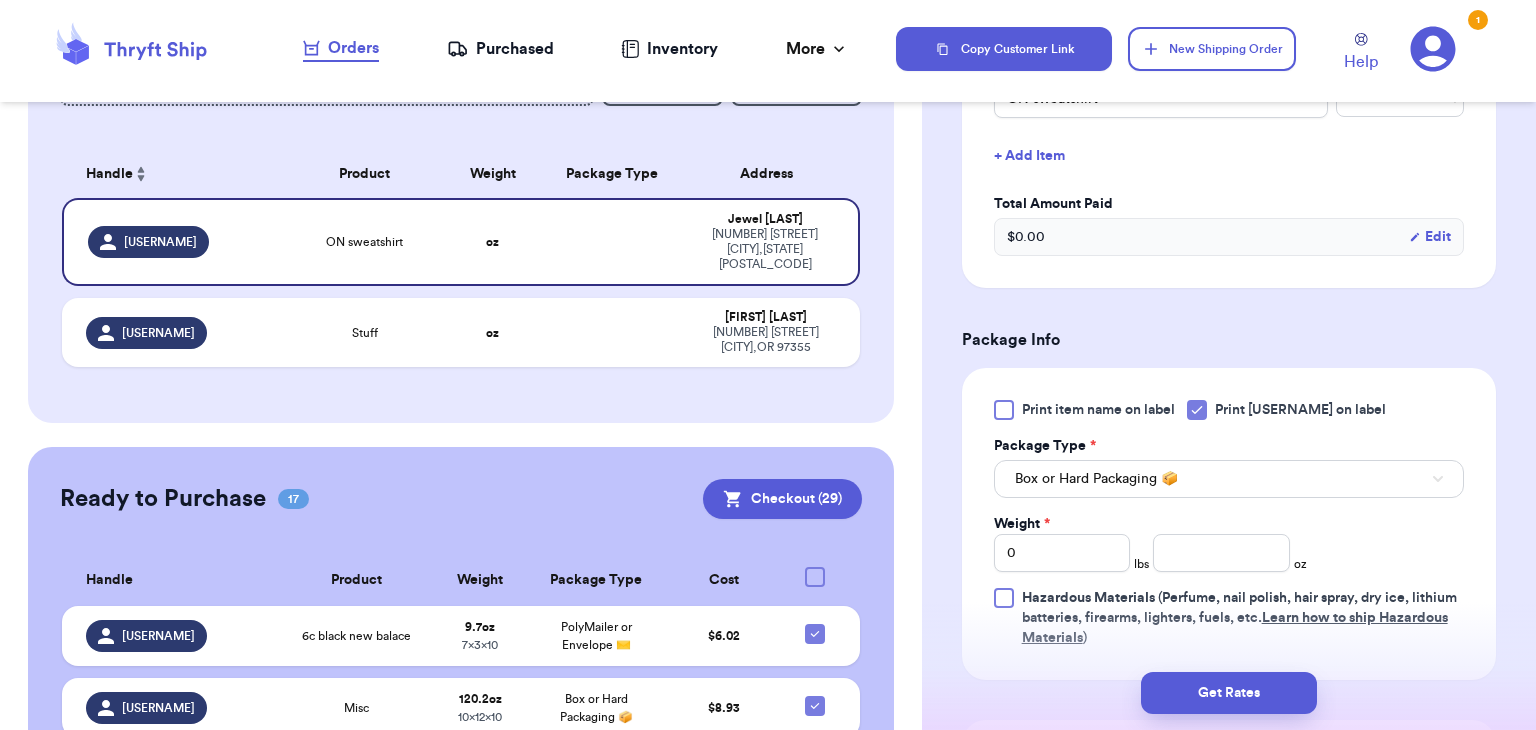 type 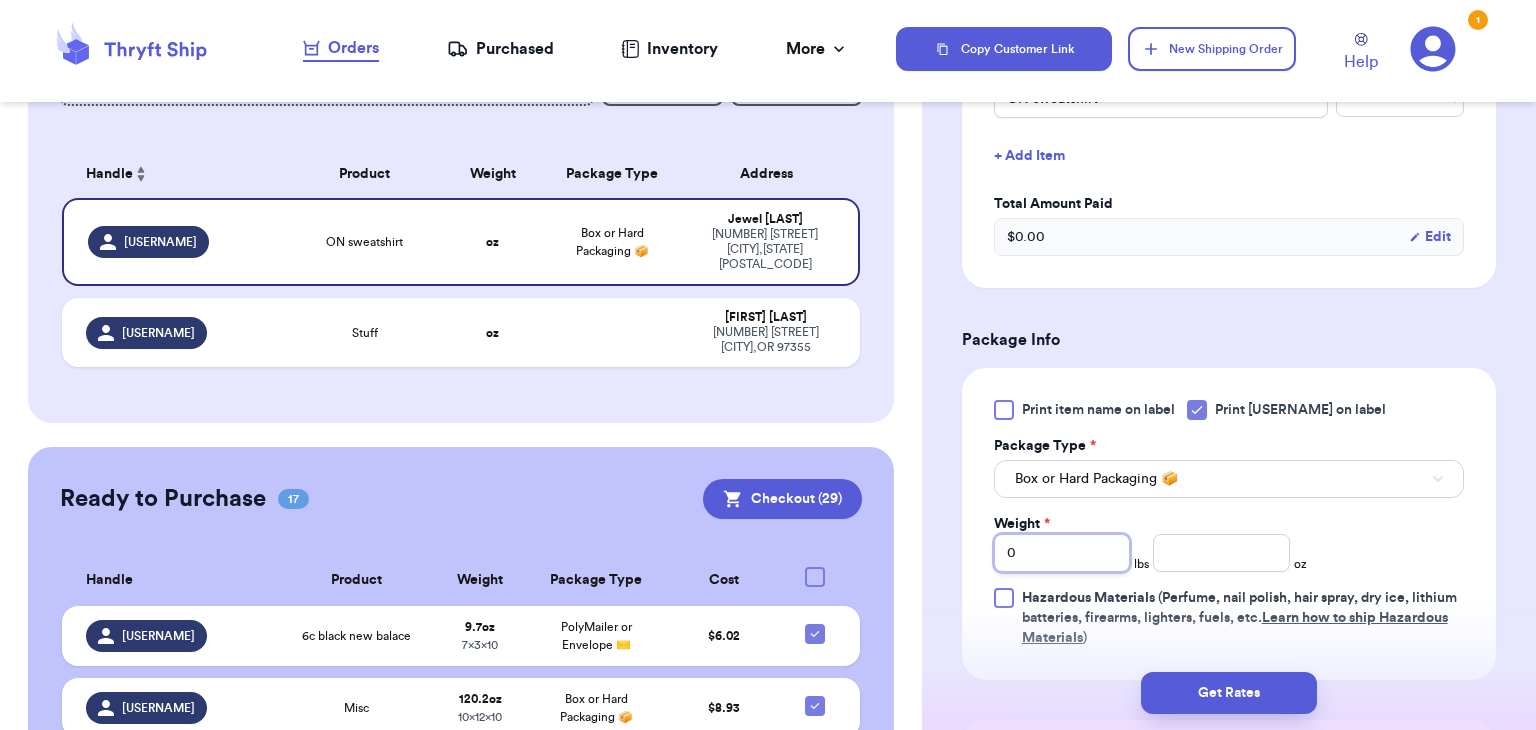 click on "0" at bounding box center (1062, 553) 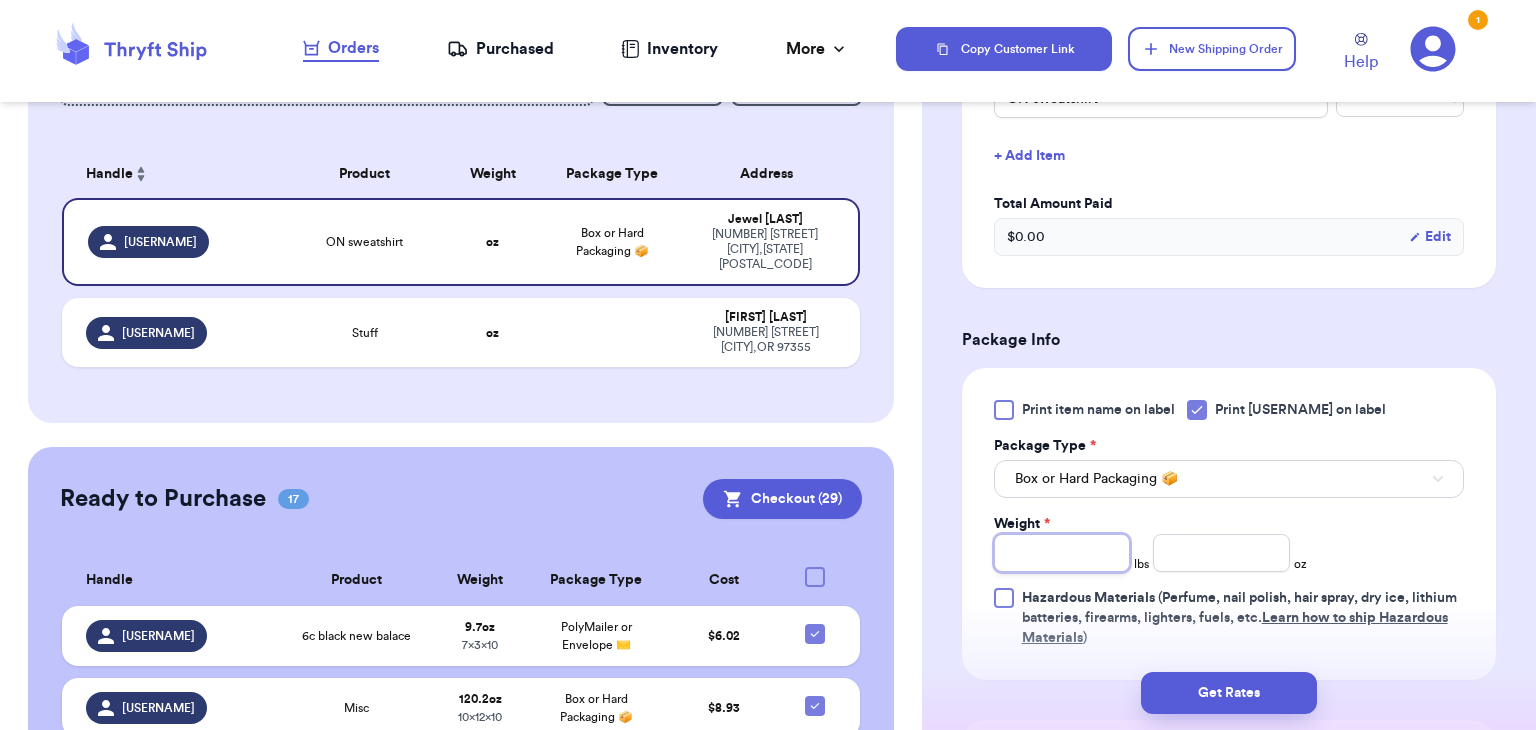 type on "1" 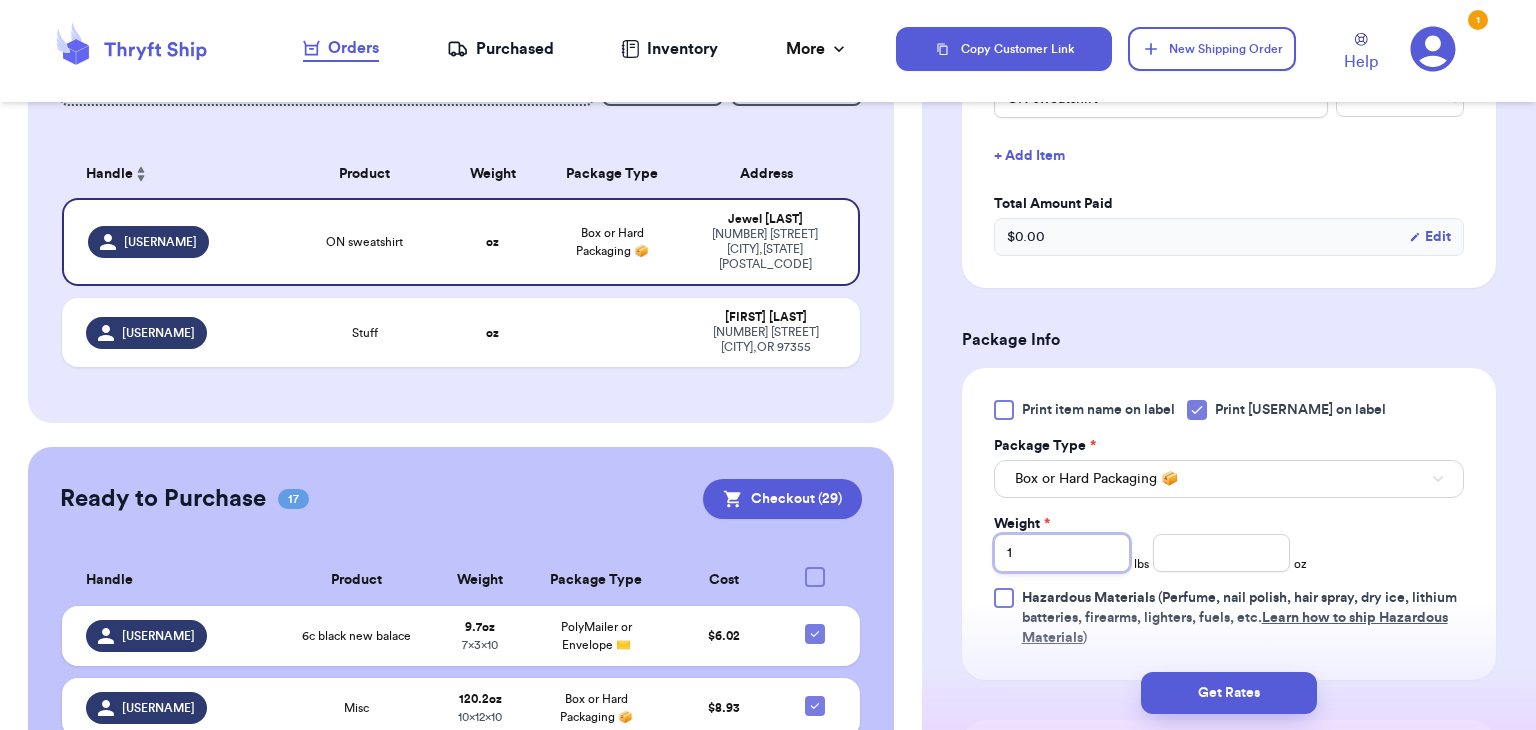 type 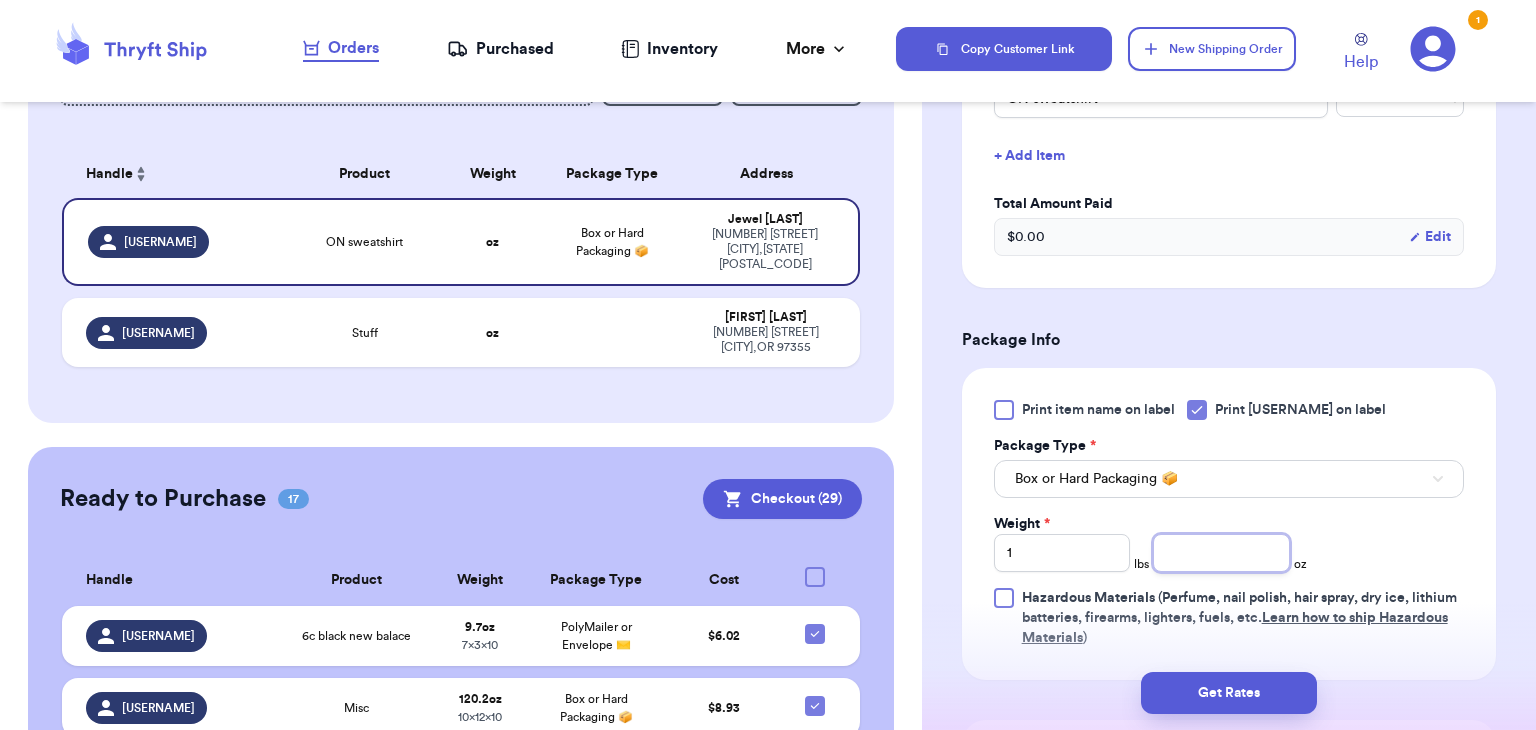 click at bounding box center [1221, 553] 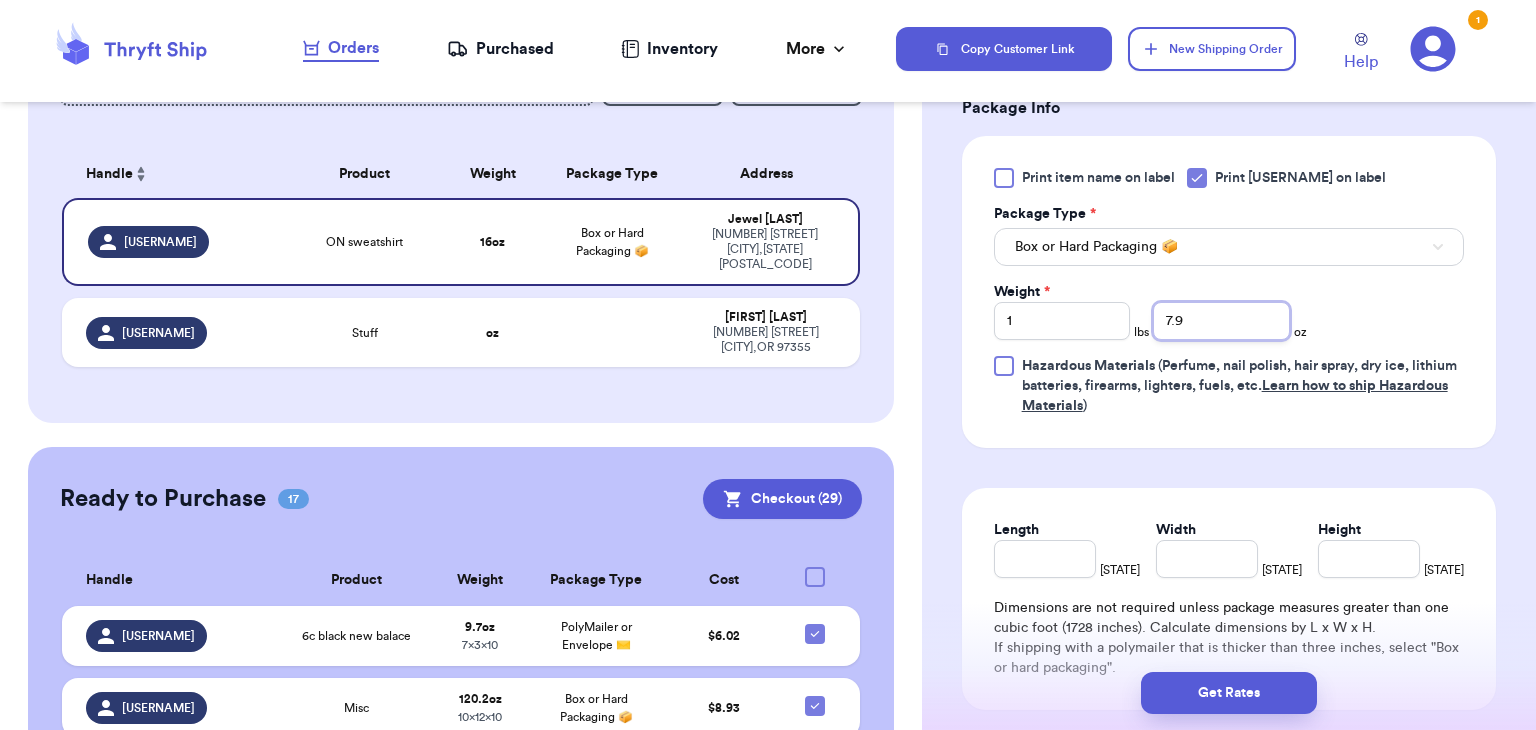 scroll, scrollTop: 789, scrollLeft: 0, axis: vertical 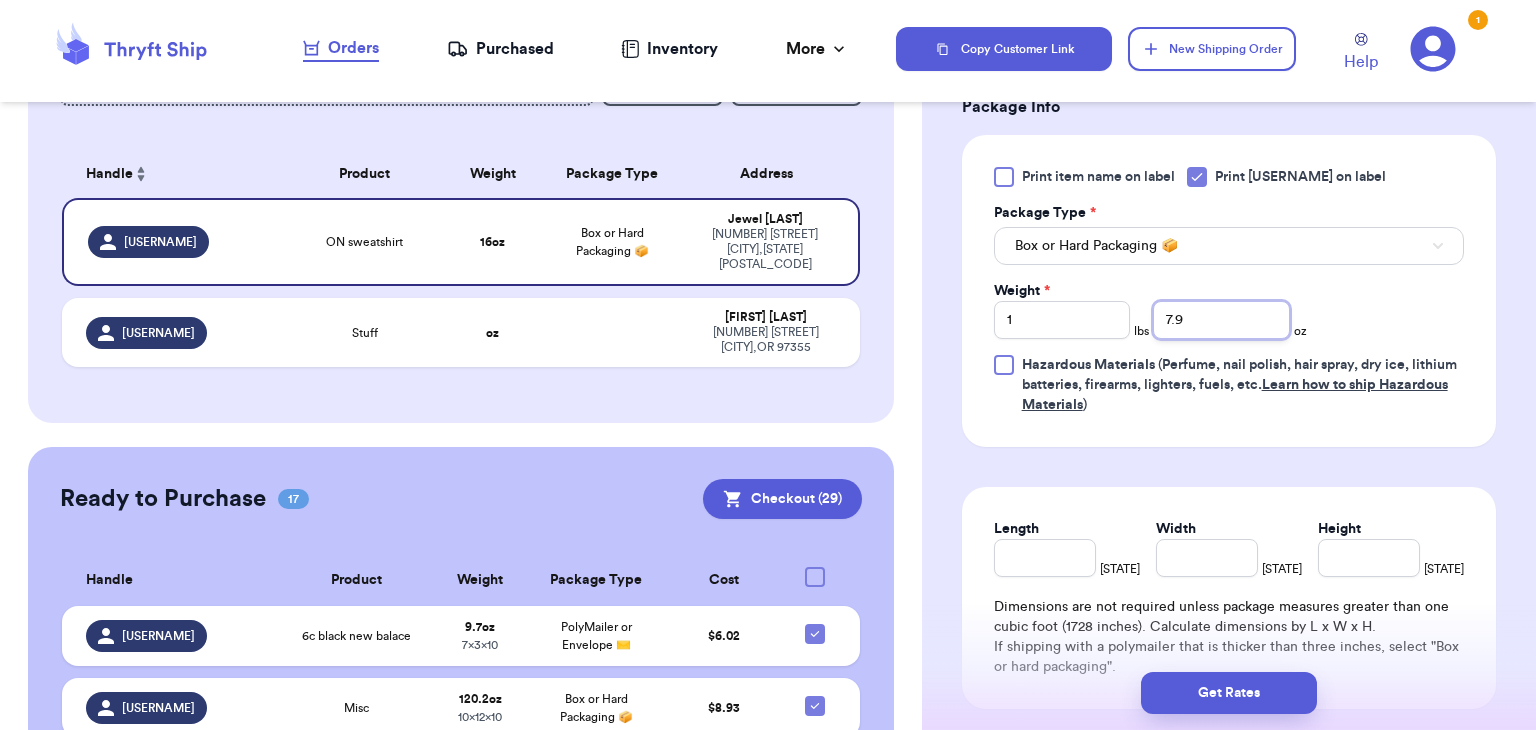 type on "7.9" 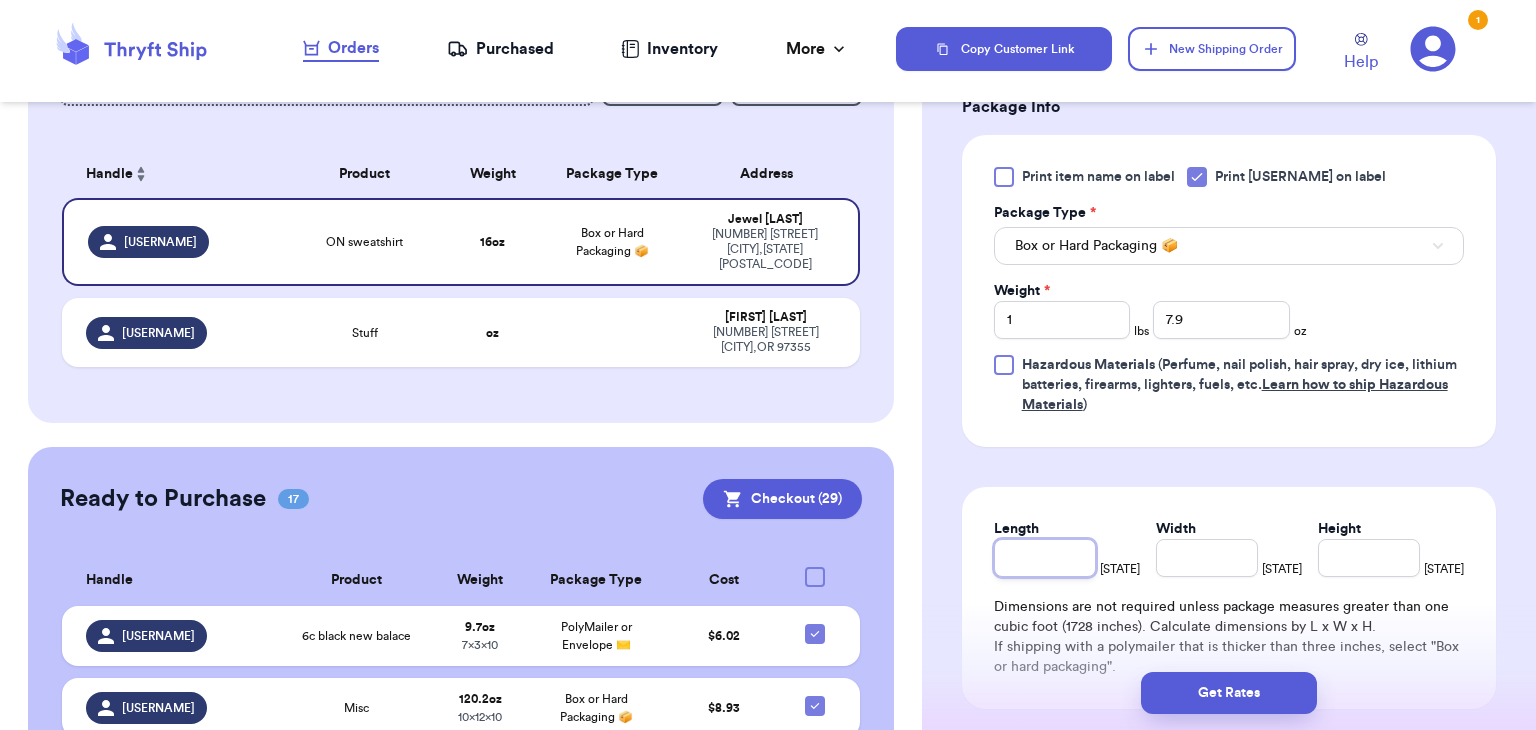 click on "Length" at bounding box center [1045, 558] 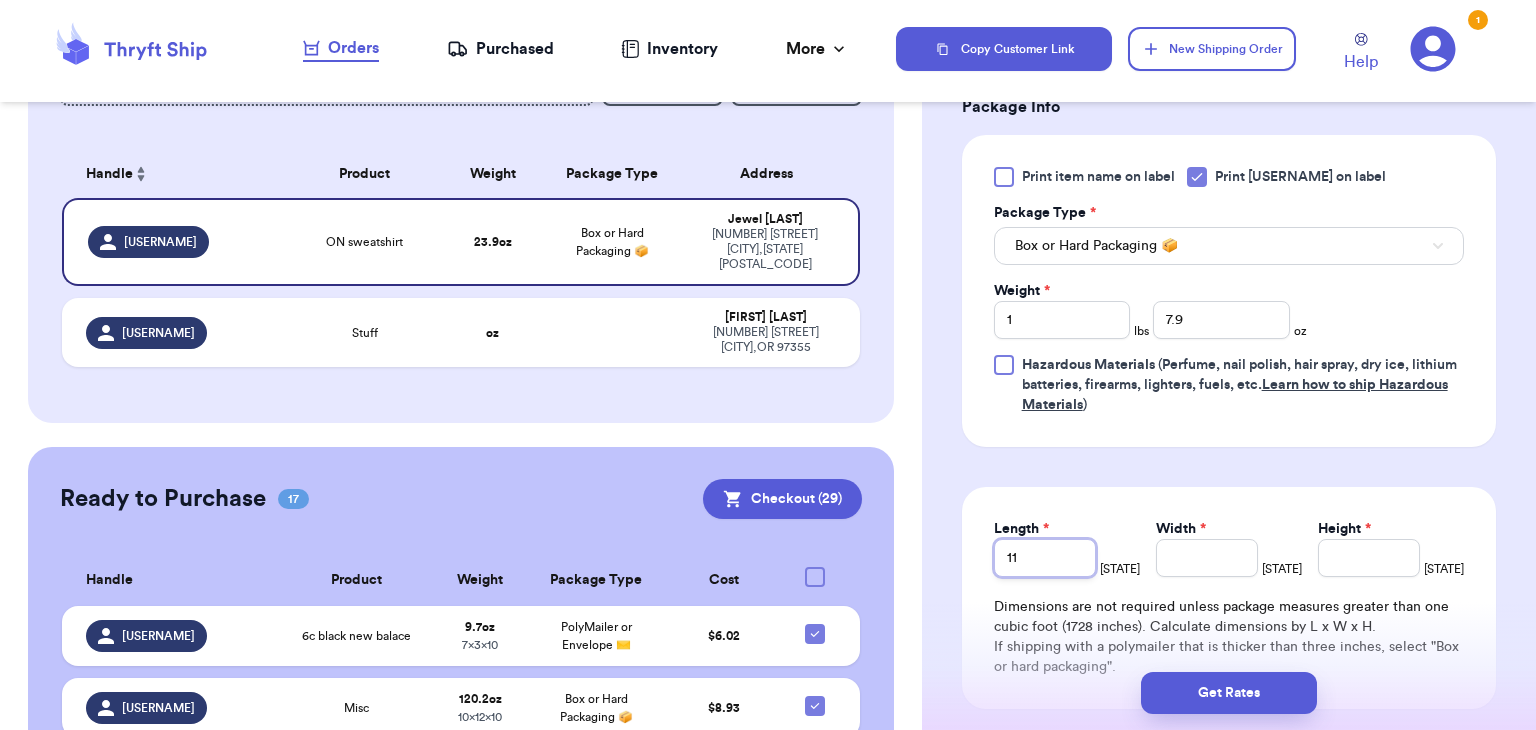 type on "11" 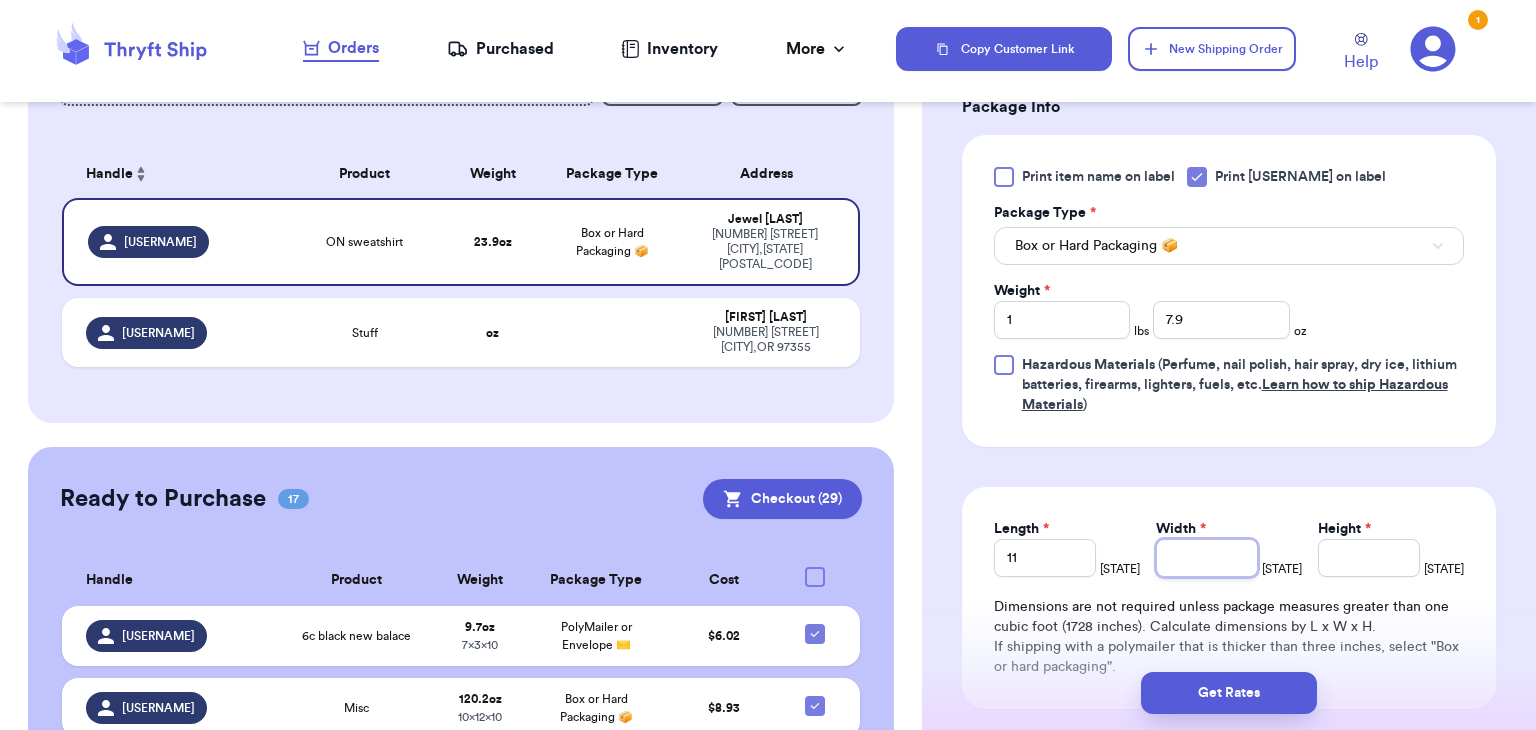 click on "Width *" at bounding box center [1207, 558] 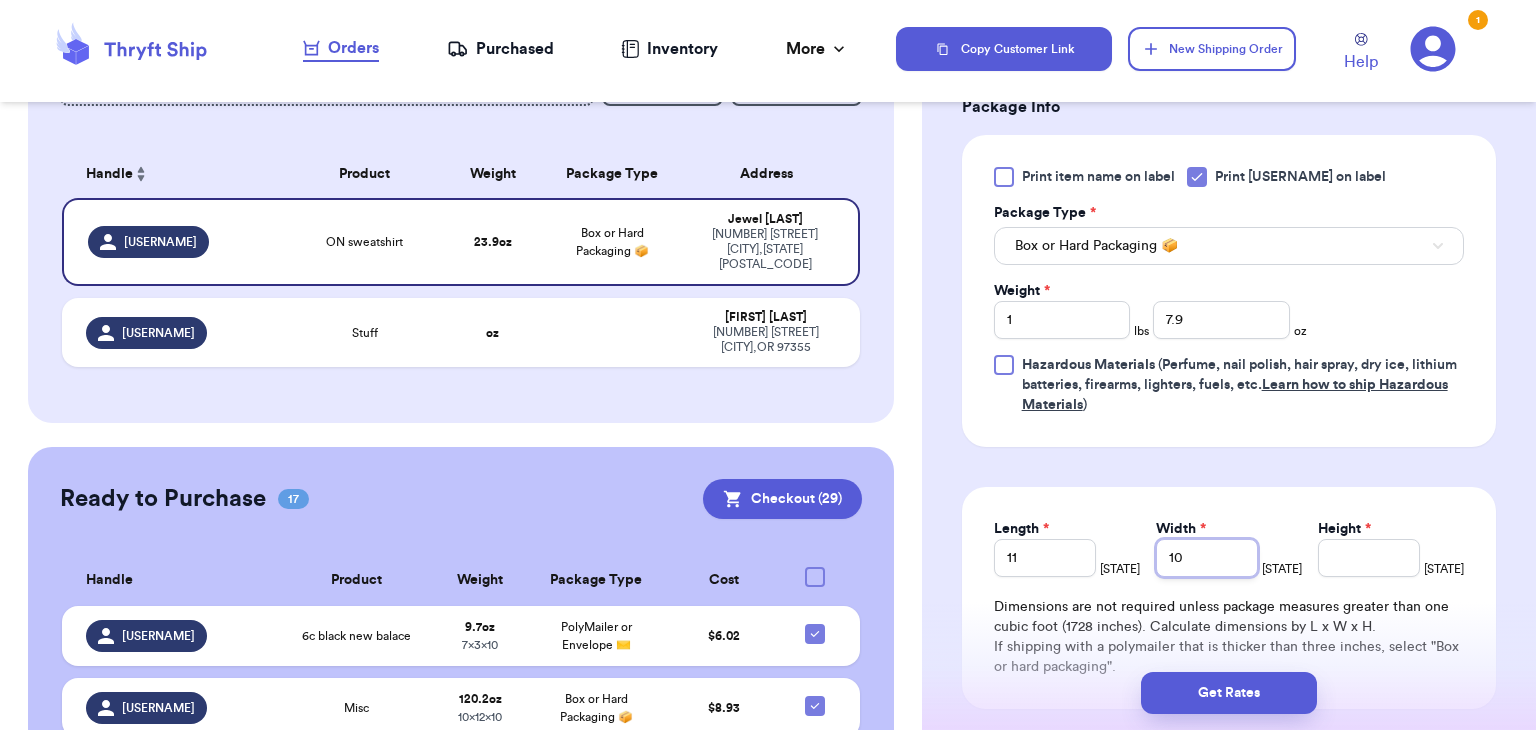 type on "10" 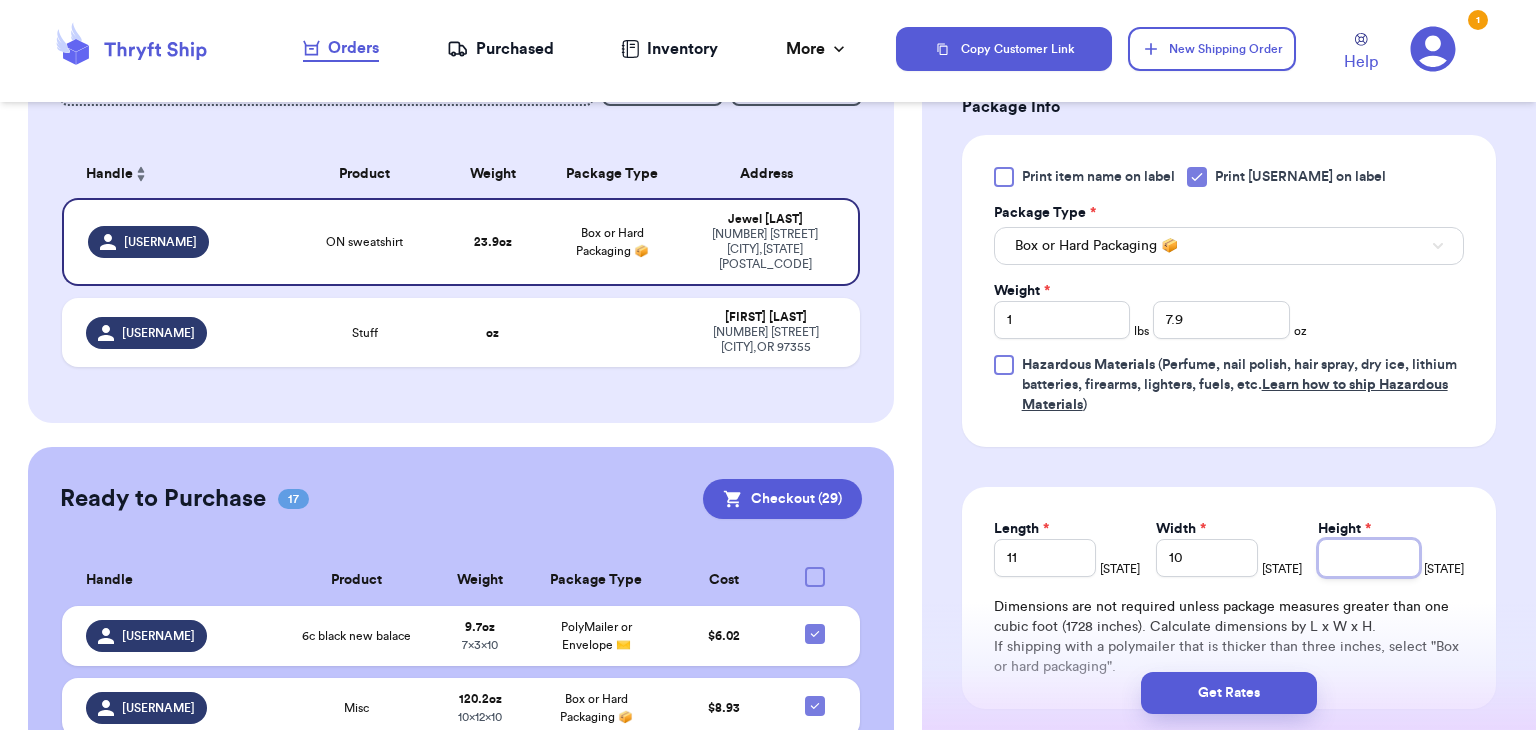 click on "Height *" at bounding box center [1369, 558] 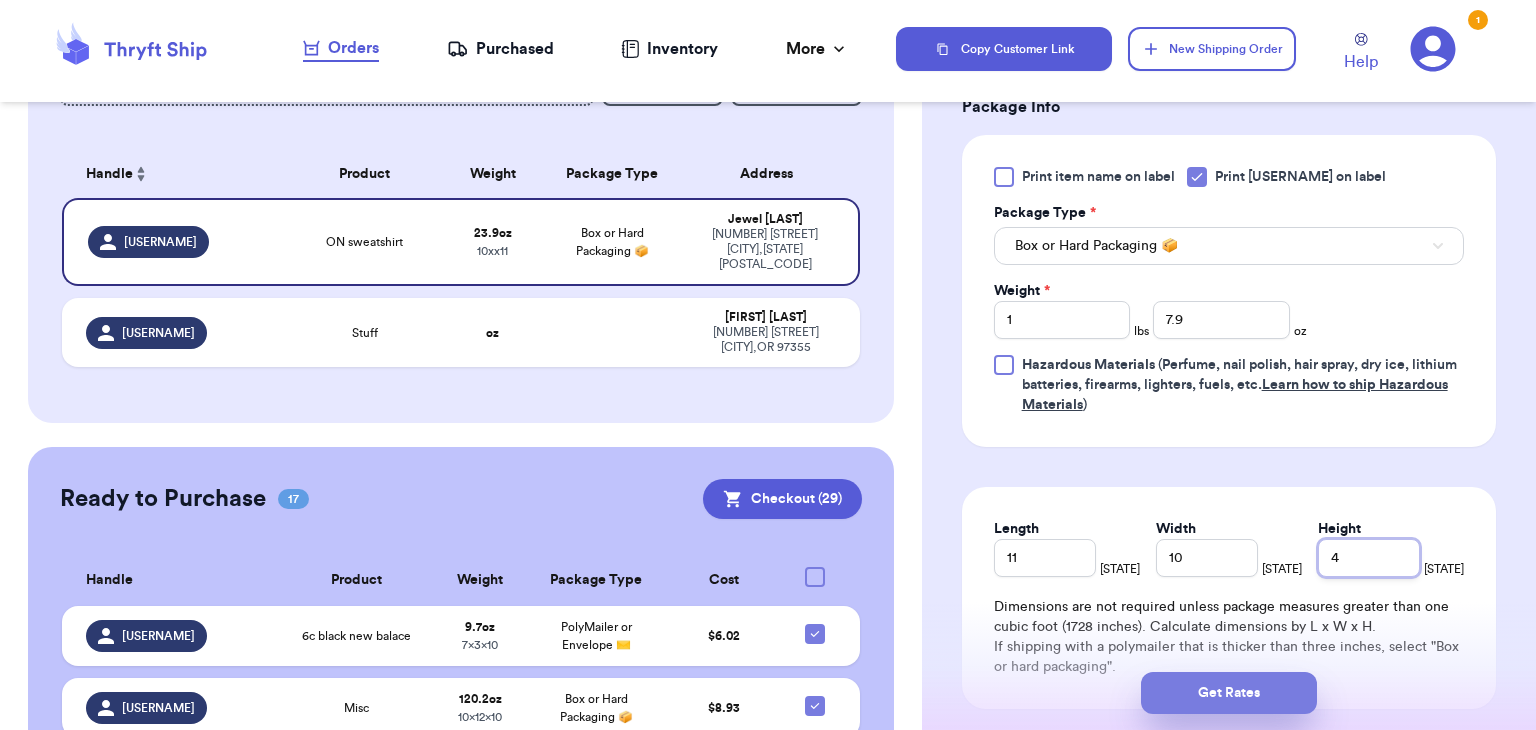 type on "4" 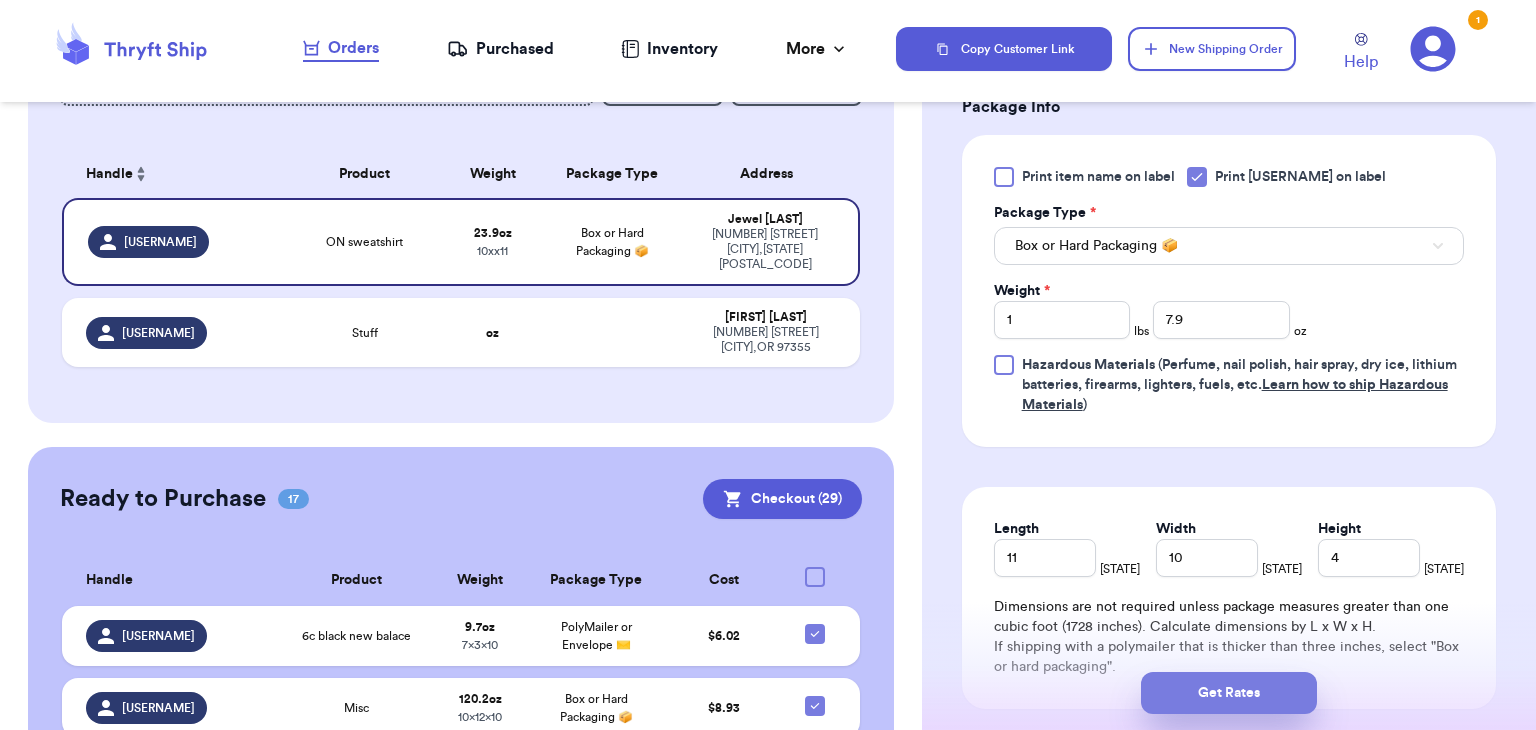 click on "Get Rates" at bounding box center (1229, 693) 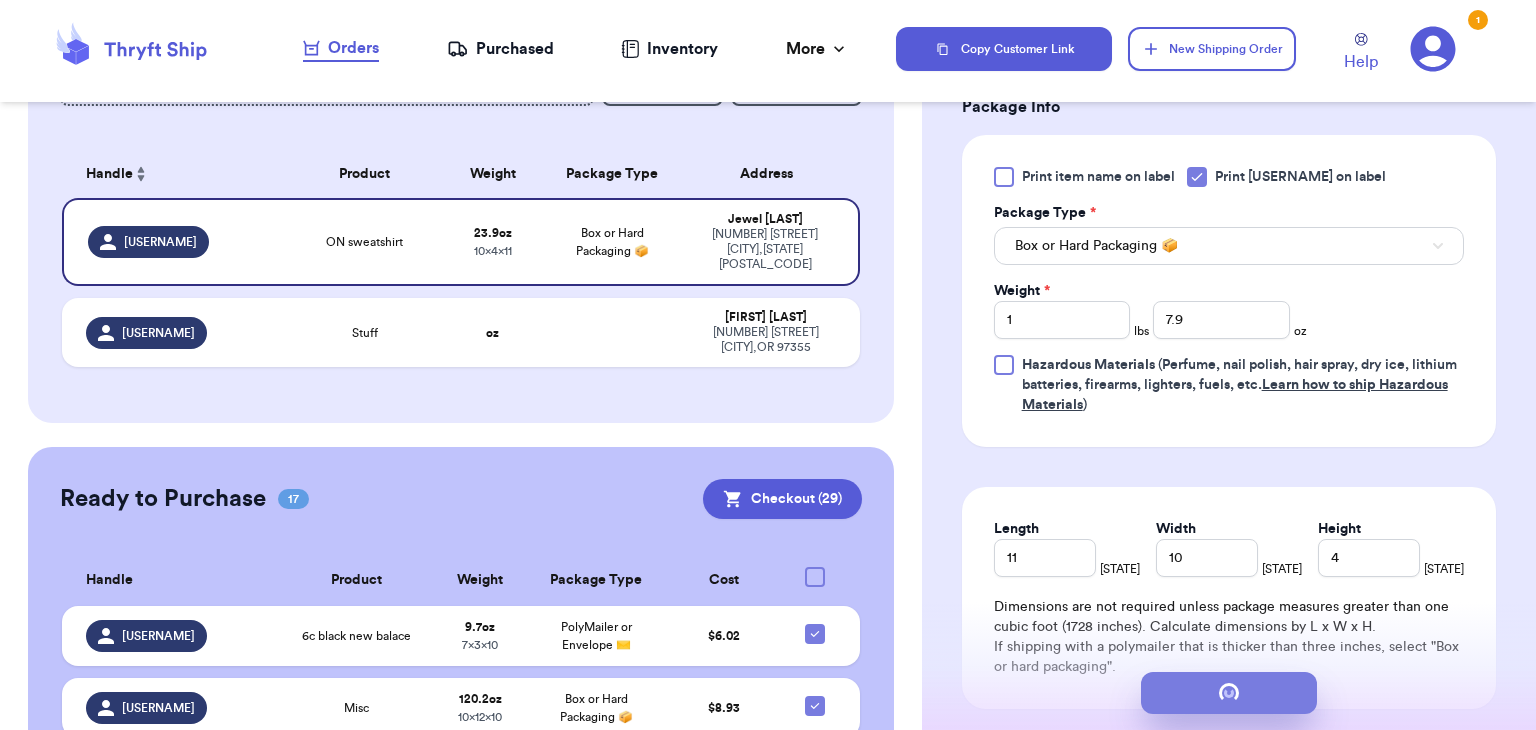 scroll, scrollTop: 0, scrollLeft: 0, axis: both 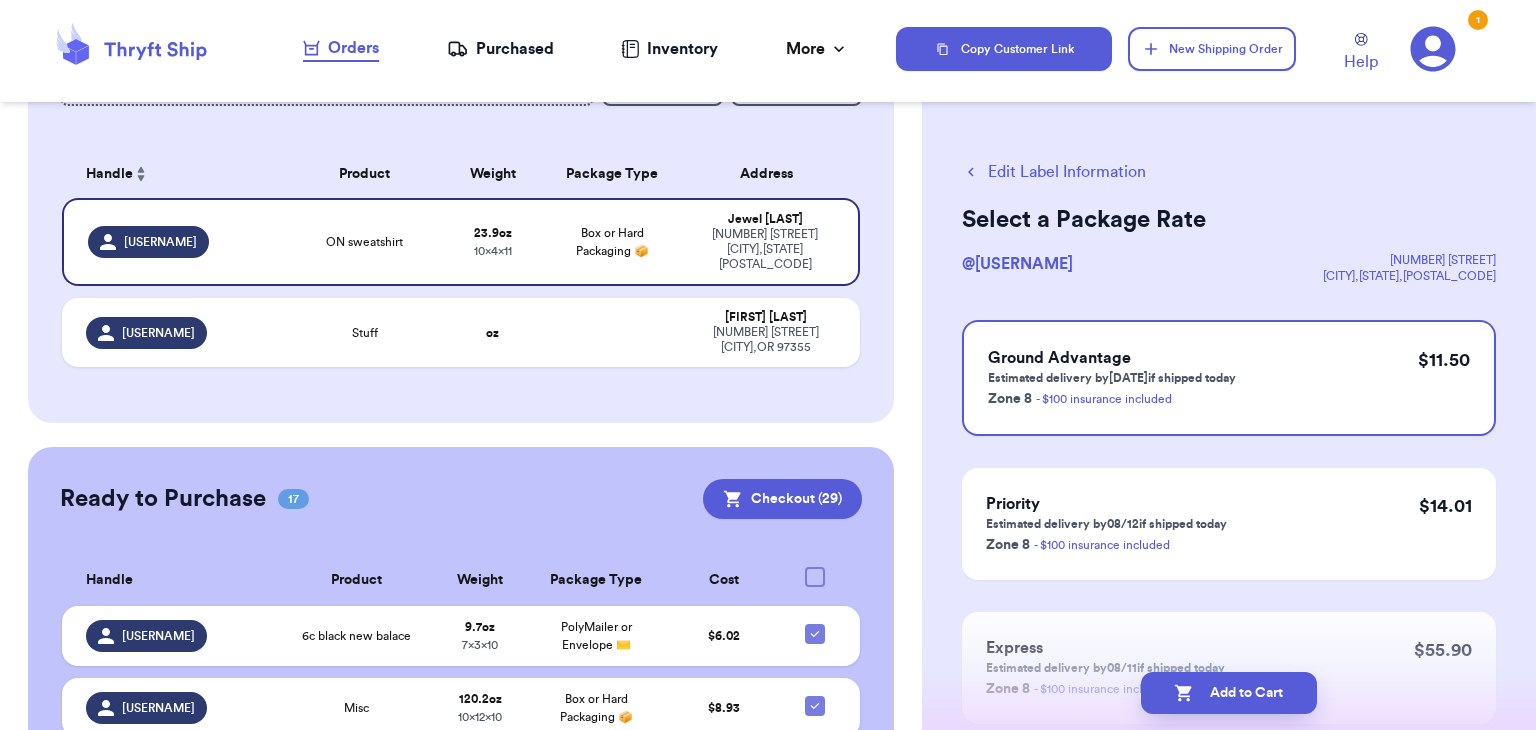 click on "Select a Package Rate @ evyandlu [NUMBER] [STREET] [CITY], [STATE], [POSTAL_CODE] Ground Advantage Estimated delivery by [DATE] if shipped today Zone 8 - $100 insurance included $ 11.50 Priority Estimated delivery by [DATE] if shipped today Zone 8 - $100 insurance included $ 14.01 Express Estimated delivery by [DATE] if shipped today Zone 8 - $100 insurance included $ 55.90 Add to Cart" at bounding box center [1229, 464] 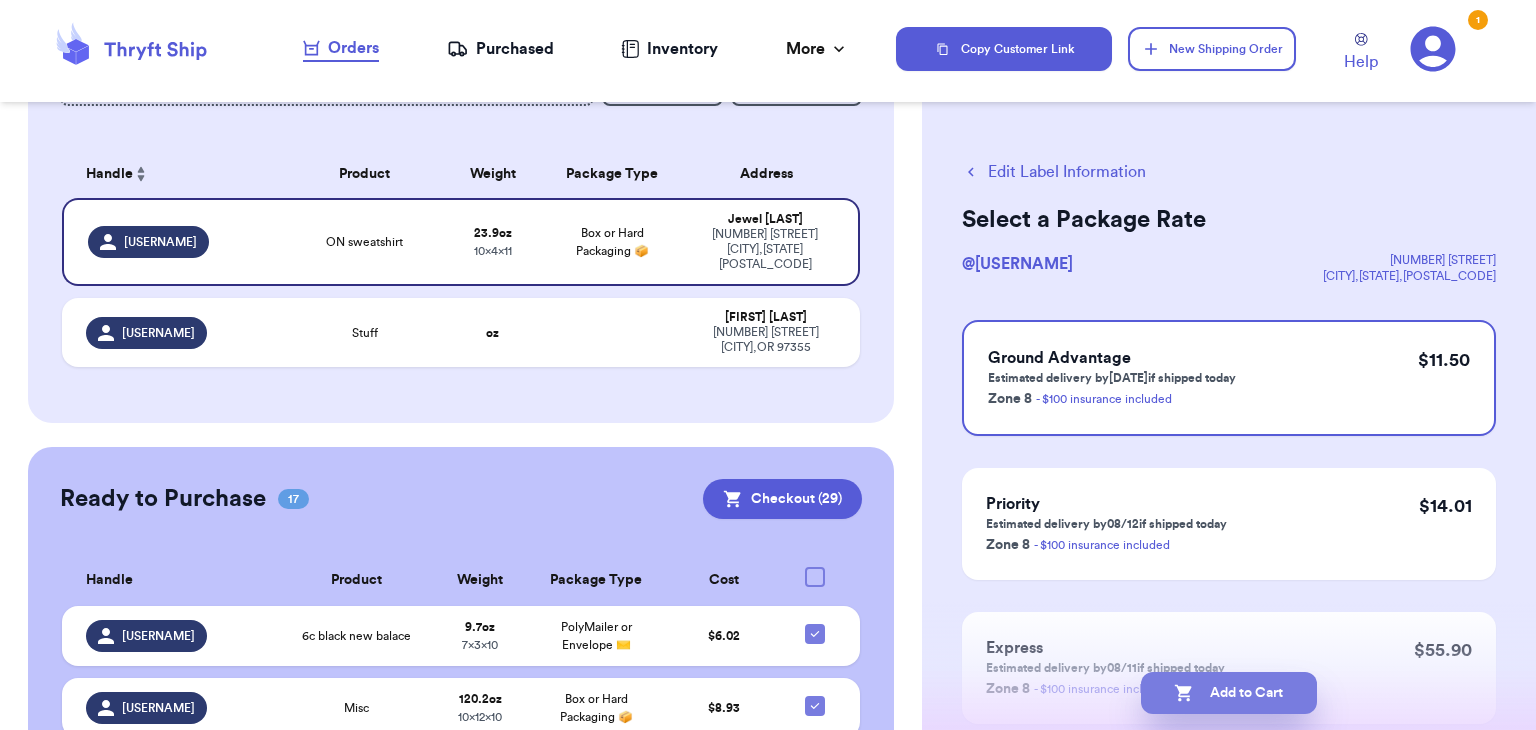 click on "Add to Cart" at bounding box center (1229, 693) 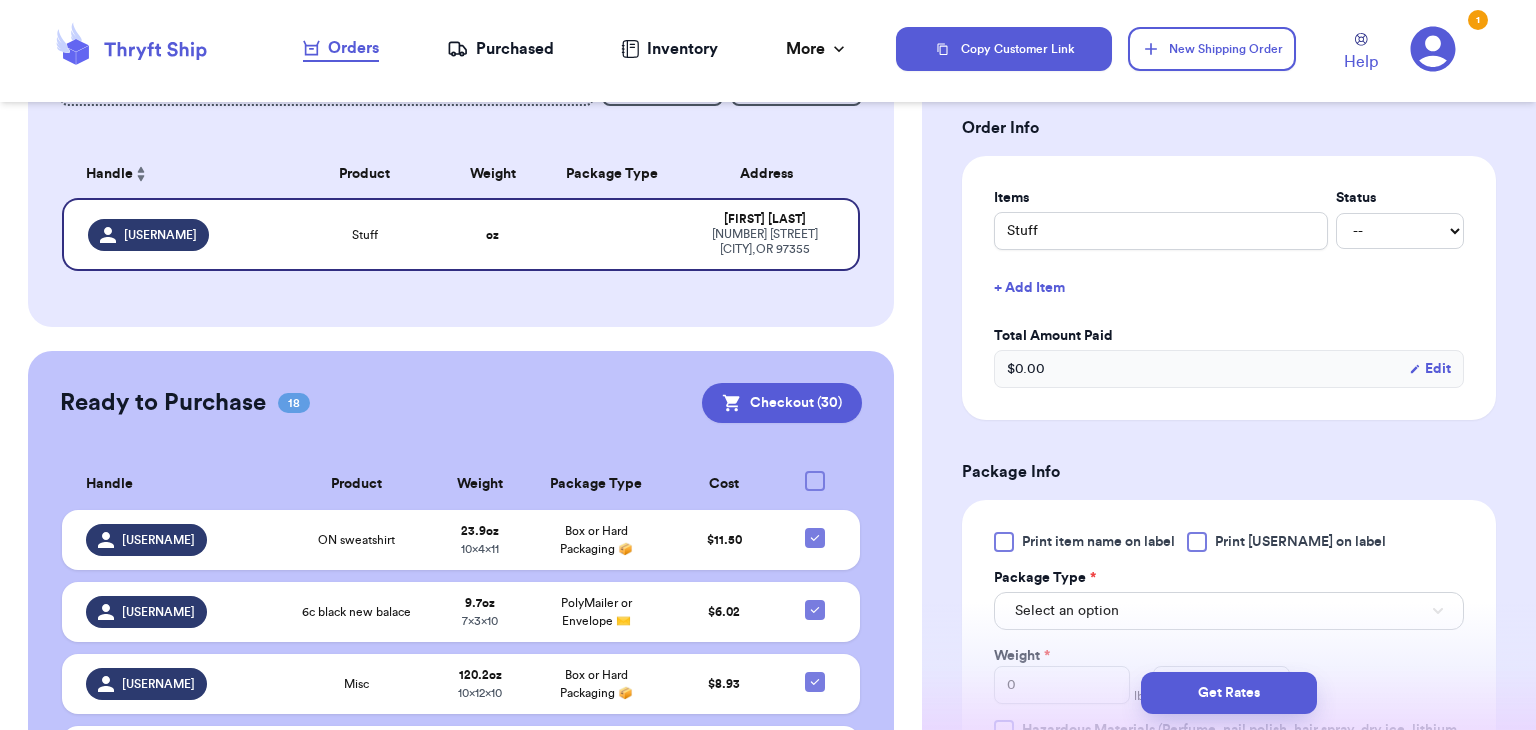 scroll, scrollTop: 435, scrollLeft: 0, axis: vertical 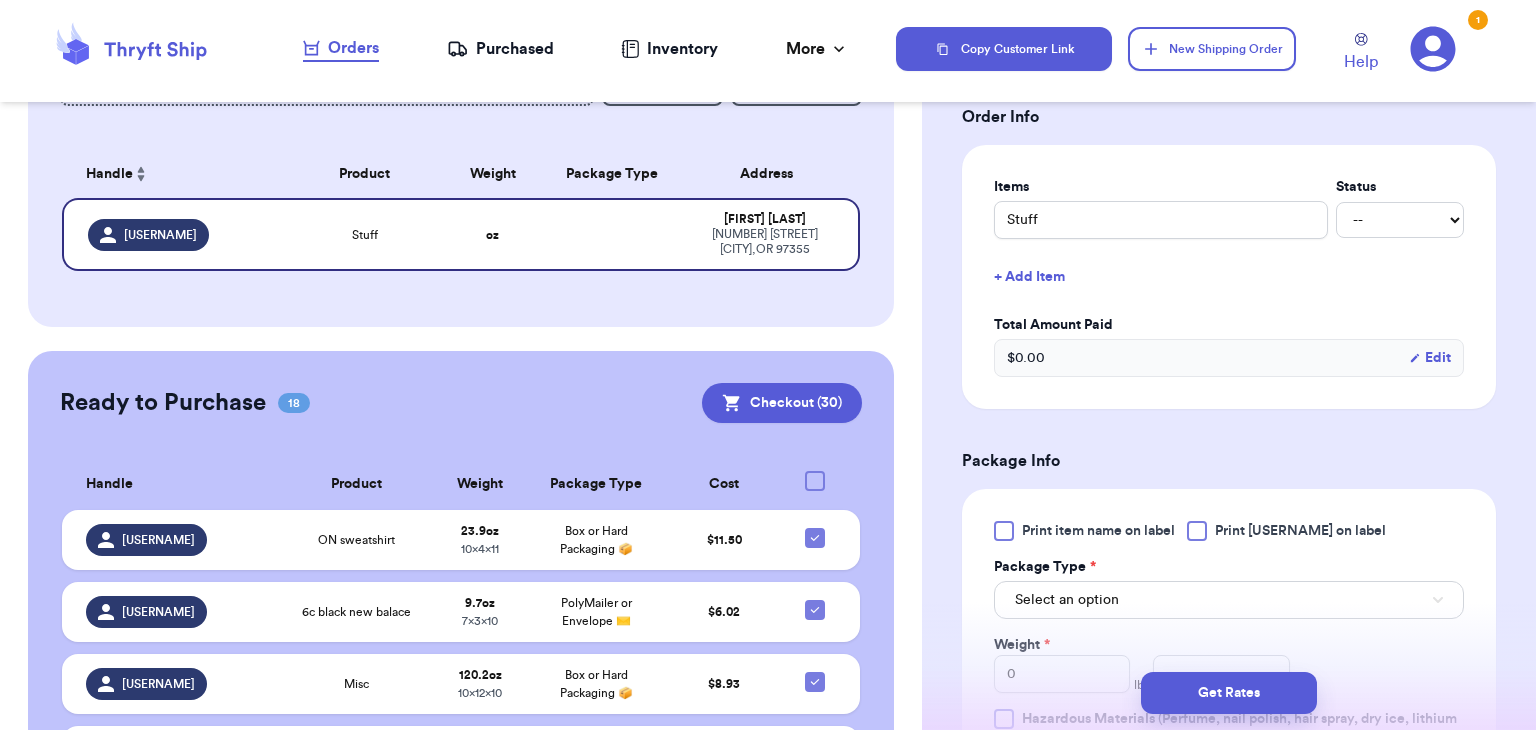 click at bounding box center (1197, 531) 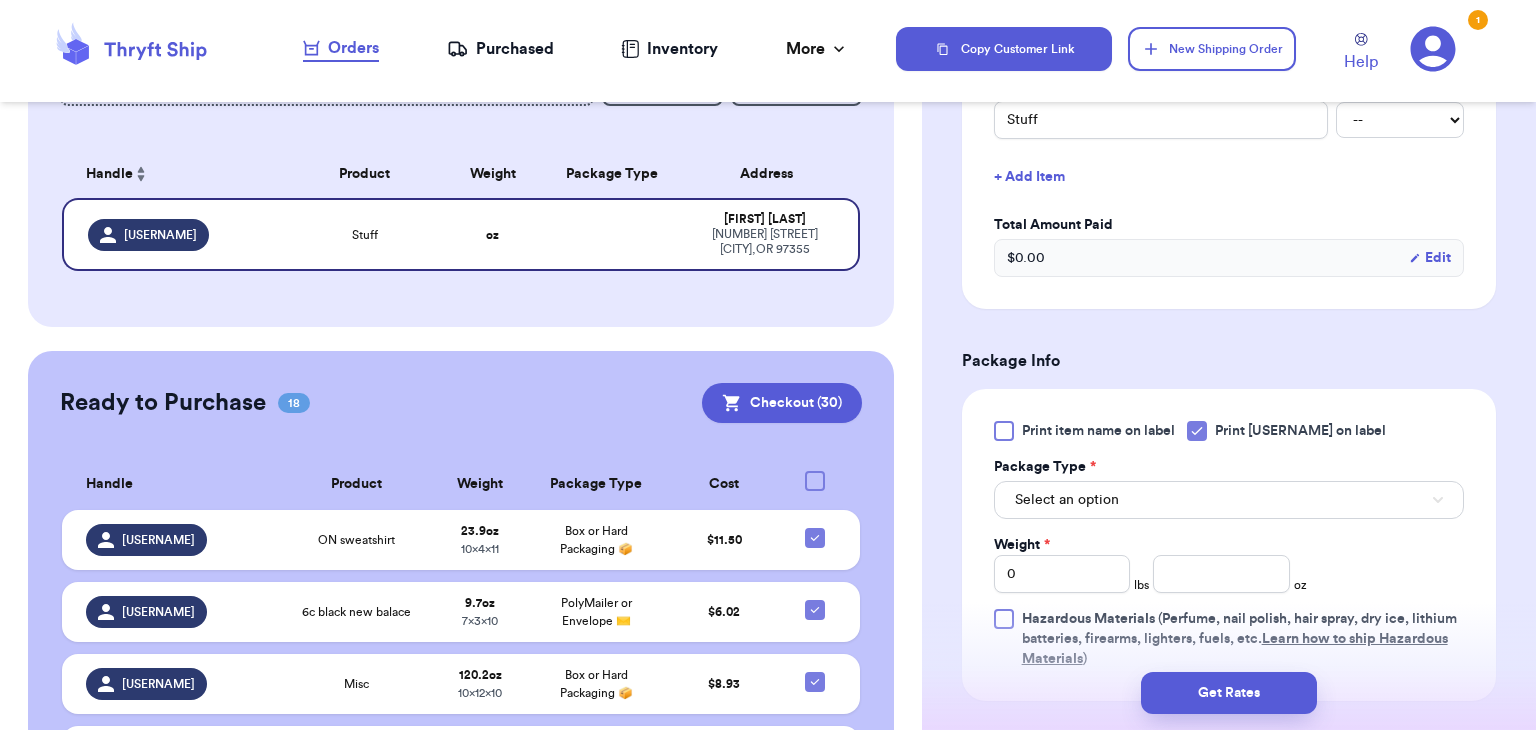 scroll, scrollTop: 539, scrollLeft: 0, axis: vertical 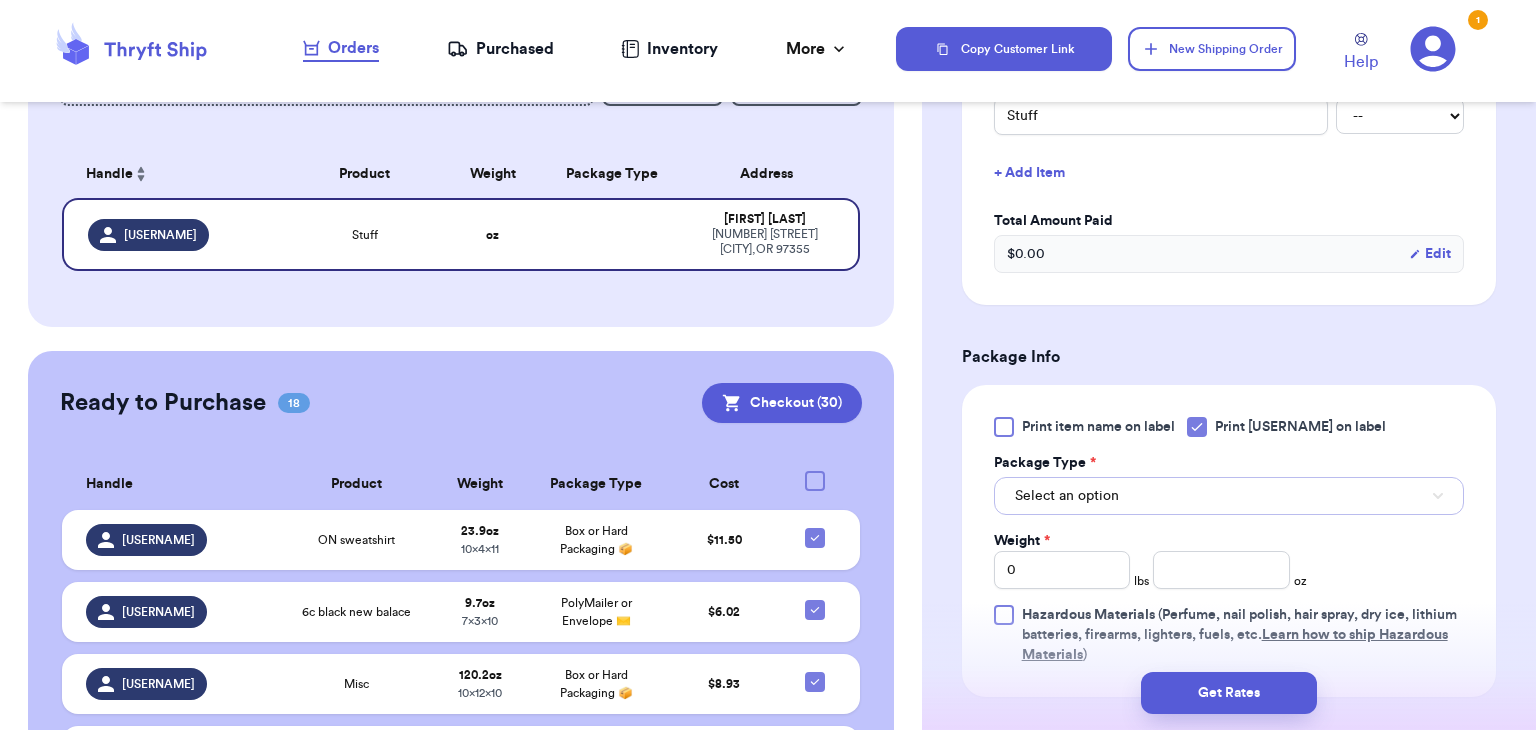 click on "Select an option" at bounding box center (1229, 496) 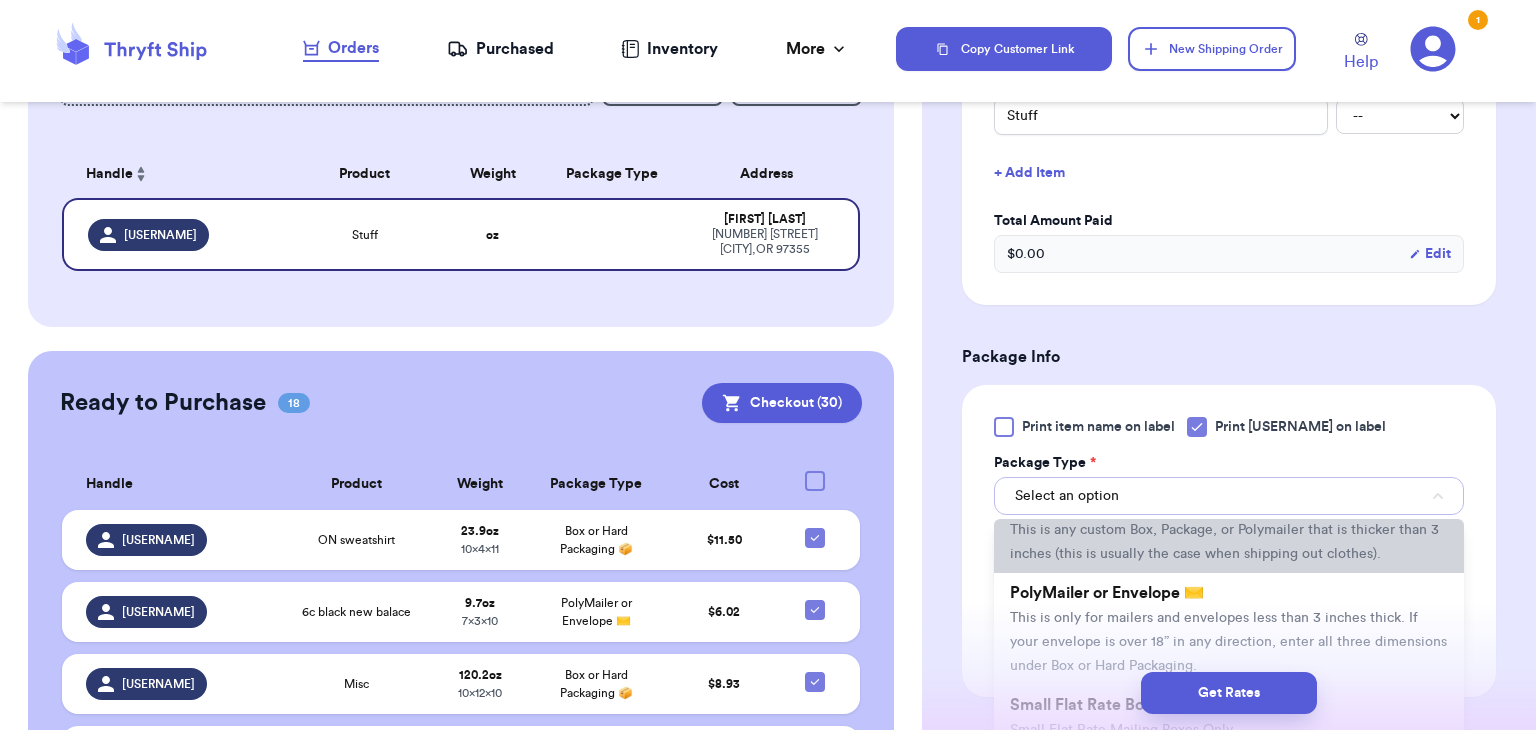 scroll, scrollTop: 81, scrollLeft: 0, axis: vertical 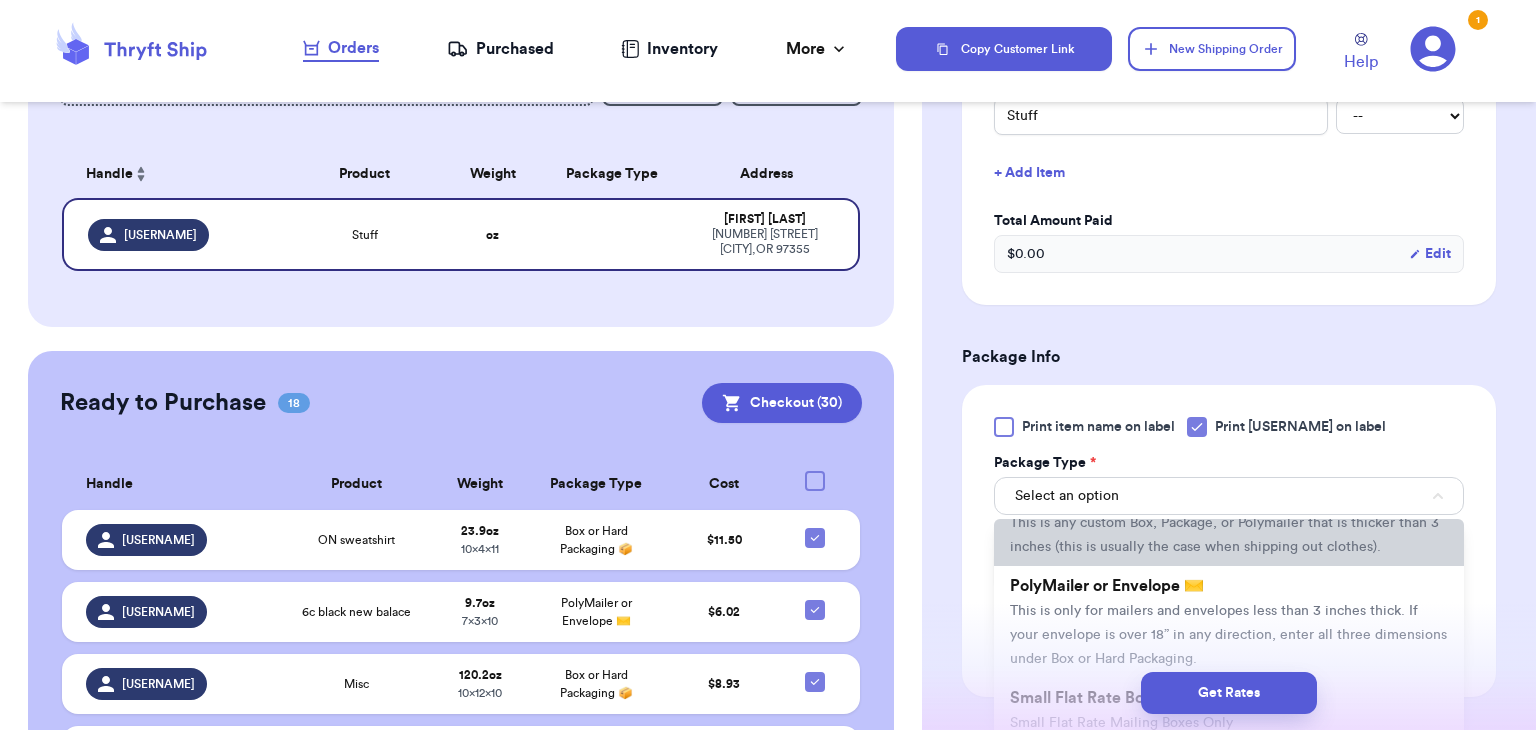 click on "This is only for mailers and envelopes less than 3 inches thick. If your envelope is over 18” in any direction, enter all three dimensions under Box or Hard Packaging." at bounding box center (1228, 635) 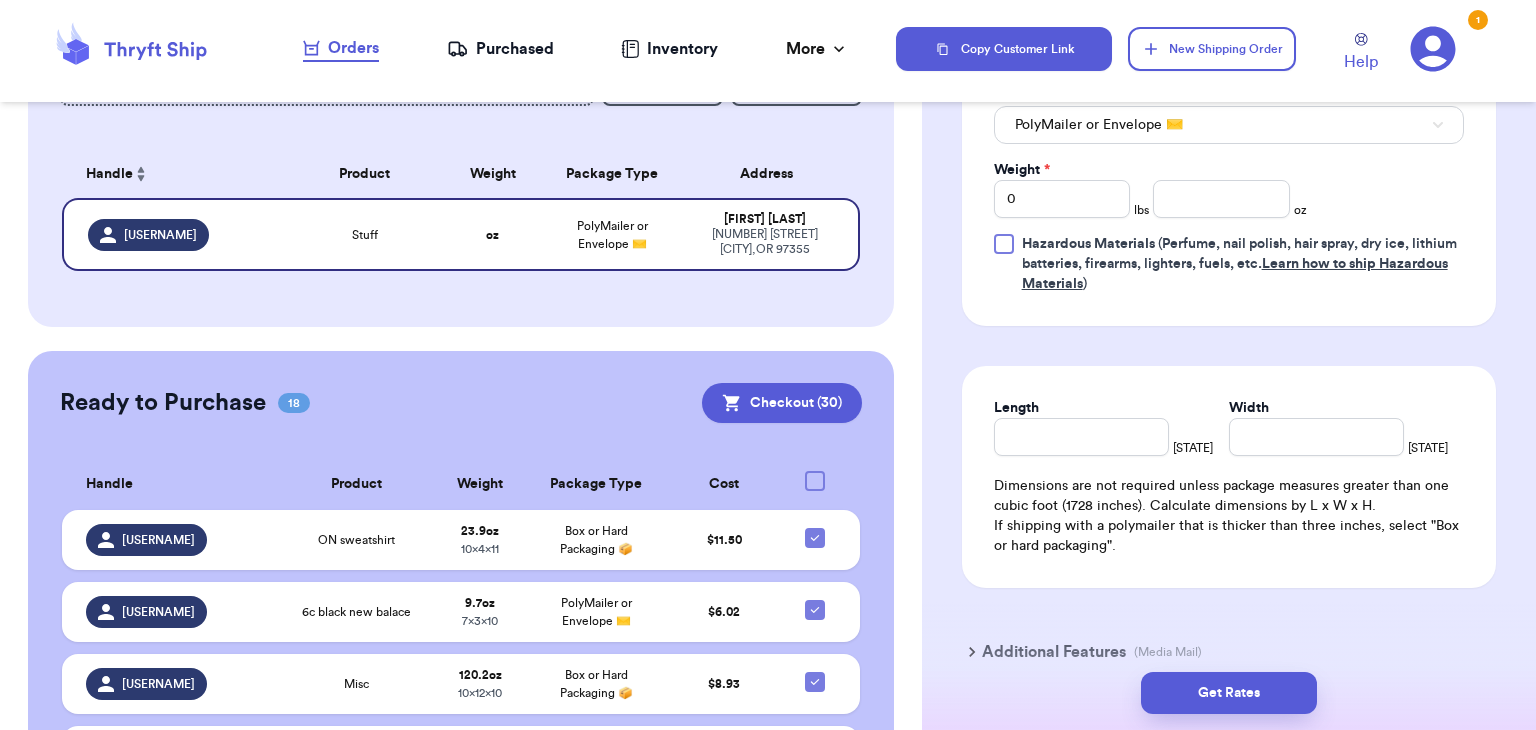 scroll, scrollTop: 912, scrollLeft: 0, axis: vertical 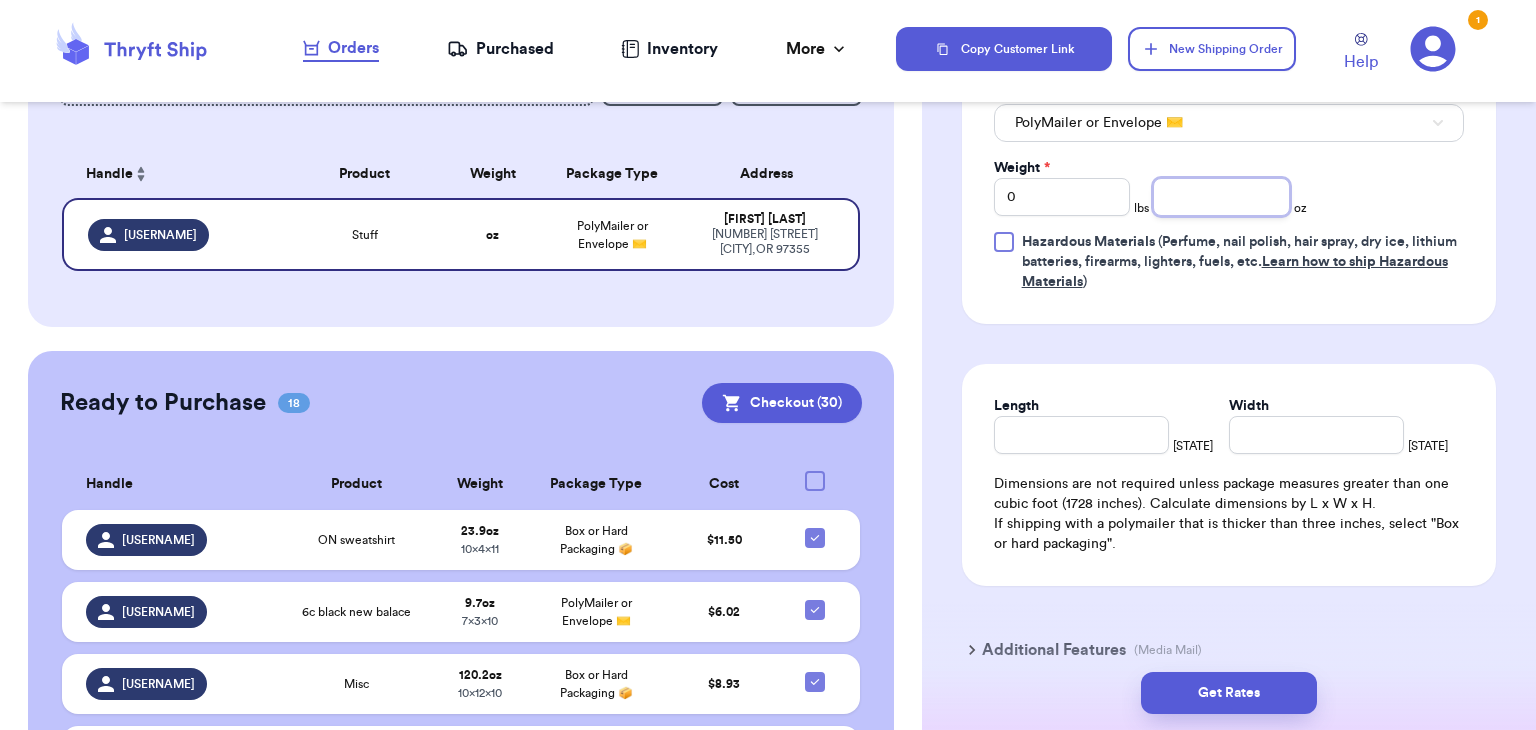 click at bounding box center [1221, 197] 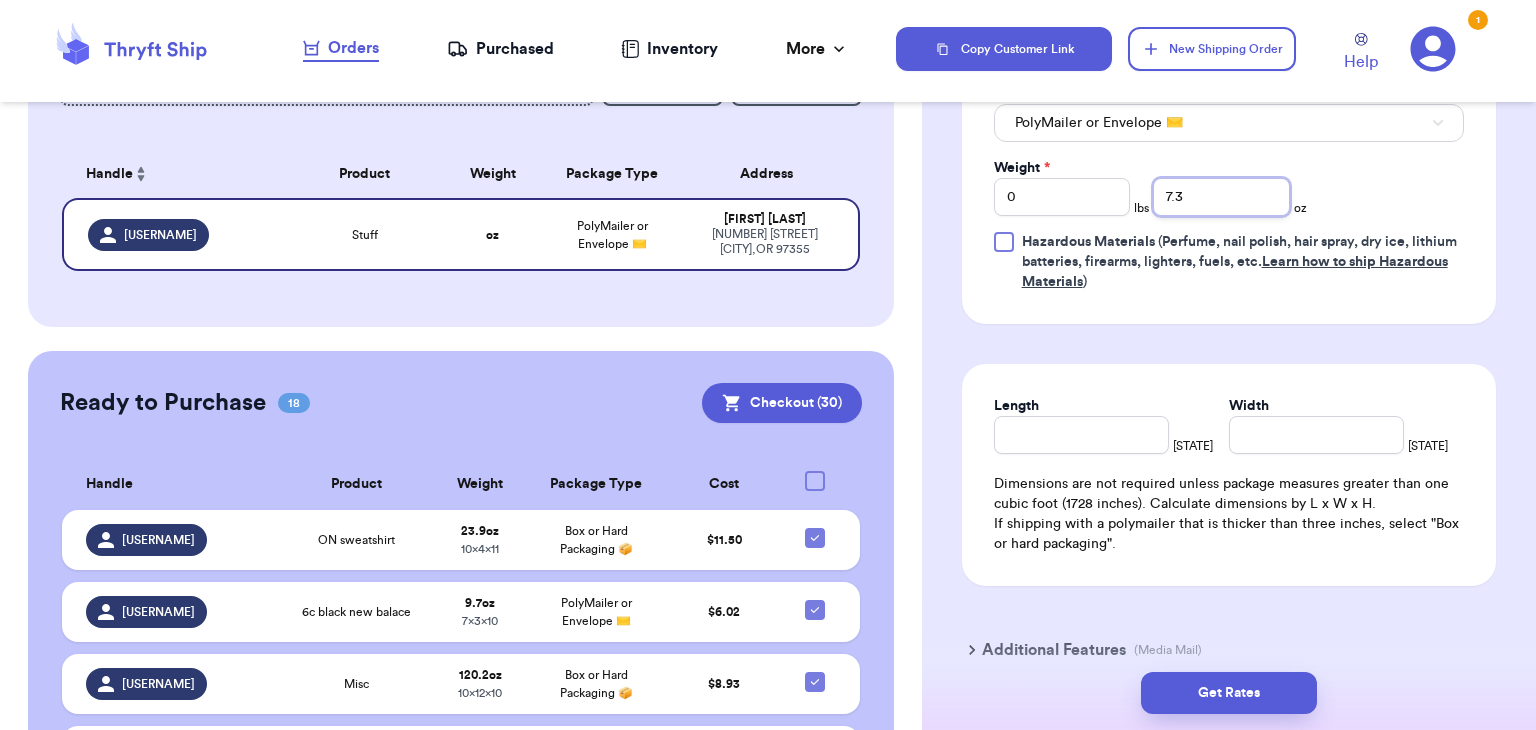 type on "7.3" 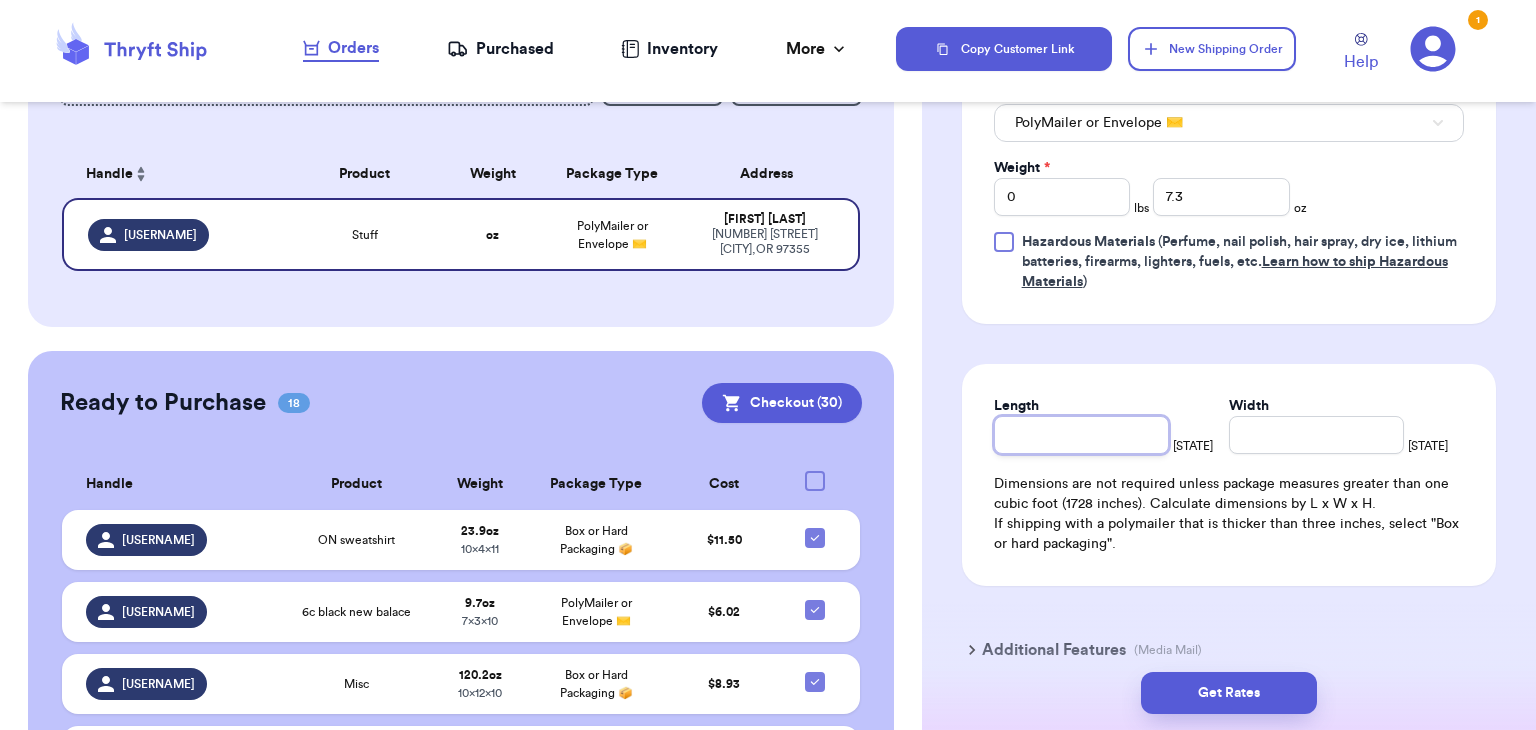 click on "Length" at bounding box center [1081, 435] 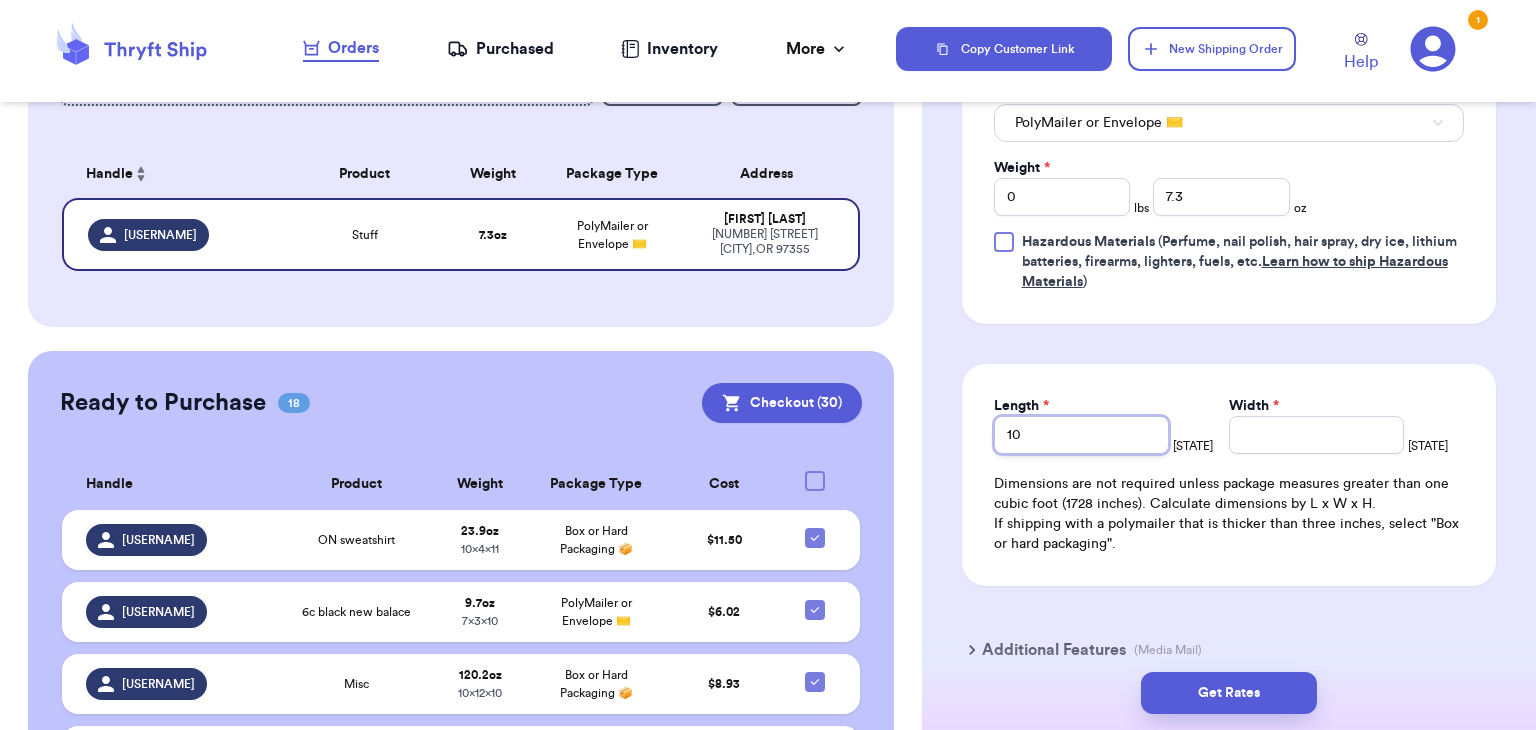type on "10" 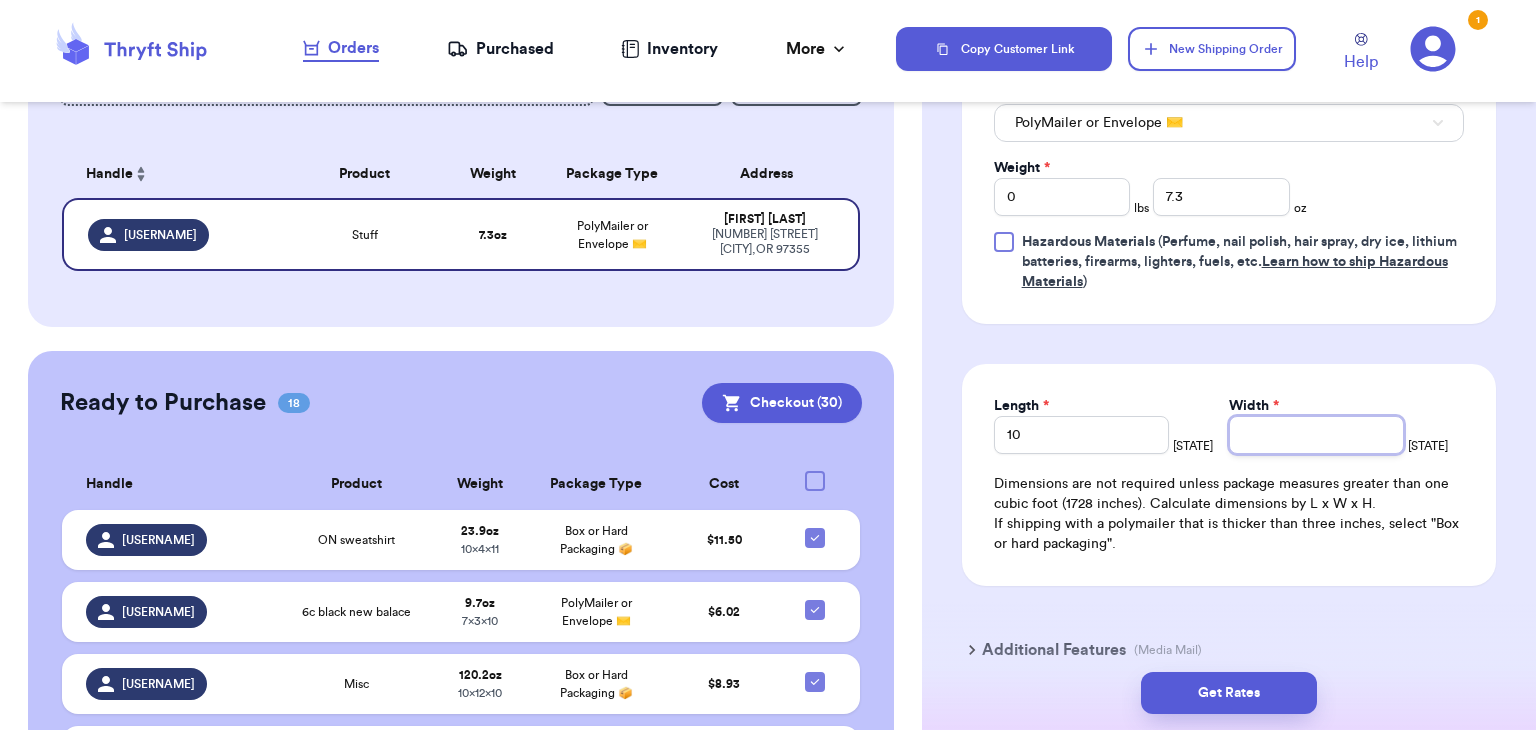 click on "Width *" at bounding box center [1316, 435] 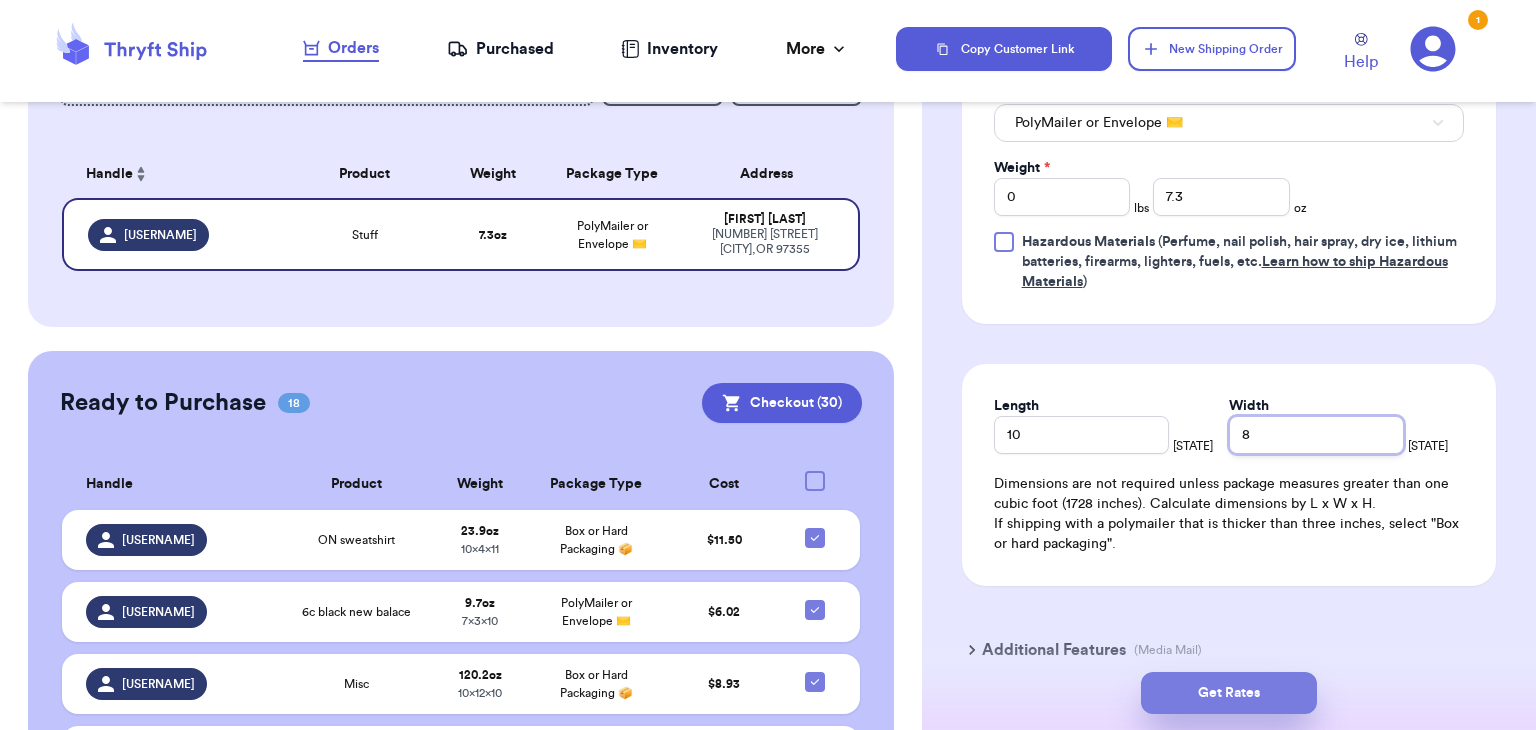 type on "8" 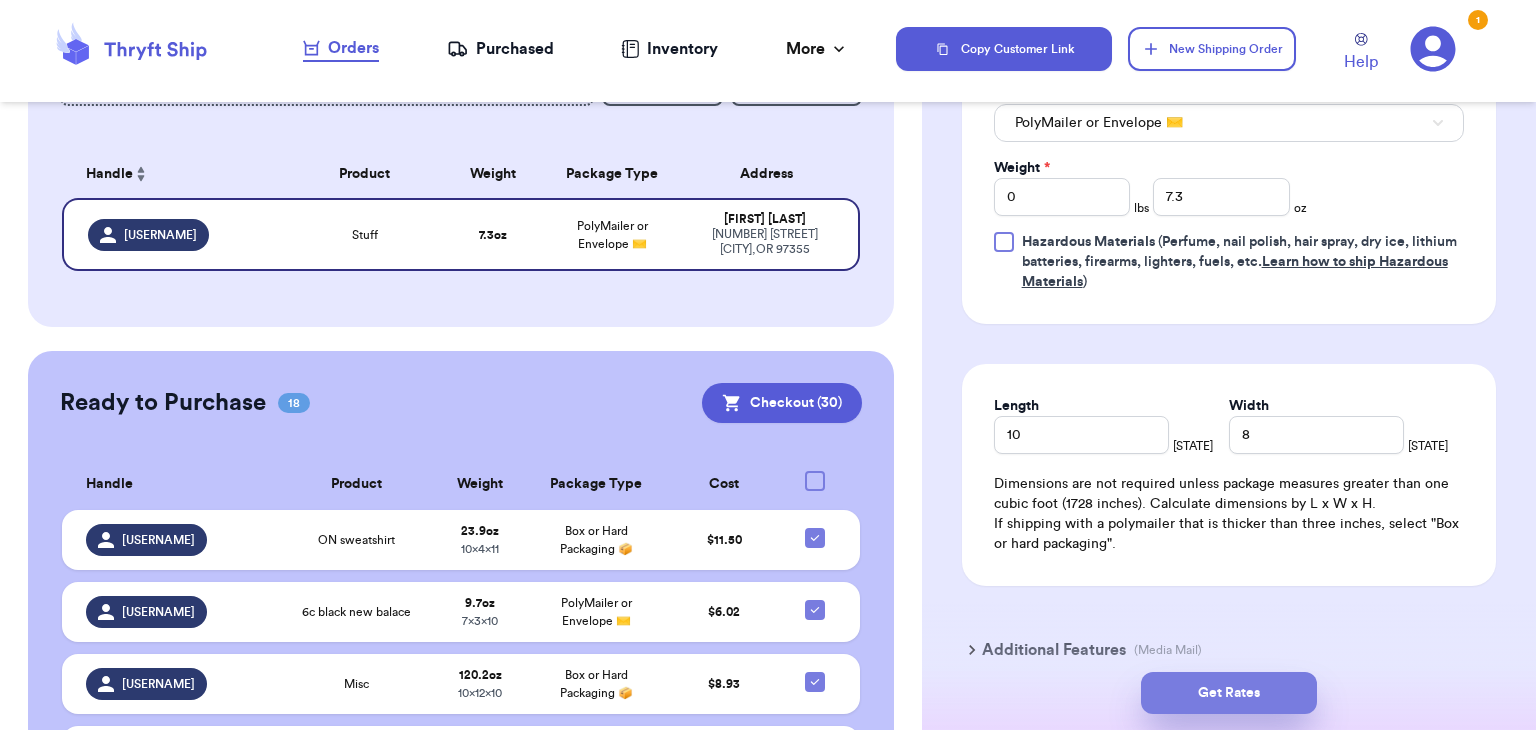 click on "Get Rates" at bounding box center [1229, 693] 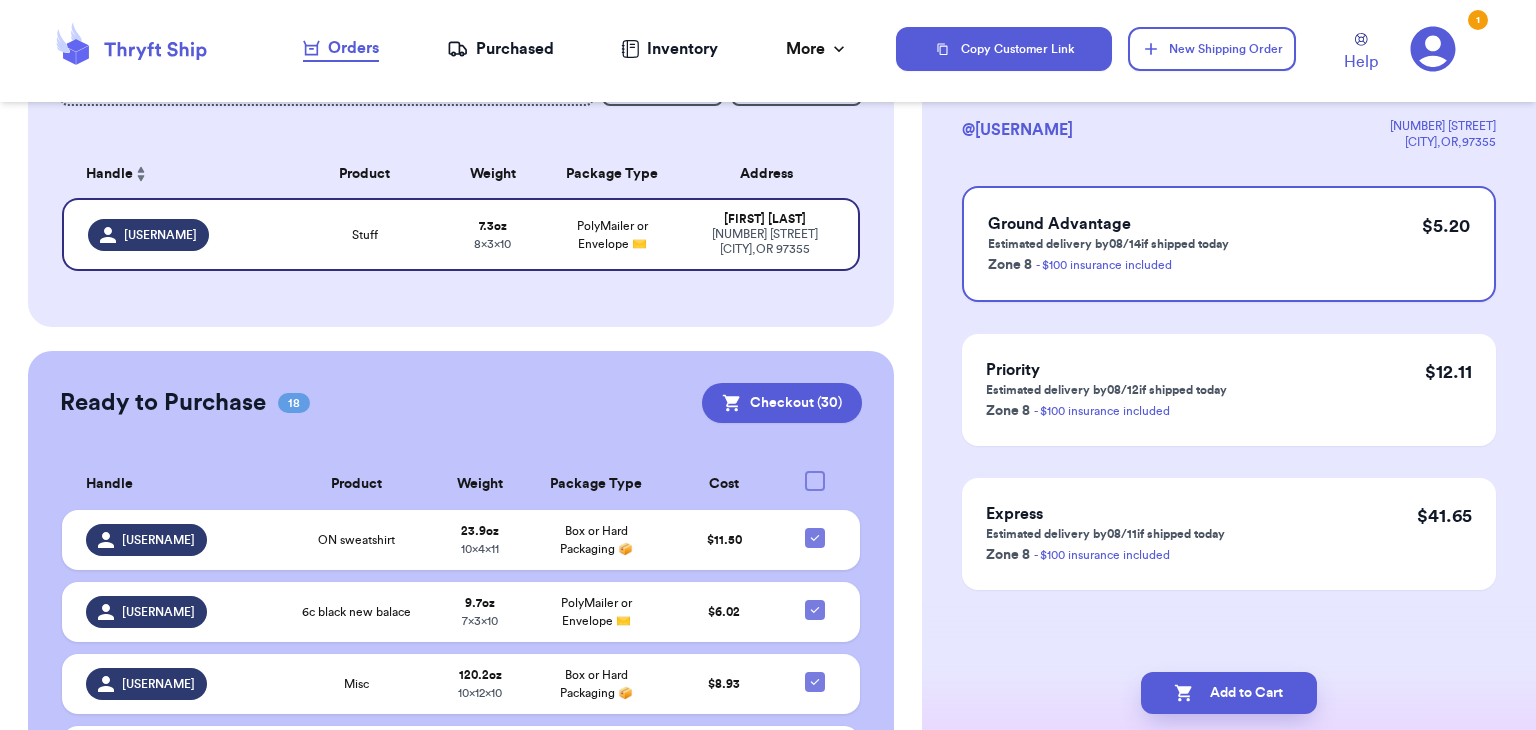 scroll, scrollTop: 0, scrollLeft: 0, axis: both 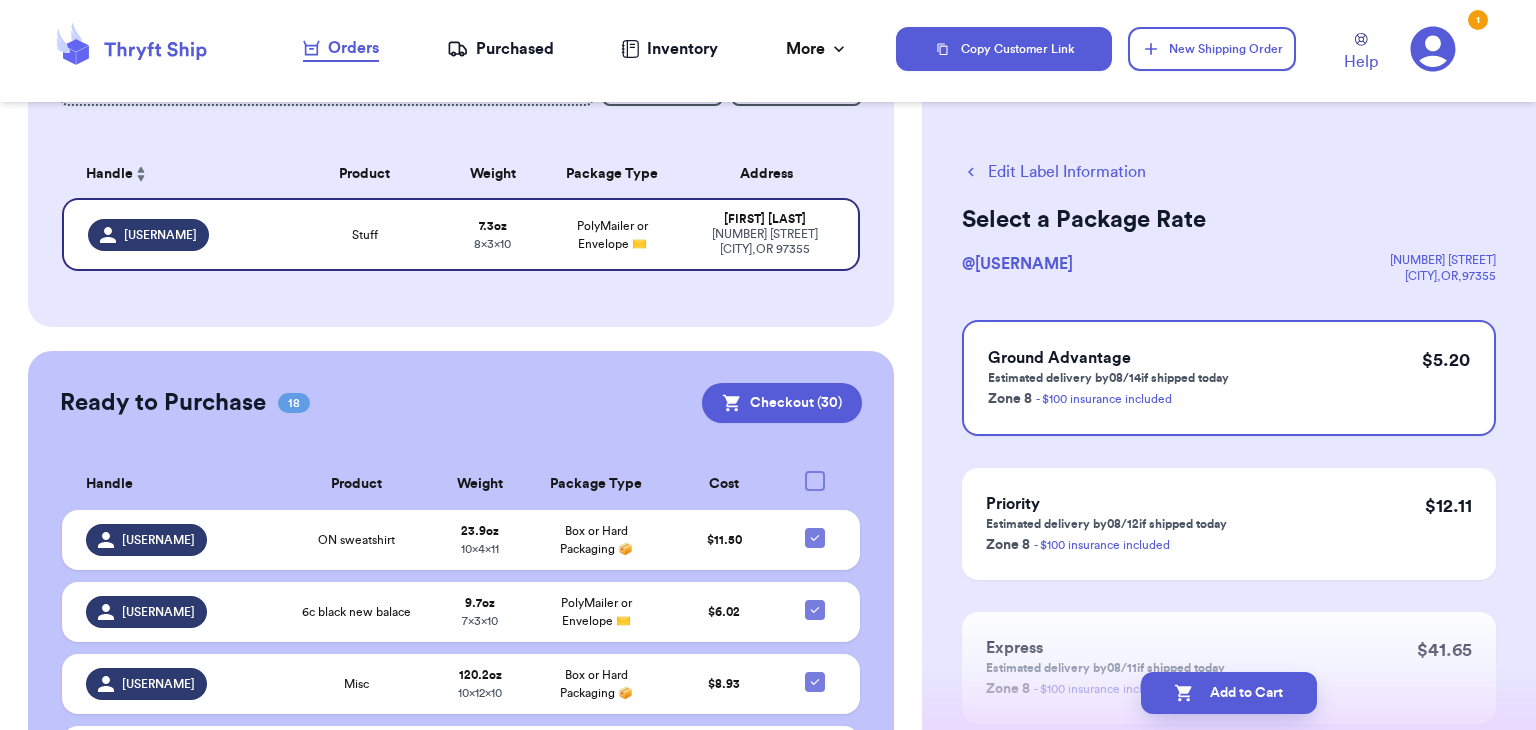 click on "Add to Cart" at bounding box center [1229, 693] 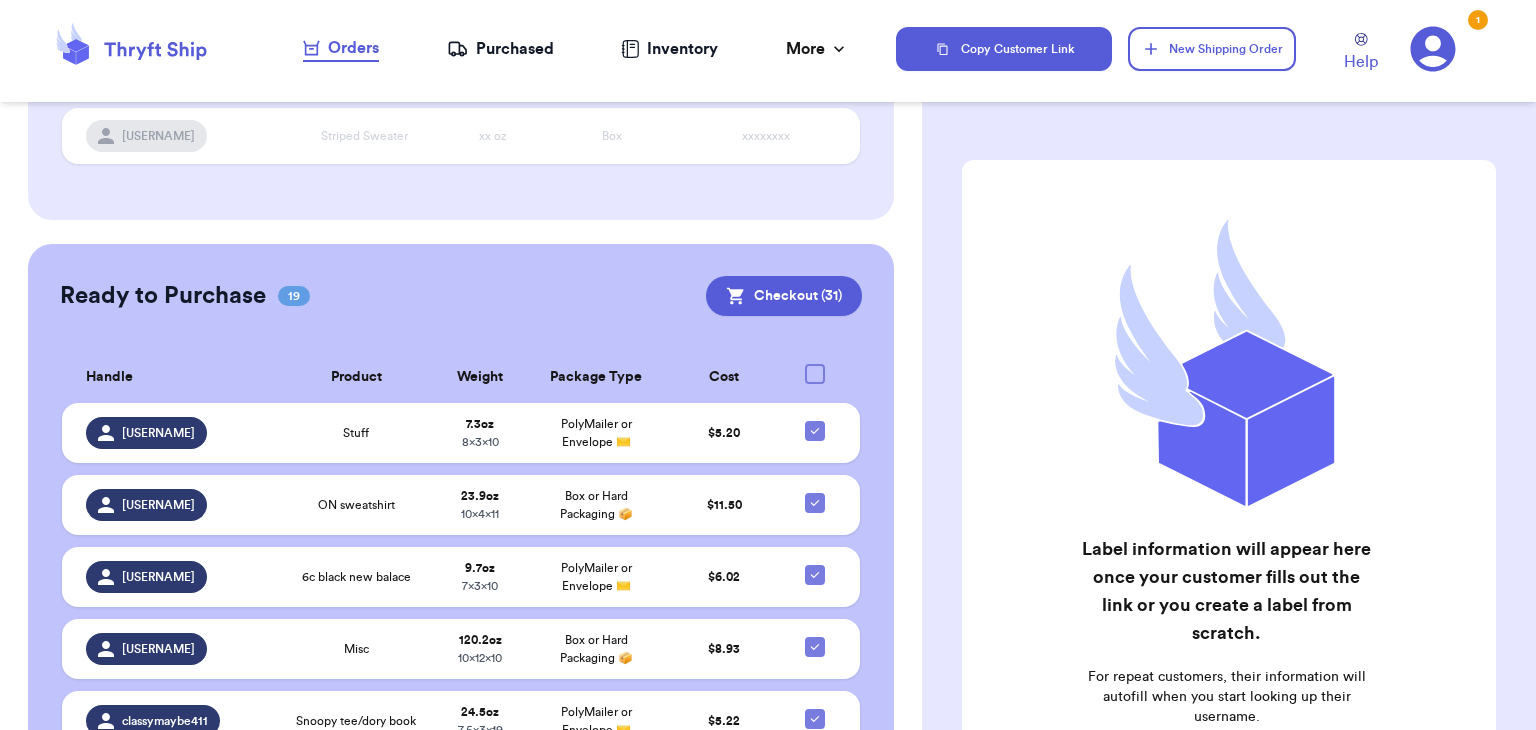 scroll, scrollTop: 232, scrollLeft: 0, axis: vertical 